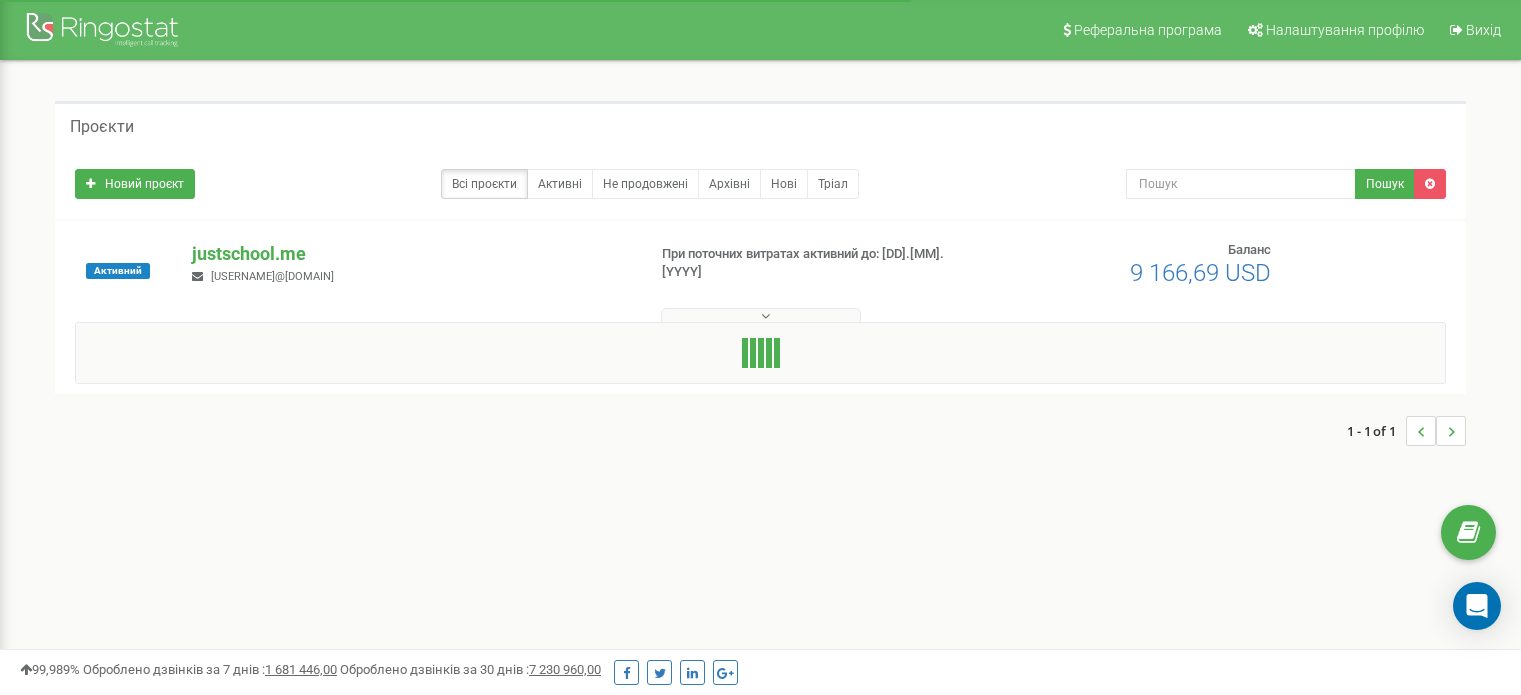 scroll, scrollTop: 0, scrollLeft: 0, axis: both 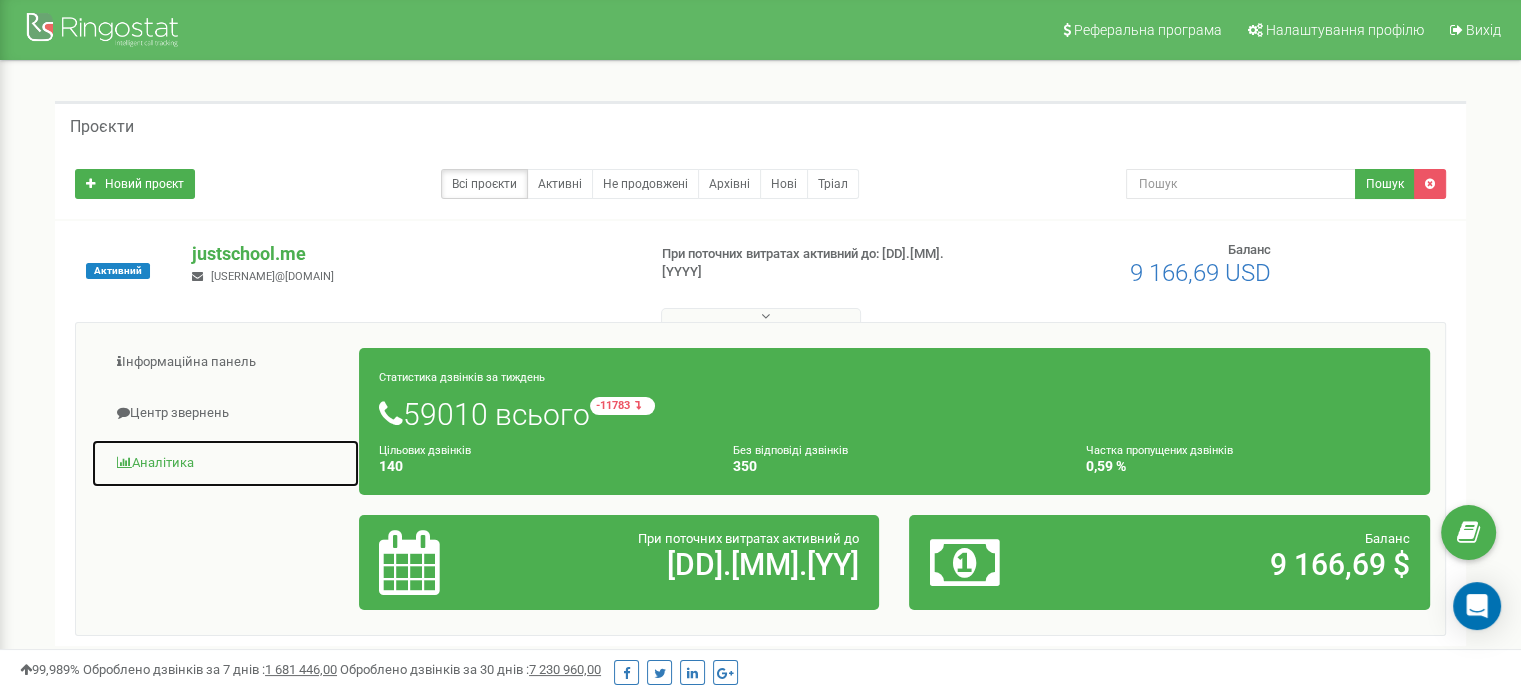 click on "Аналiтика" at bounding box center [225, 463] 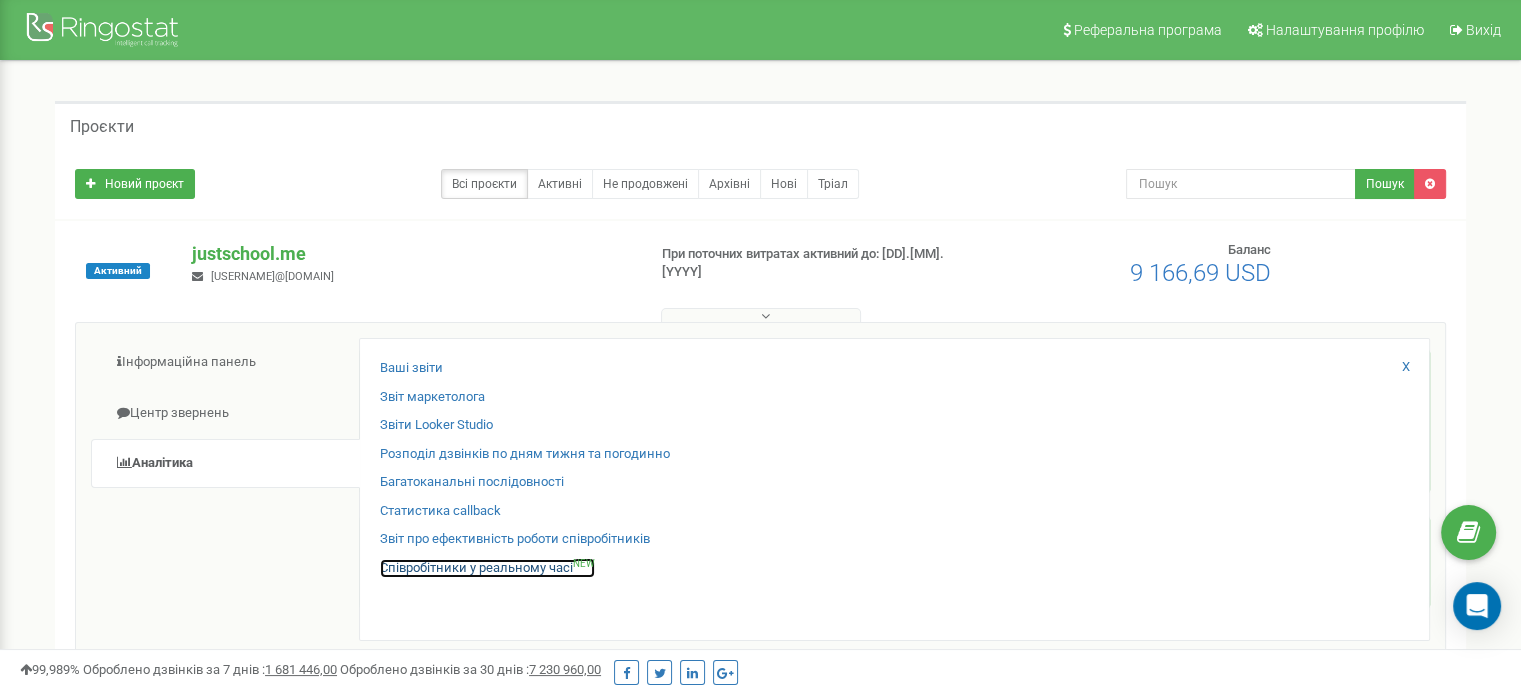 click on "Співробітники у реальному часі  NEW" at bounding box center (487, 568) 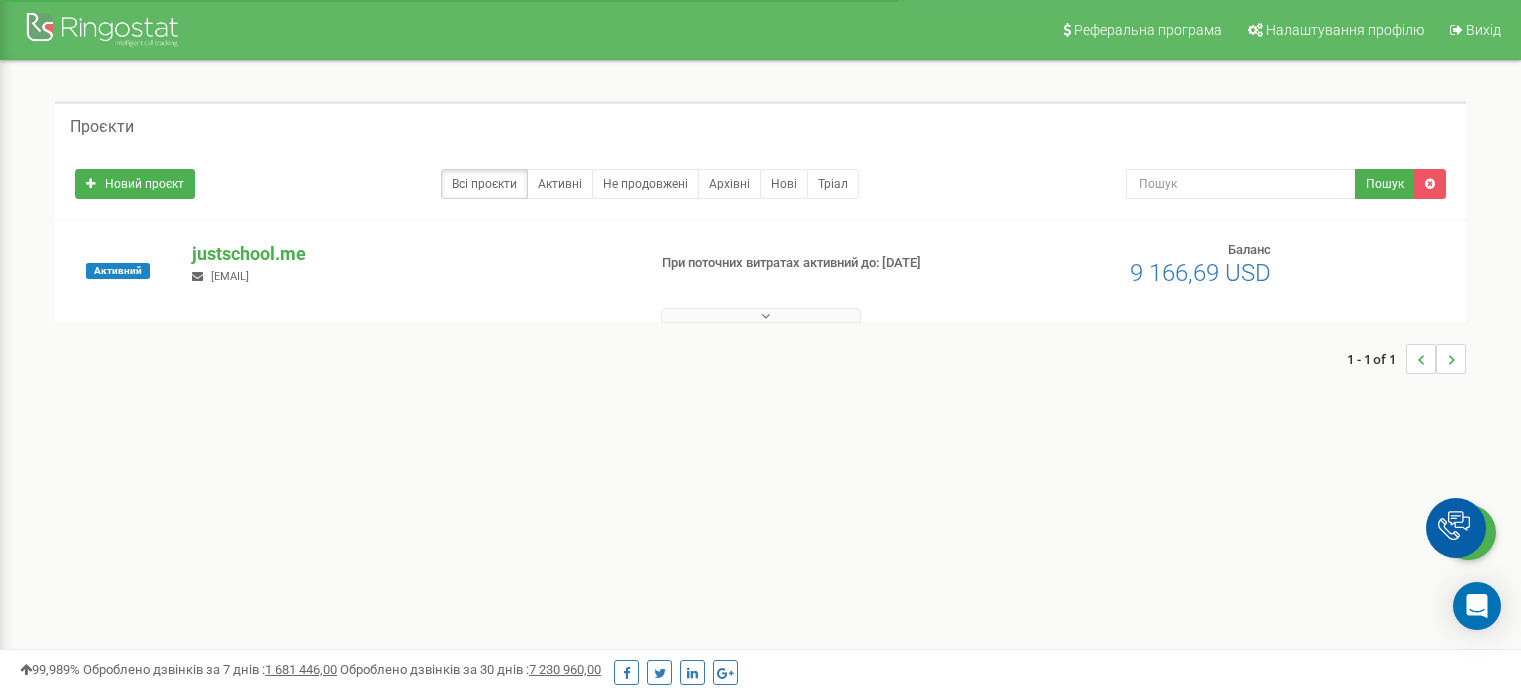scroll, scrollTop: 0, scrollLeft: 0, axis: both 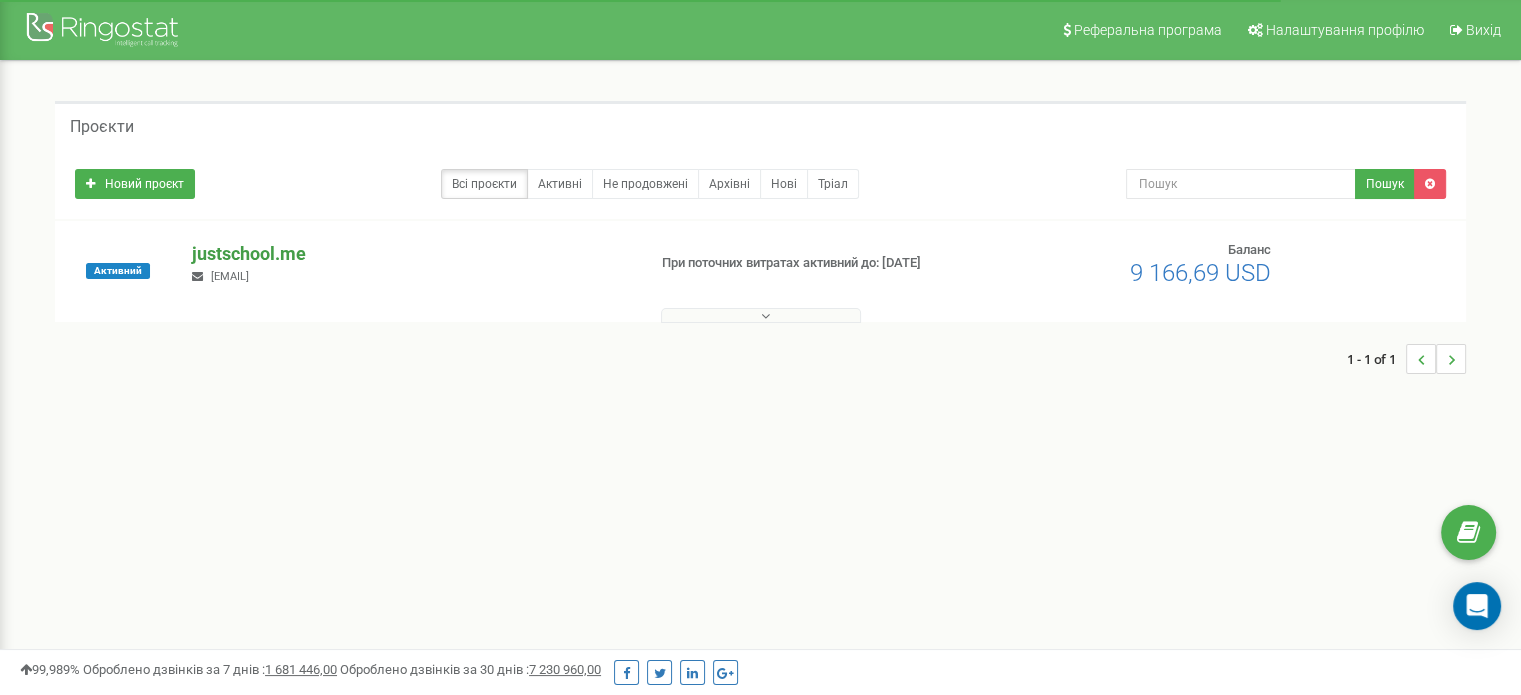 click on "justschool.me" at bounding box center (410, 254) 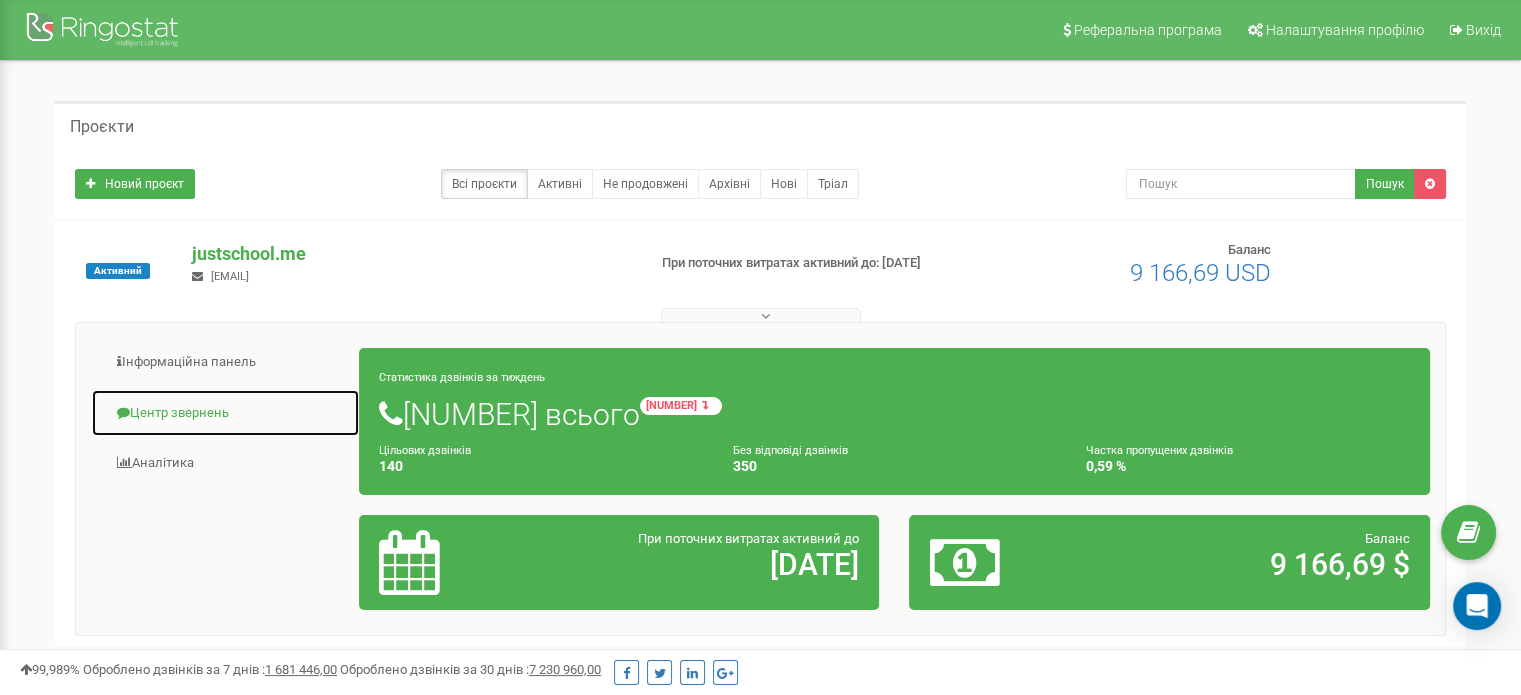 click on "Центр звернень" at bounding box center [225, 413] 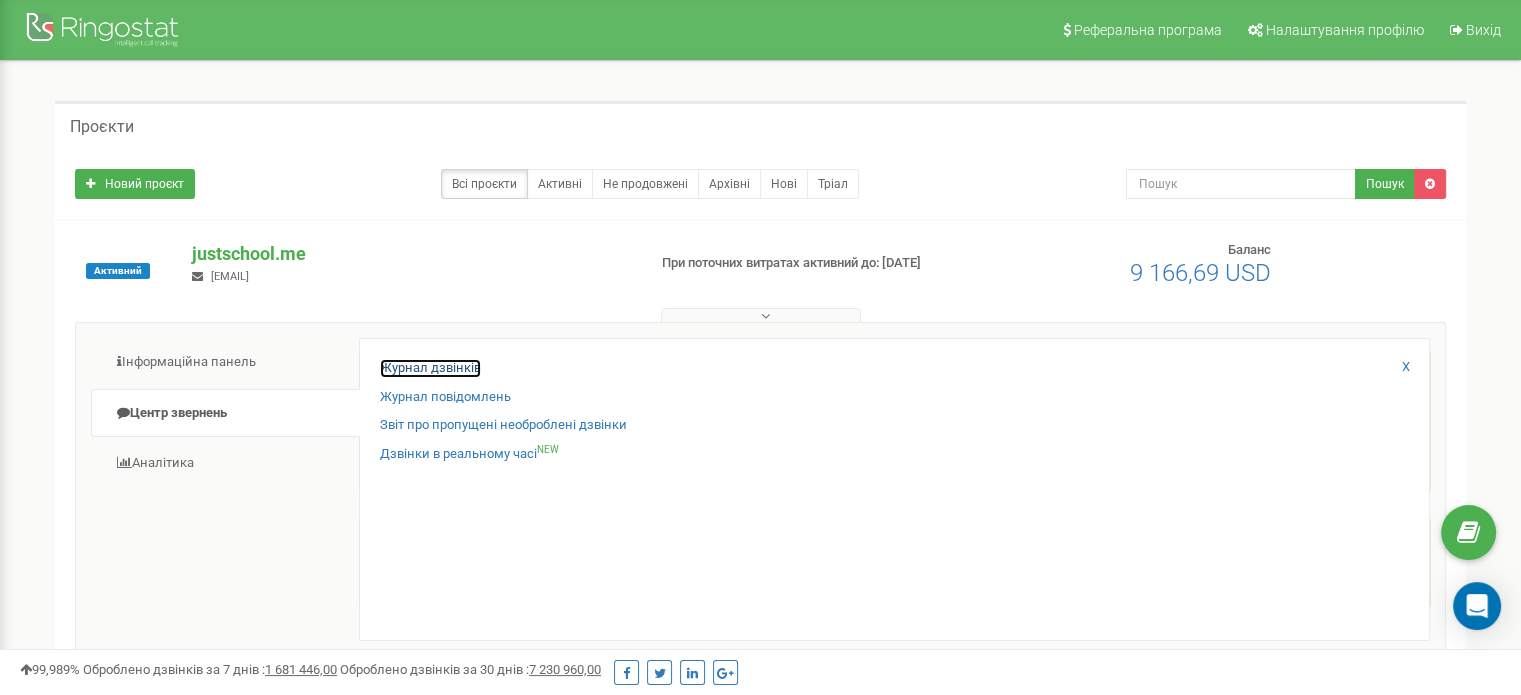 click on "Журнал дзвінків" at bounding box center (430, 368) 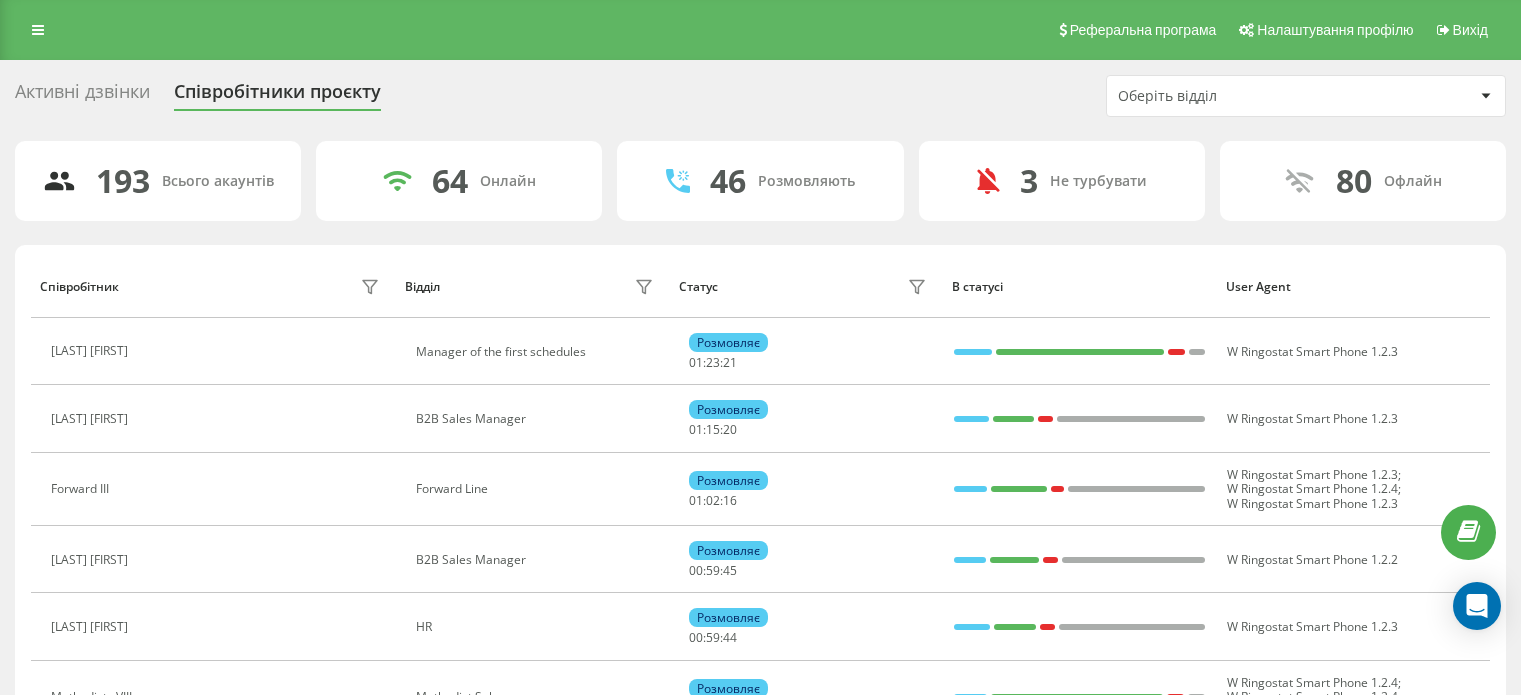 scroll, scrollTop: 0, scrollLeft: 0, axis: both 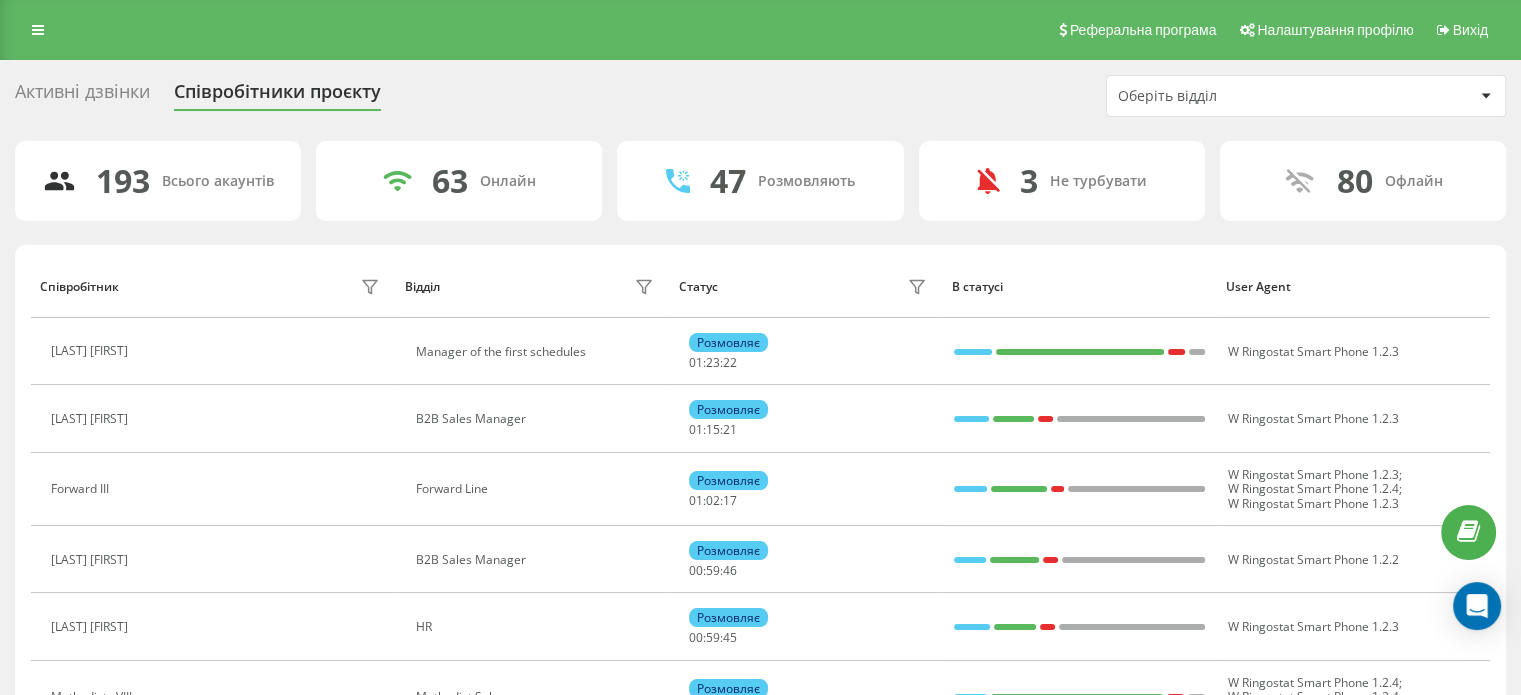 click on "Оберіть відділ" at bounding box center [1306, 96] 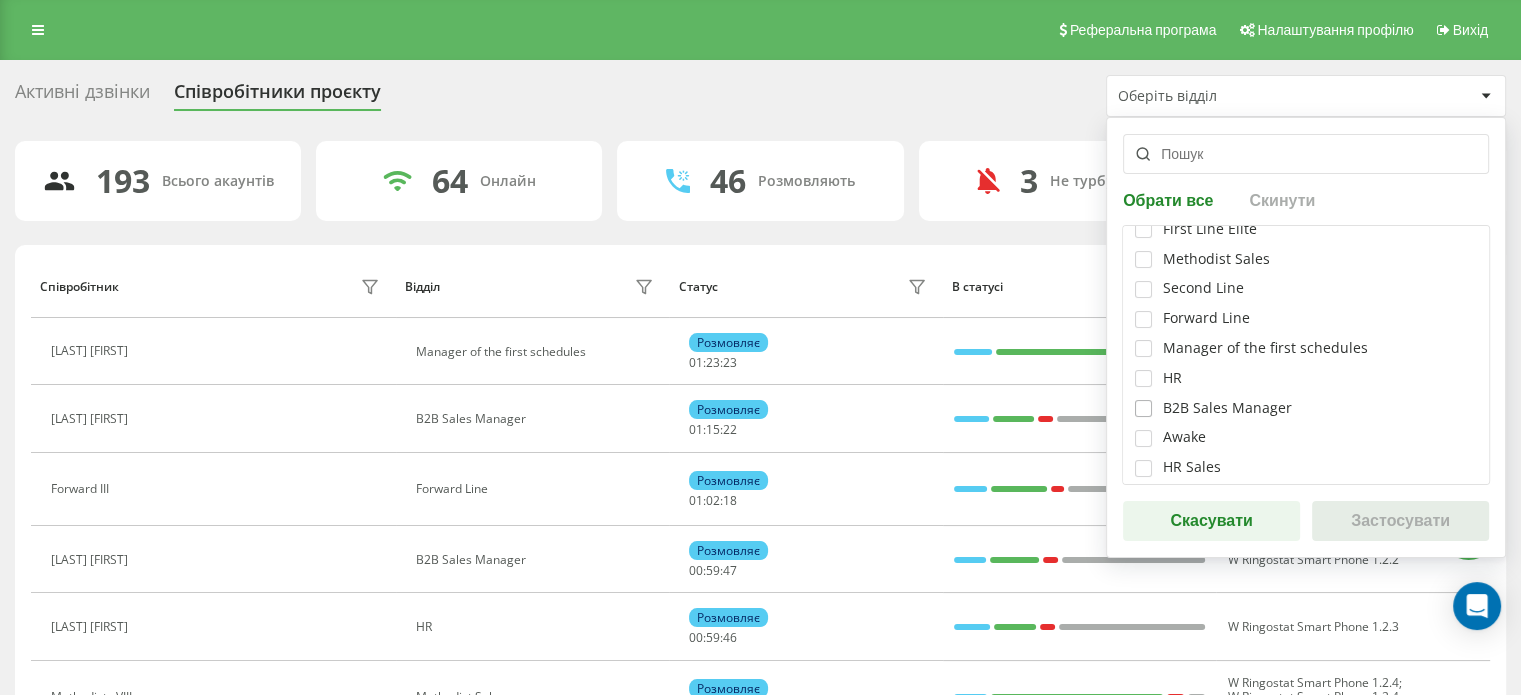 scroll, scrollTop: 80, scrollLeft: 0, axis: vertical 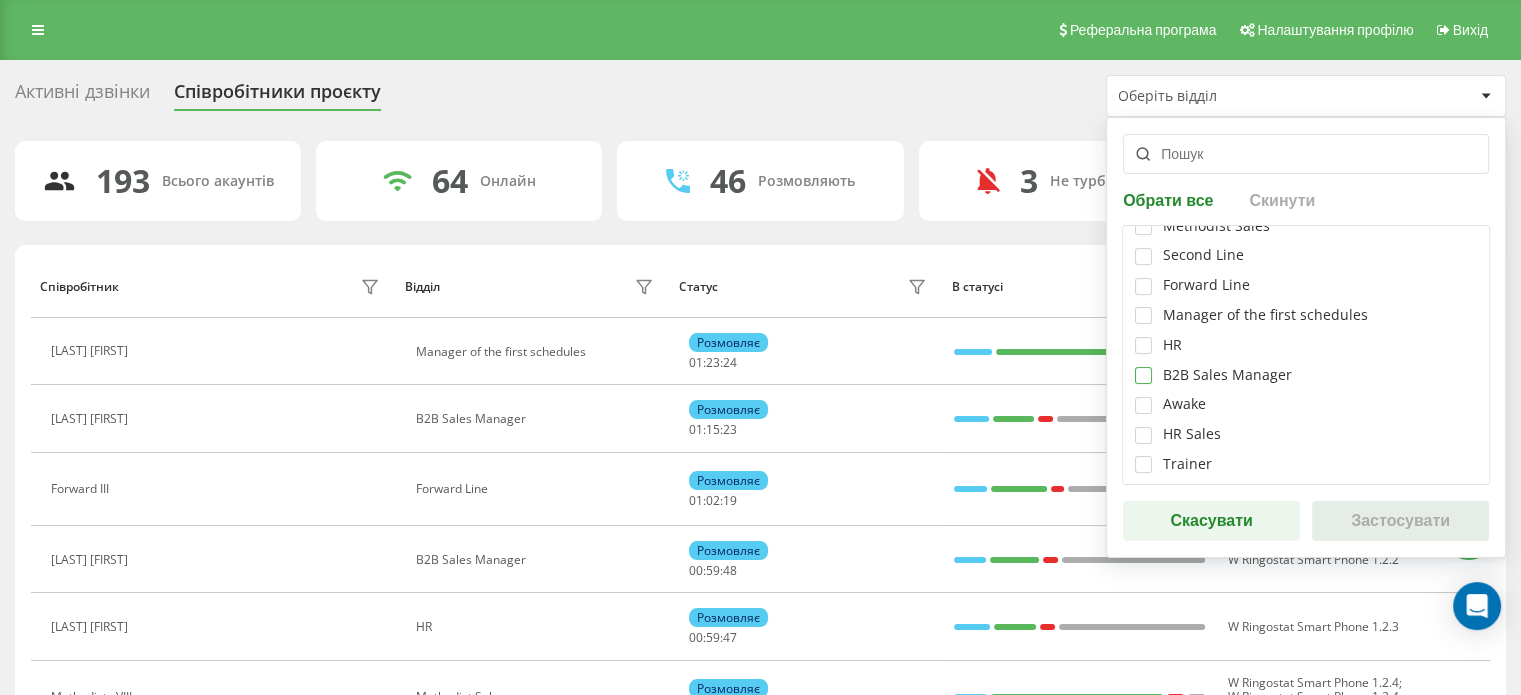 click at bounding box center [1143, 367] 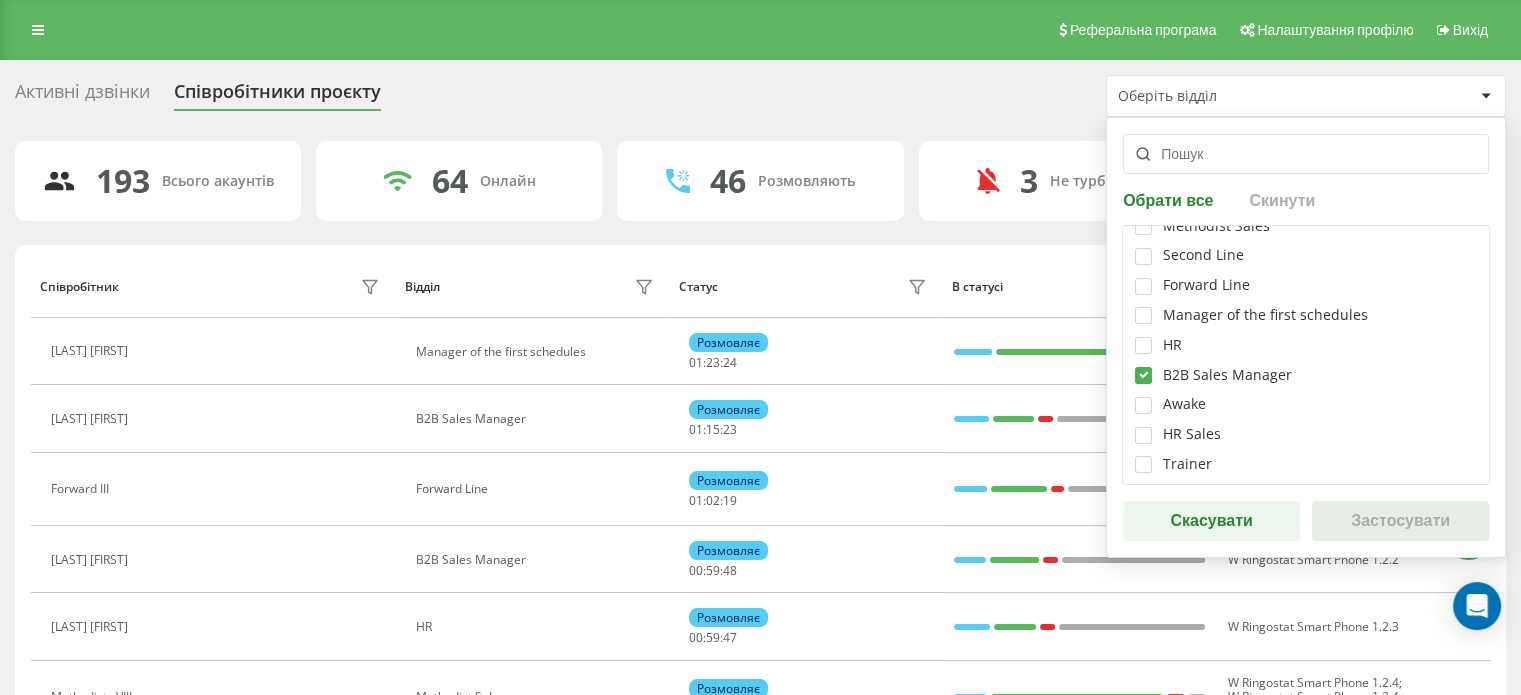 checkbox on "true" 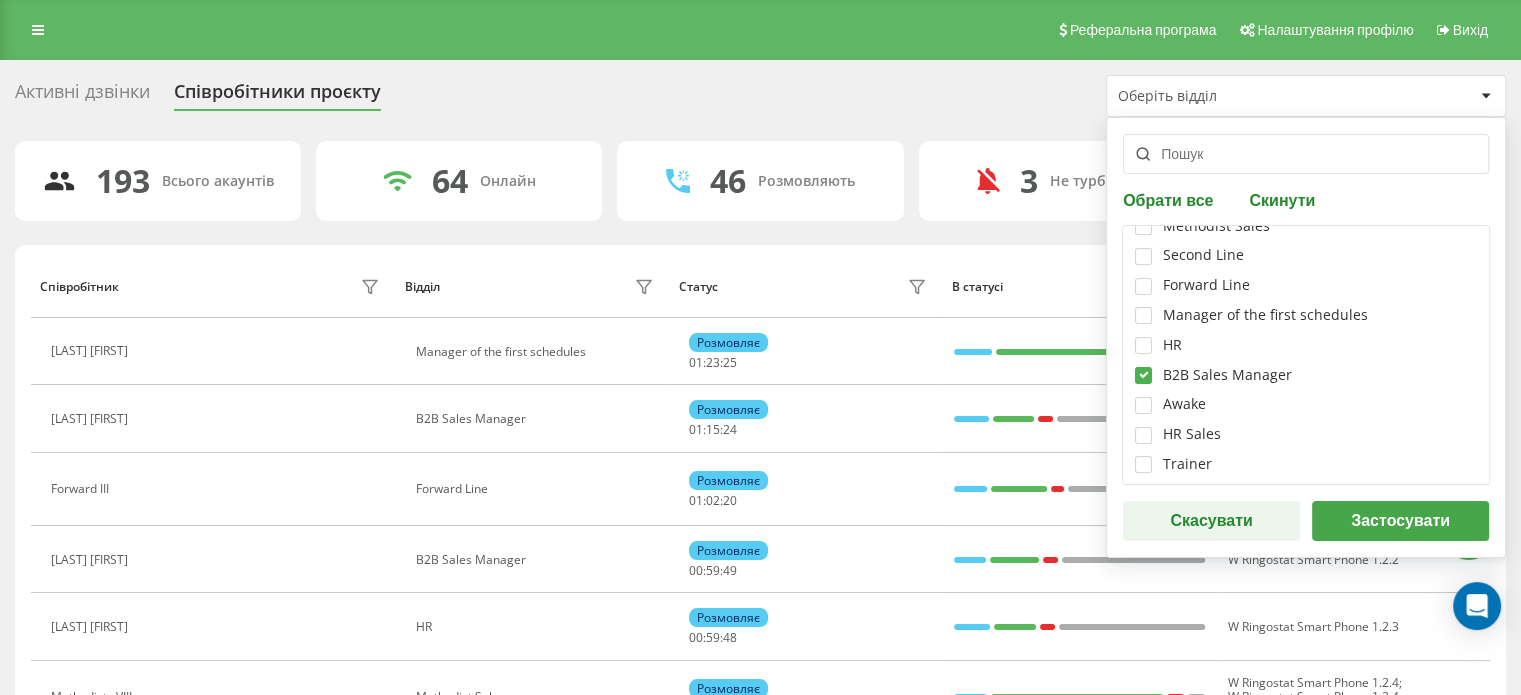 click on "Застосувати" at bounding box center [1400, 521] 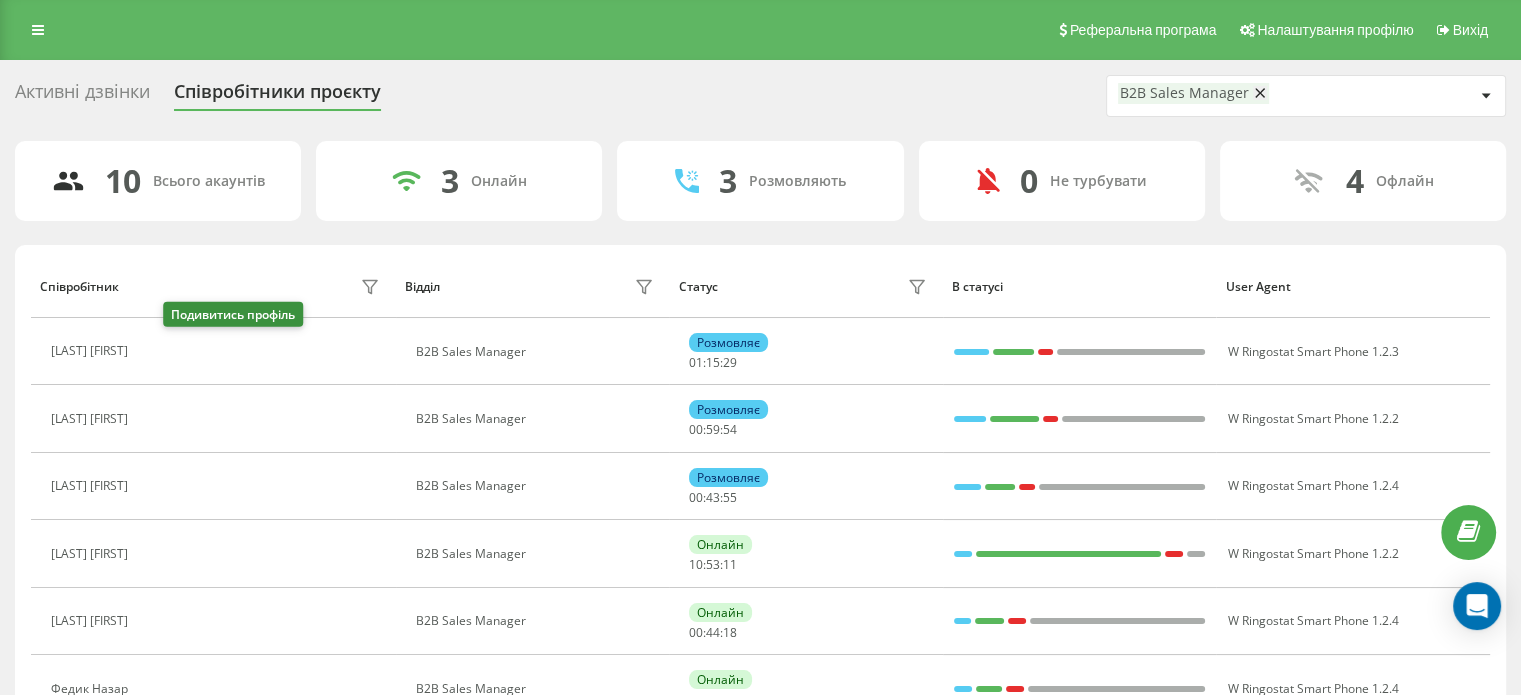 click 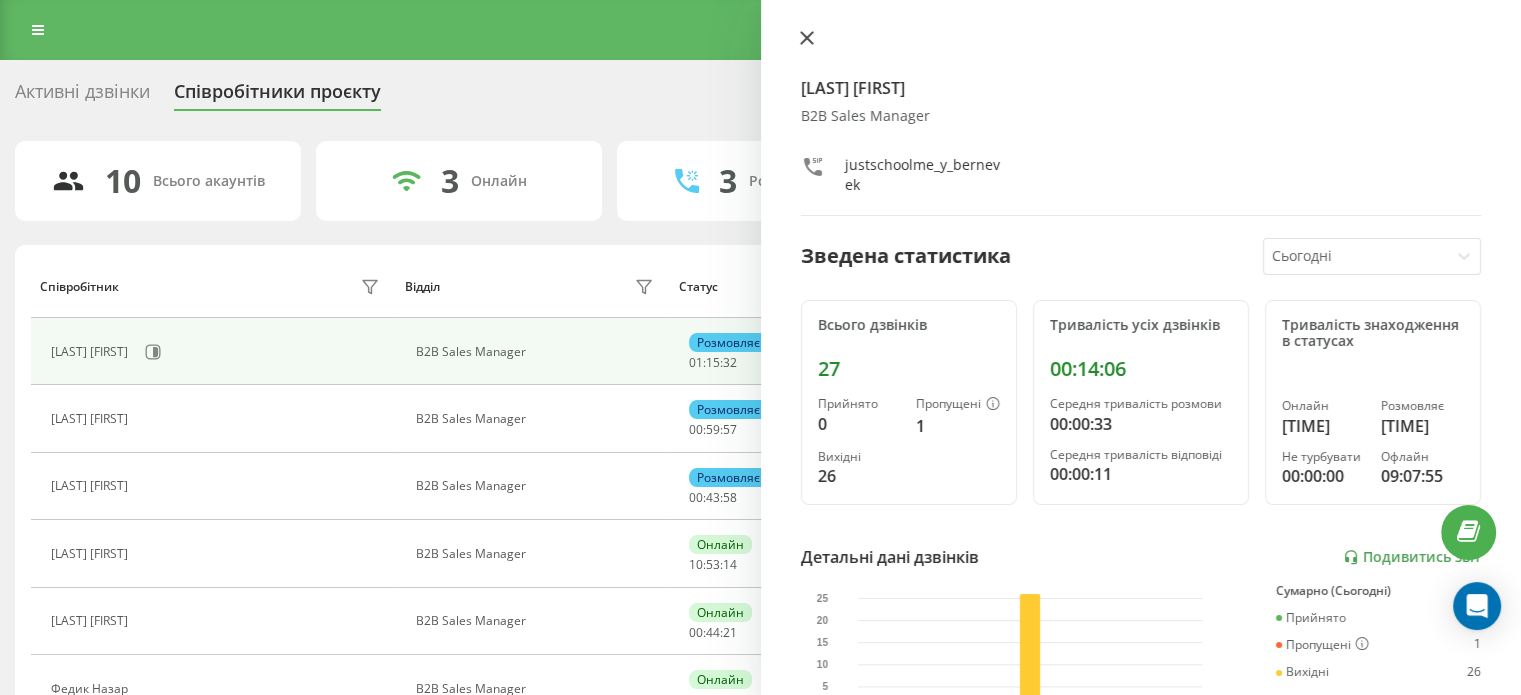 click 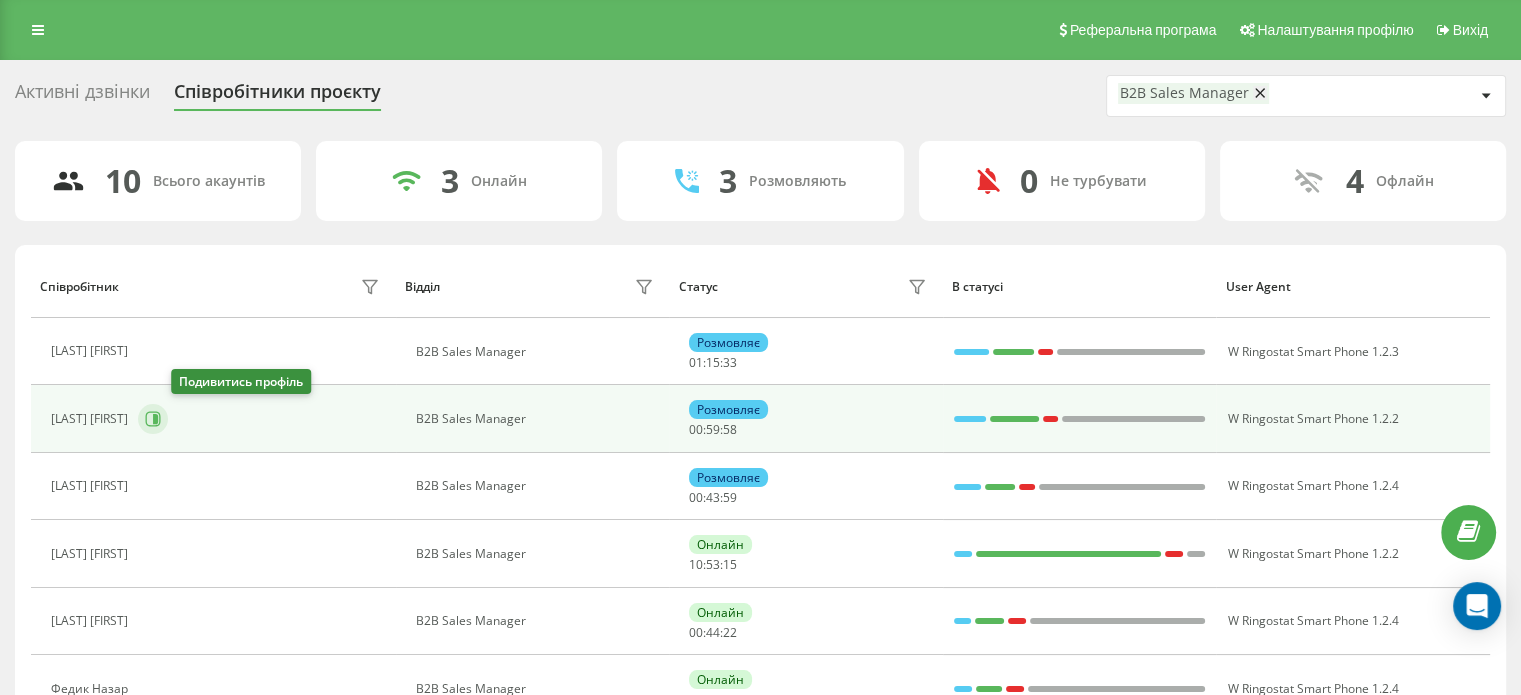 click 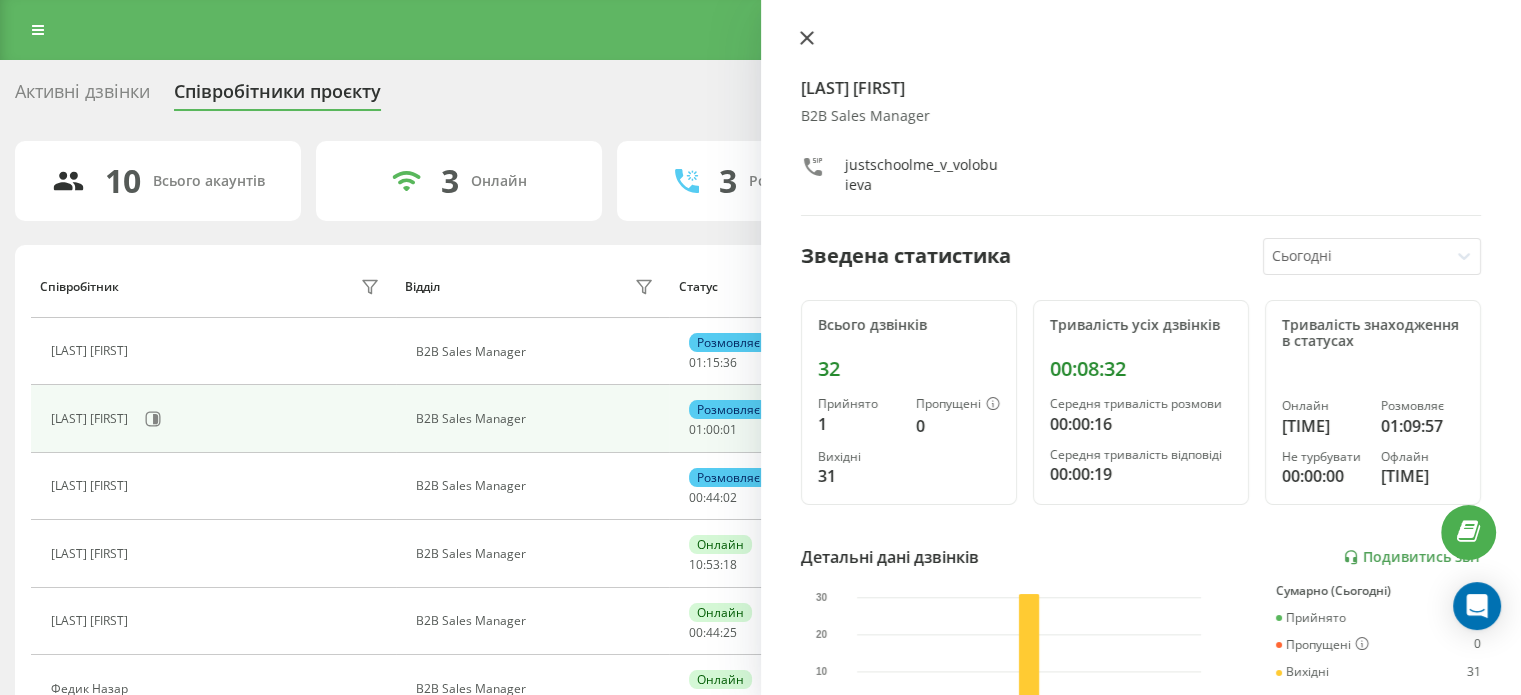 click 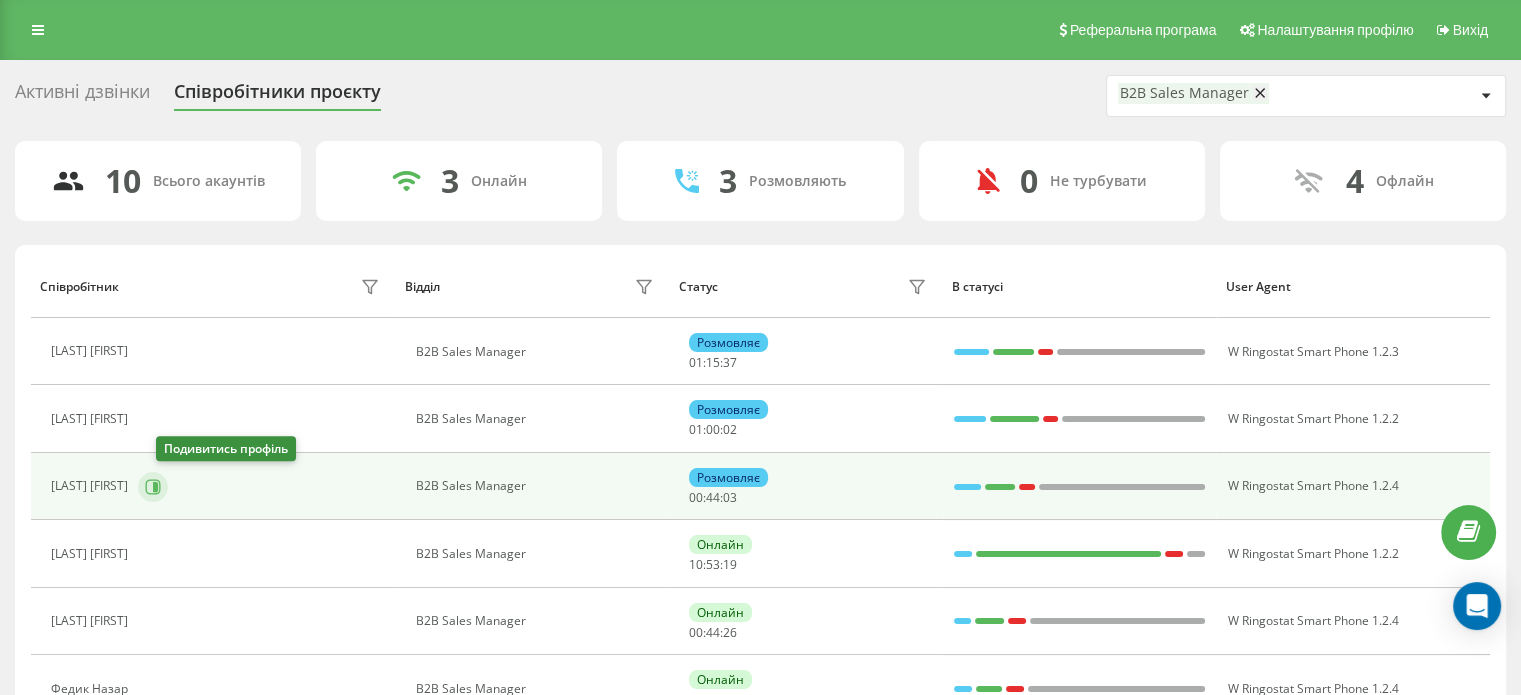 click 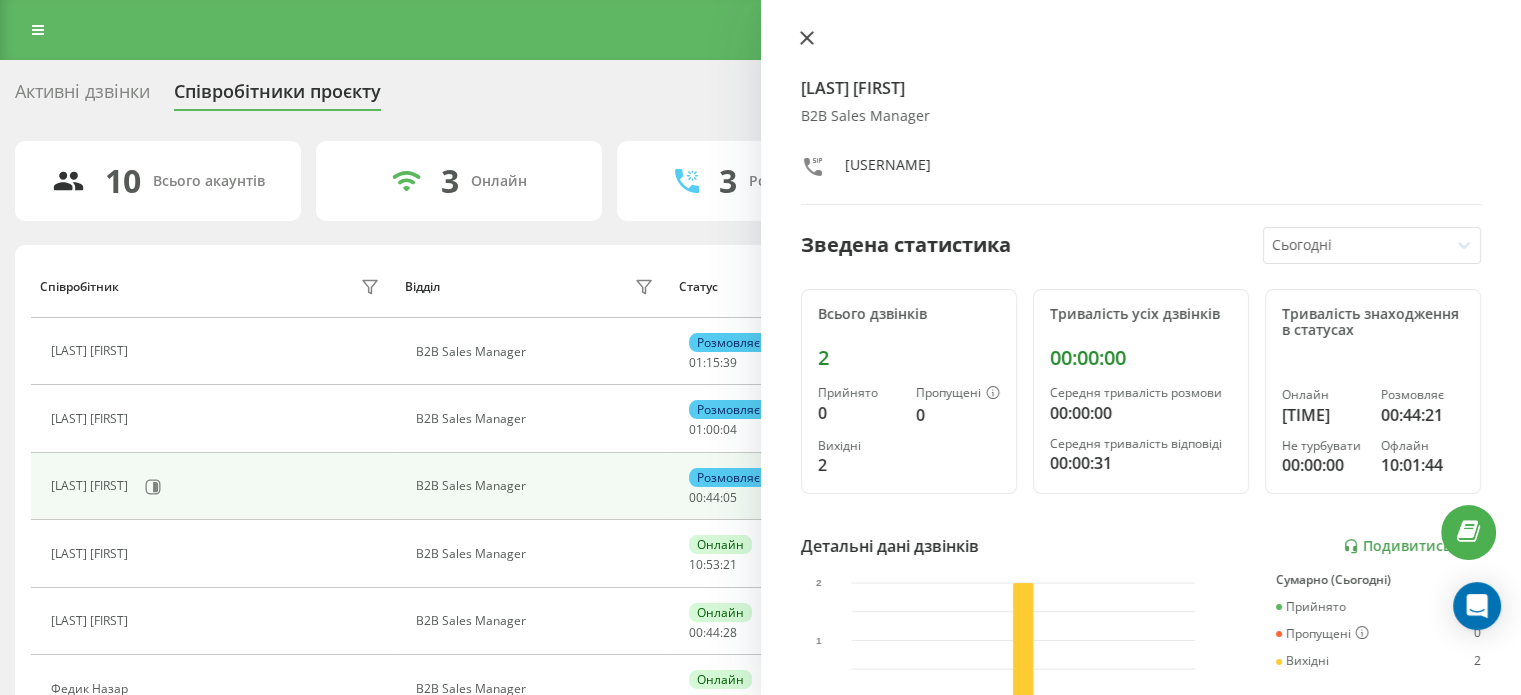 click 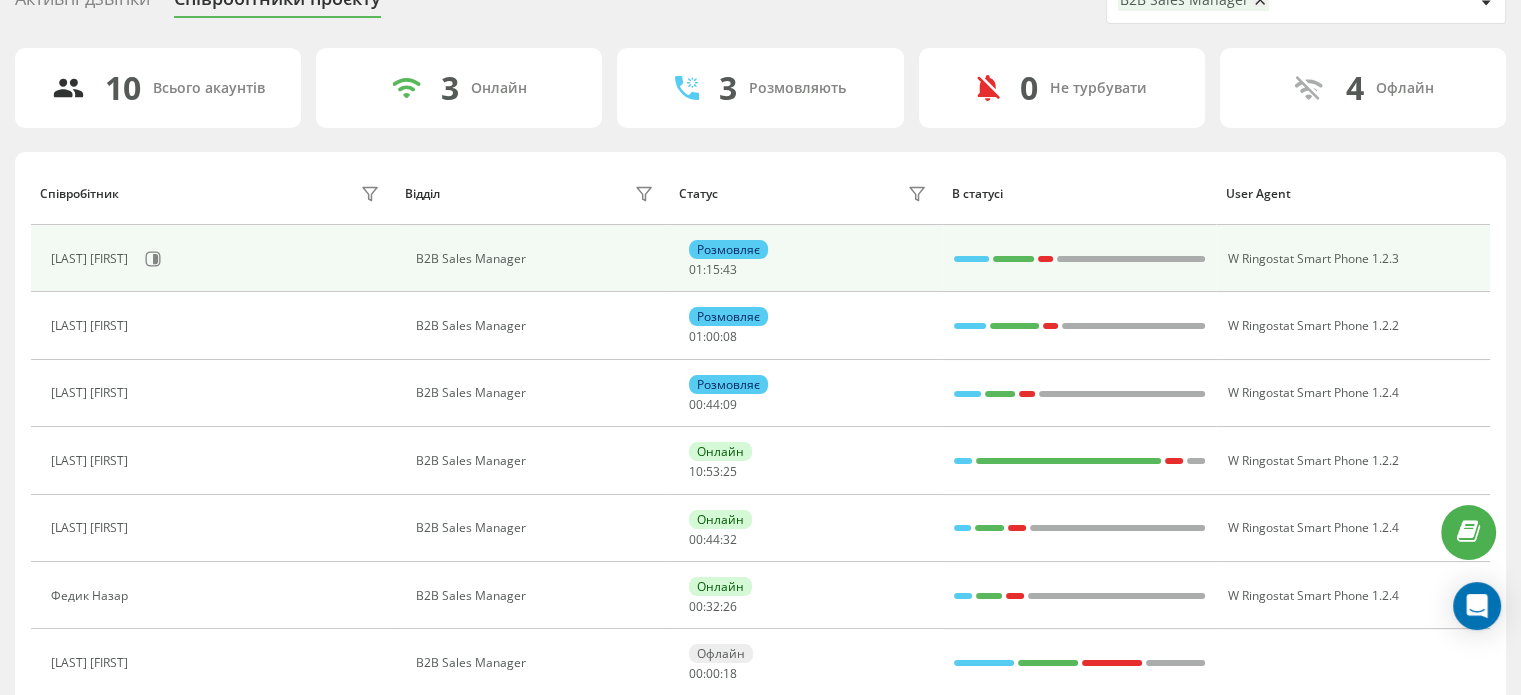scroll, scrollTop: 0, scrollLeft: 0, axis: both 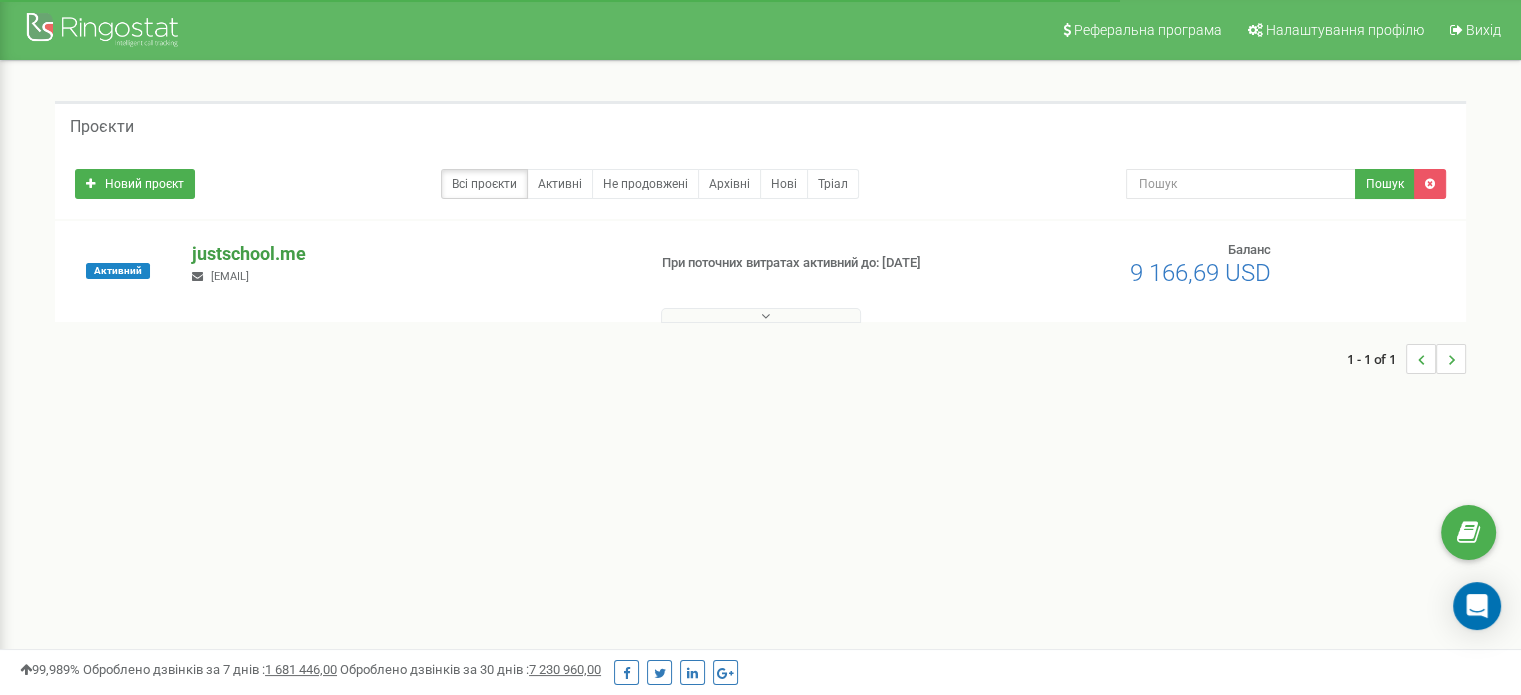 click on "justschool.me" at bounding box center [410, 254] 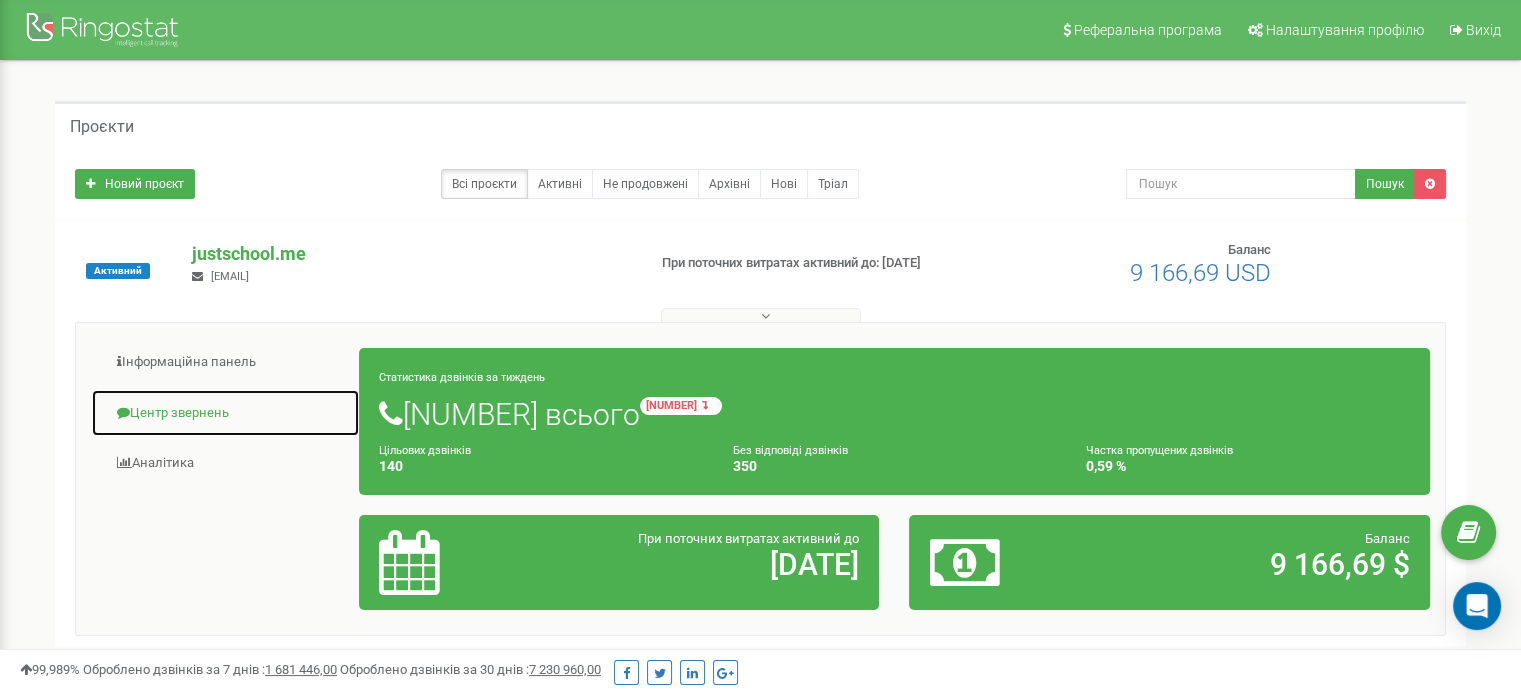 click on "Центр звернень" at bounding box center (225, 413) 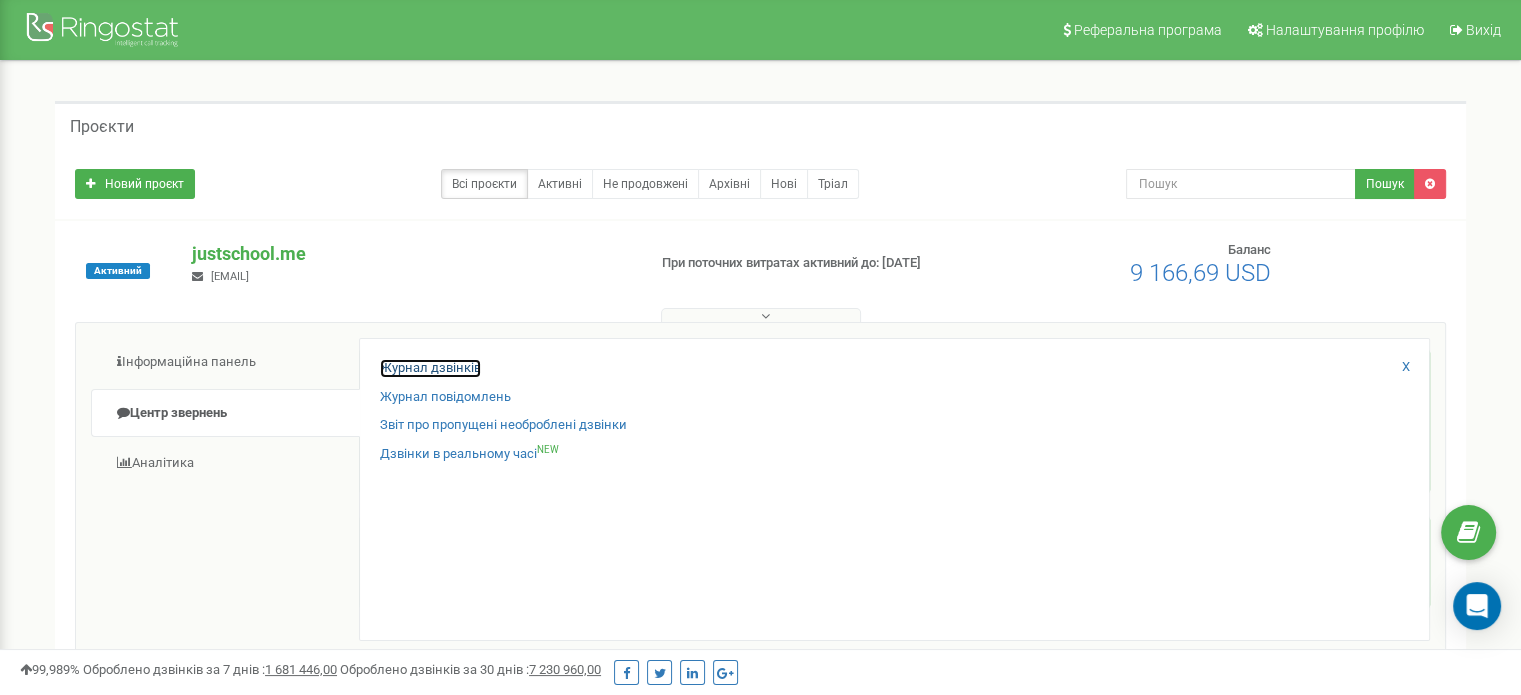 click on "Журнал дзвінків" at bounding box center [430, 368] 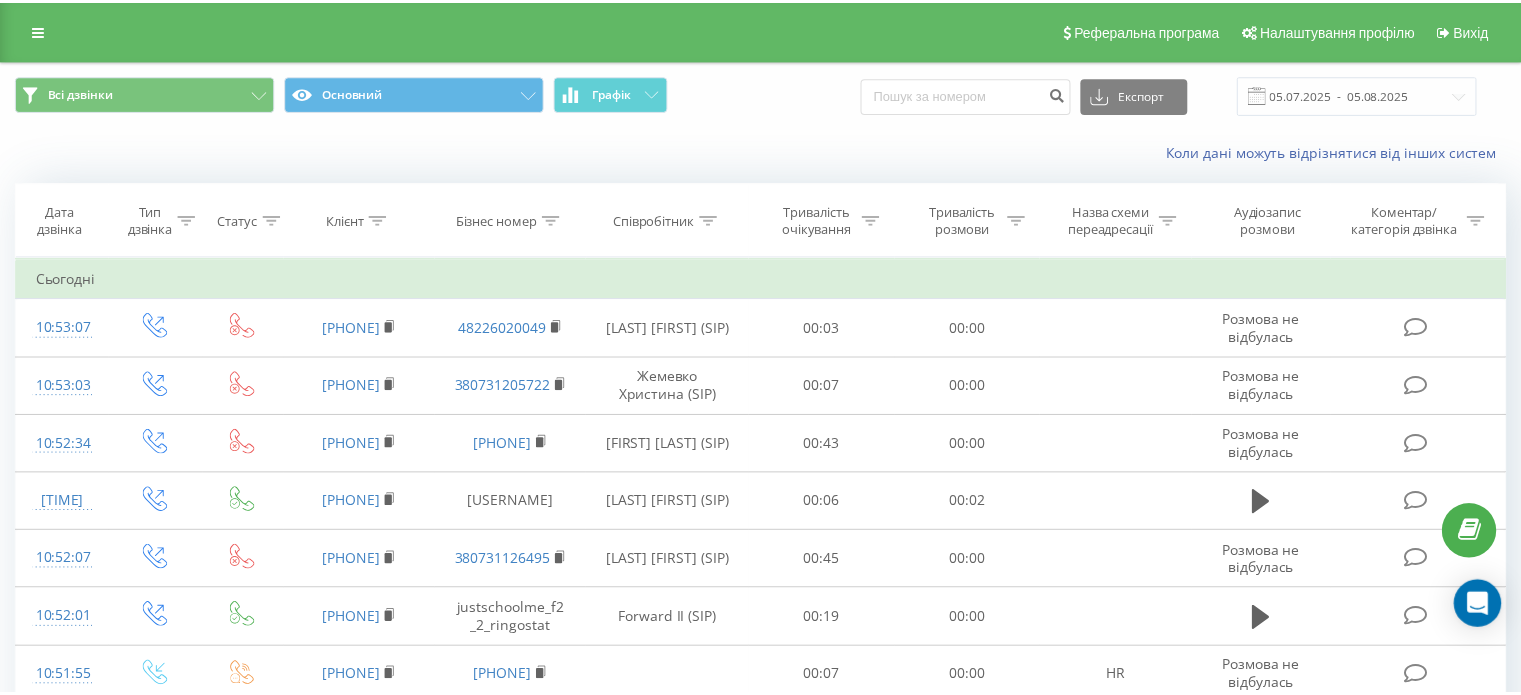 scroll, scrollTop: 0, scrollLeft: 0, axis: both 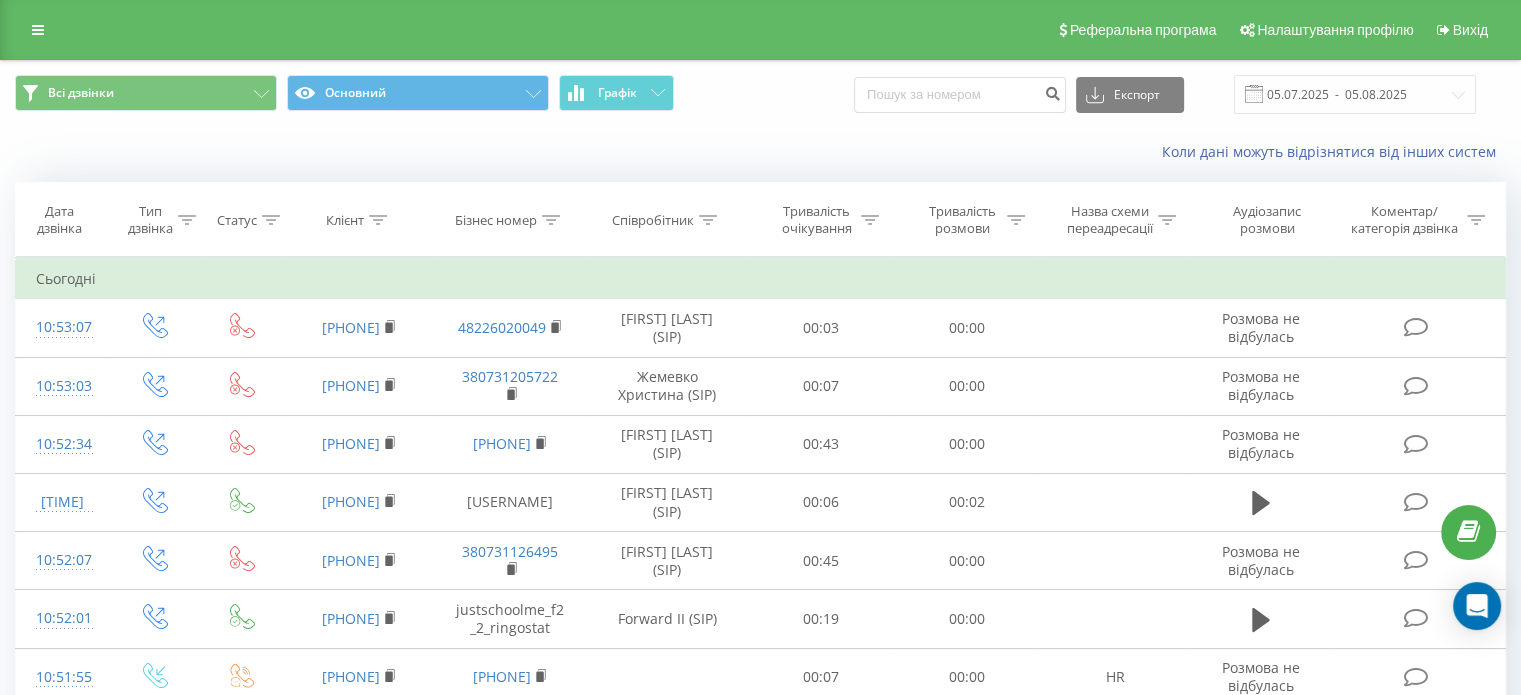 click 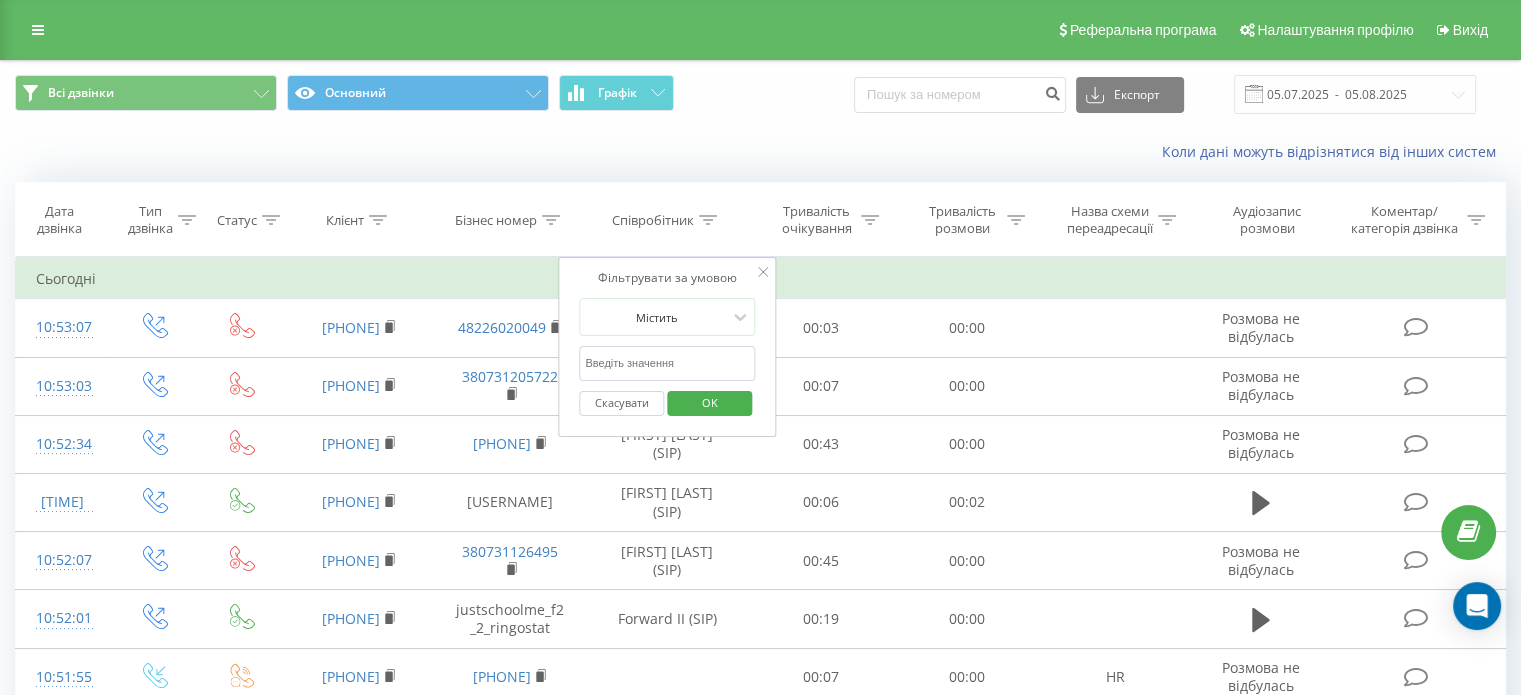 click at bounding box center (667, 363) 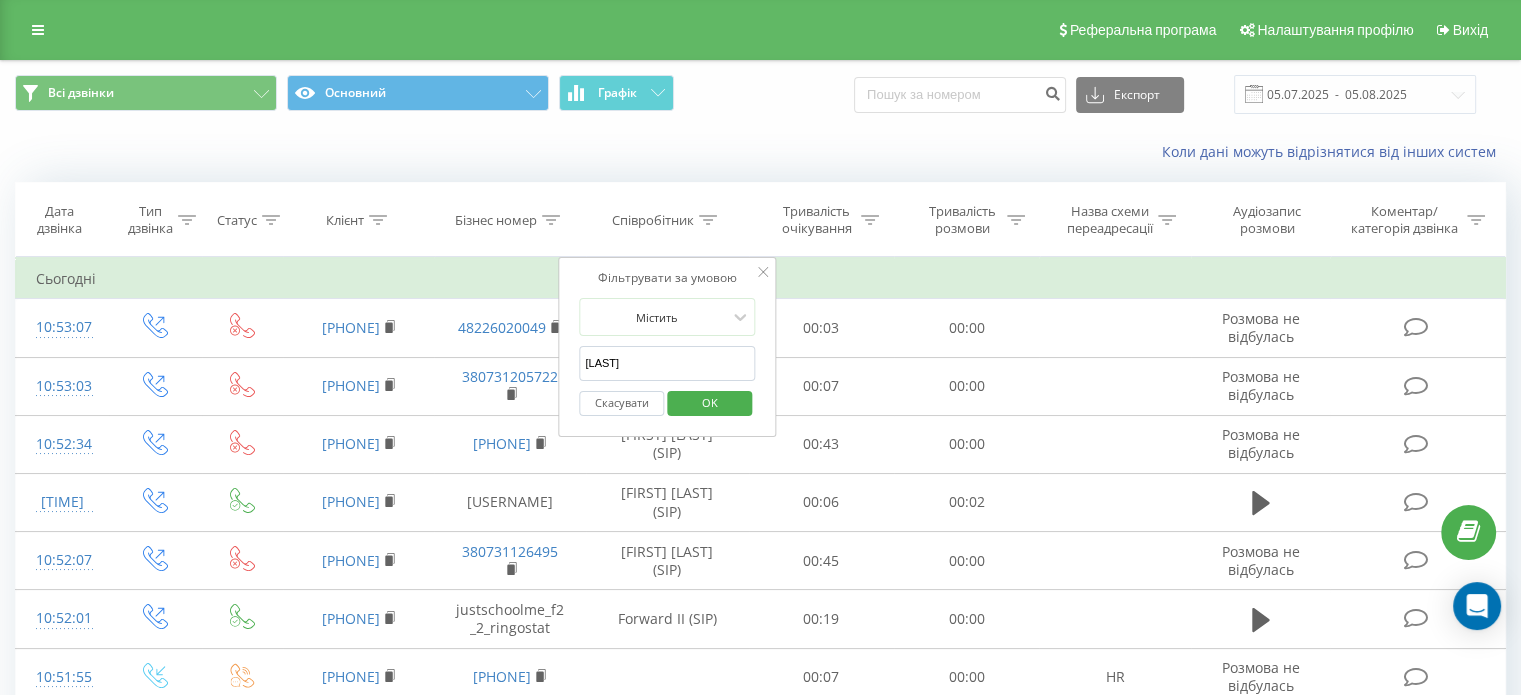 click on "OK" at bounding box center [710, 402] 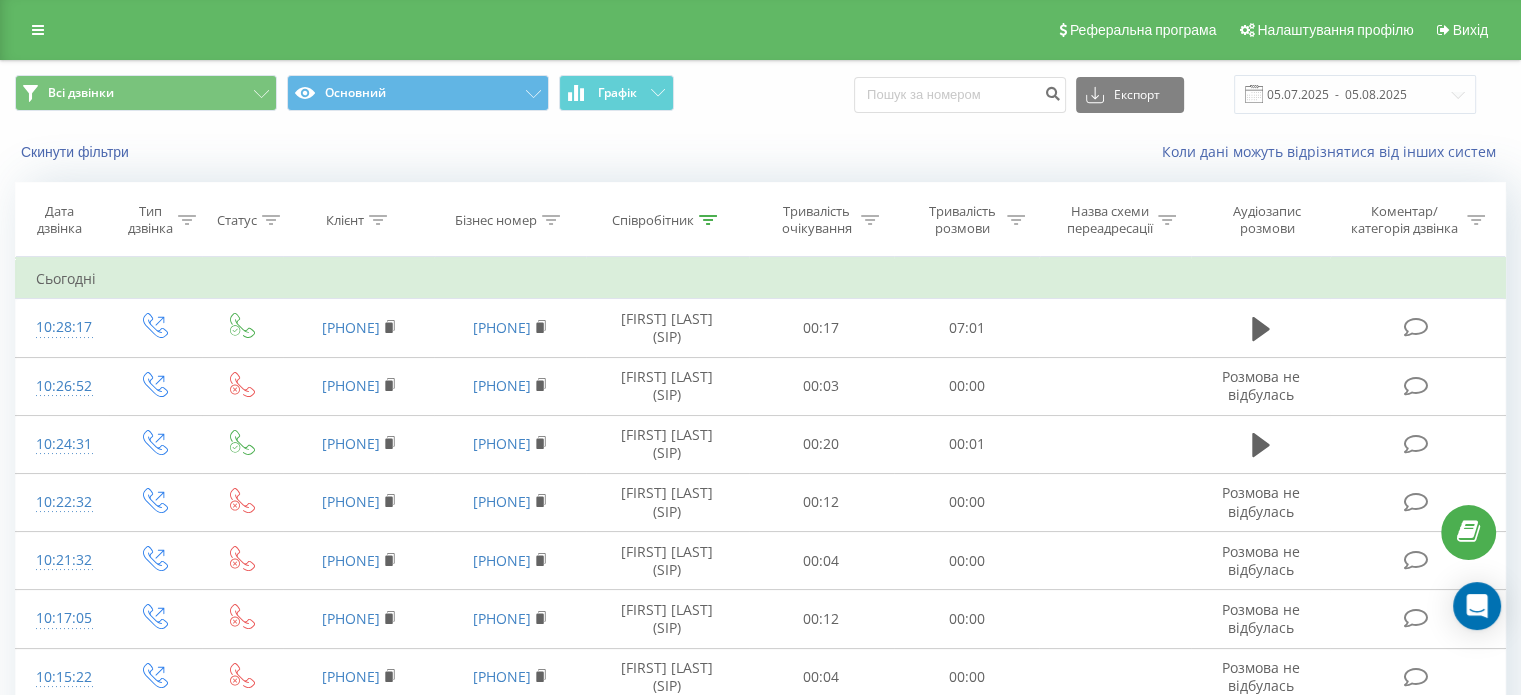 click on "Скинути фільтри Коли дані можуть відрізнятися вiд інших систем" at bounding box center [760, 152] 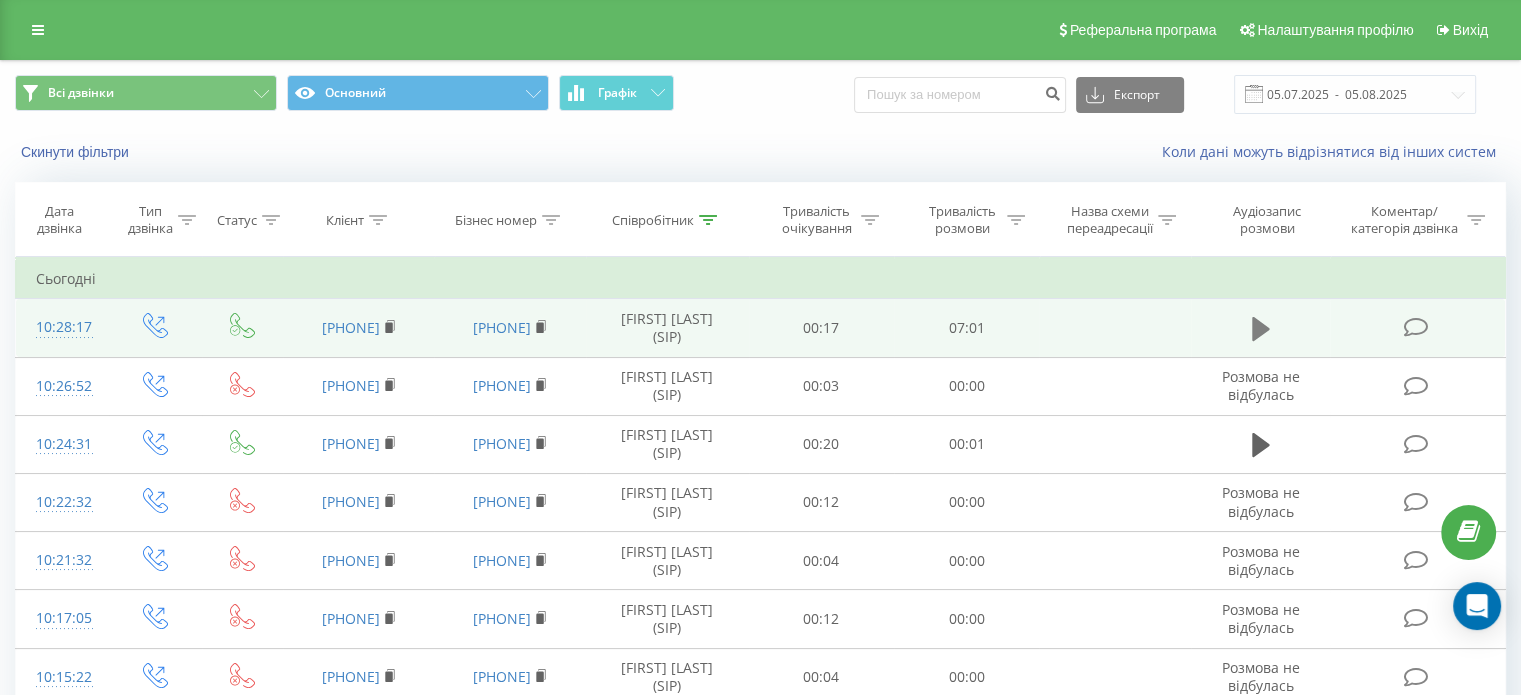 click 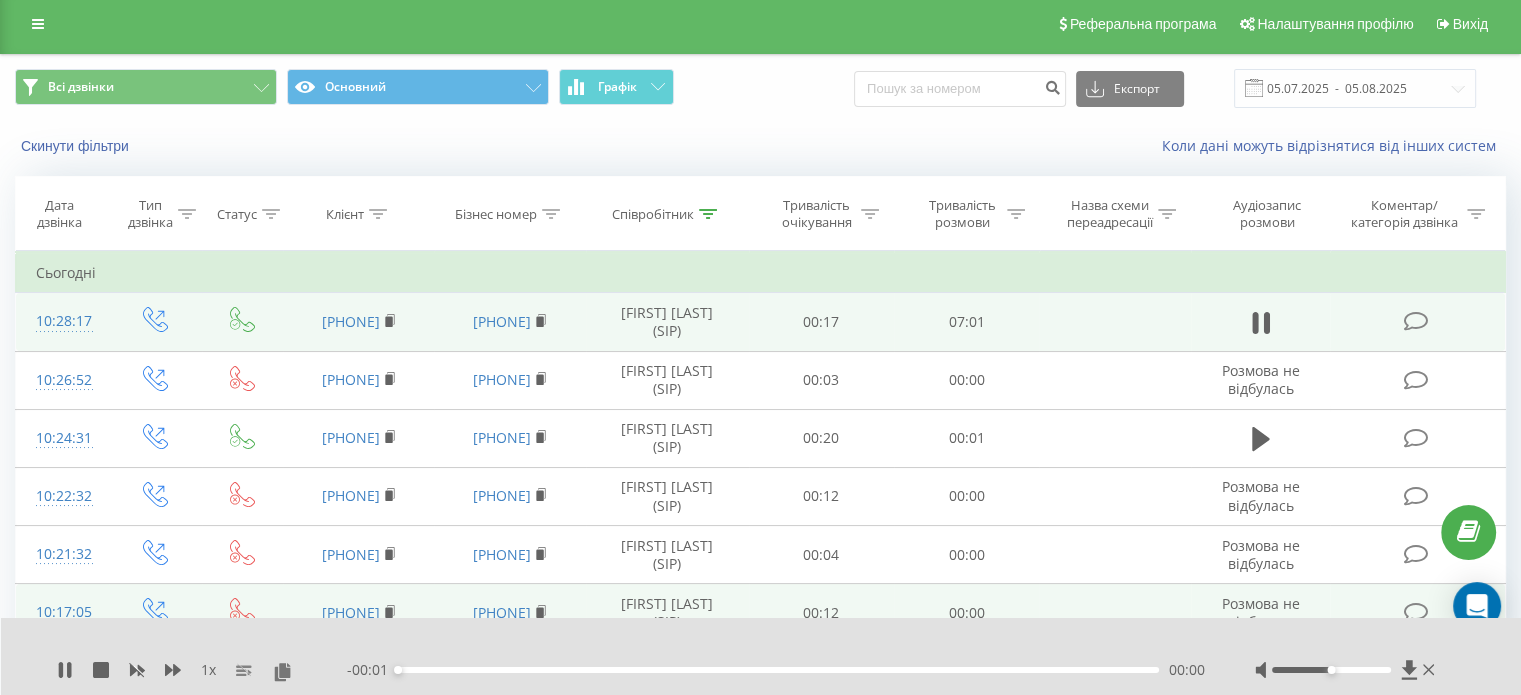 scroll, scrollTop: 100, scrollLeft: 0, axis: vertical 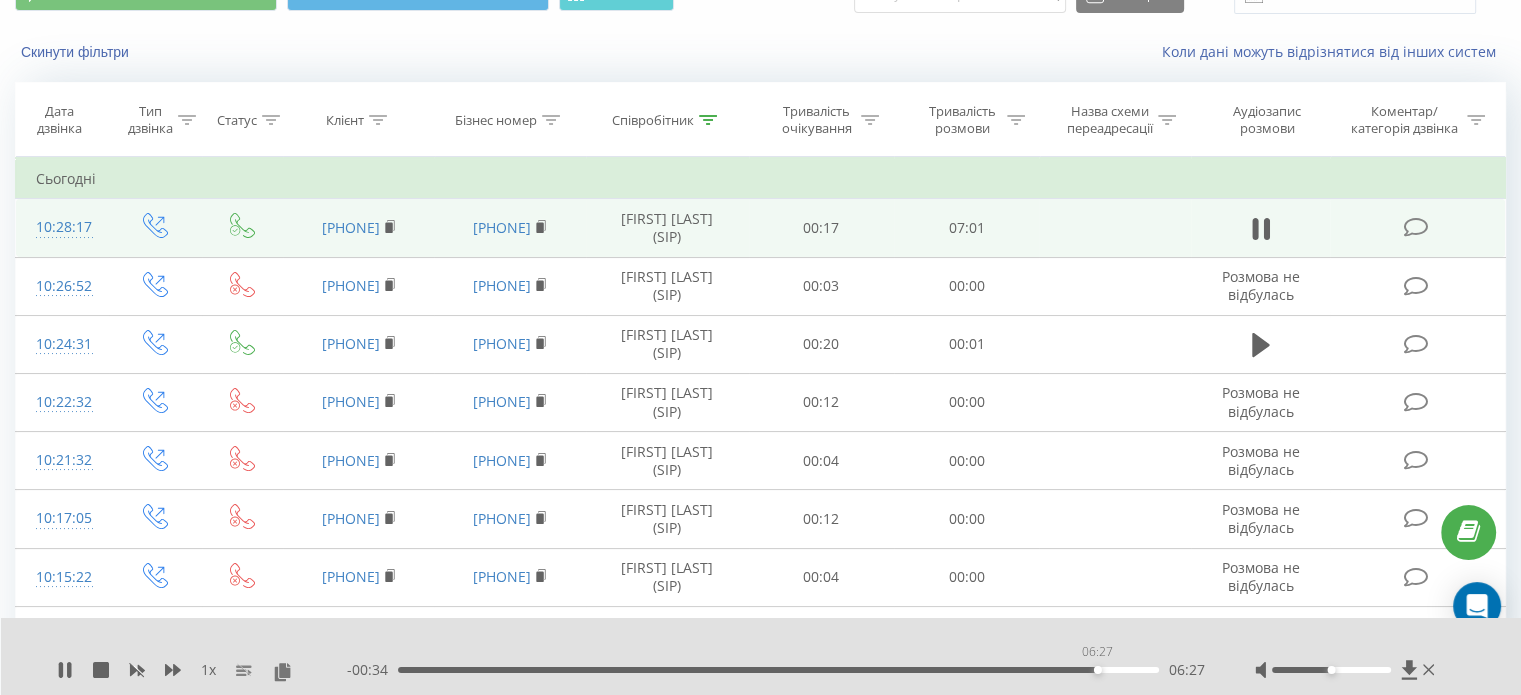 click on "06:27" at bounding box center (778, 670) 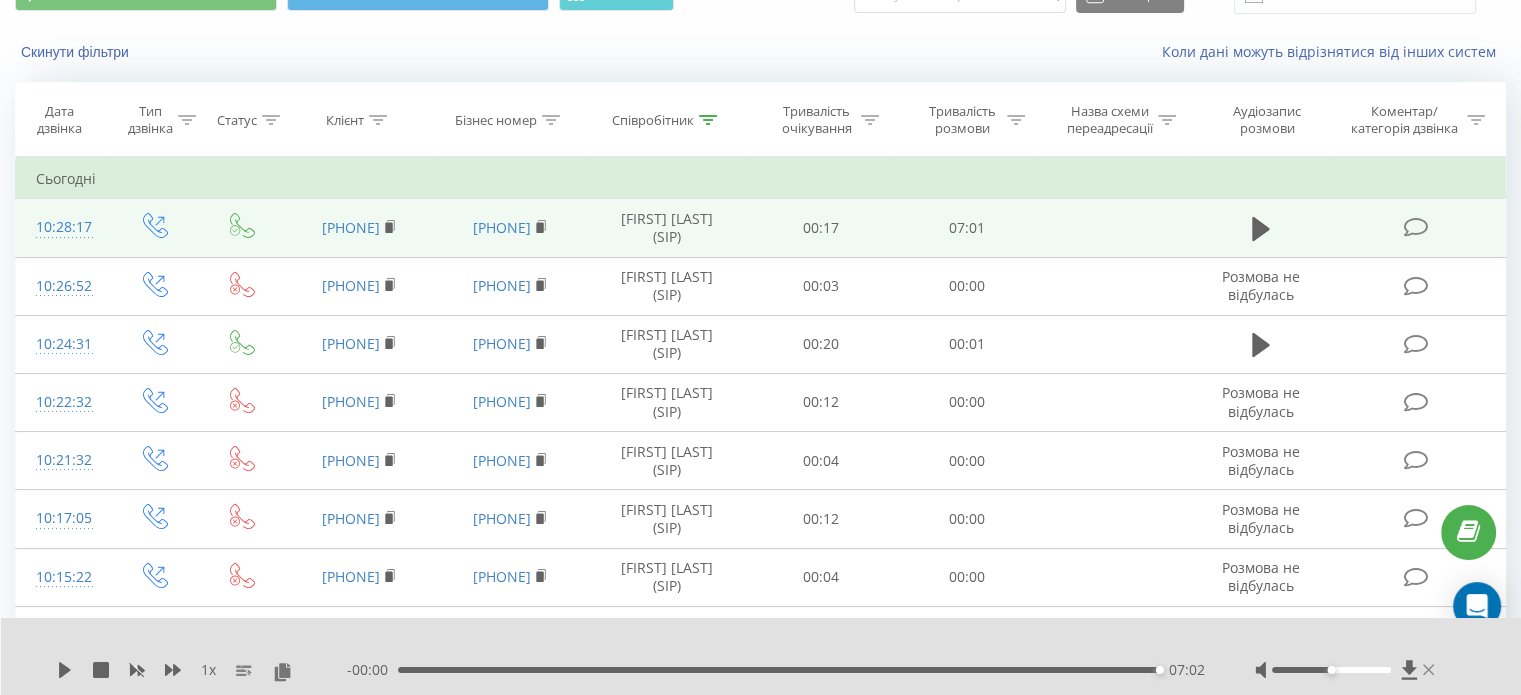 click 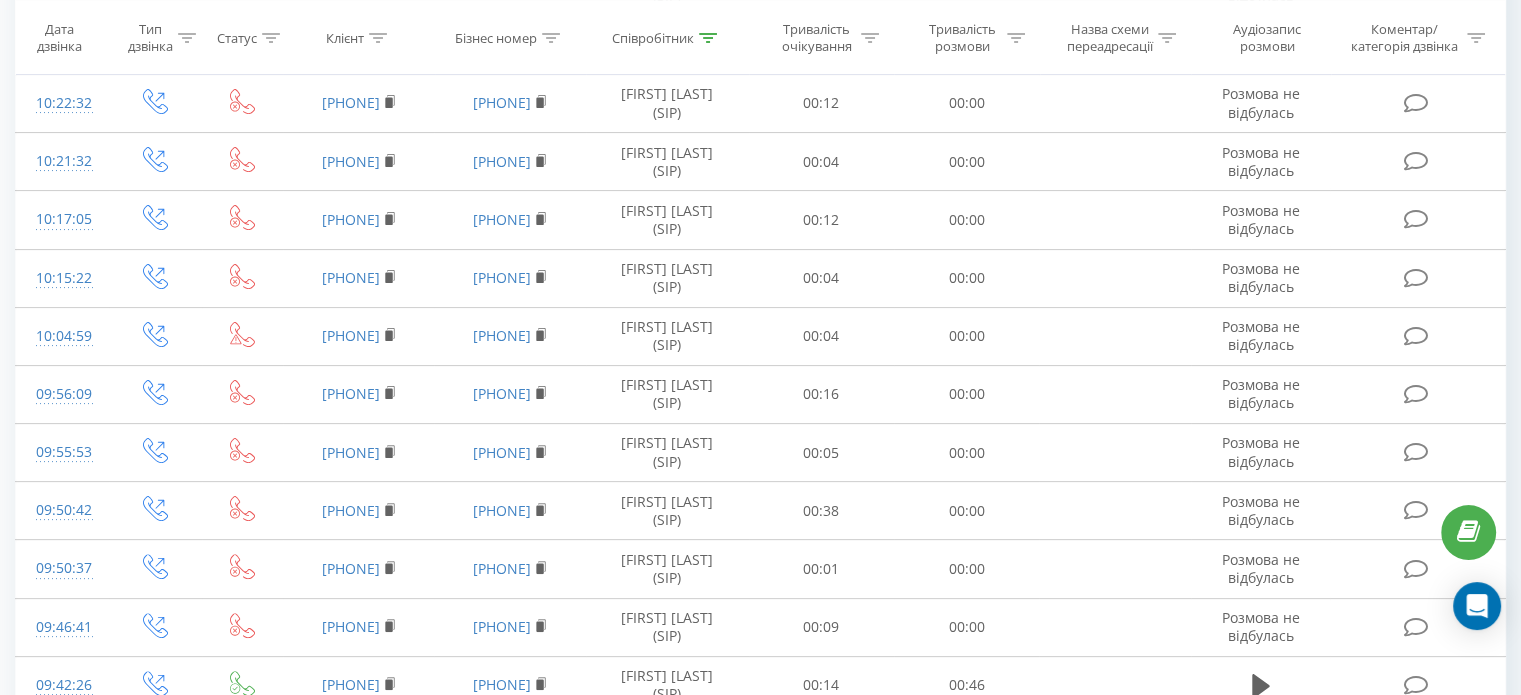 scroll, scrollTop: 0, scrollLeft: 0, axis: both 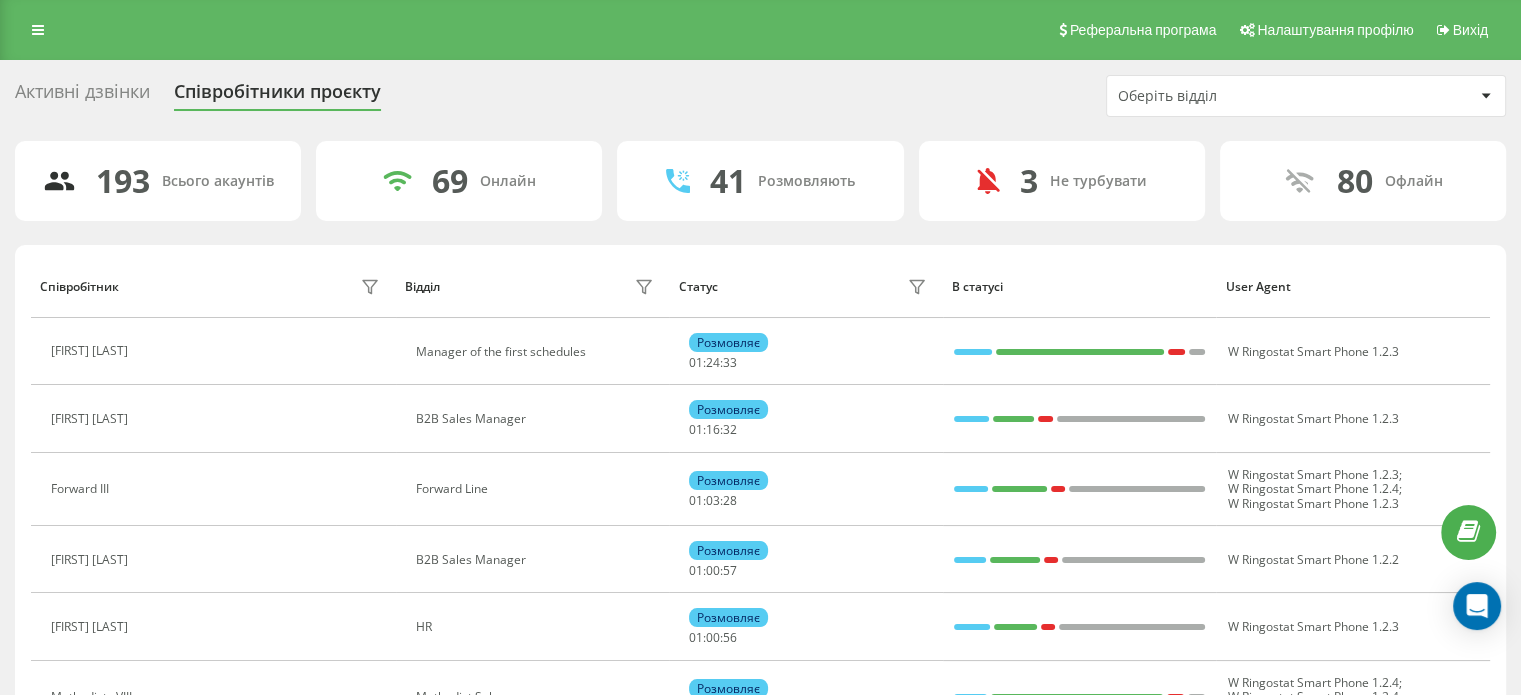 click on "Оберіть відділ" at bounding box center (1306, 96) 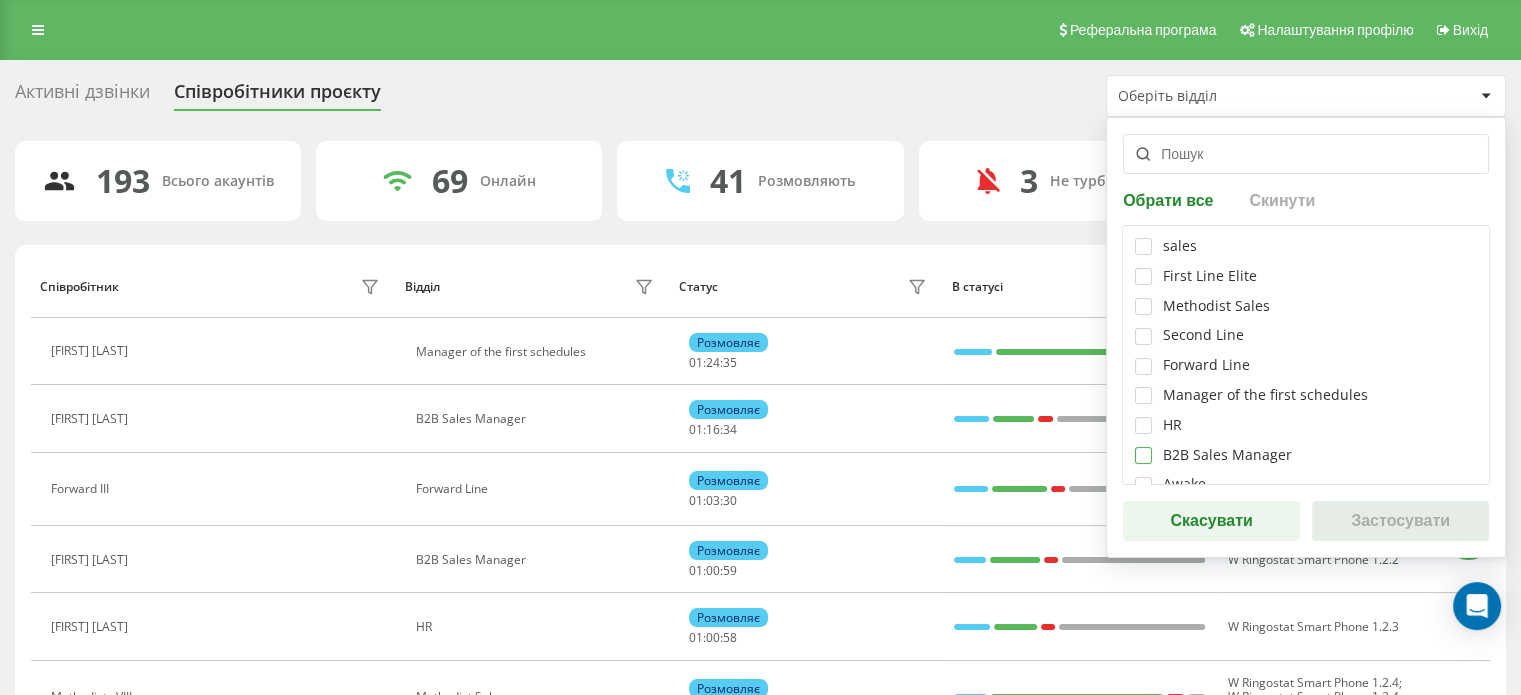 click at bounding box center (1143, 447) 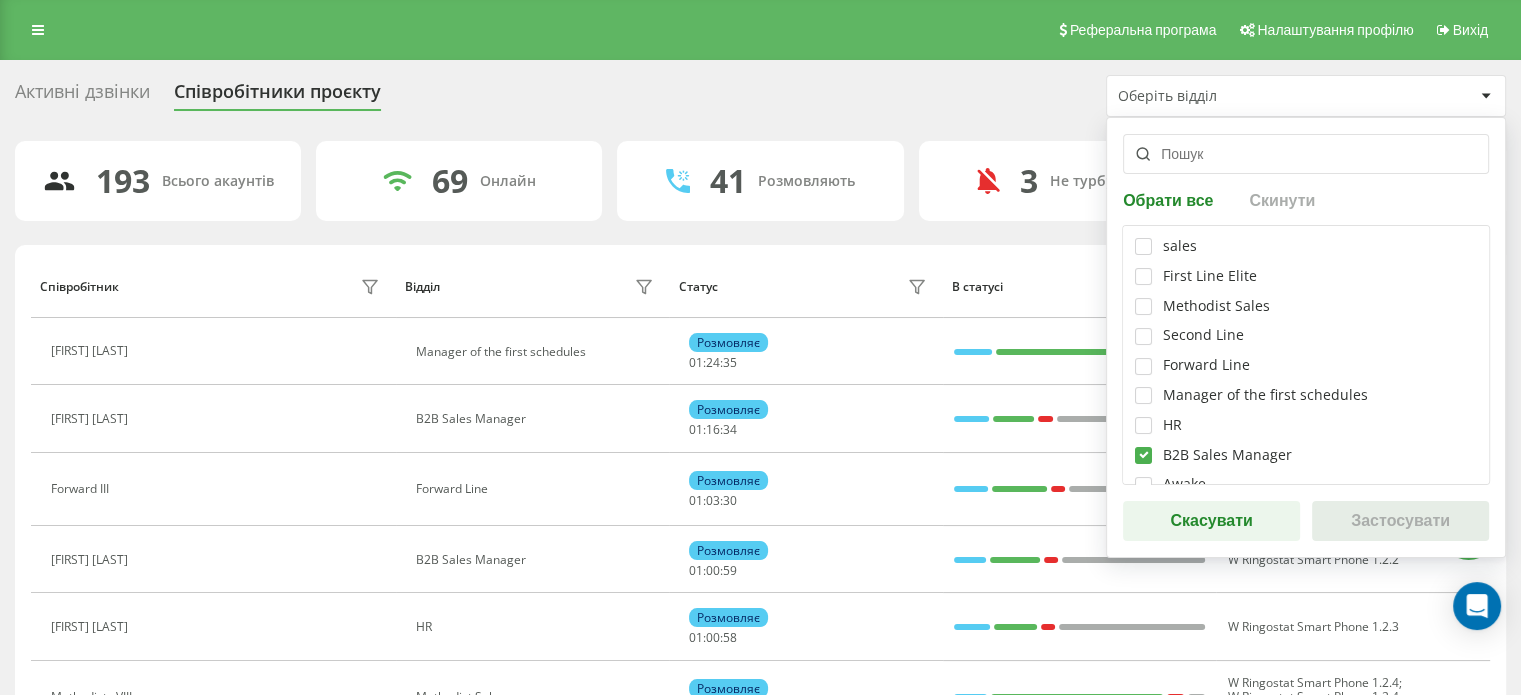 checkbox on "true" 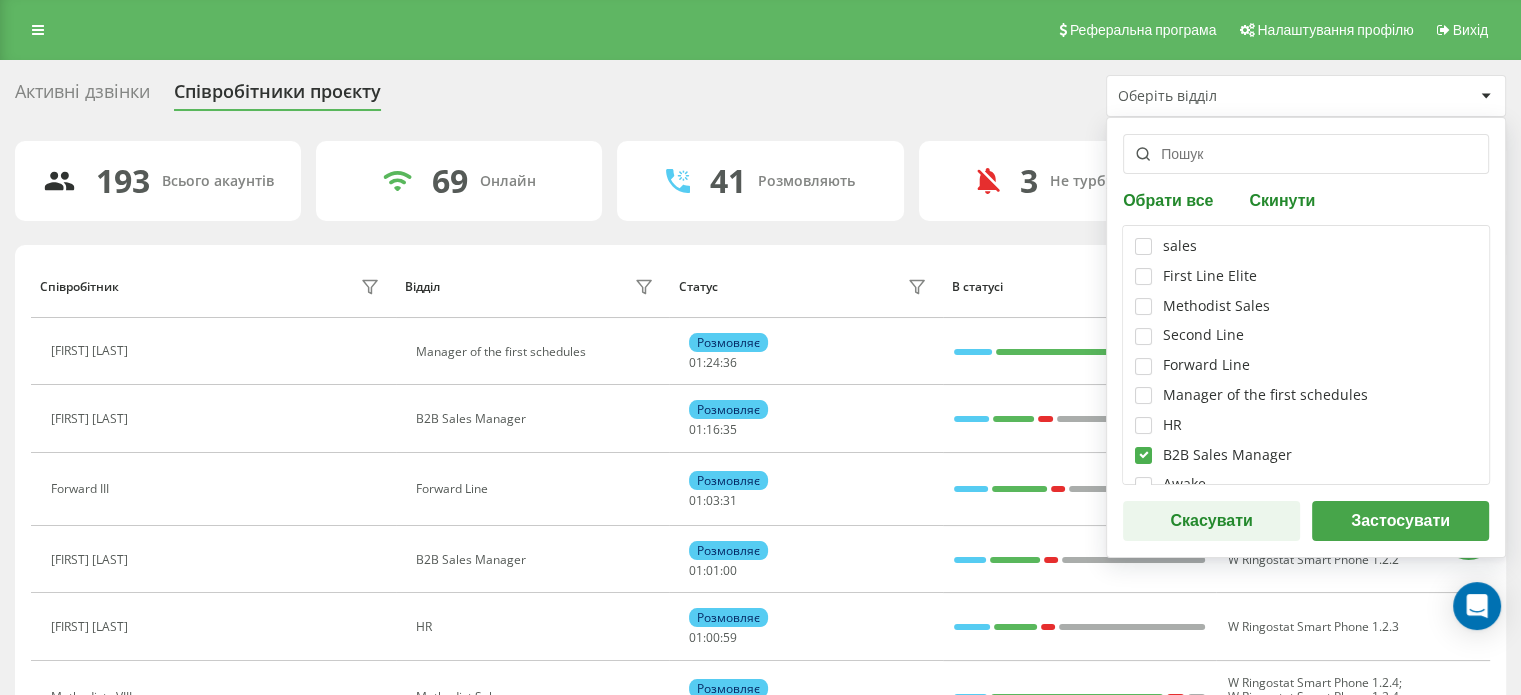 click on "Застосувати" at bounding box center [1400, 521] 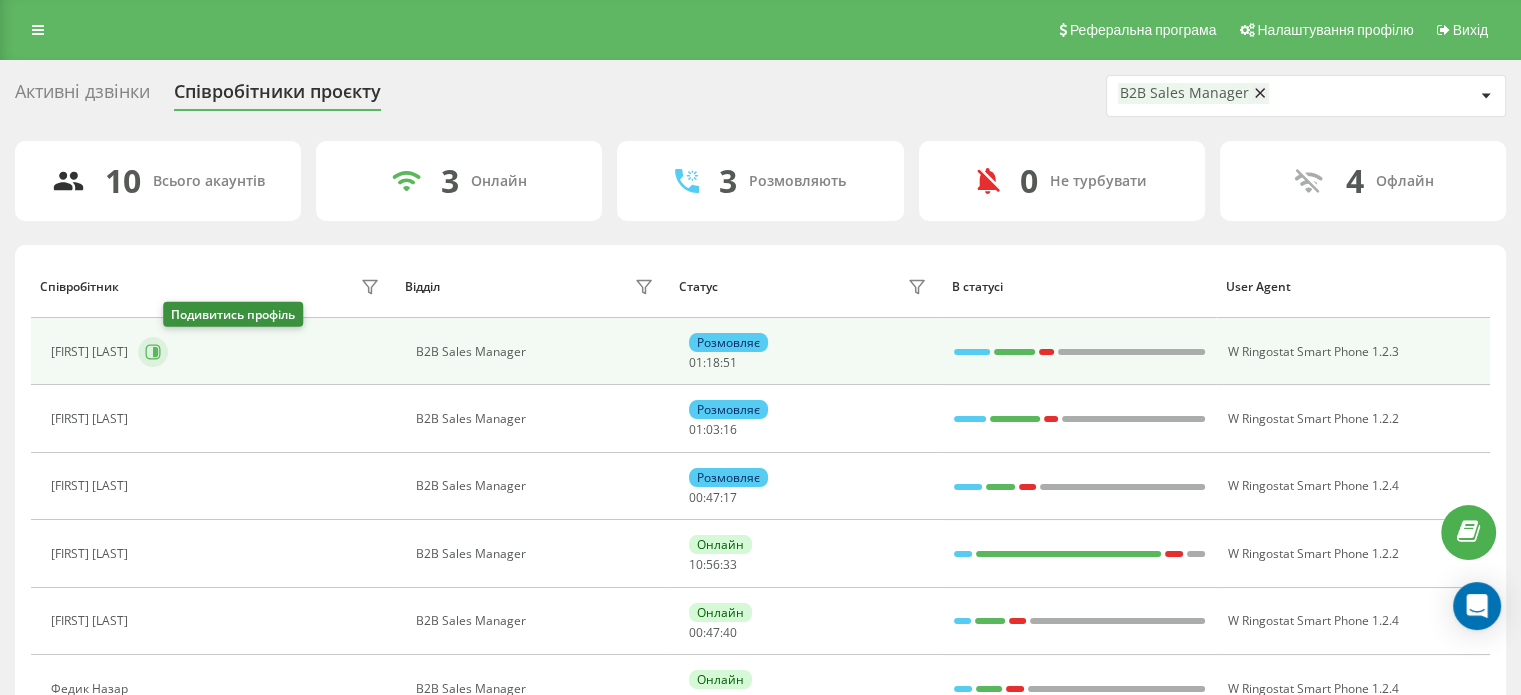 click 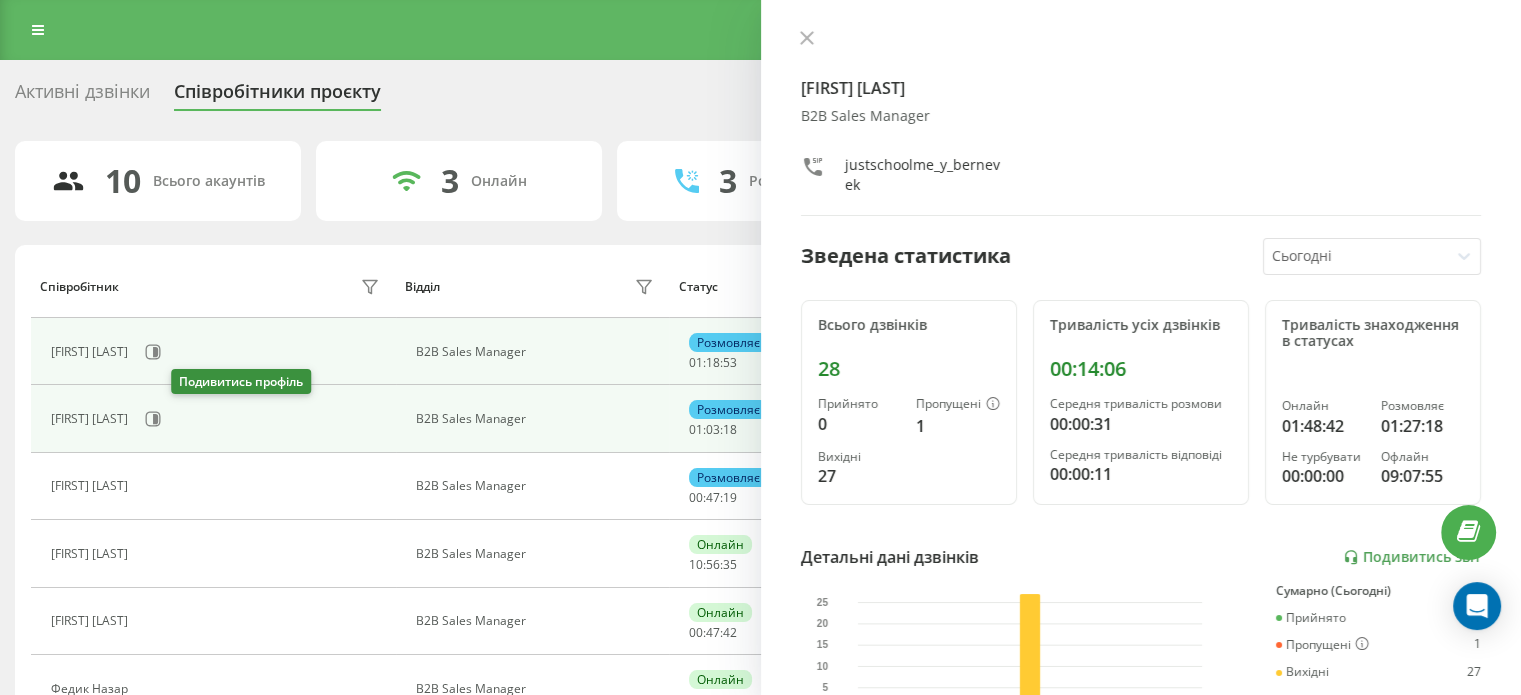 click at bounding box center [153, 419] 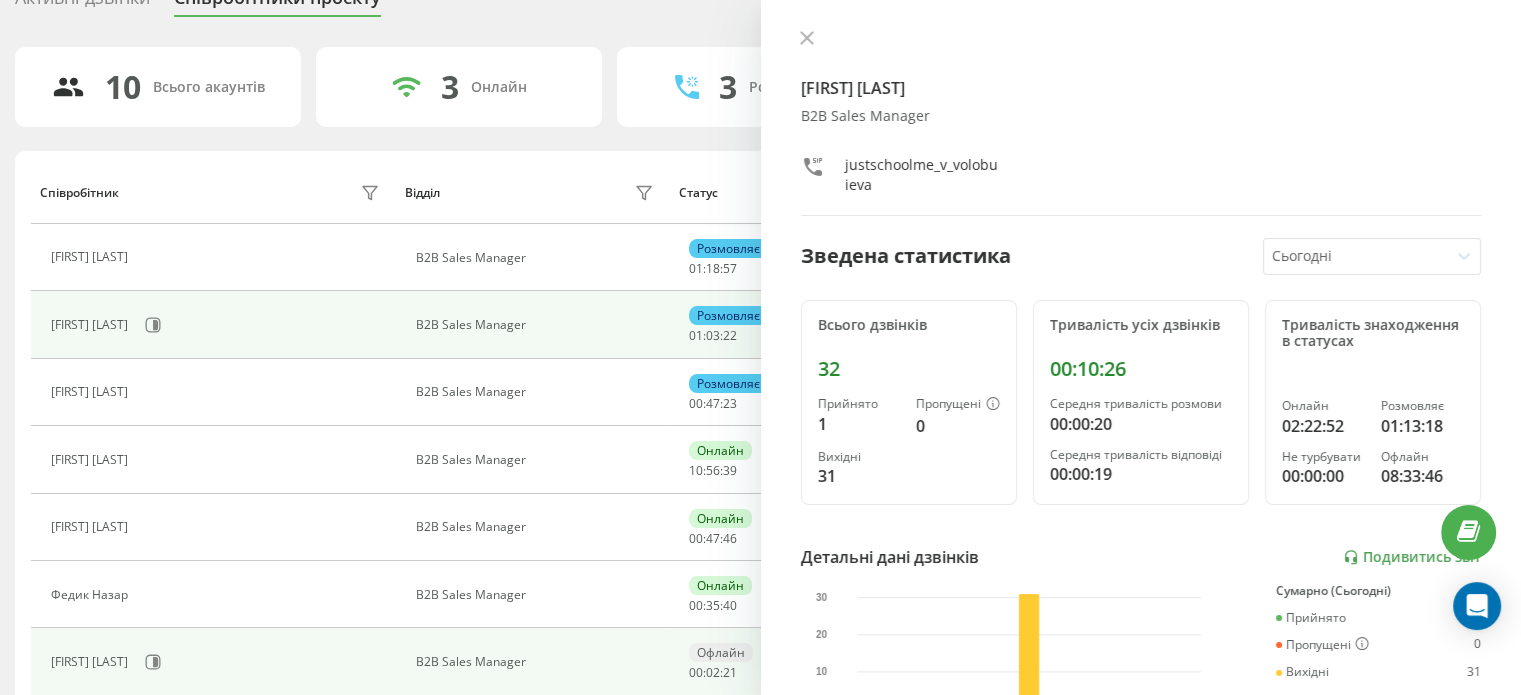 scroll, scrollTop: 368, scrollLeft: 0, axis: vertical 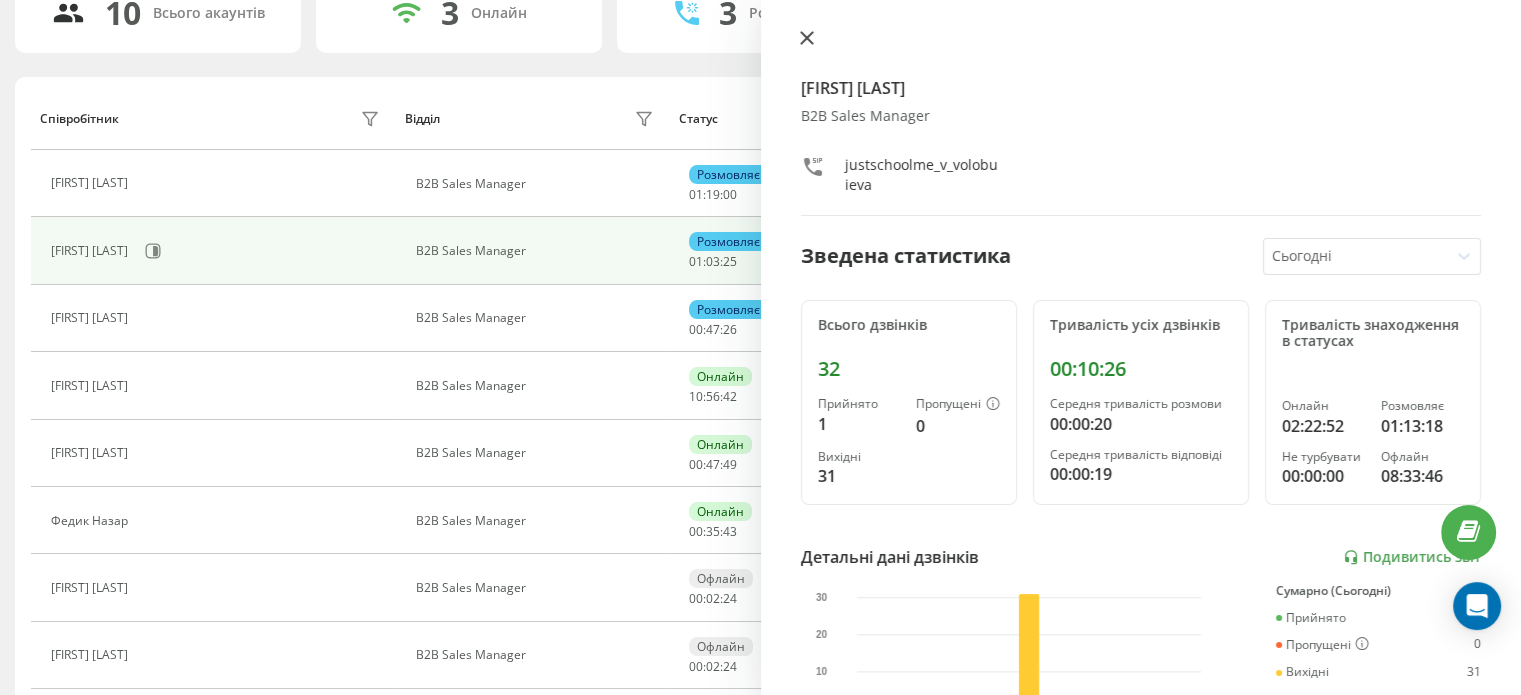 click 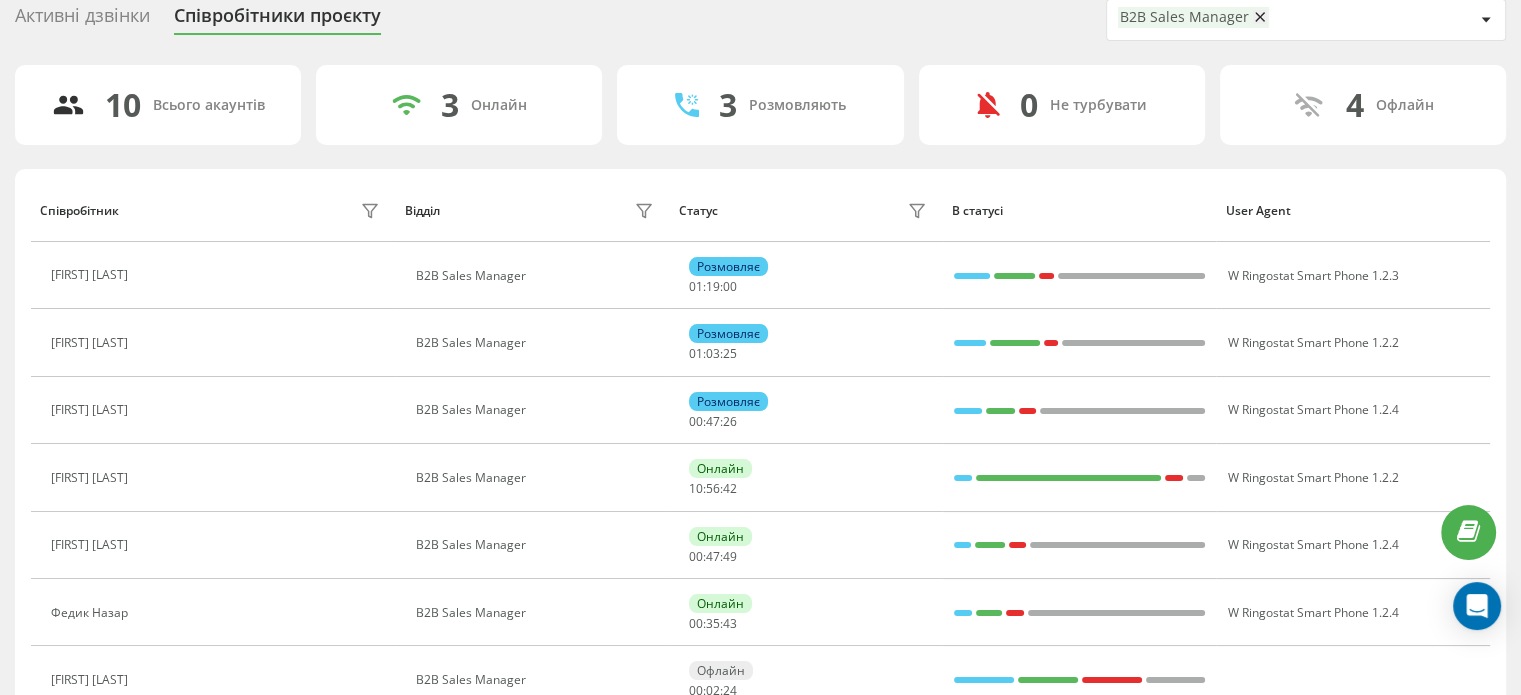 scroll, scrollTop: 0, scrollLeft: 0, axis: both 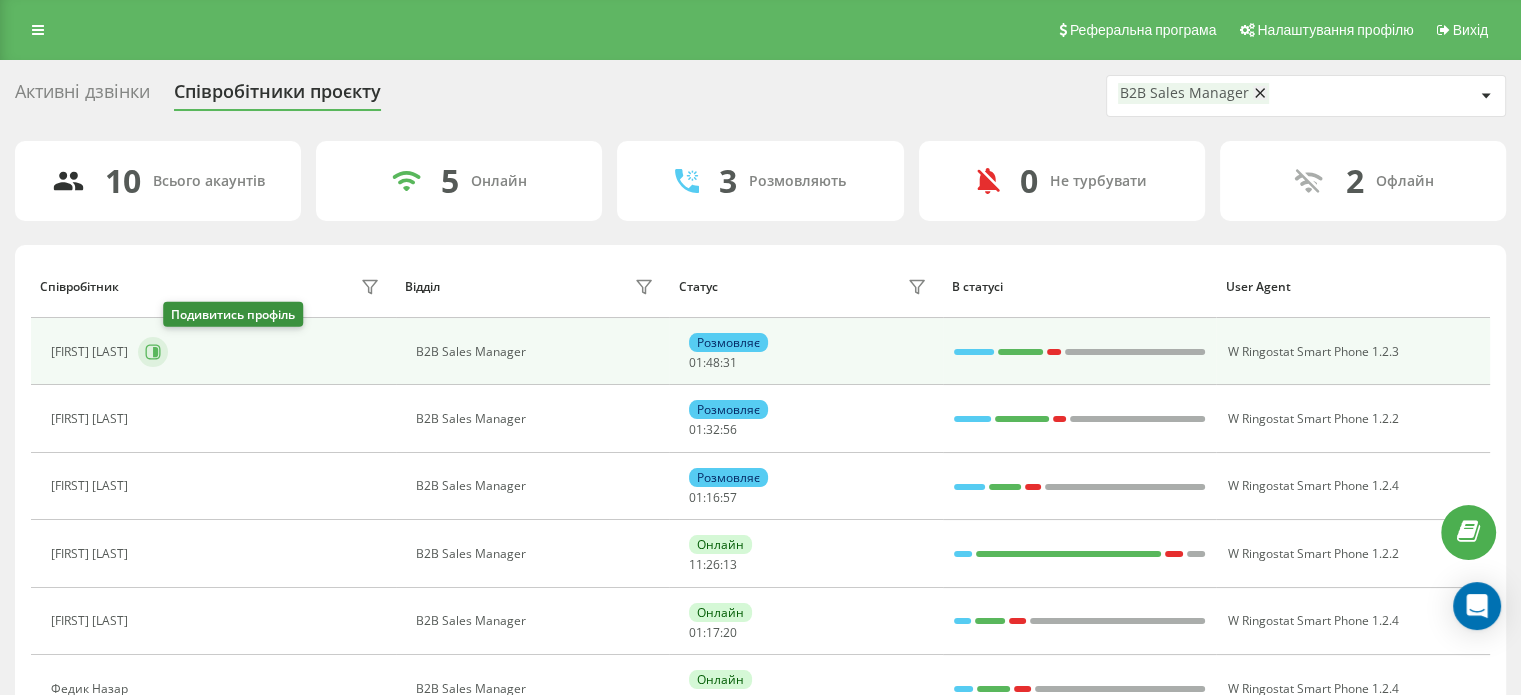 click at bounding box center (153, 352) 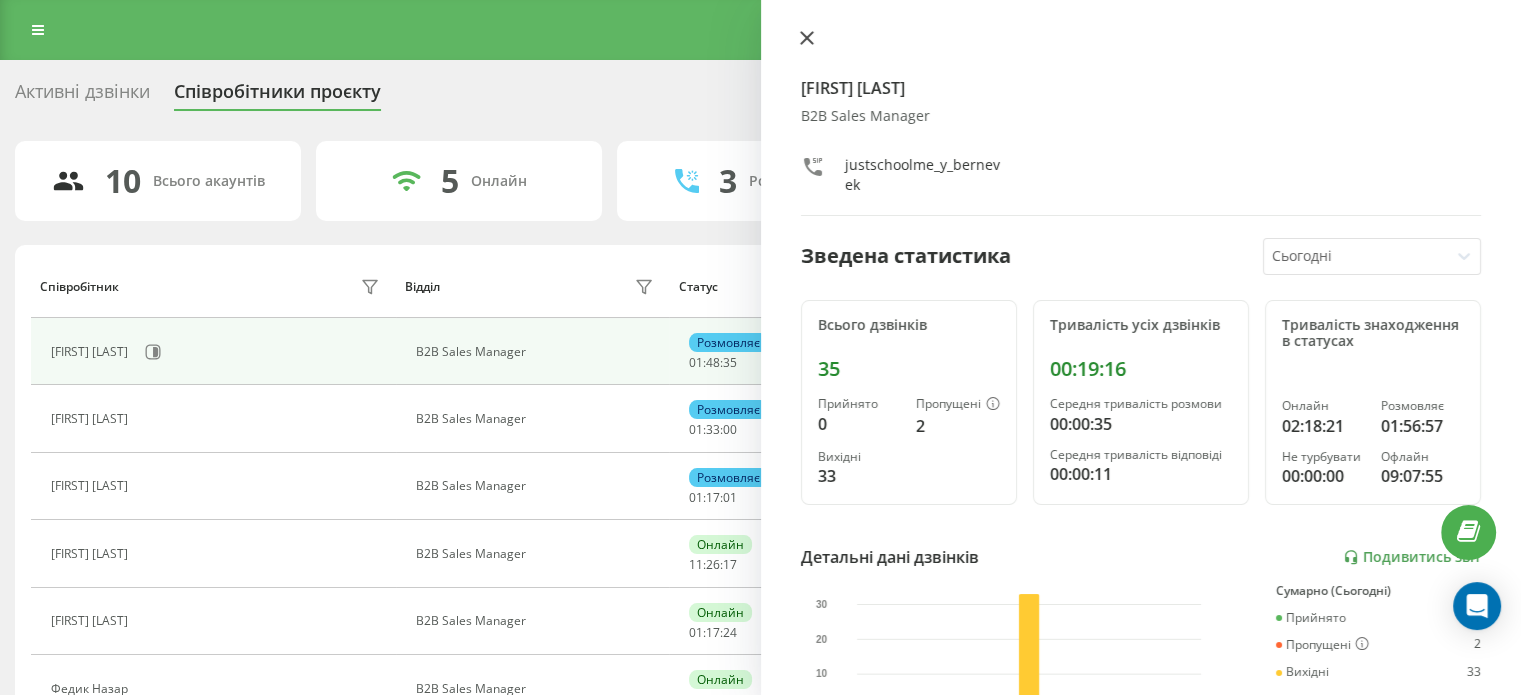 click at bounding box center (807, 39) 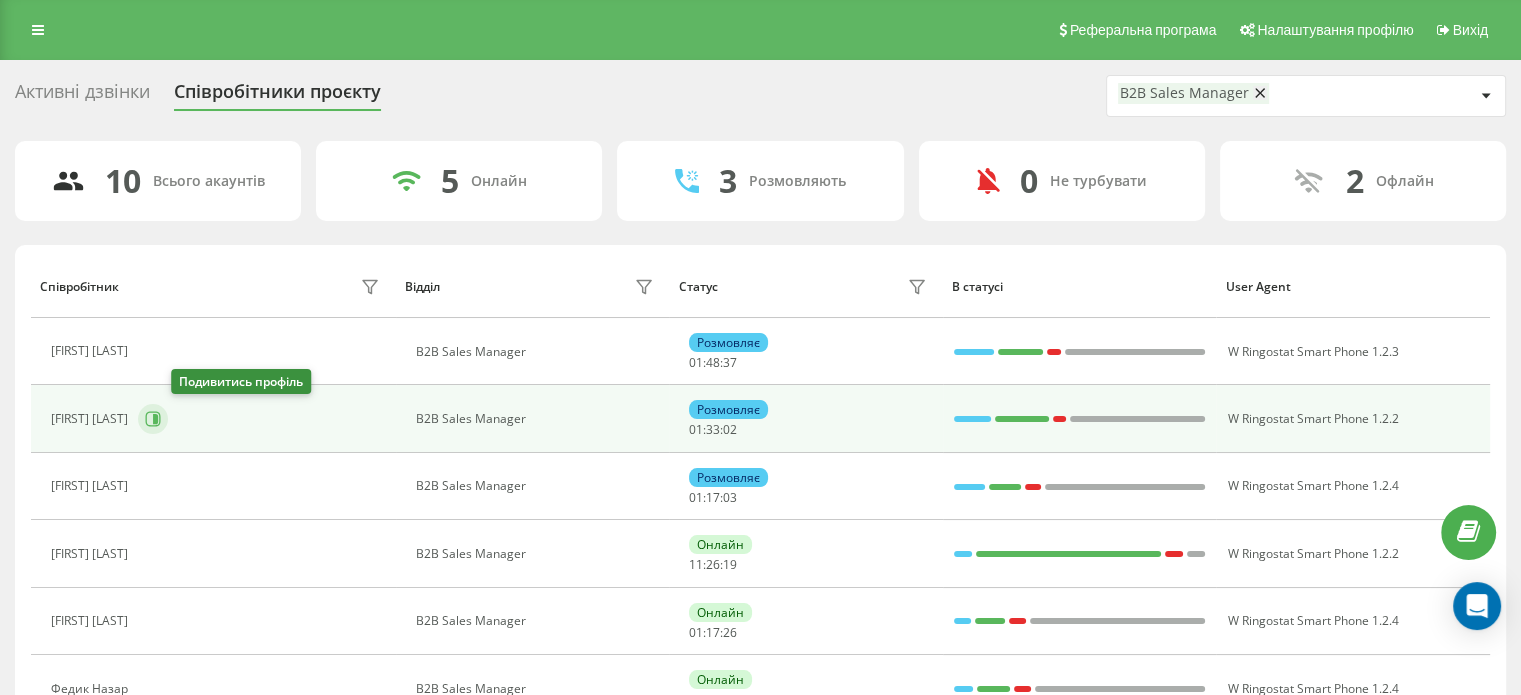 click at bounding box center [153, 419] 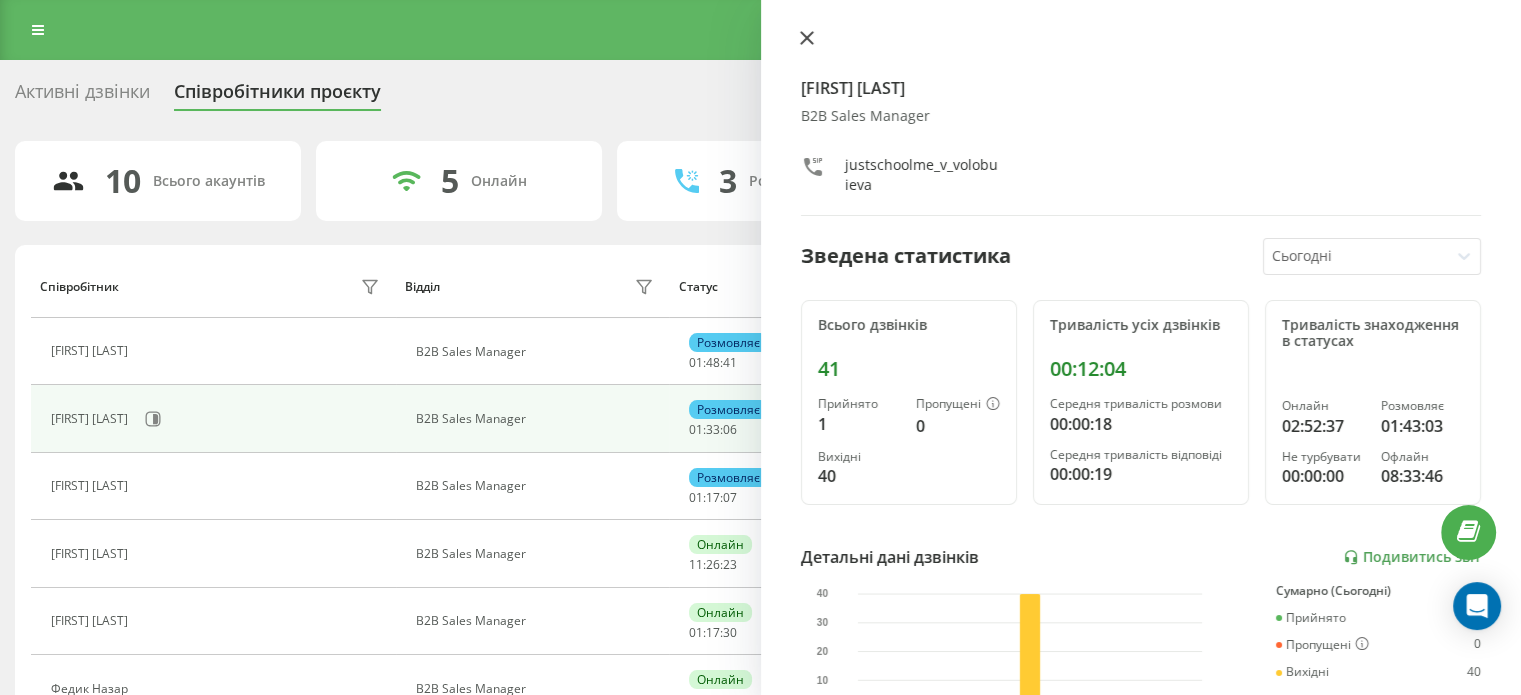 click at bounding box center (807, 39) 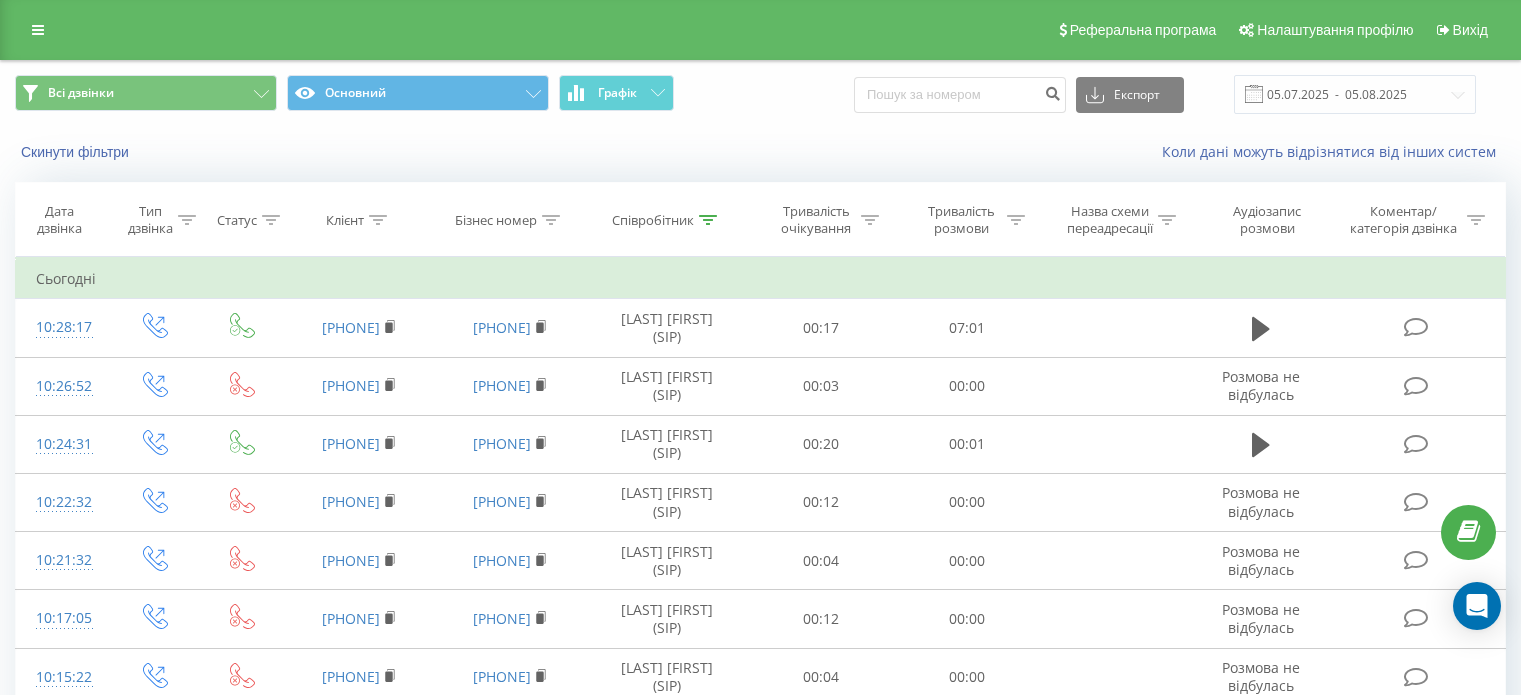 scroll, scrollTop: 0, scrollLeft: 0, axis: both 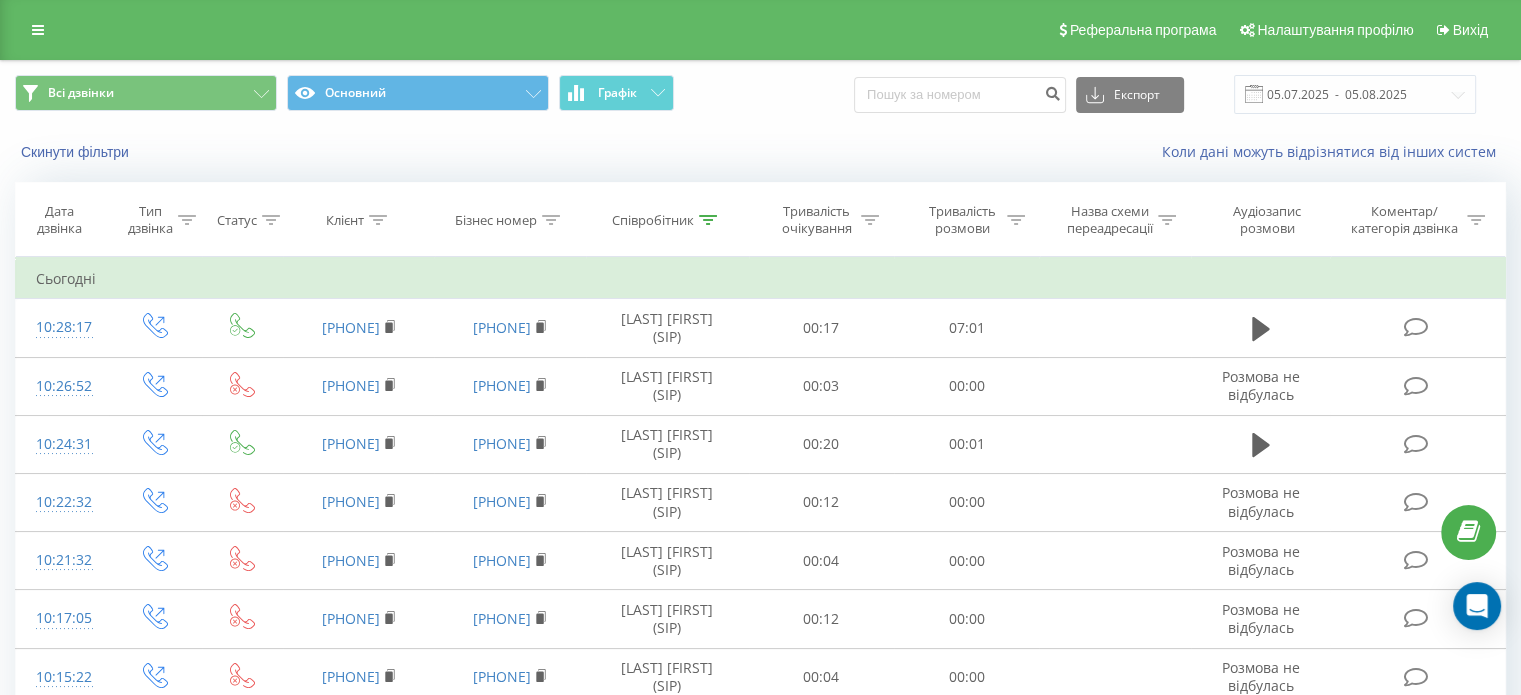 click 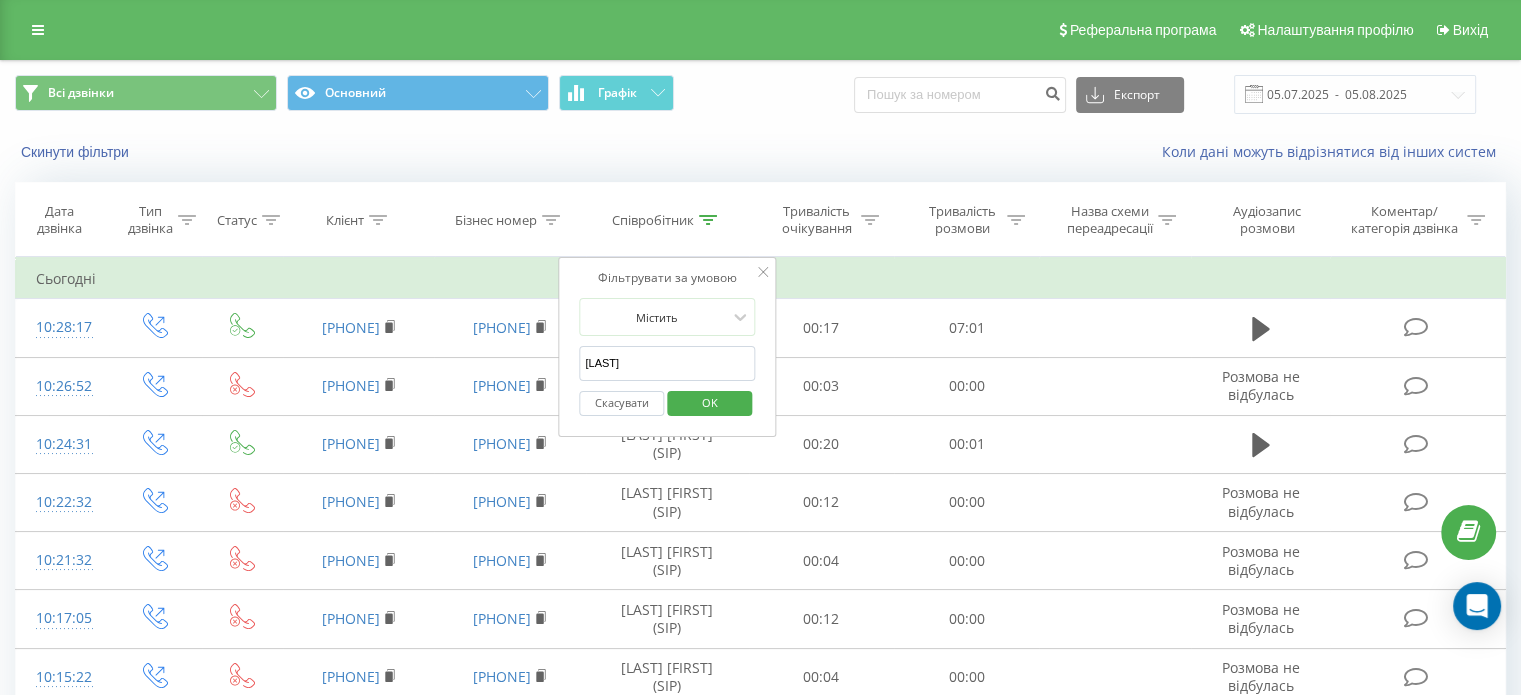 click on "OK" at bounding box center (710, 402) 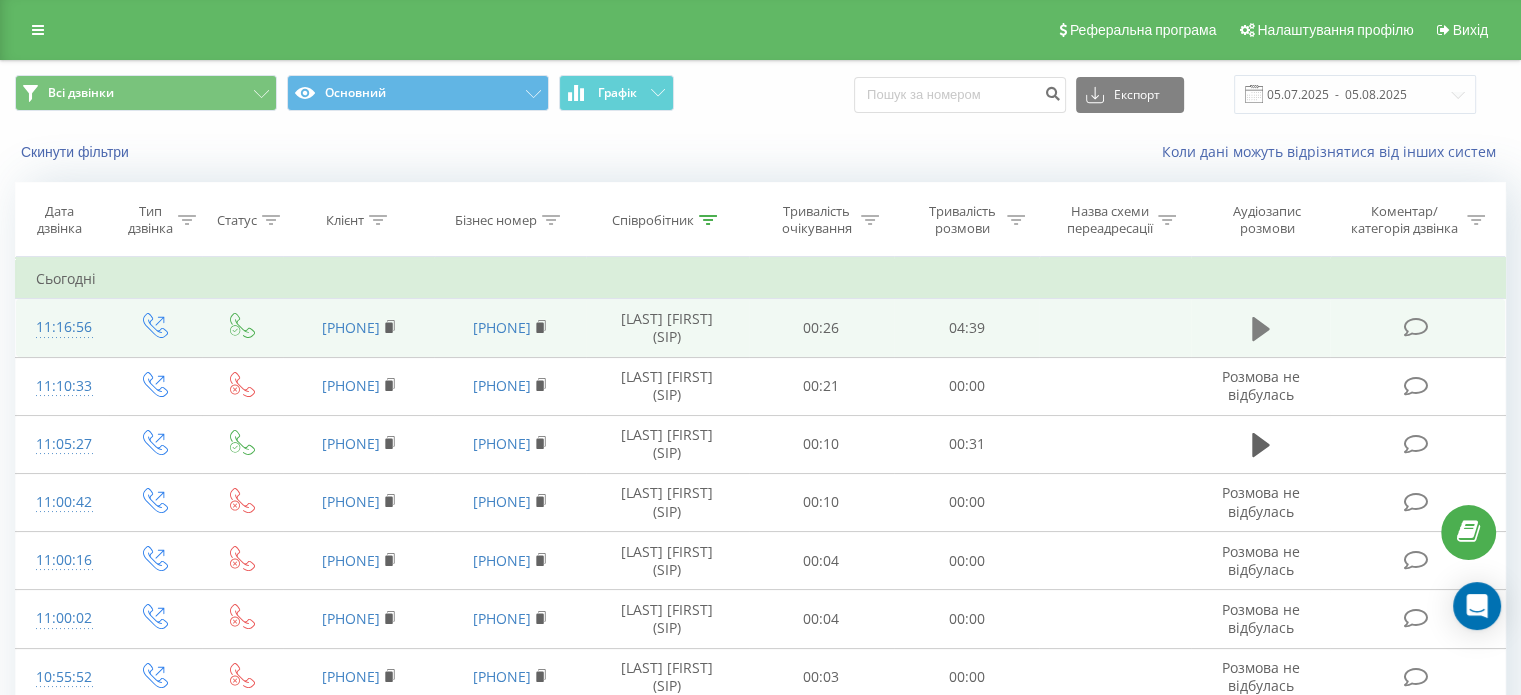 click at bounding box center [1261, 329] 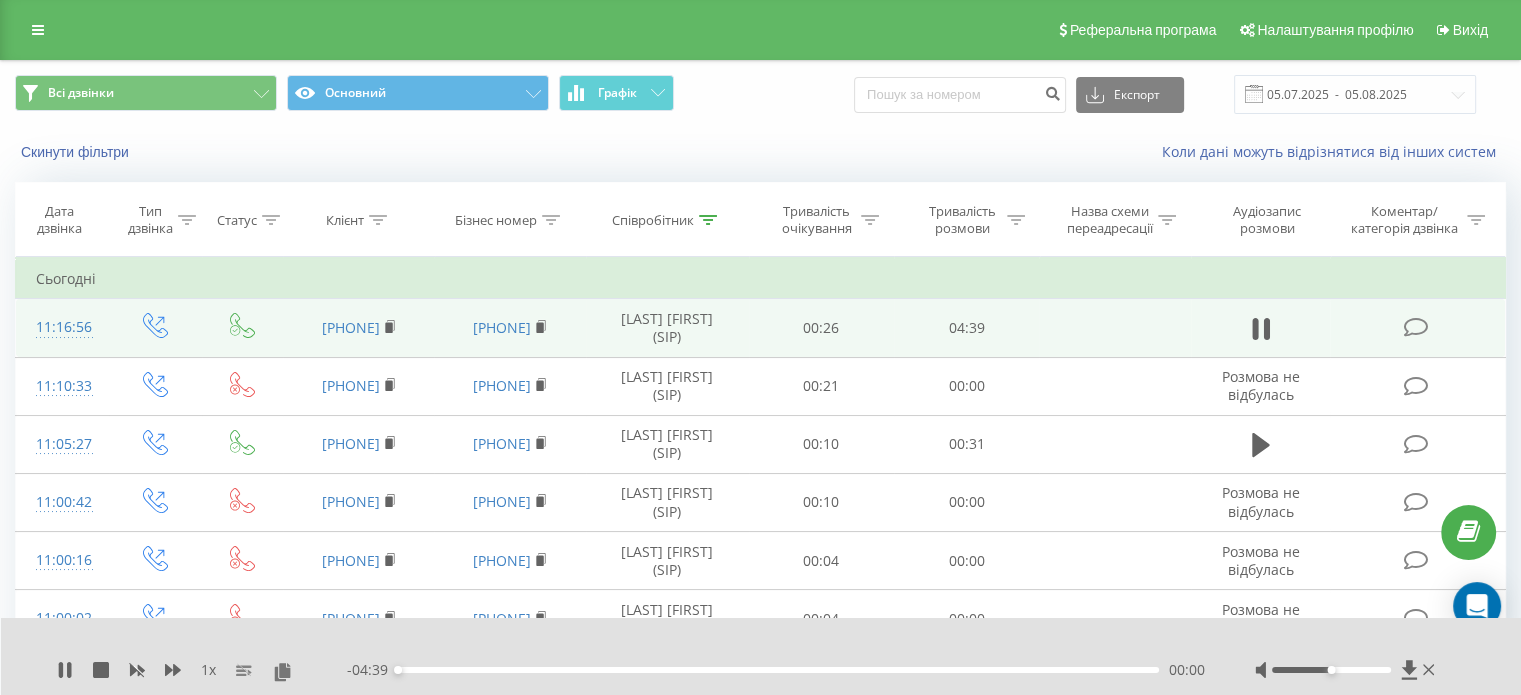 click on "00:00" at bounding box center [778, 670] 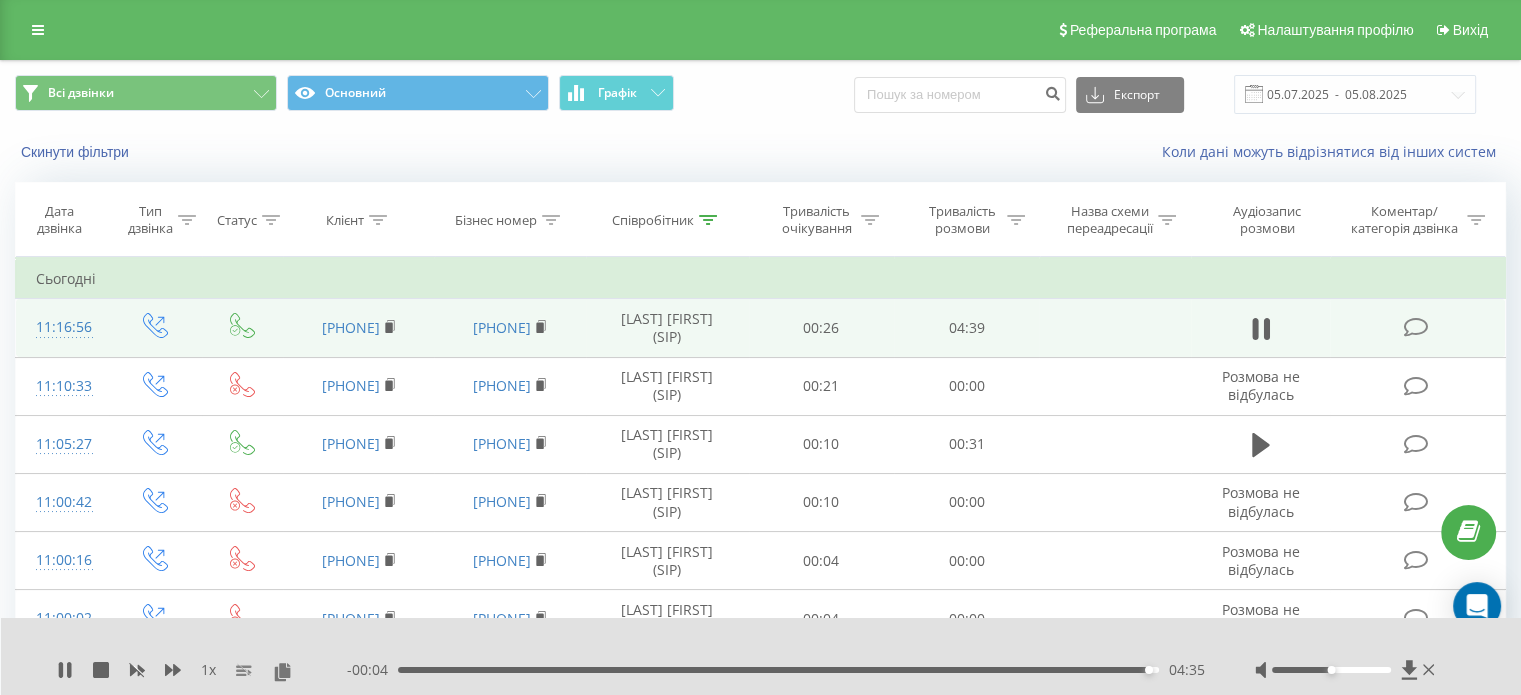 click on "04:35" at bounding box center [778, 670] 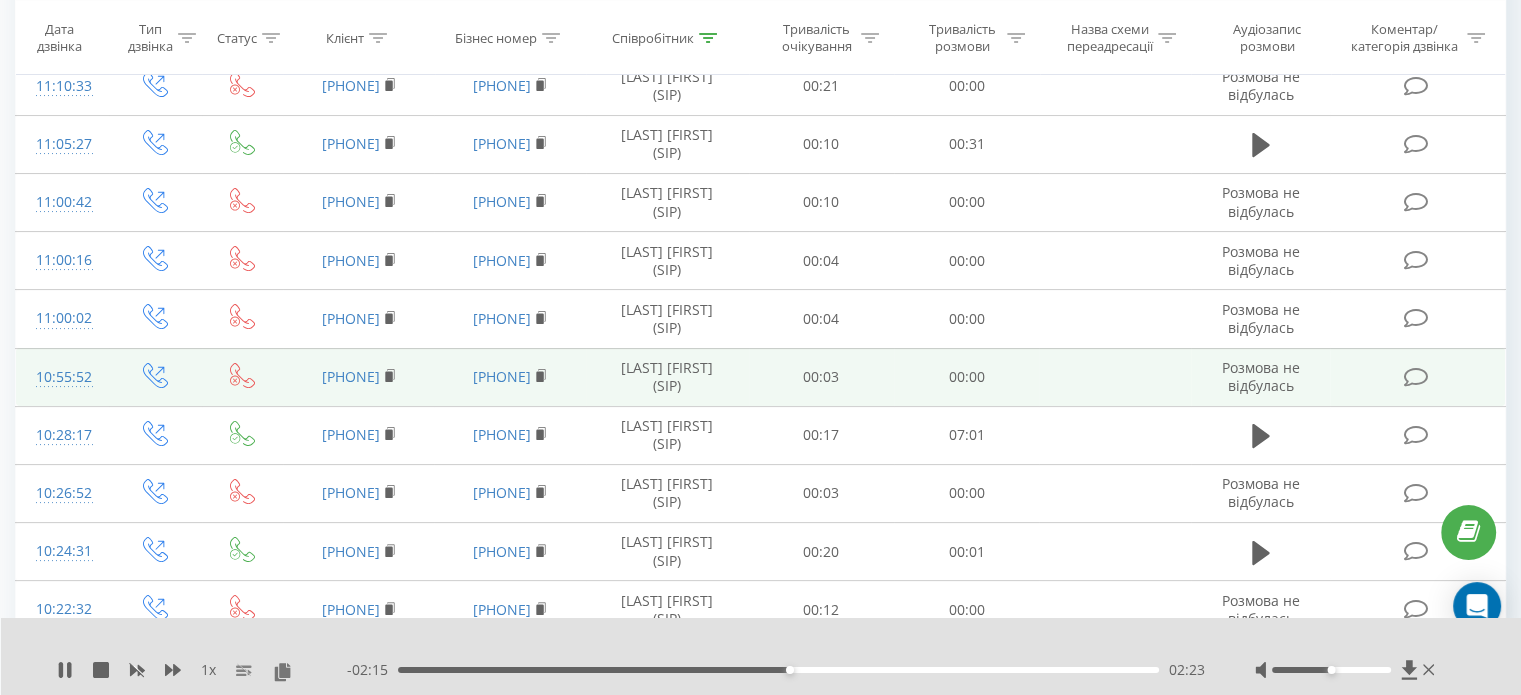 scroll, scrollTop: 0, scrollLeft: 0, axis: both 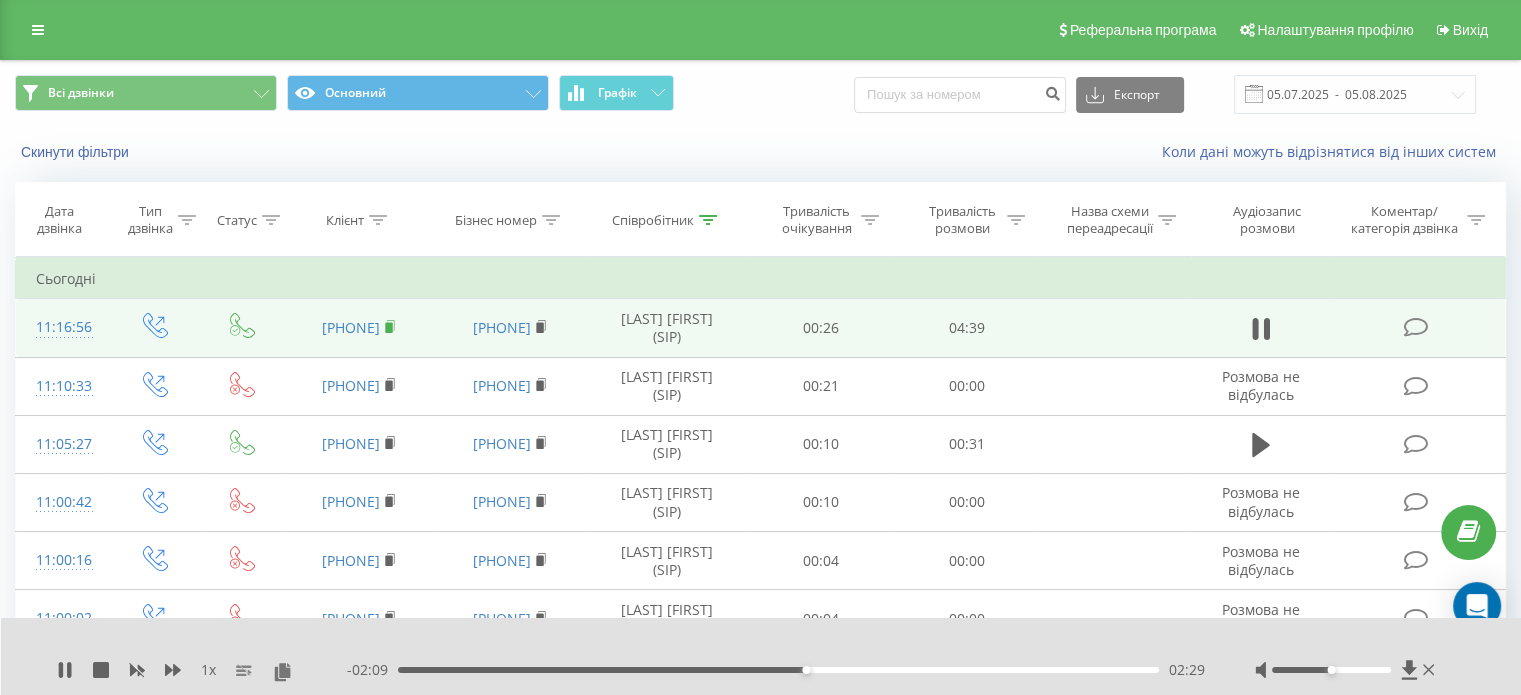 click 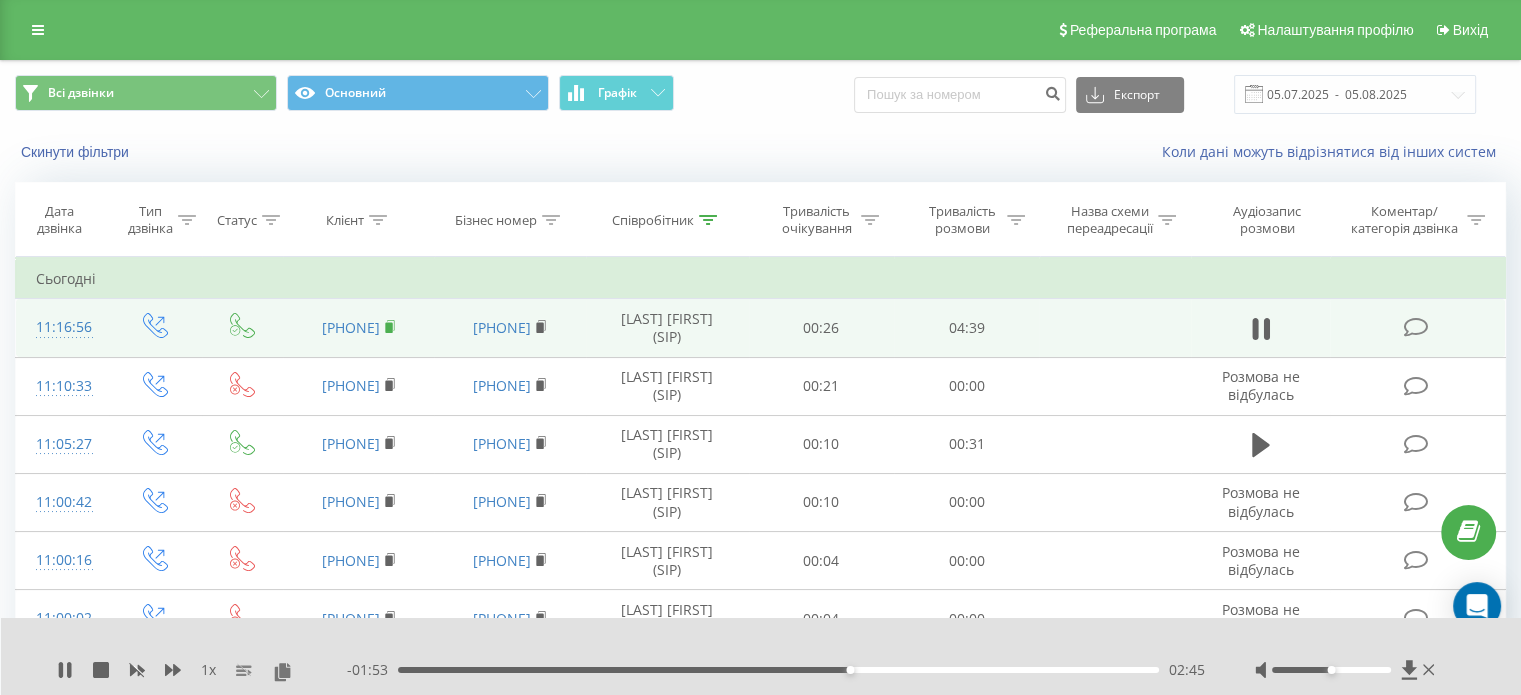 click 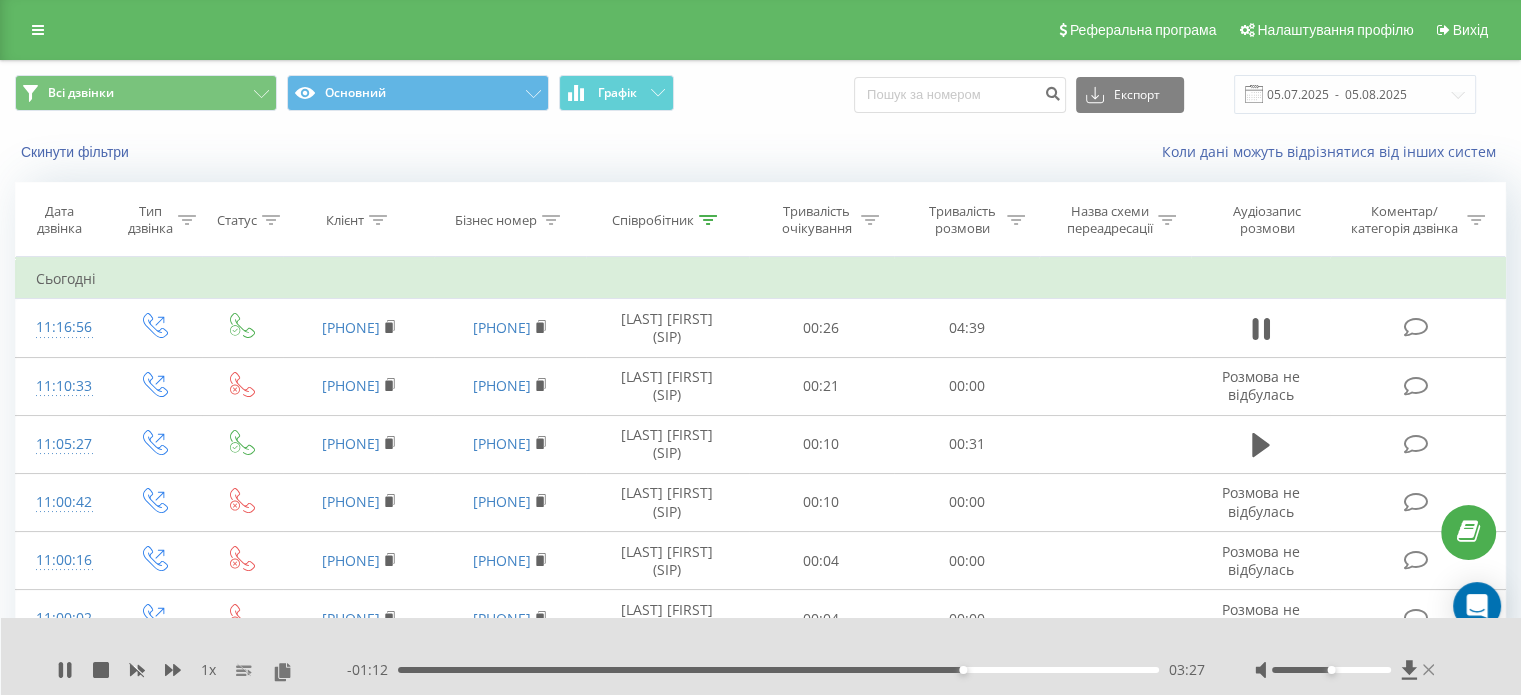 click 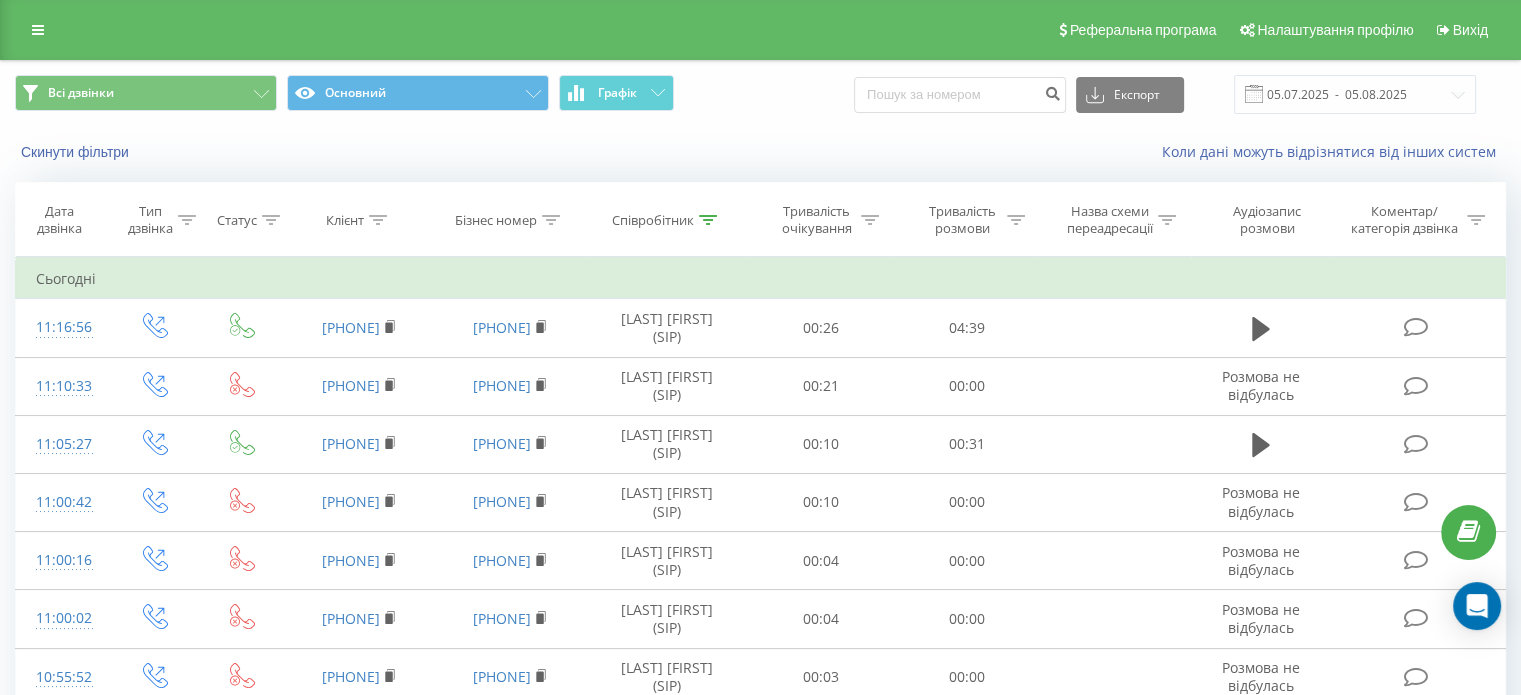 click 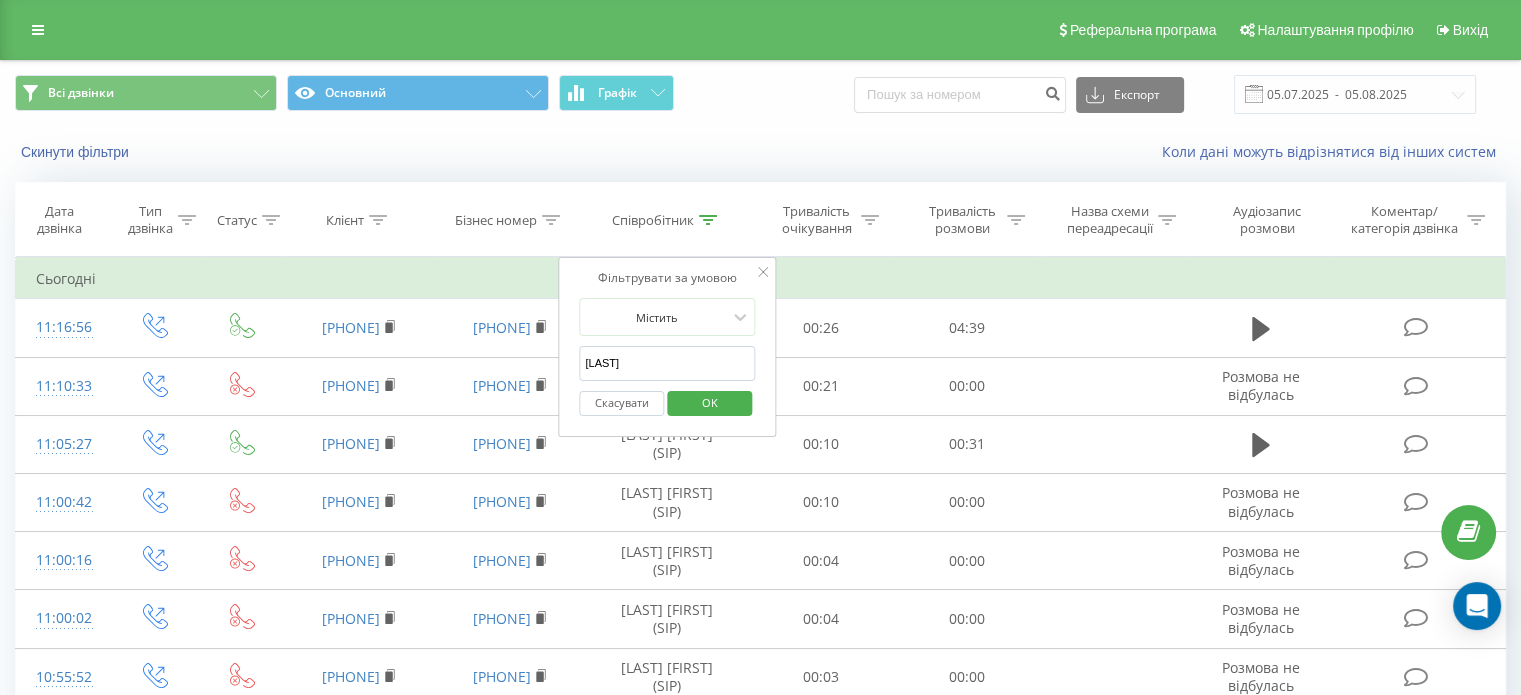 click on "OK" at bounding box center [710, 402] 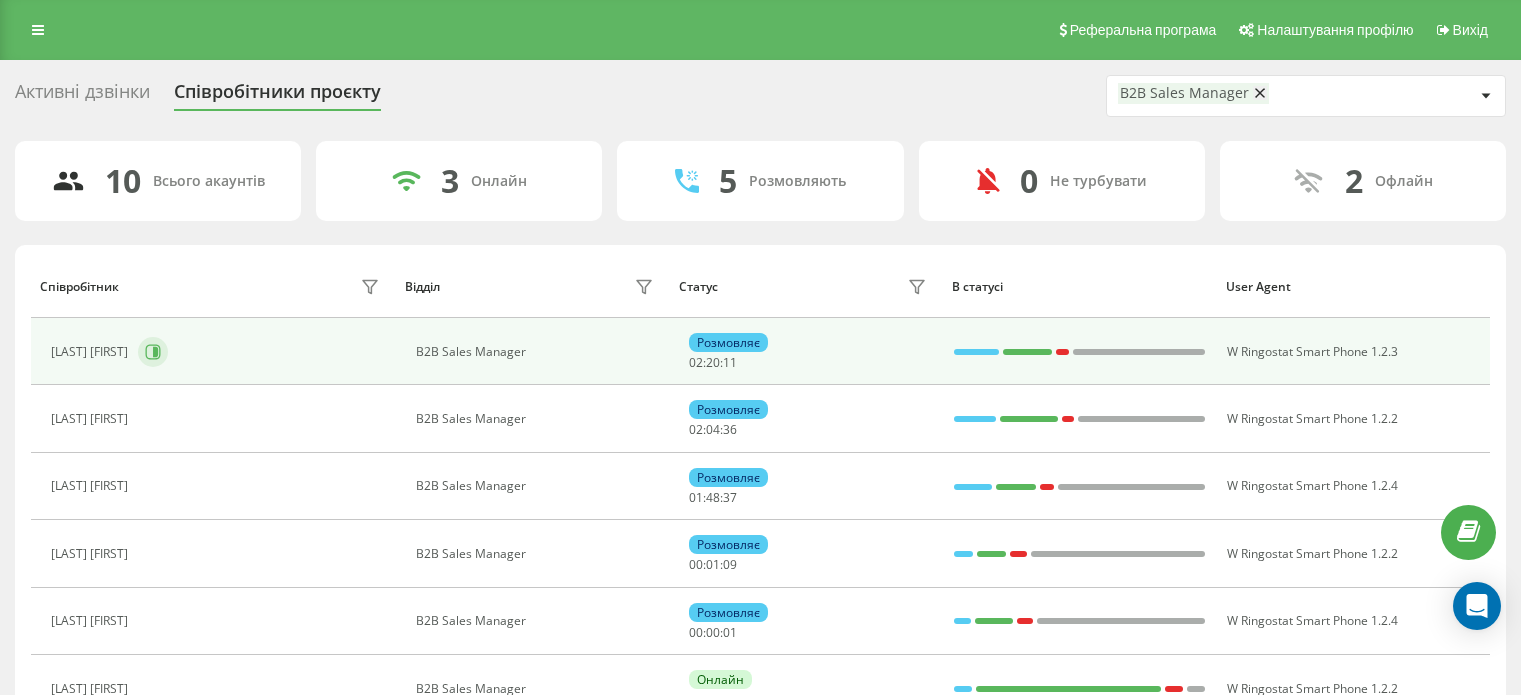 scroll, scrollTop: 0, scrollLeft: 0, axis: both 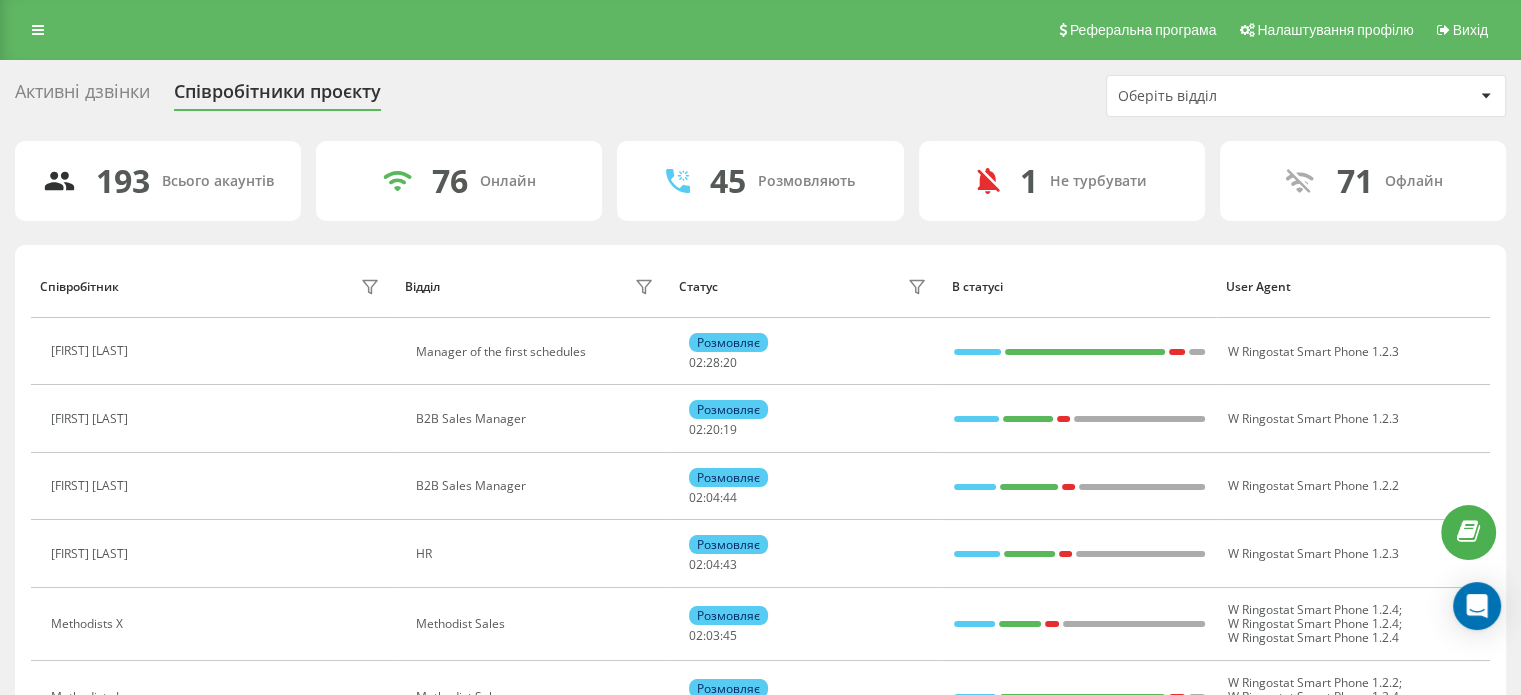 click on "Оберіть відділ" at bounding box center [1237, 96] 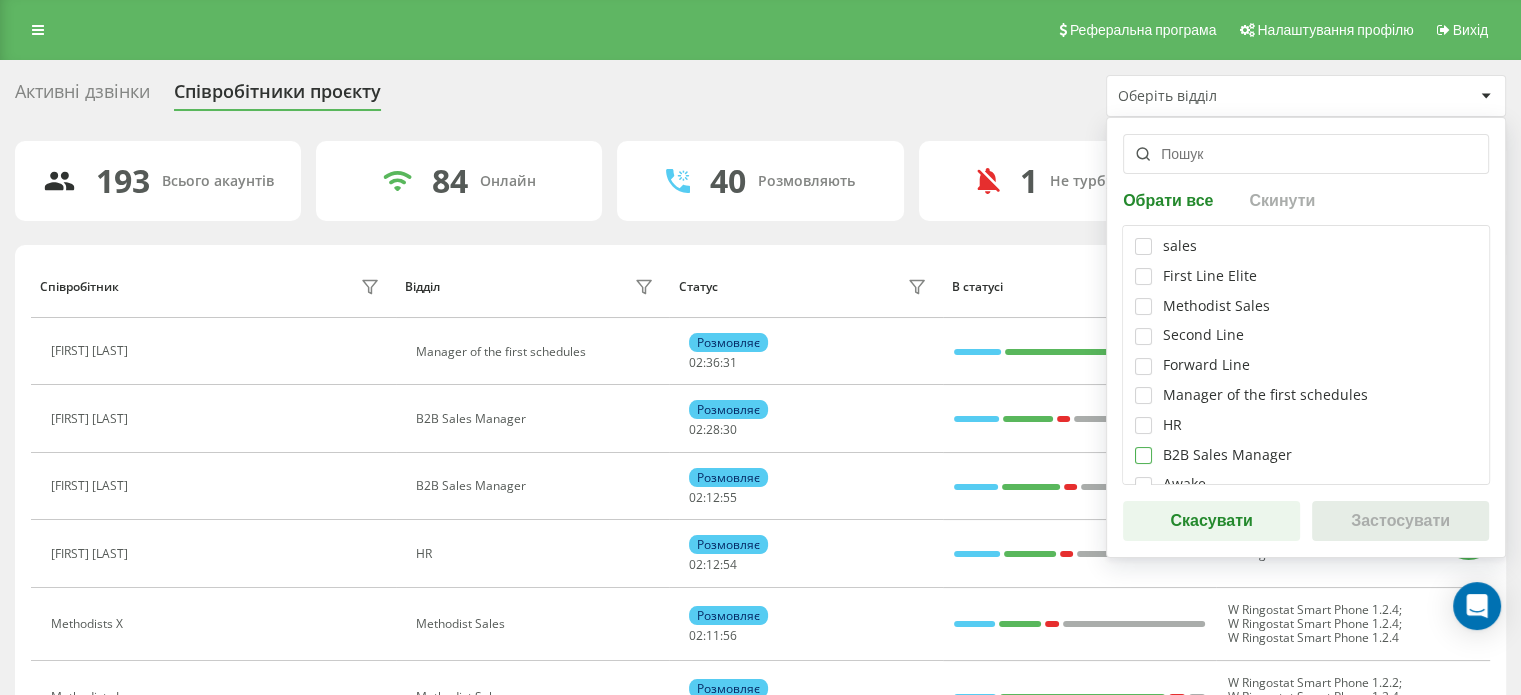 click at bounding box center [1143, 447] 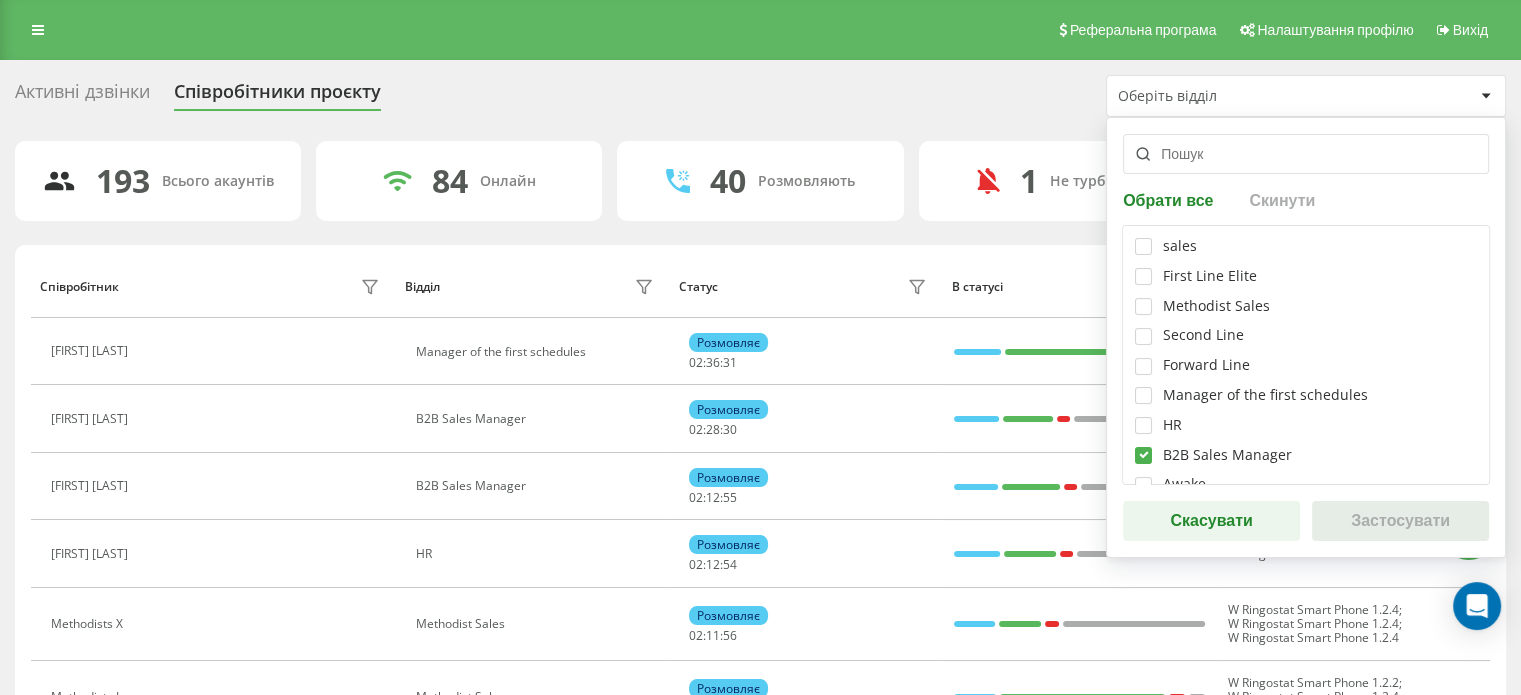 checkbox on "true" 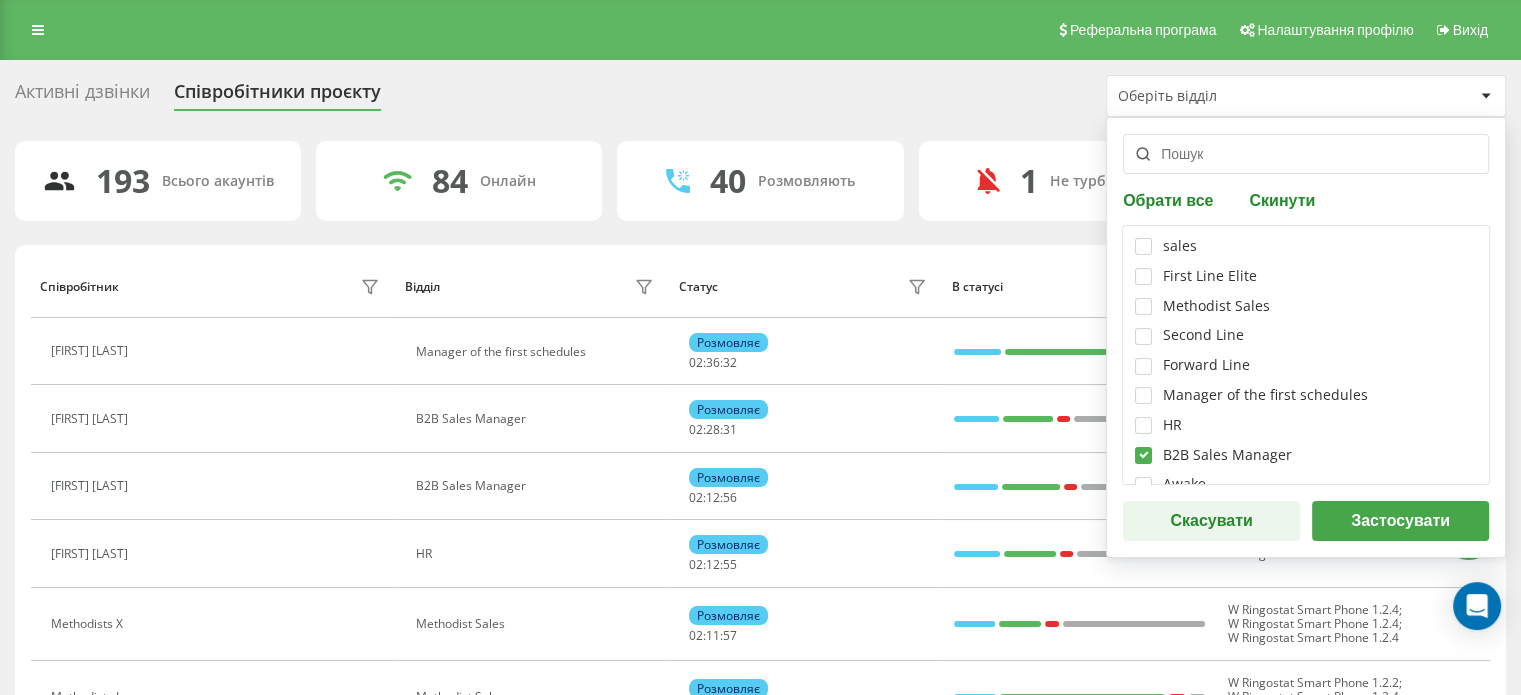 click on "Застосувати" at bounding box center [1400, 521] 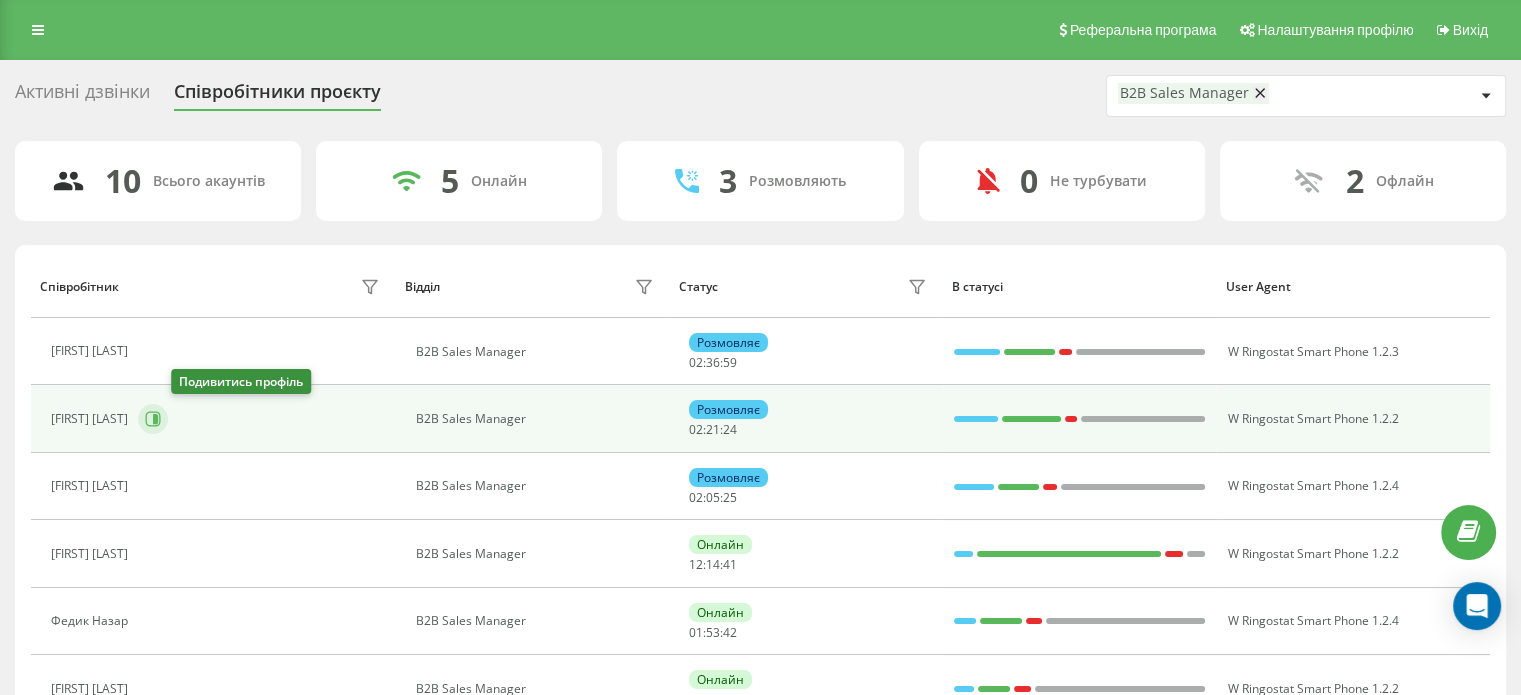 click at bounding box center [153, 419] 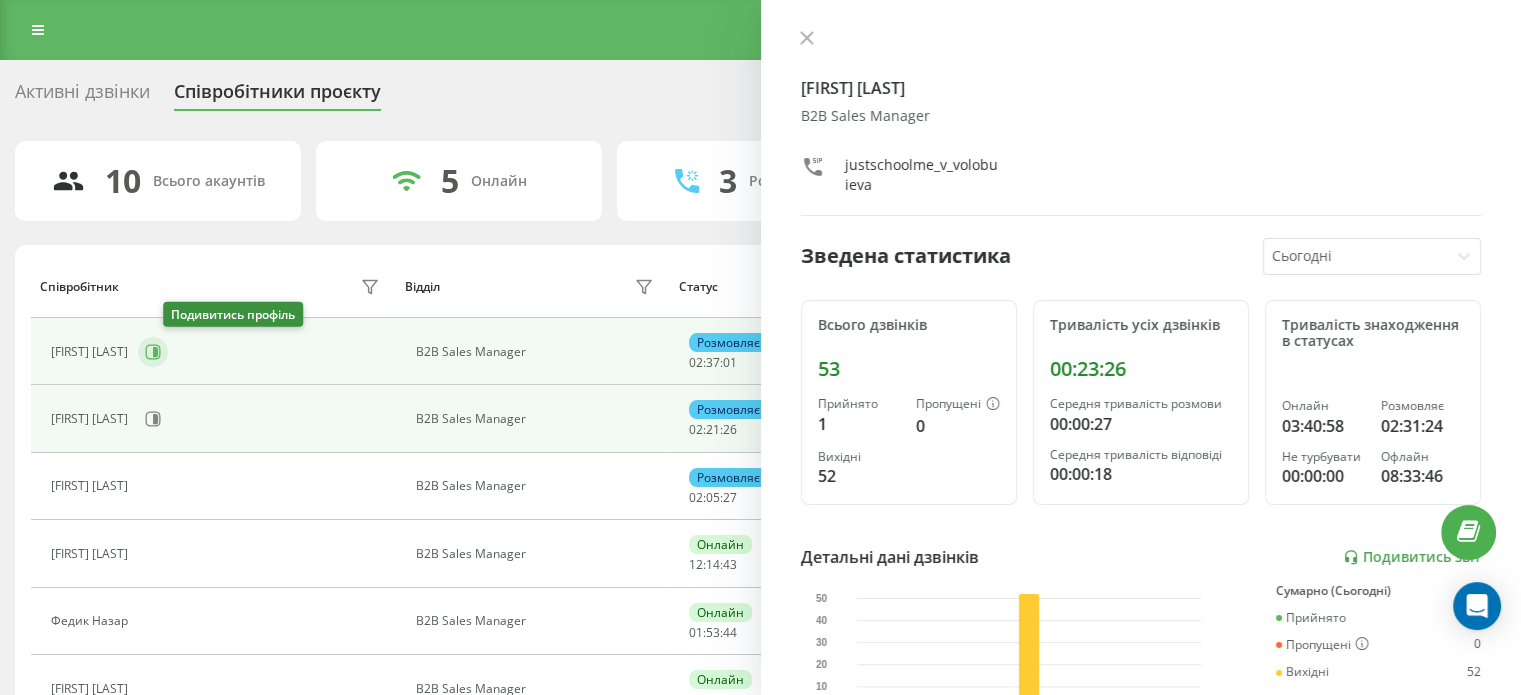 click 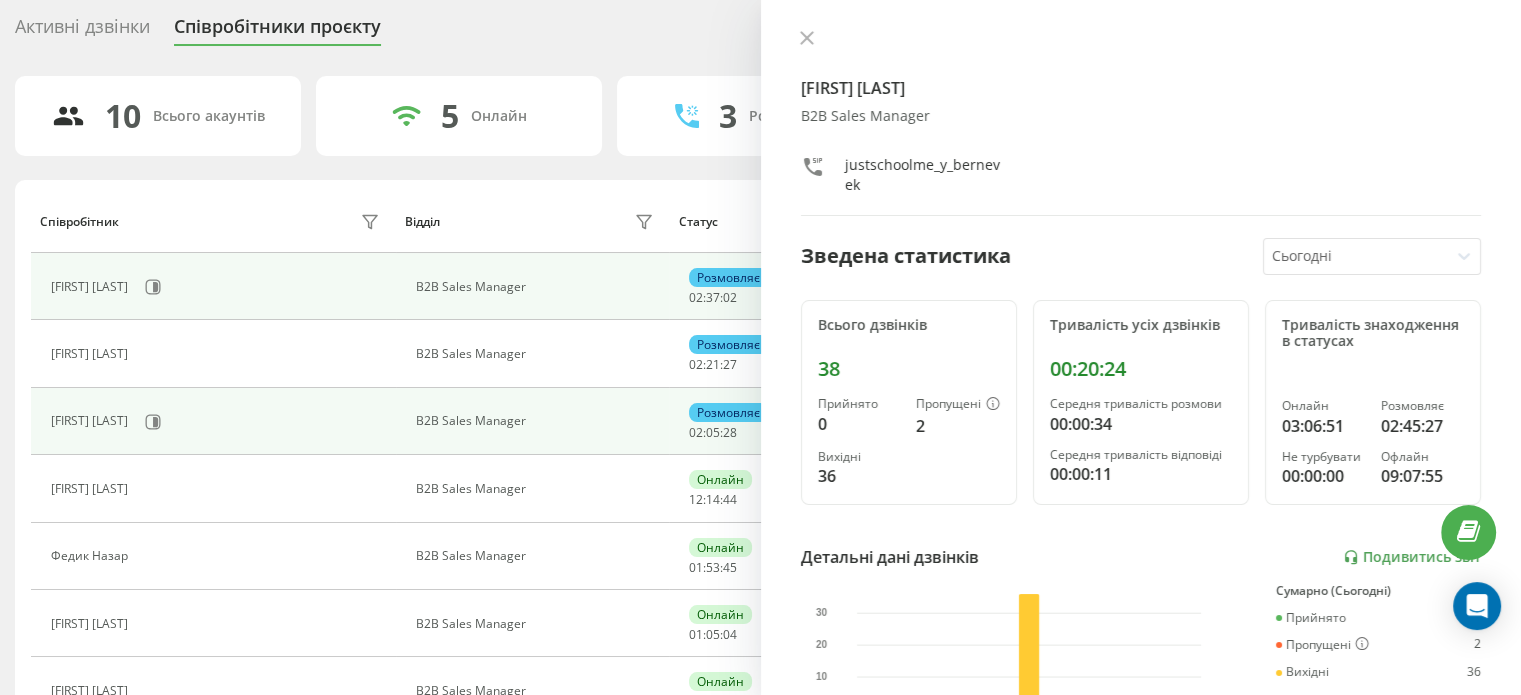 scroll, scrollTop: 100, scrollLeft: 0, axis: vertical 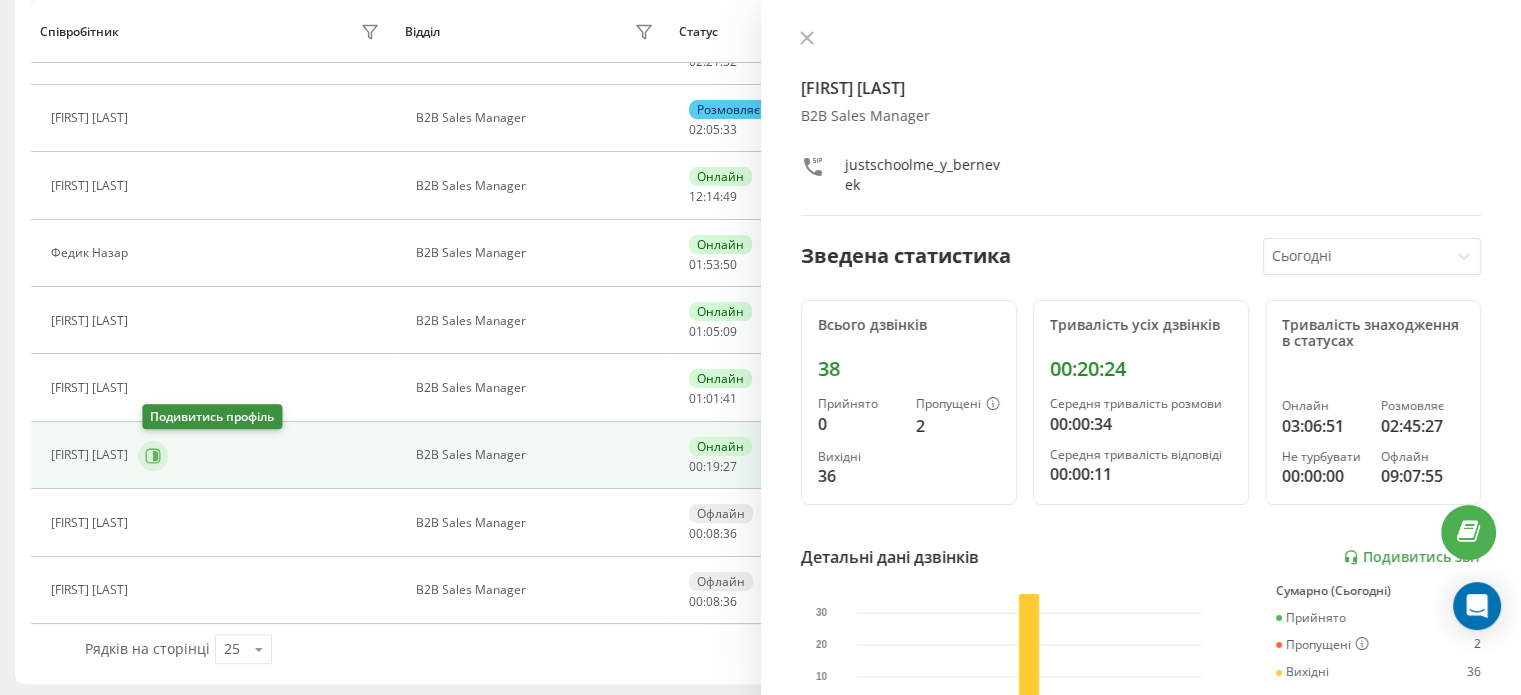click 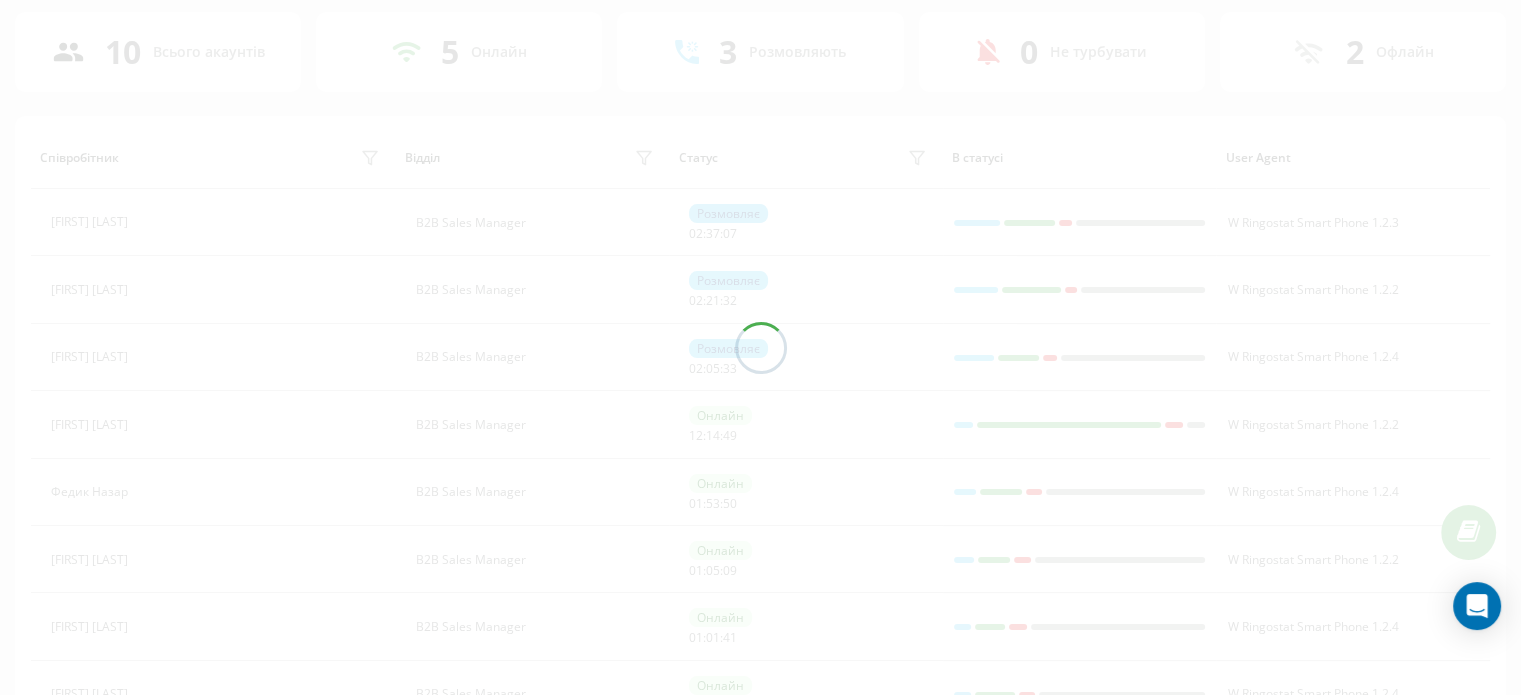 scroll, scrollTop: 0, scrollLeft: 0, axis: both 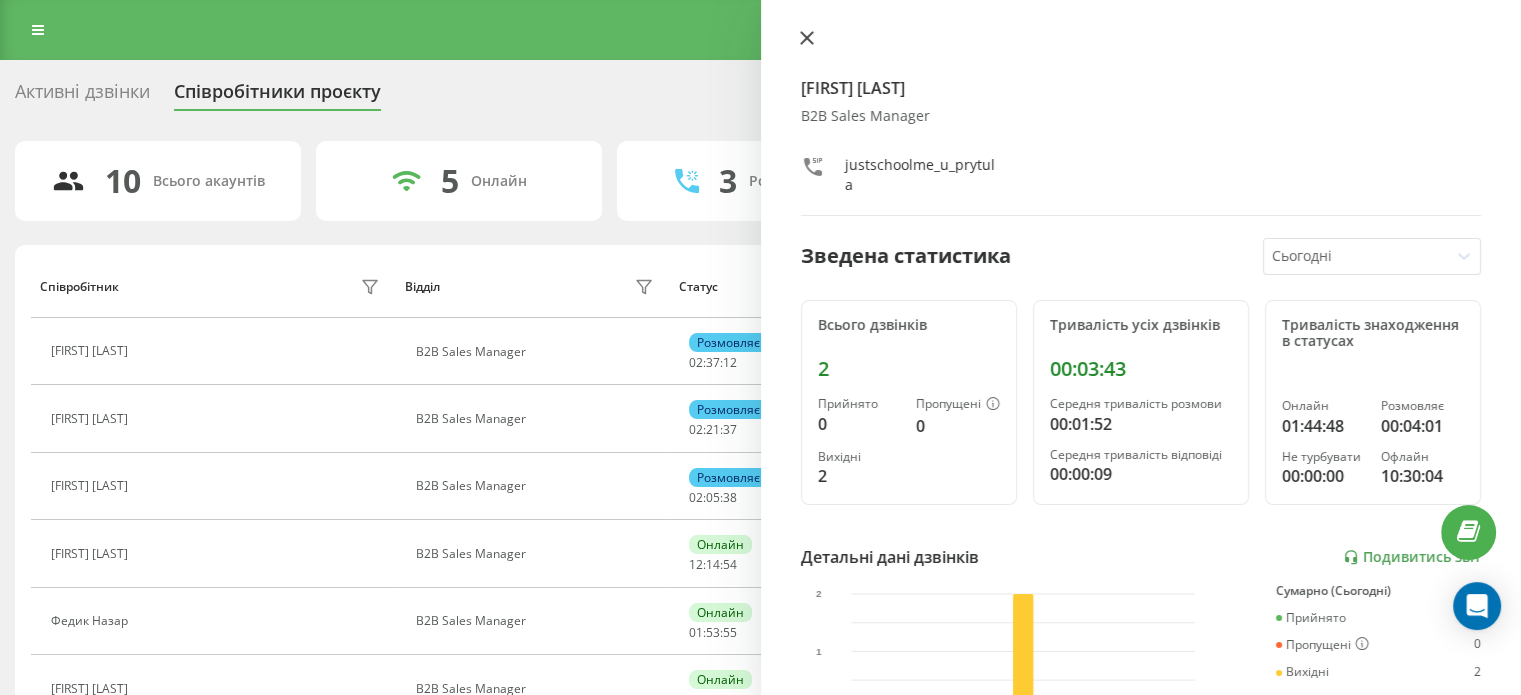 click 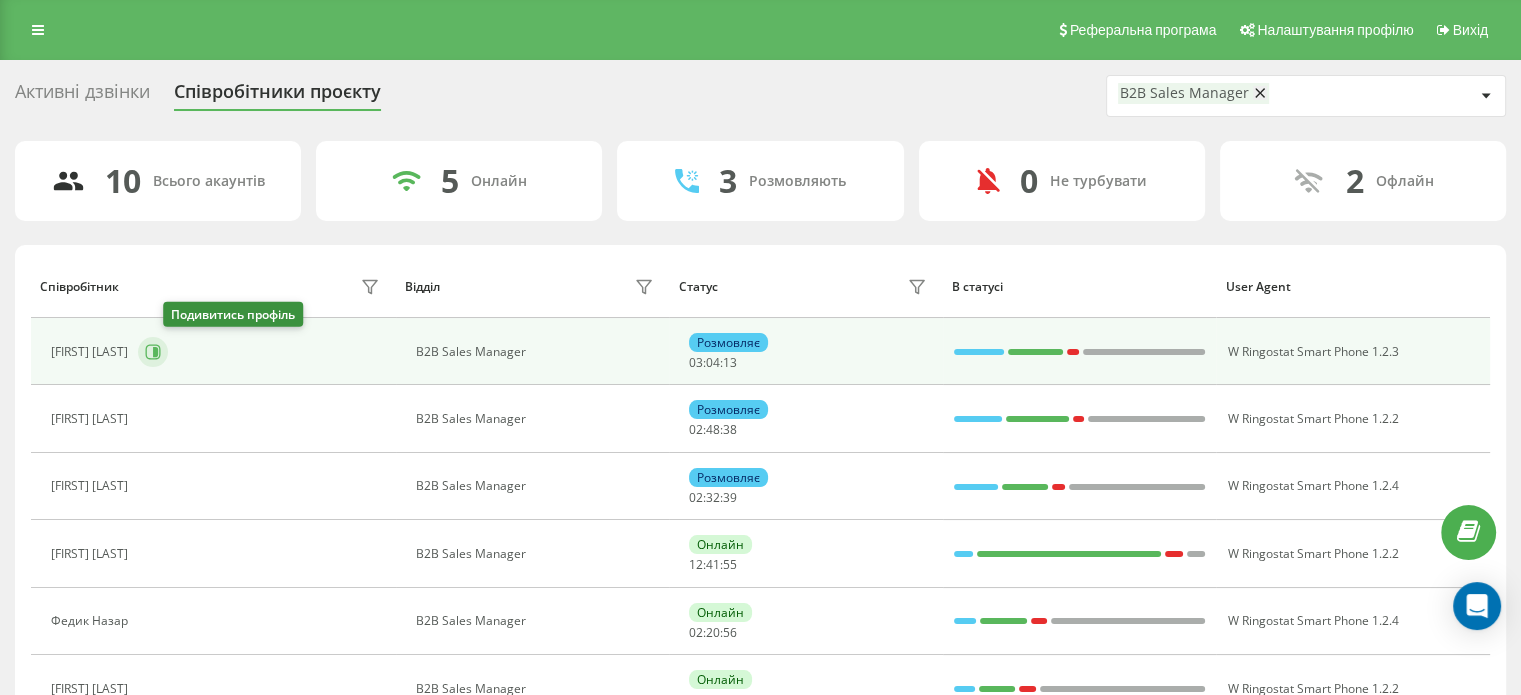 click at bounding box center (153, 352) 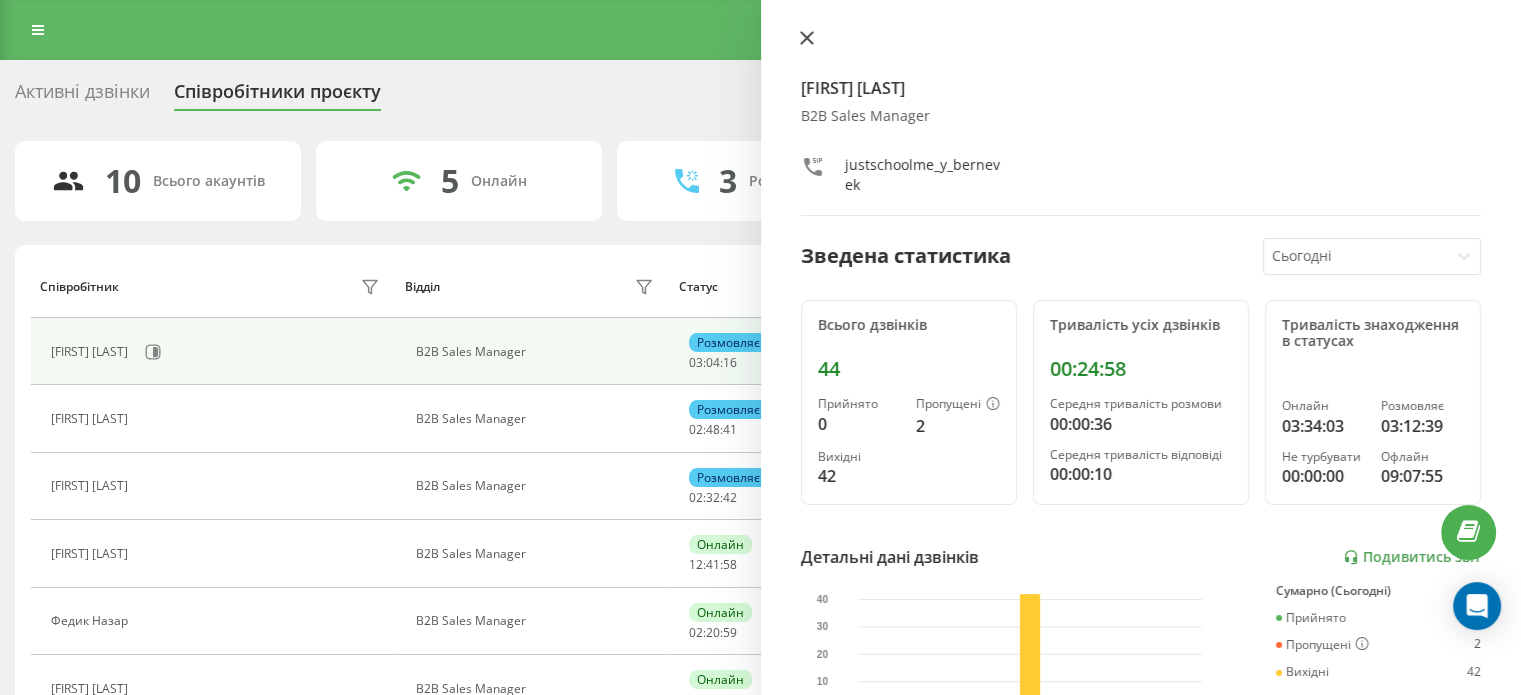 click 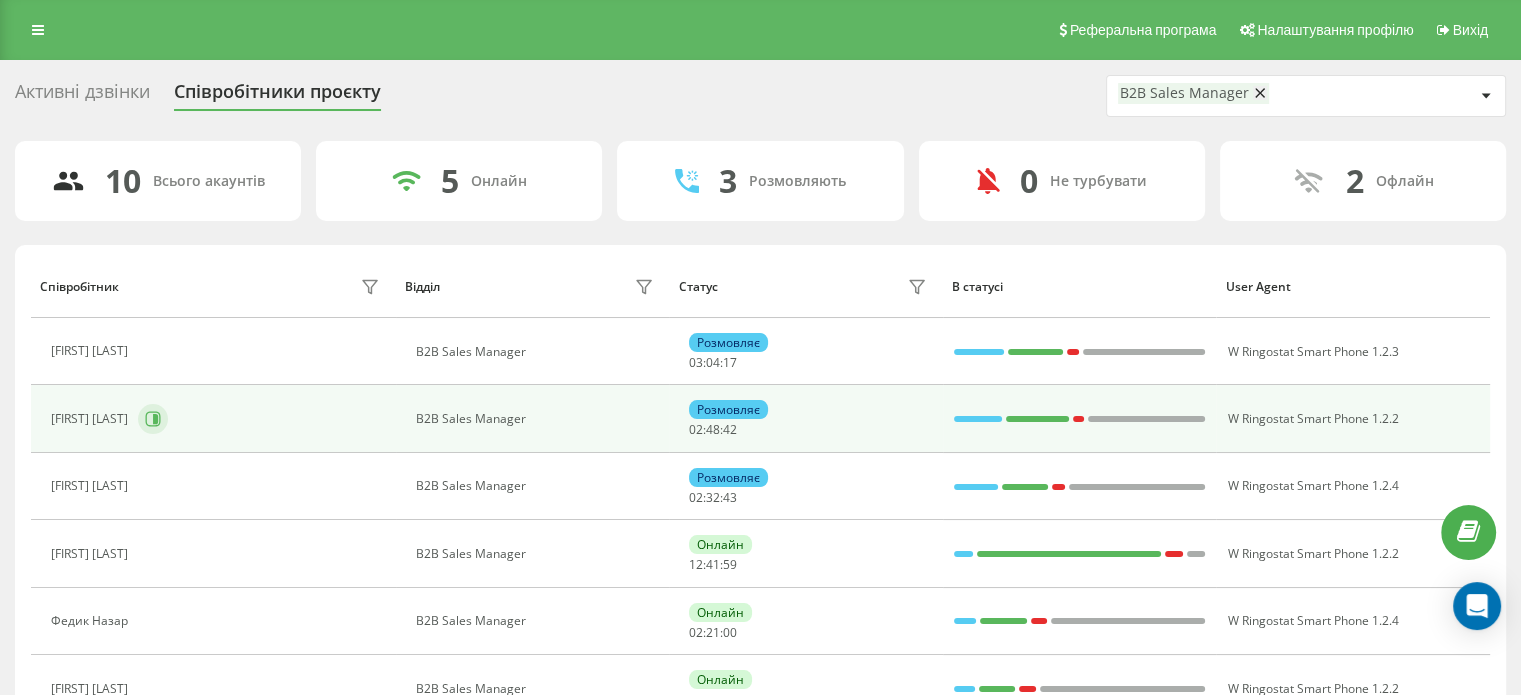click at bounding box center [153, 419] 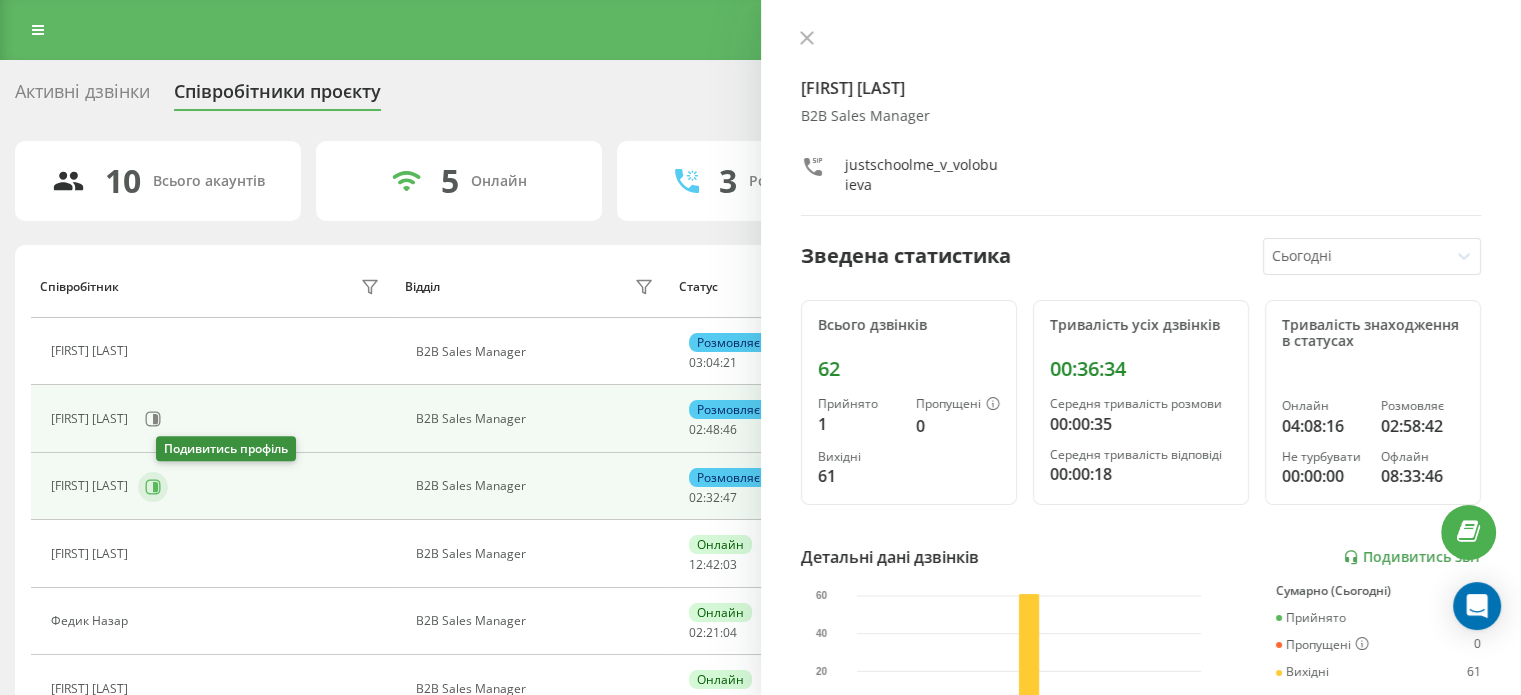 click 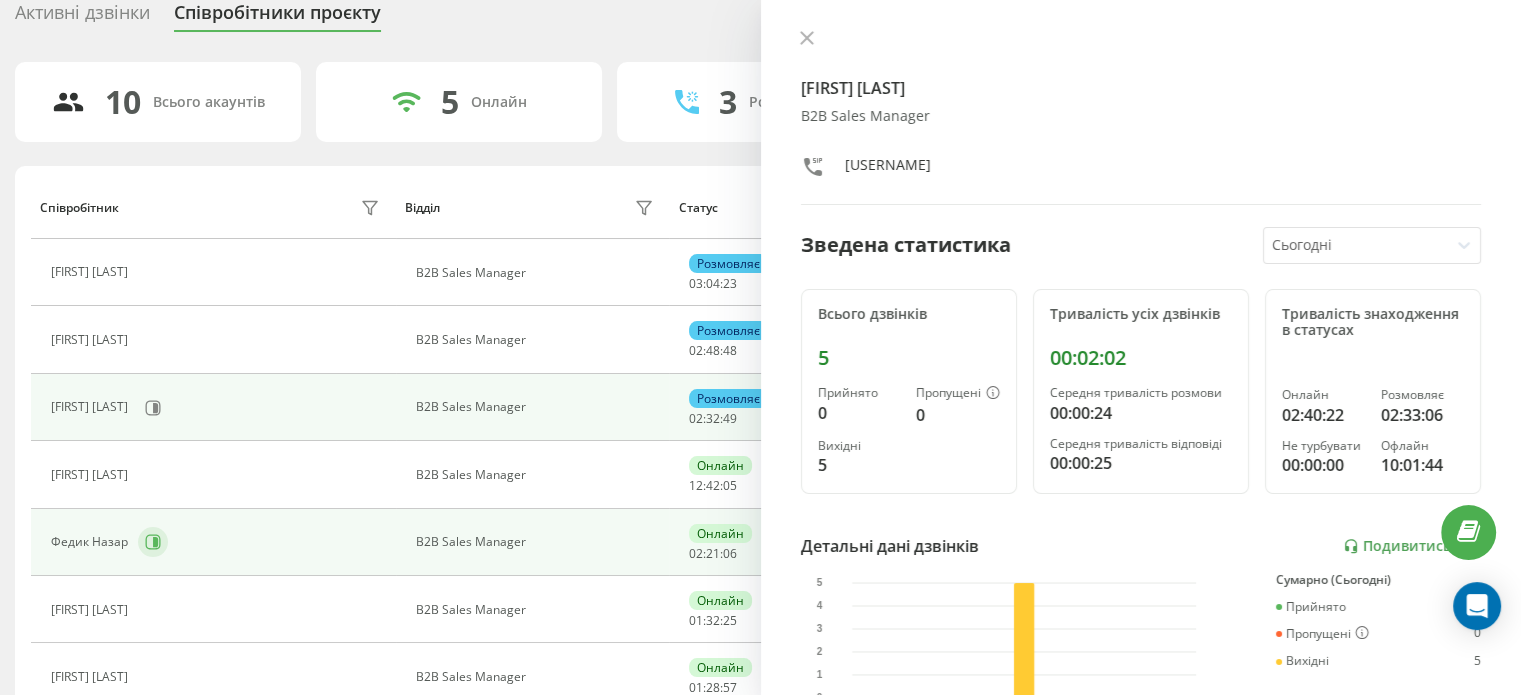 scroll, scrollTop: 100, scrollLeft: 0, axis: vertical 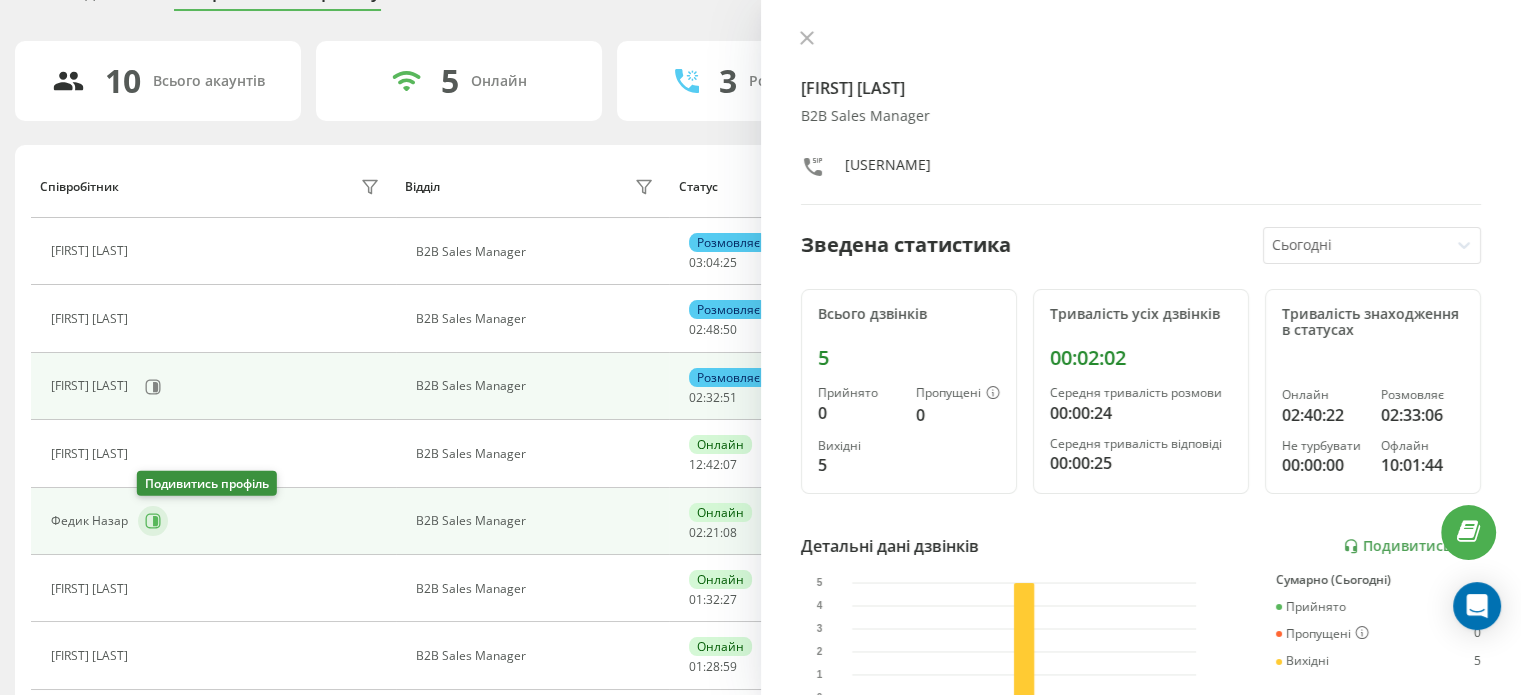 click 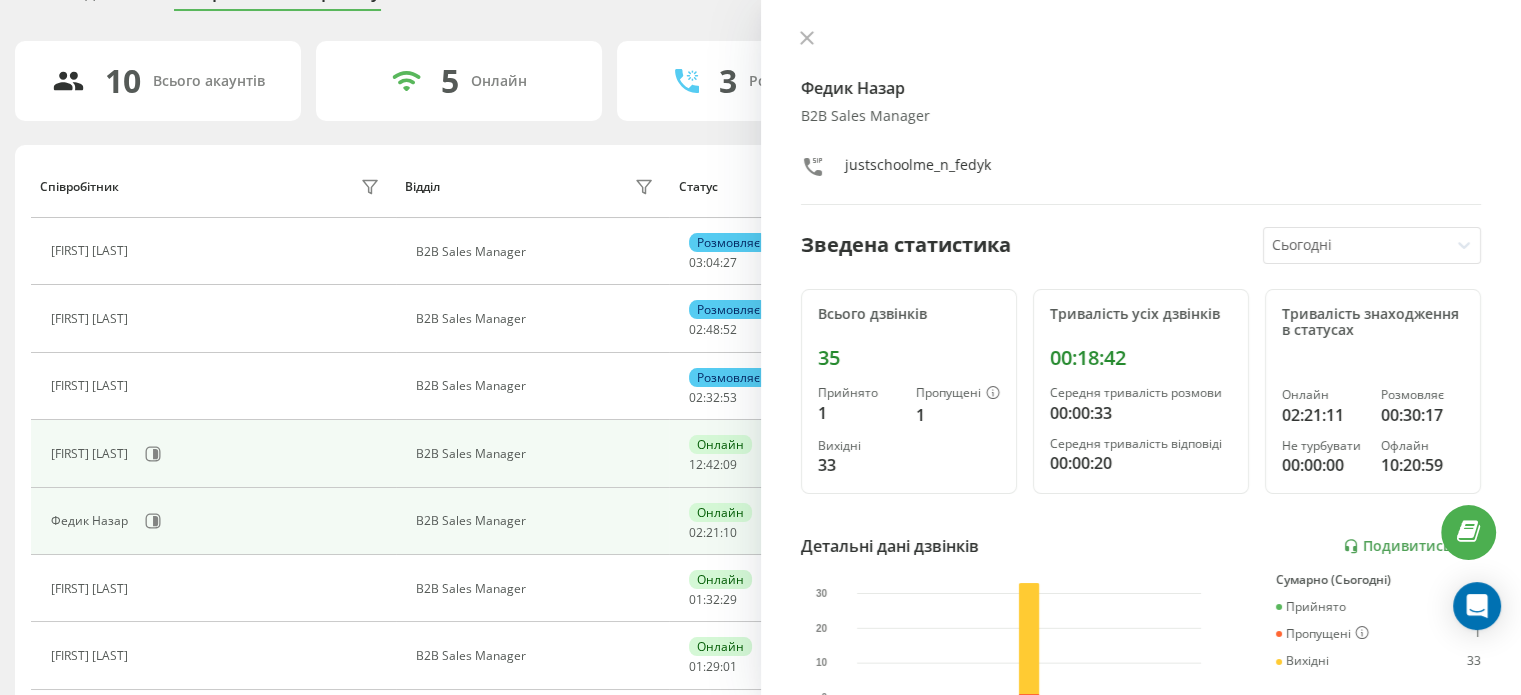 scroll, scrollTop: 300, scrollLeft: 0, axis: vertical 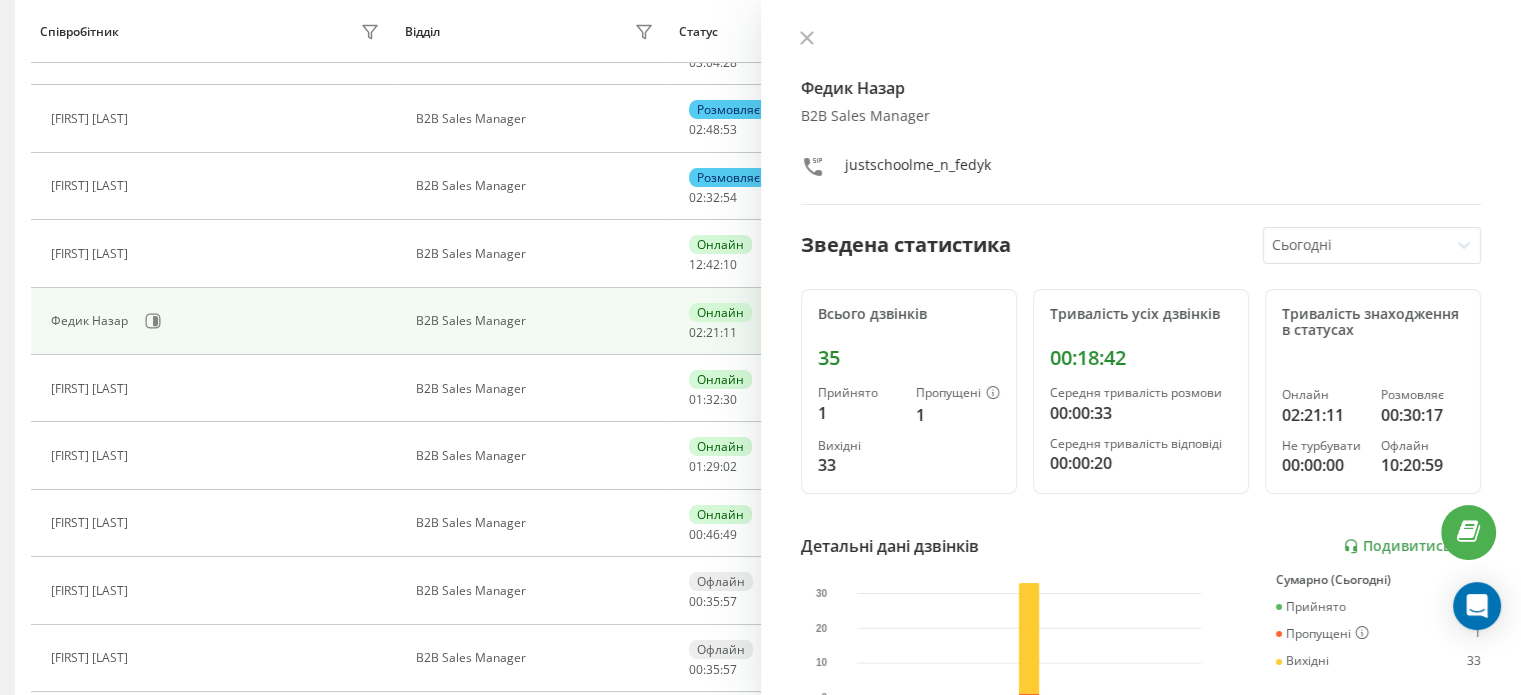 click at bounding box center [150, 526] 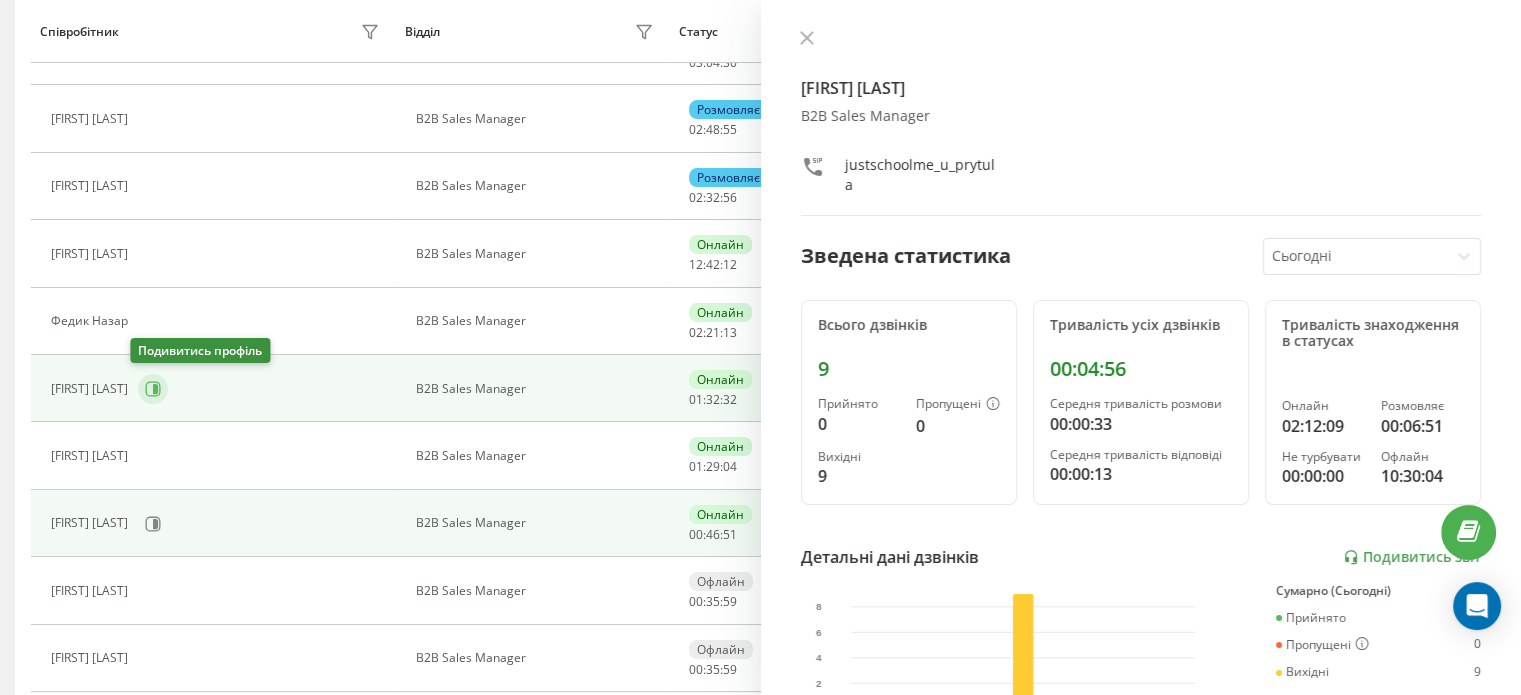 click at bounding box center (153, 389) 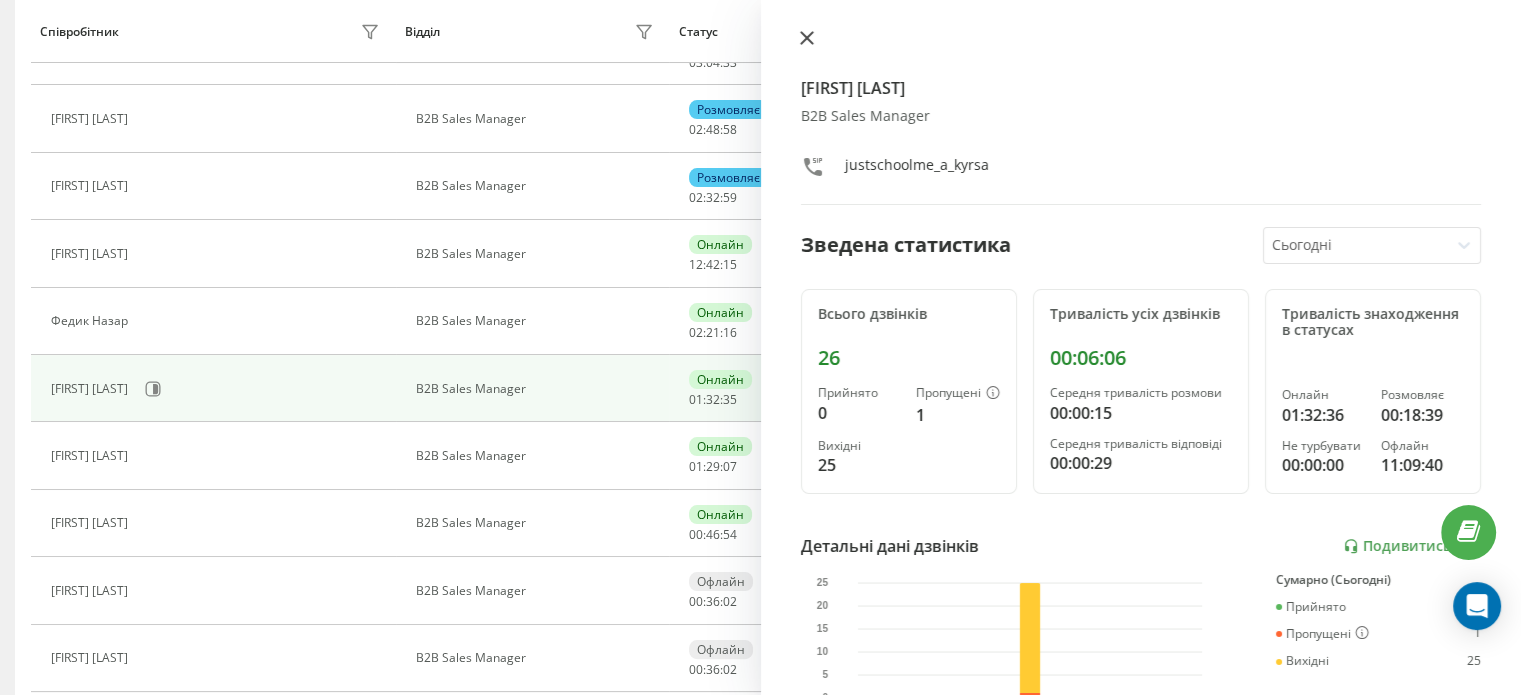 click 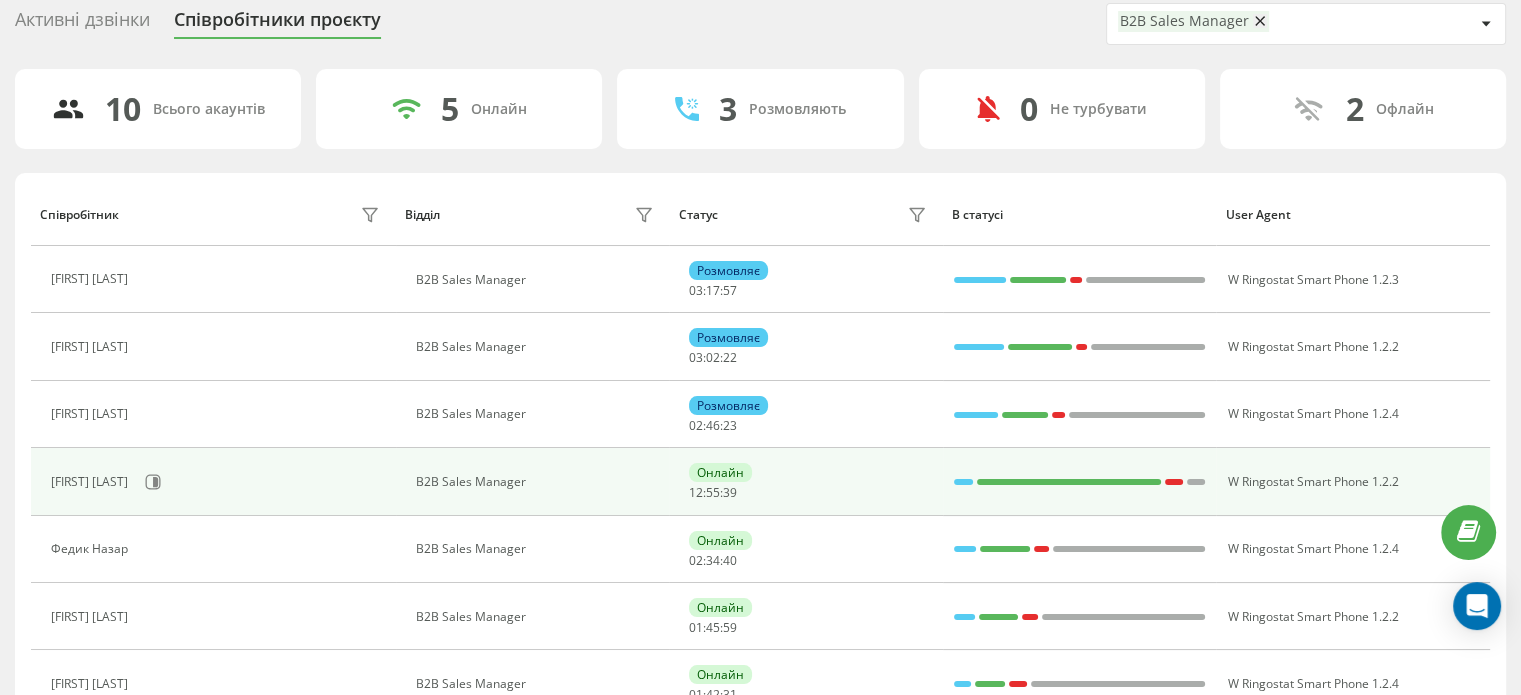 scroll, scrollTop: 100, scrollLeft: 0, axis: vertical 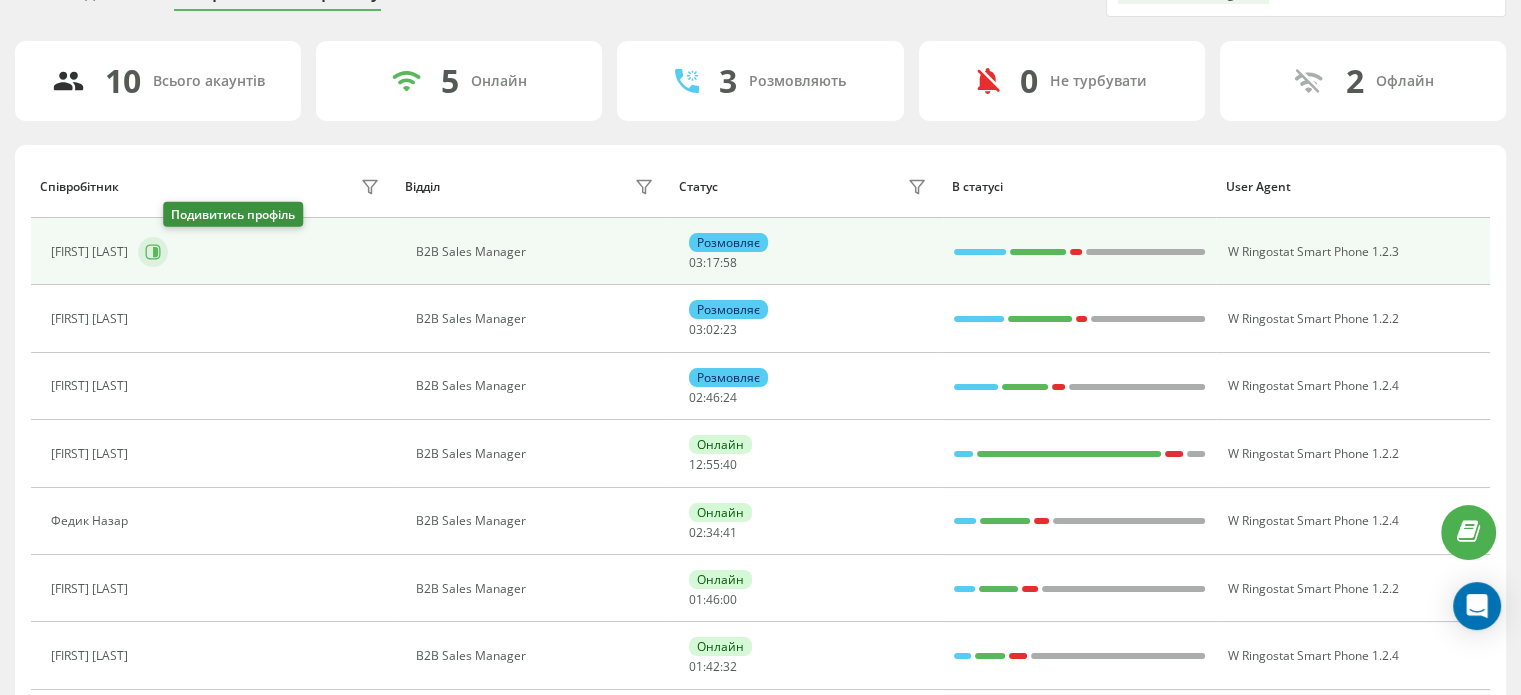 click 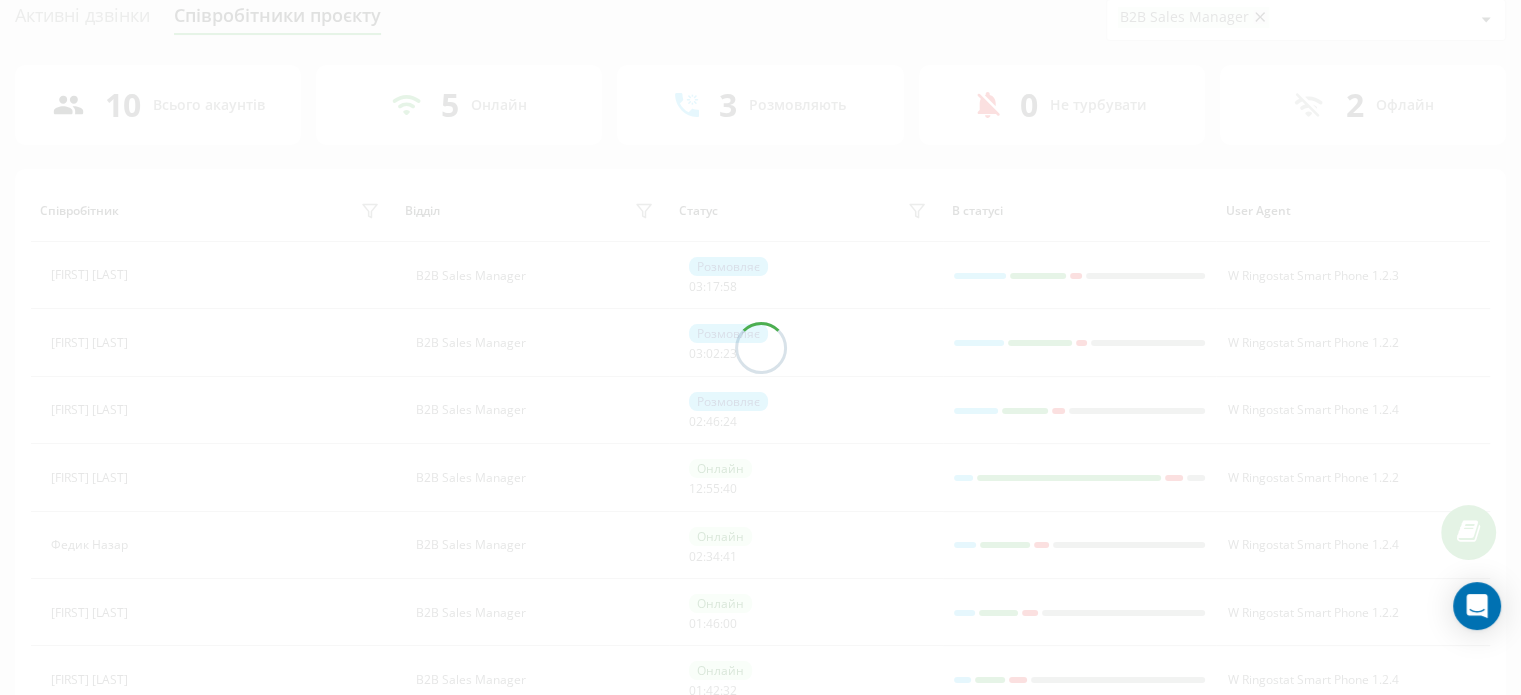 scroll, scrollTop: 0, scrollLeft: 0, axis: both 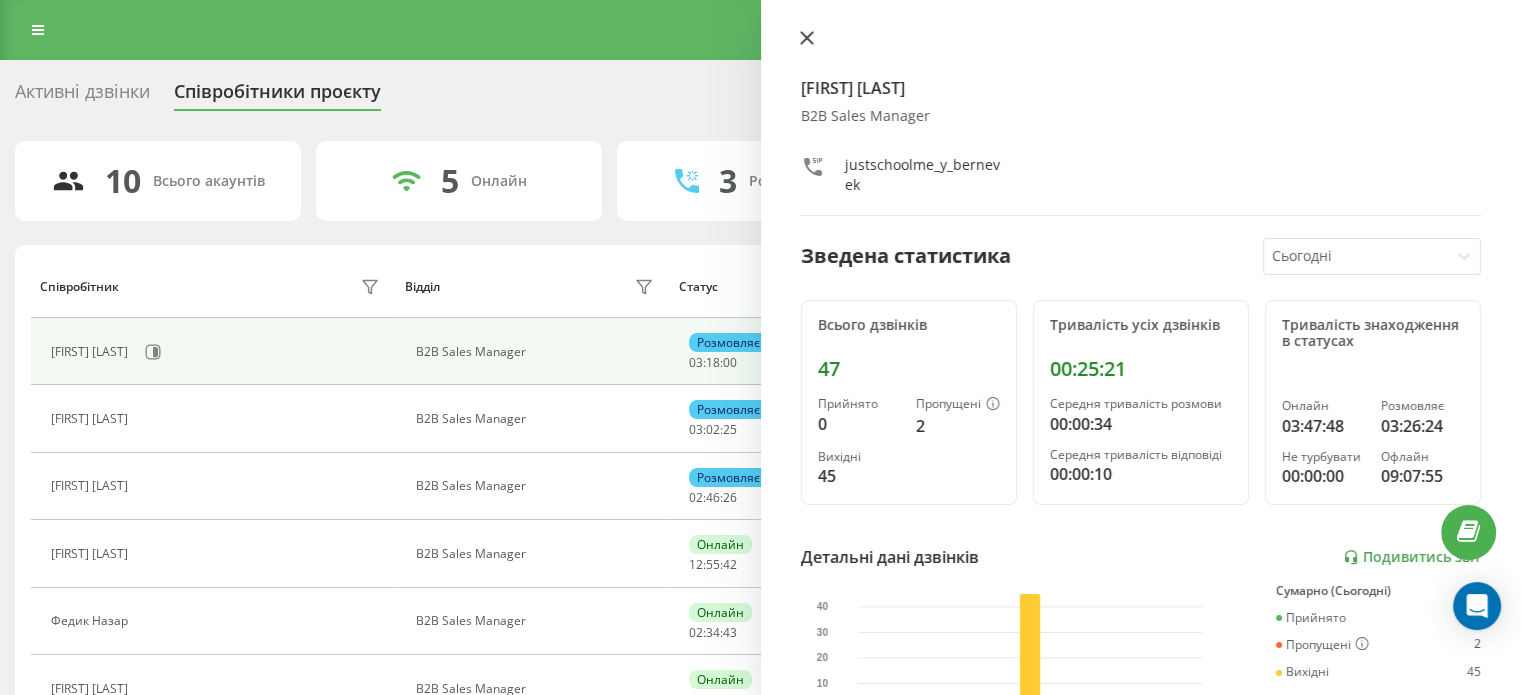 click at bounding box center [807, 39] 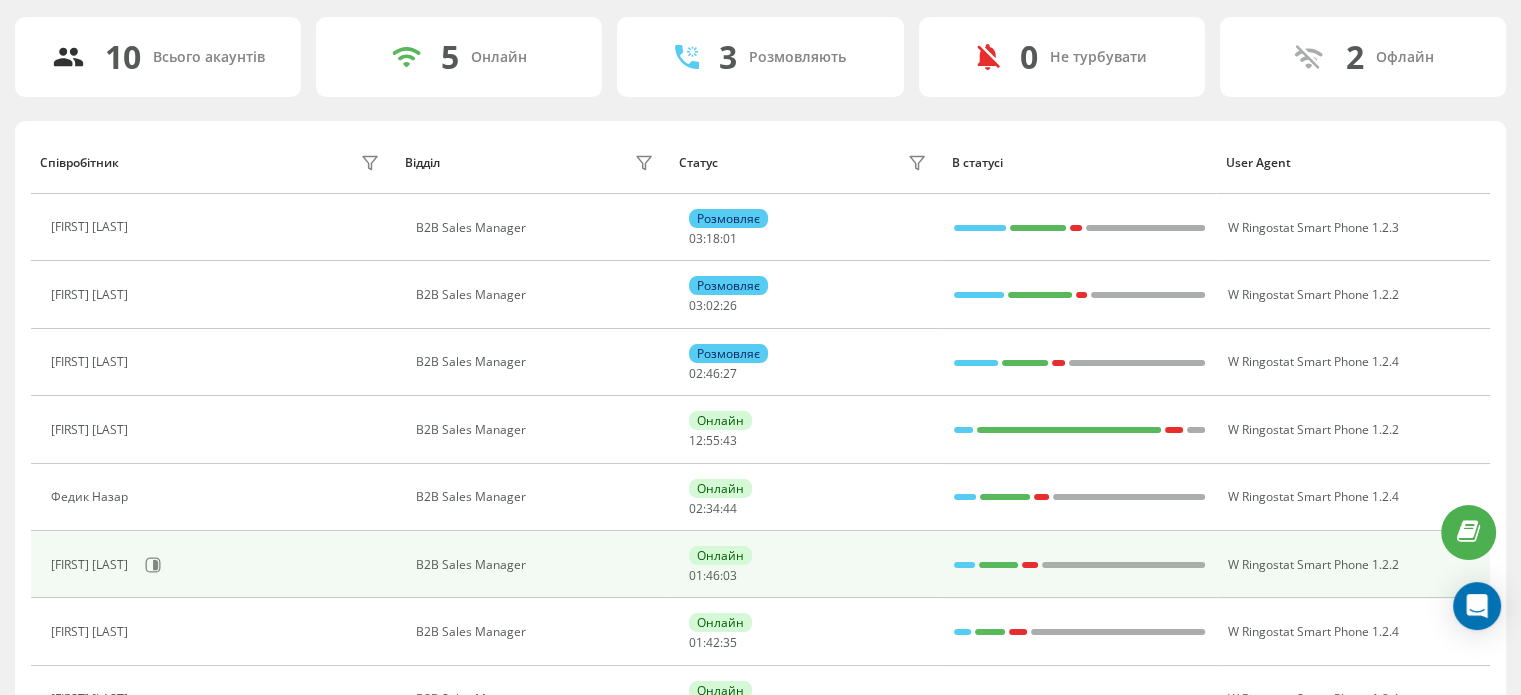scroll, scrollTop: 300, scrollLeft: 0, axis: vertical 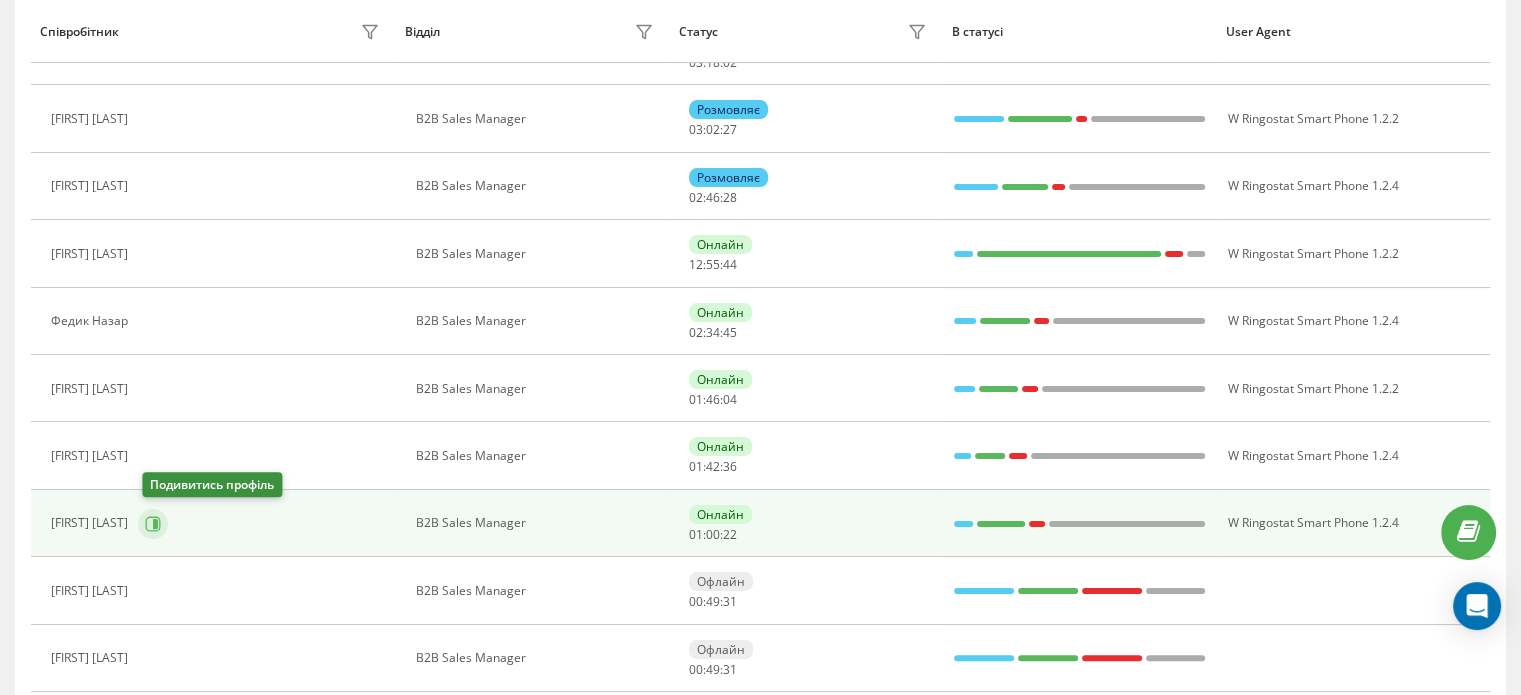 click 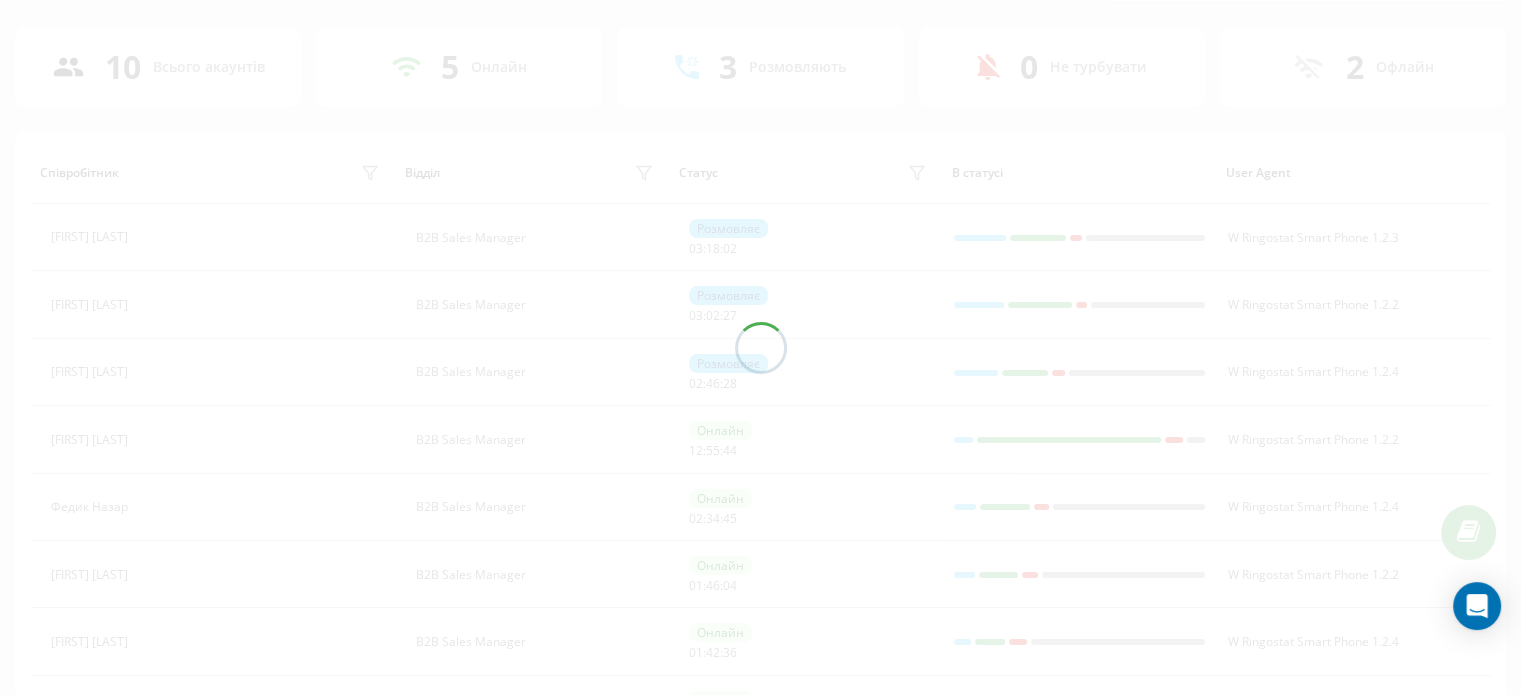 scroll, scrollTop: 0, scrollLeft: 0, axis: both 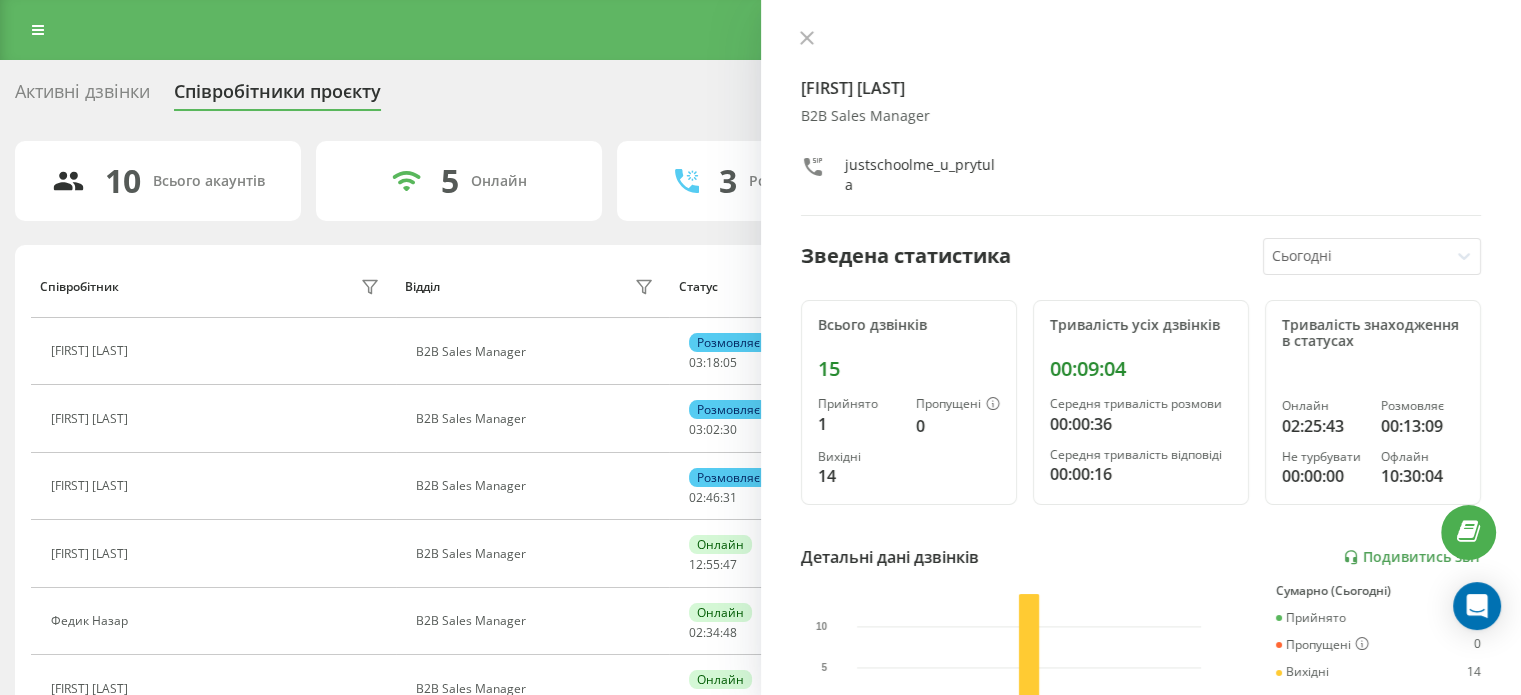 drag, startPoint x: 800, startPoint y: 42, endPoint x: 796, endPoint y: 52, distance: 10.770329 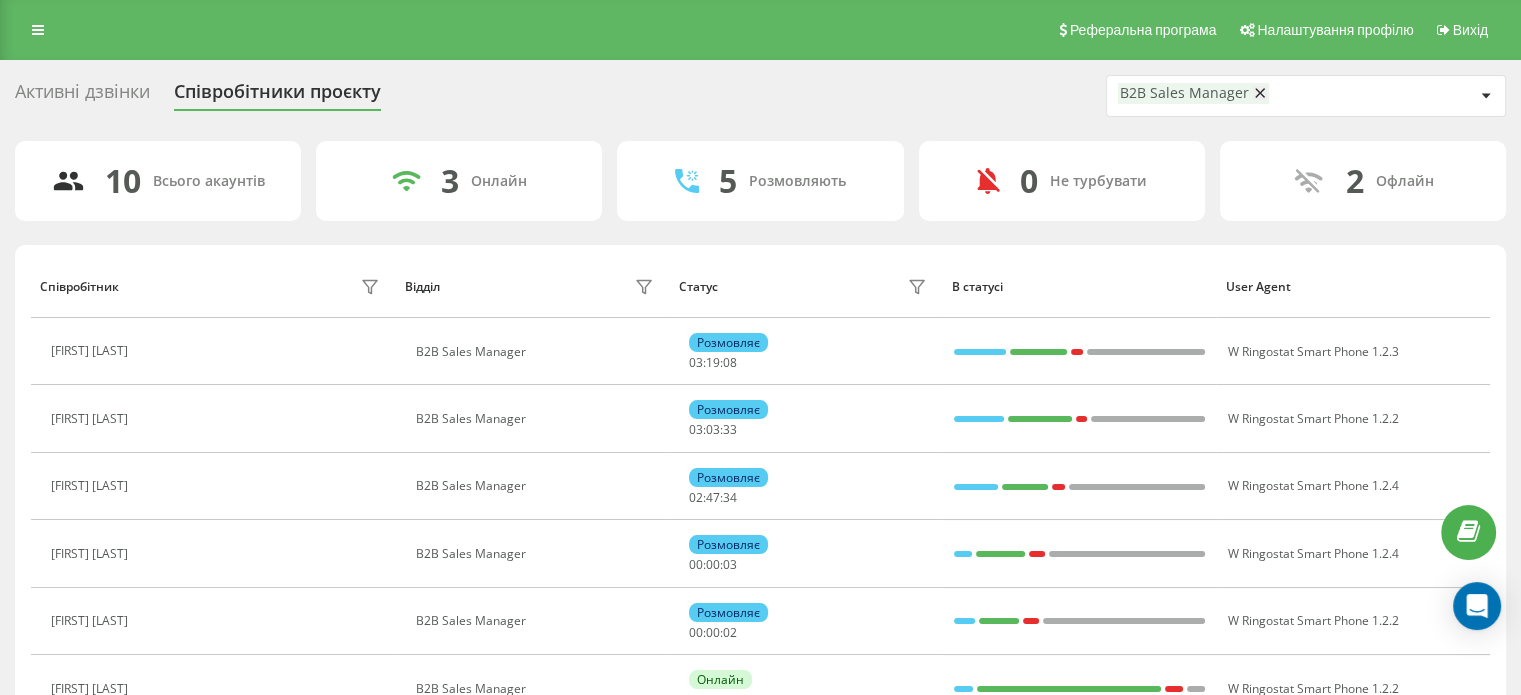 click at bounding box center (150, 623) 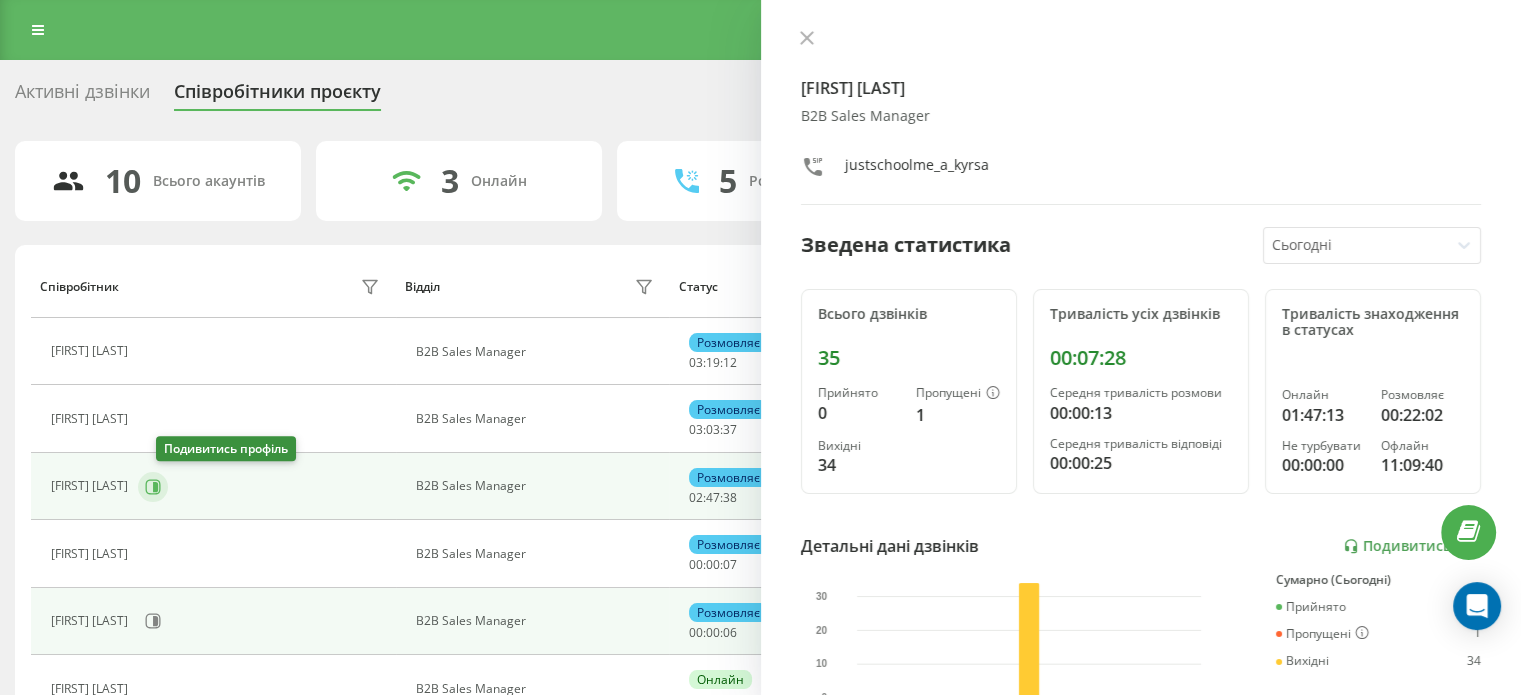 click 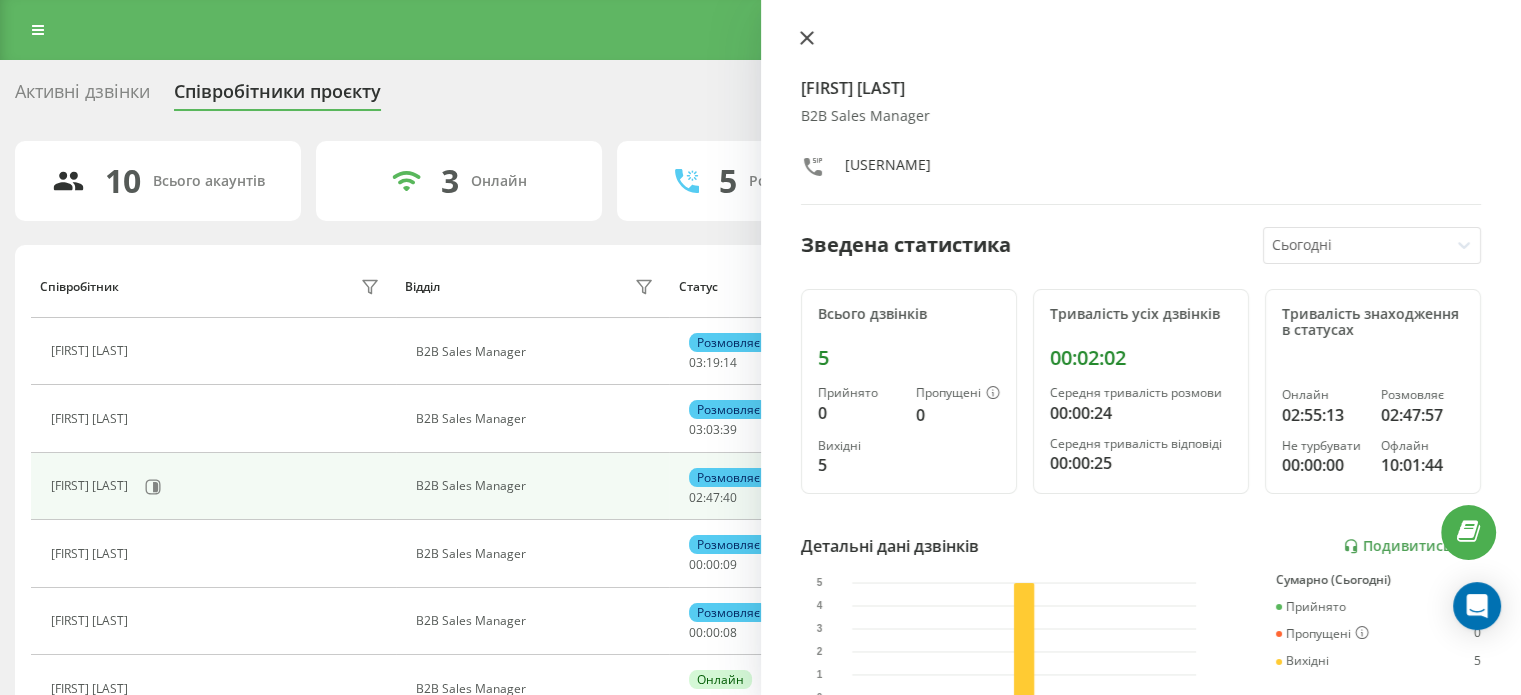 click 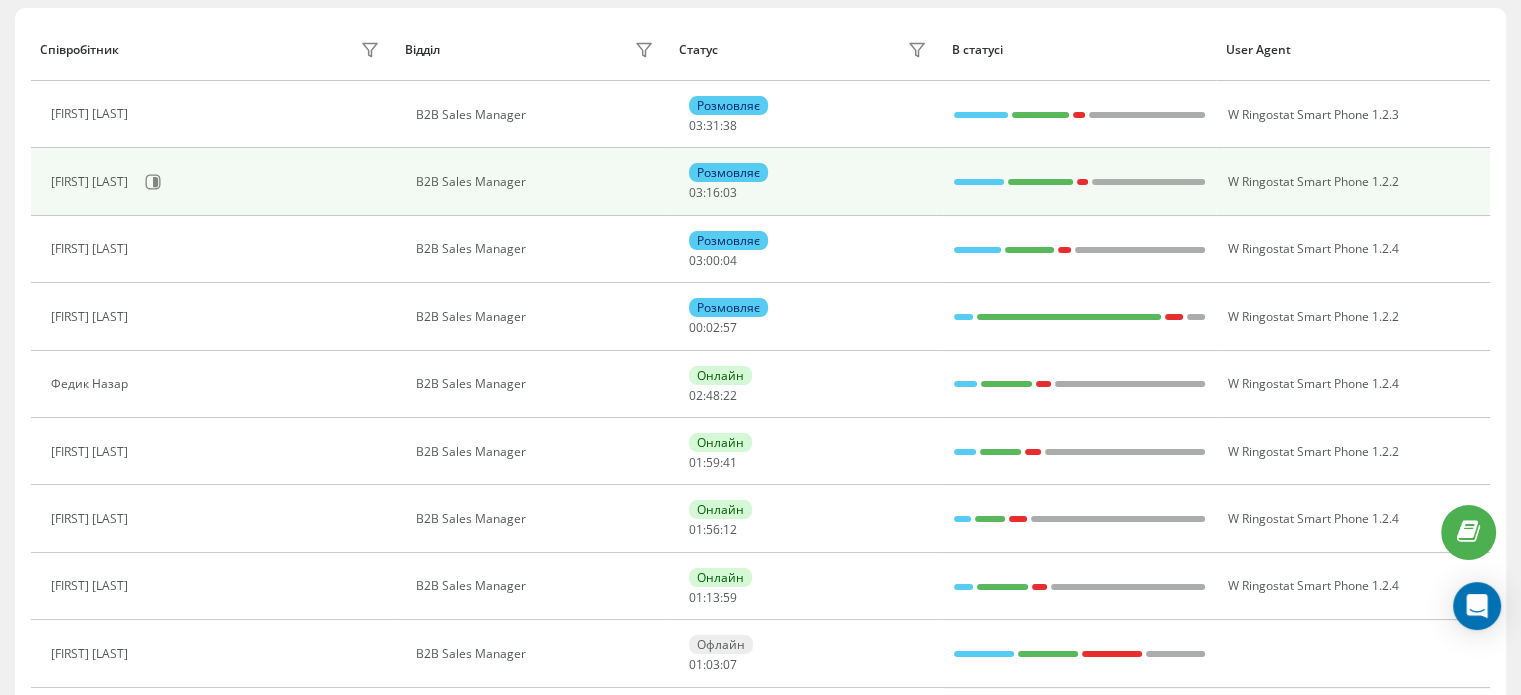 scroll, scrollTop: 368, scrollLeft: 0, axis: vertical 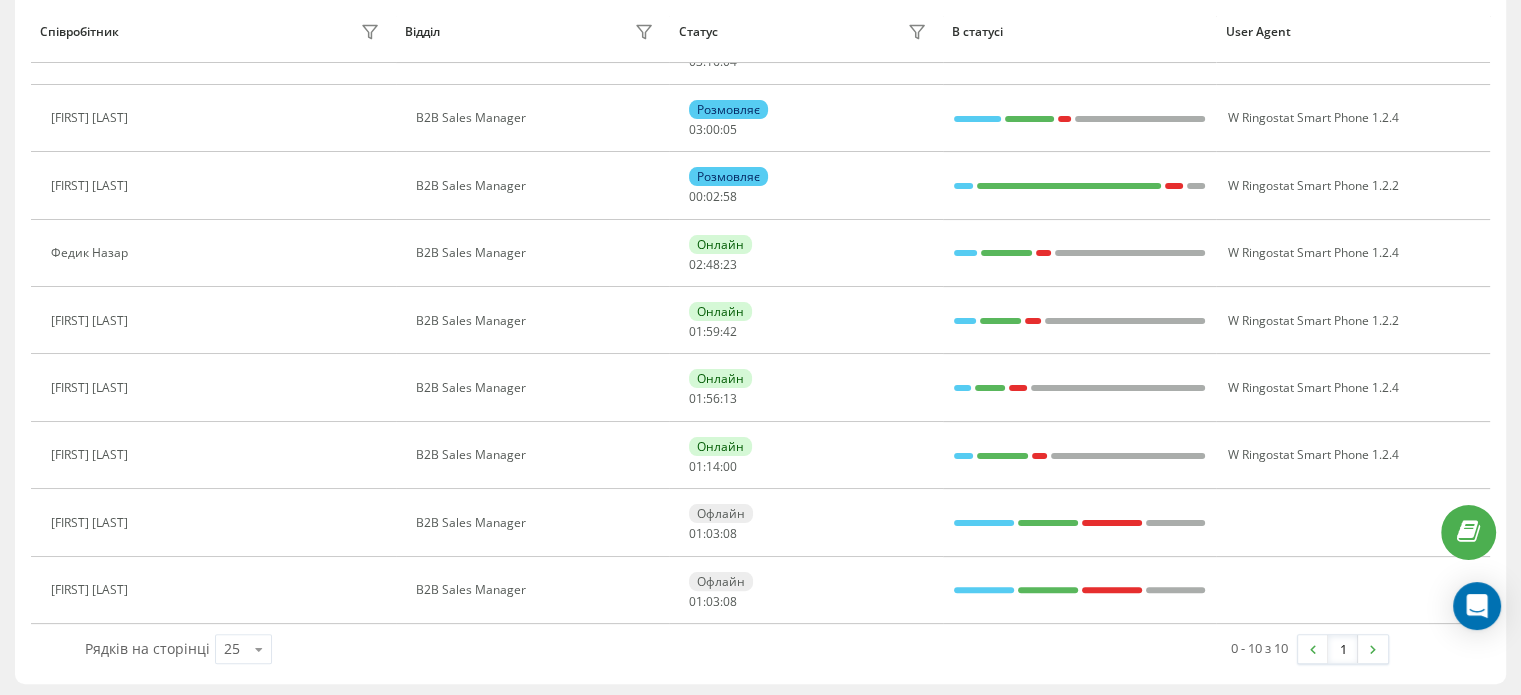 click at bounding box center [150, 458] 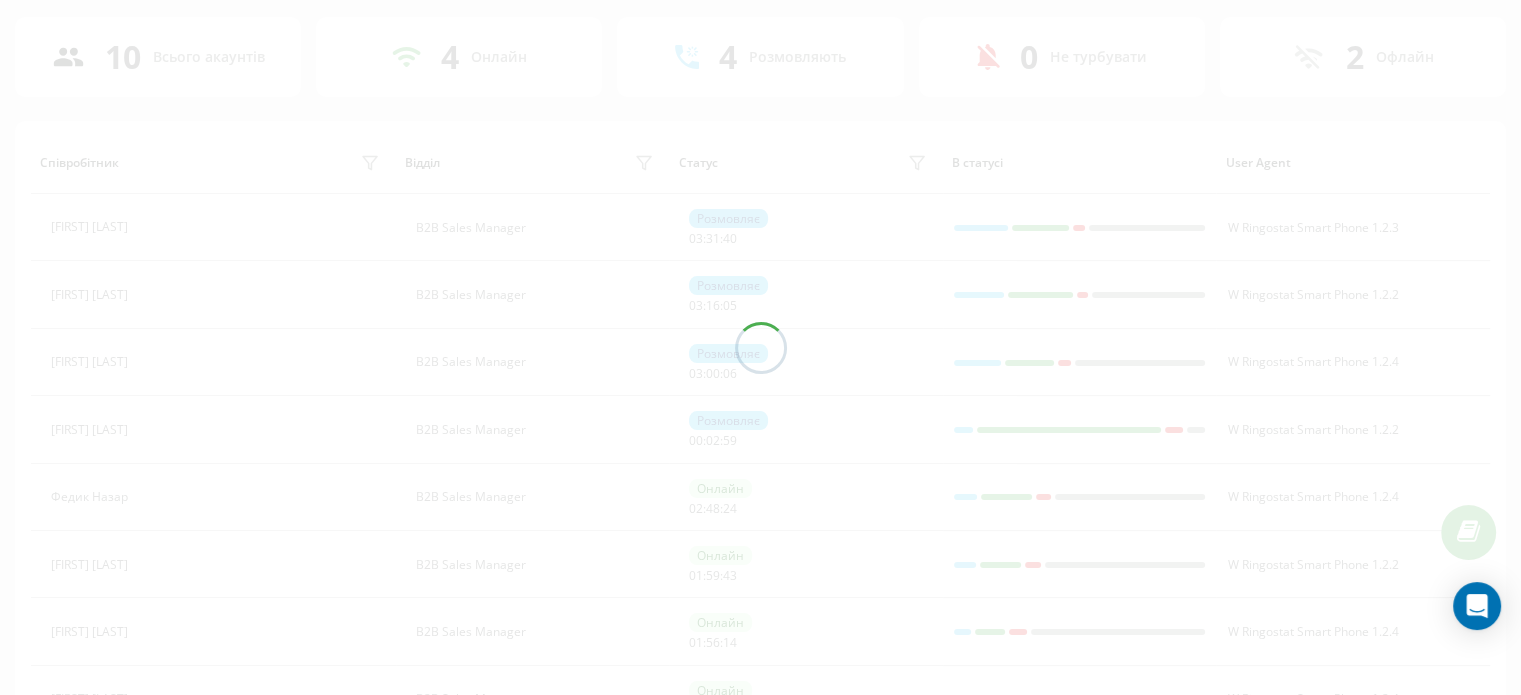 scroll, scrollTop: 0, scrollLeft: 0, axis: both 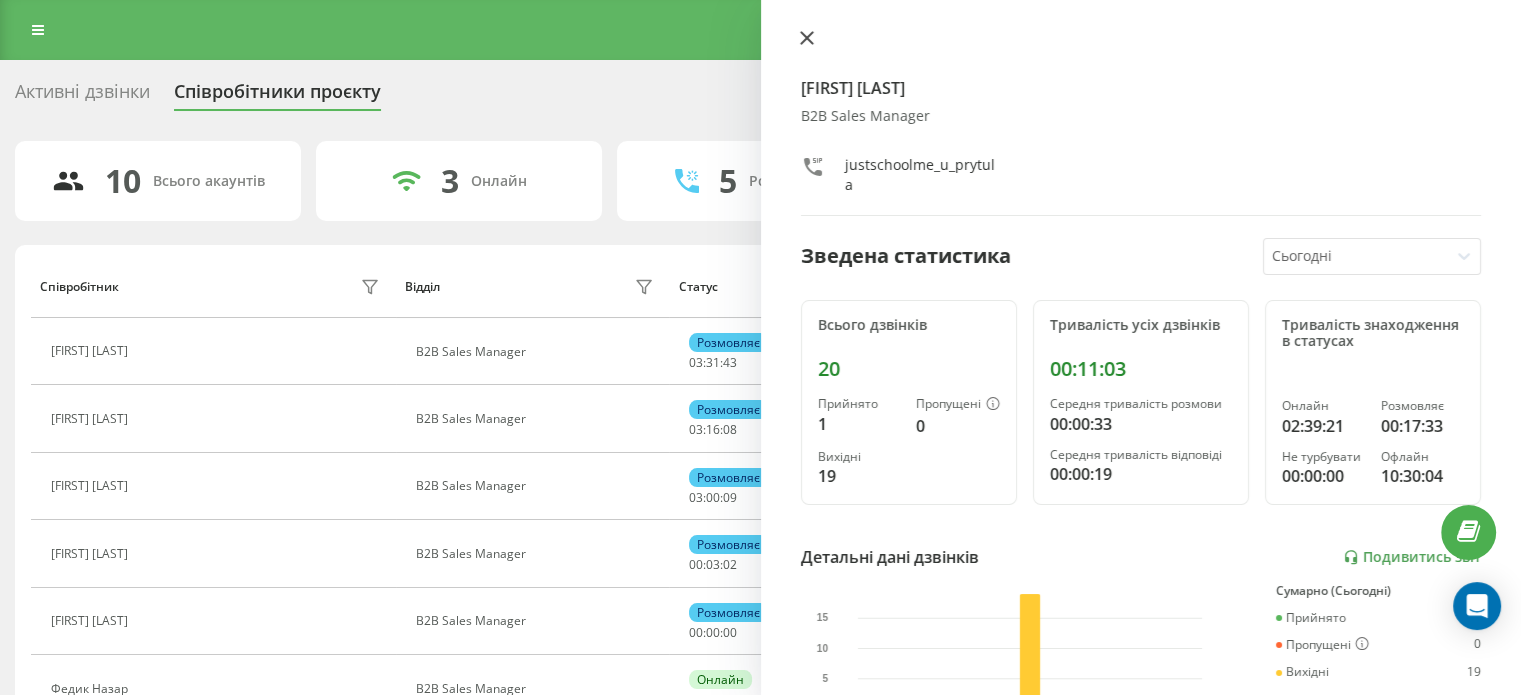 click 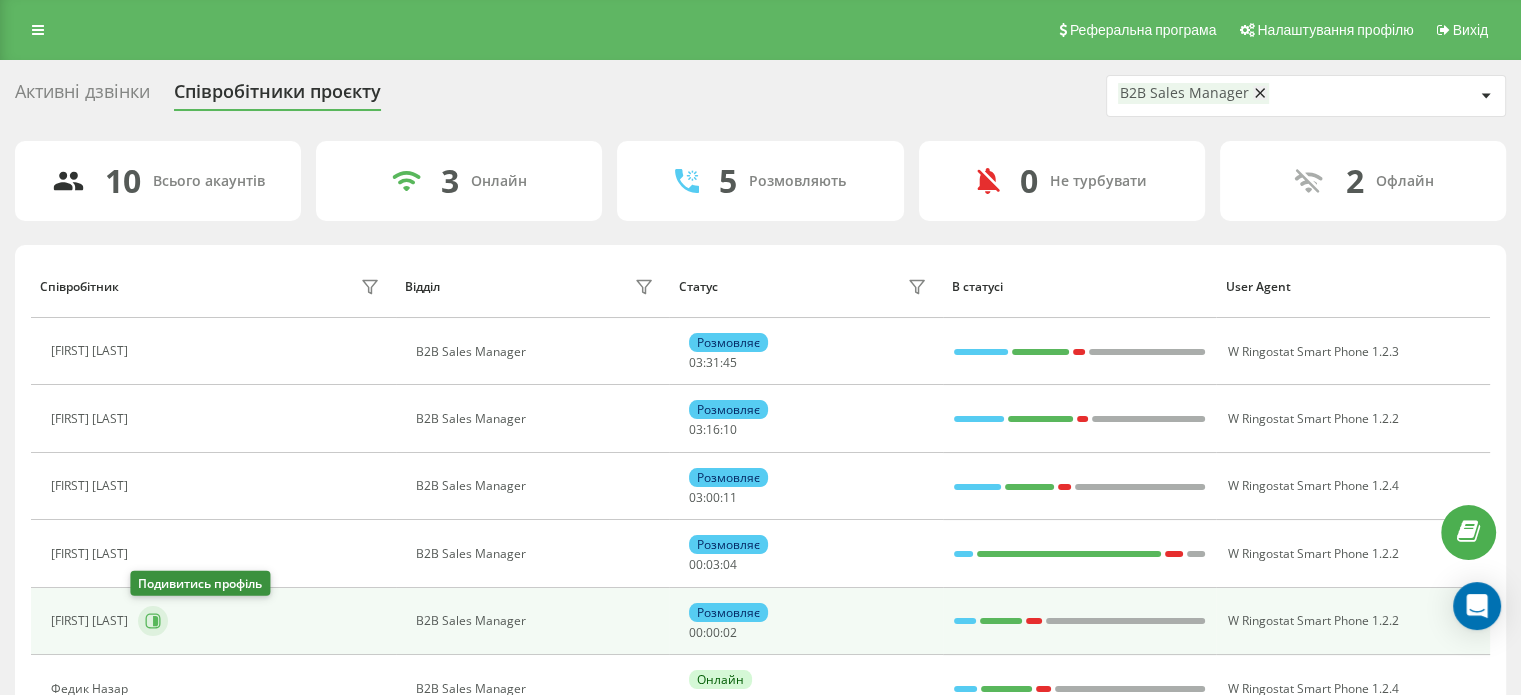 click 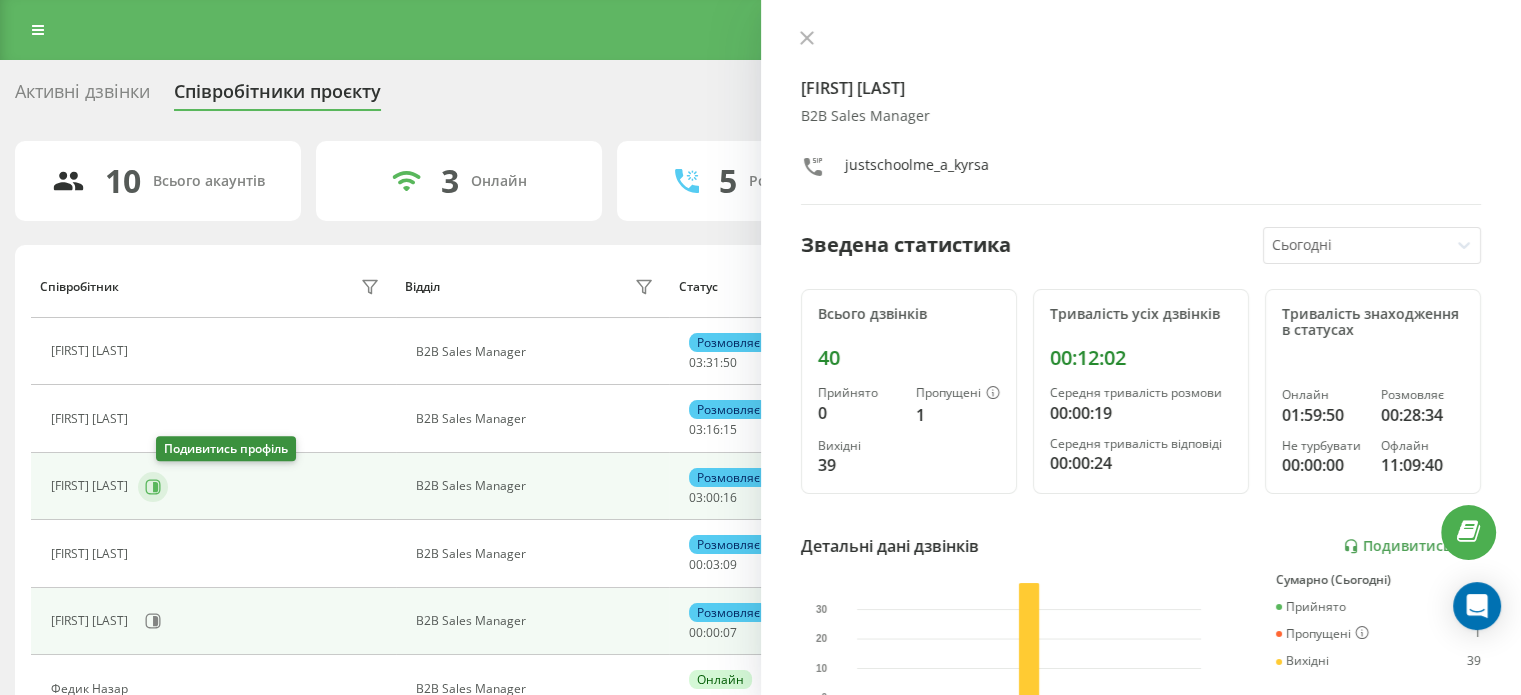 click 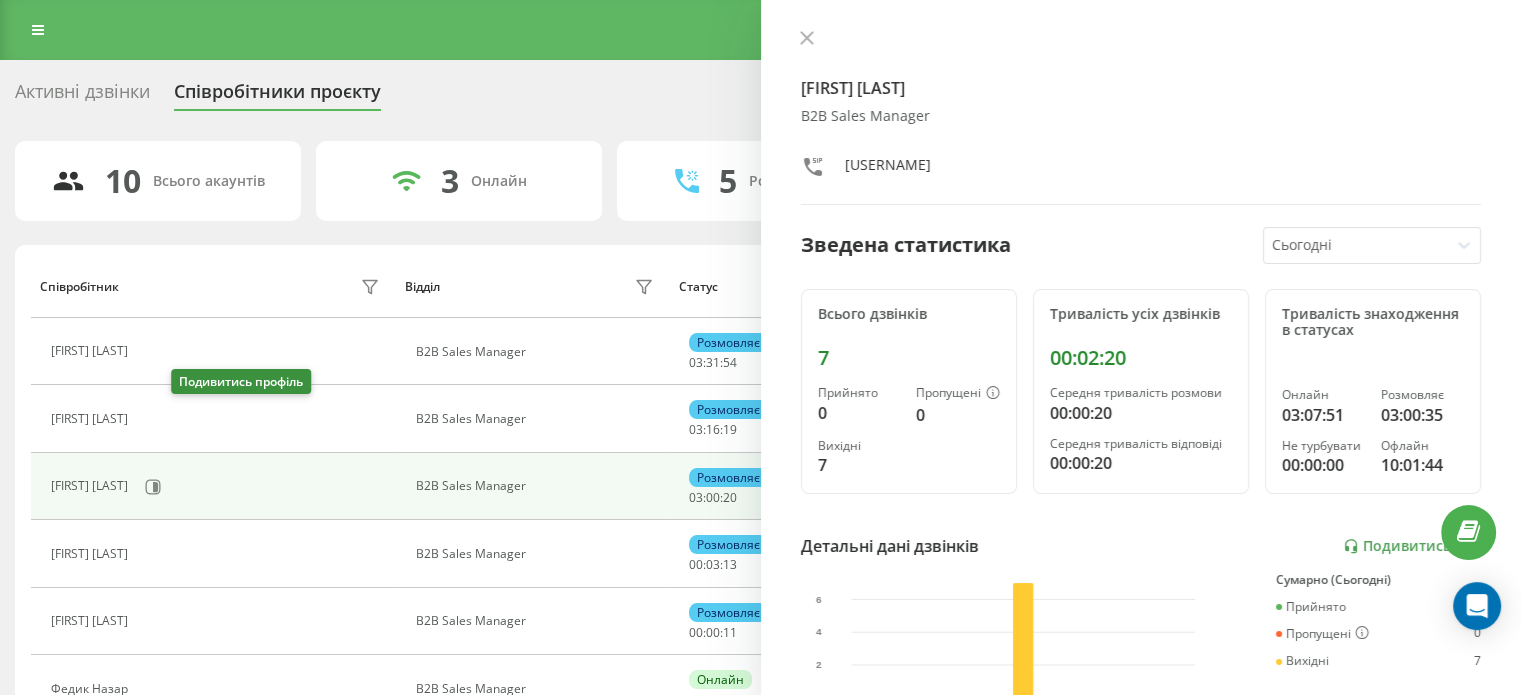 click 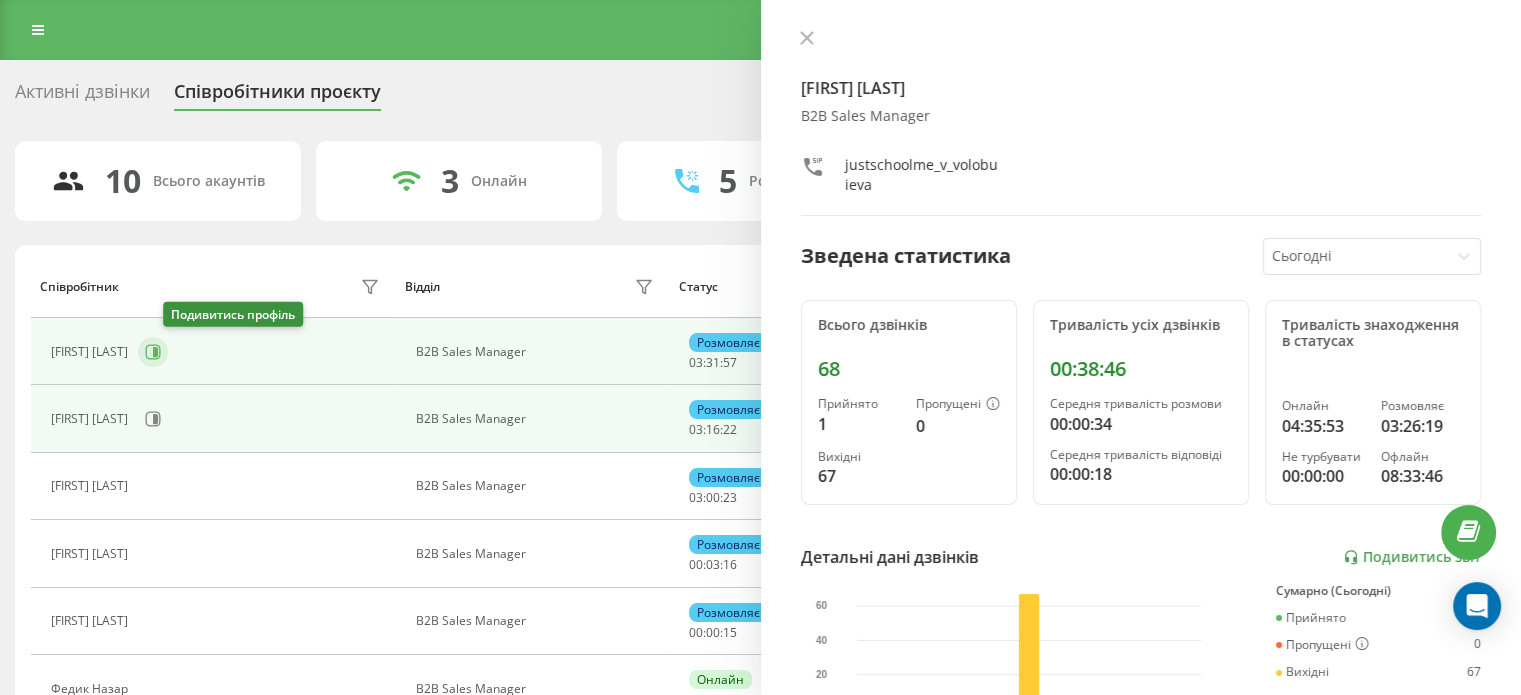 click 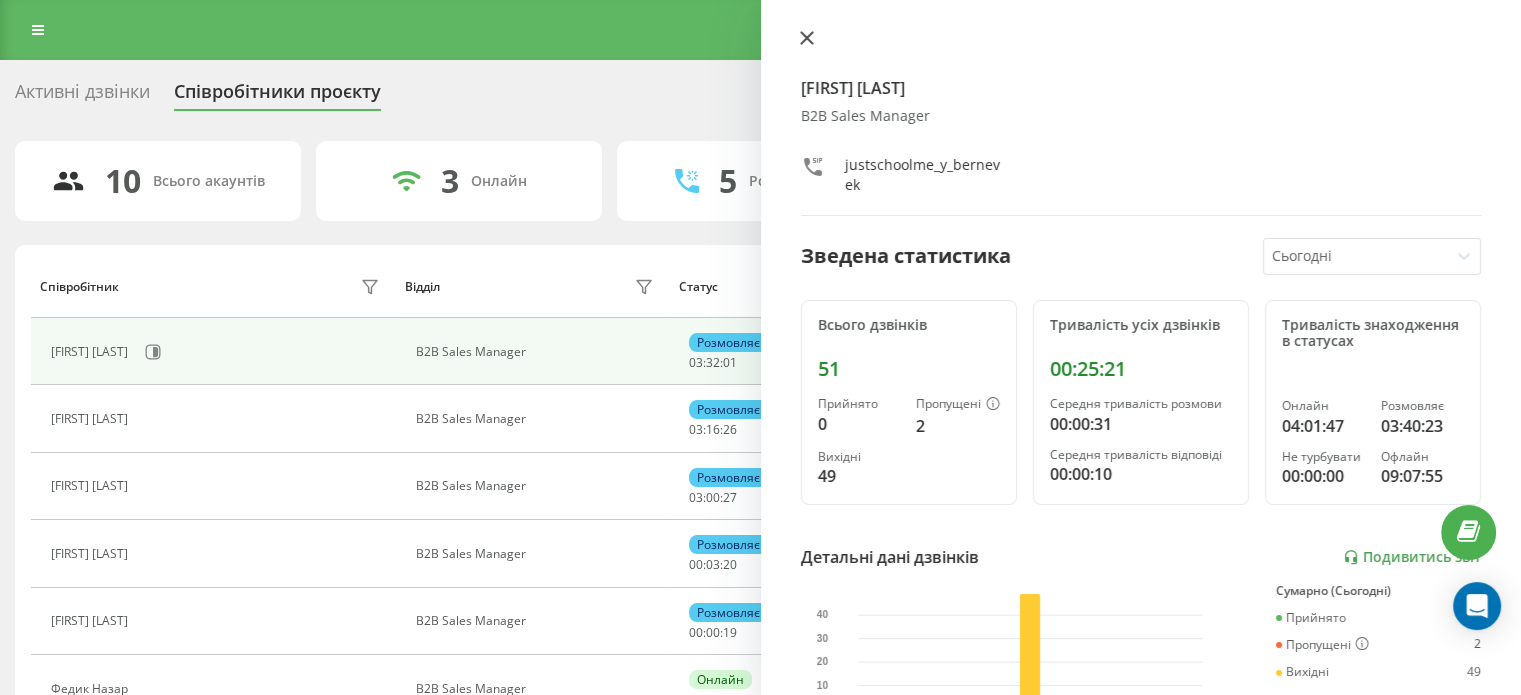 click 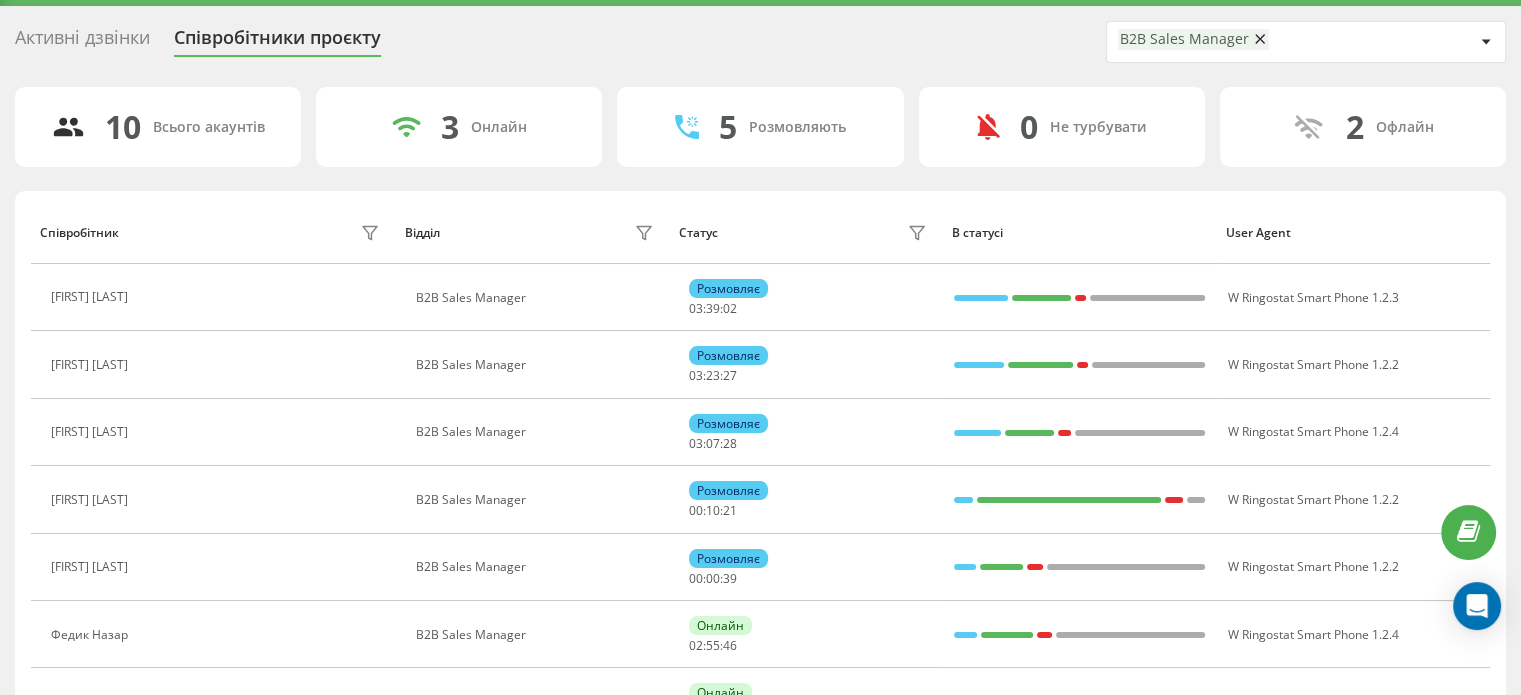scroll, scrollTop: 100, scrollLeft: 0, axis: vertical 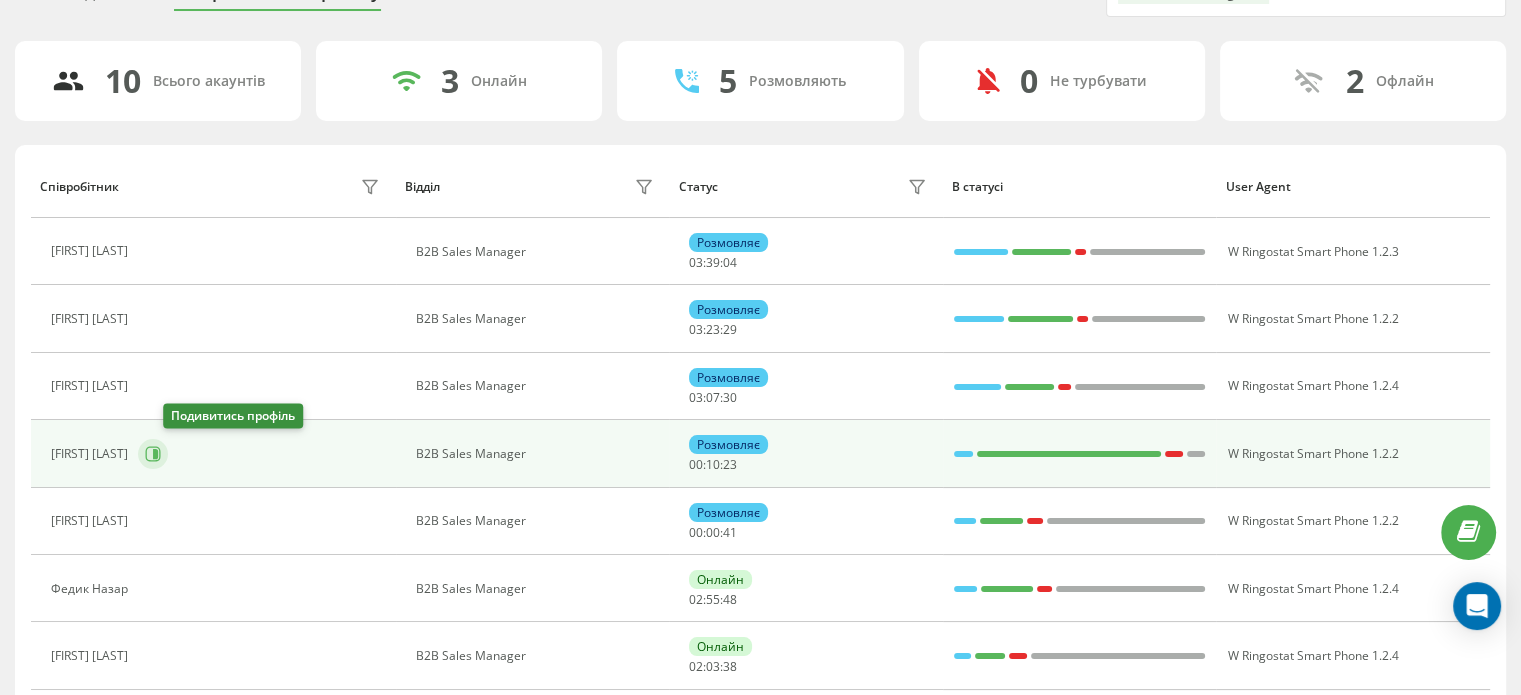 click 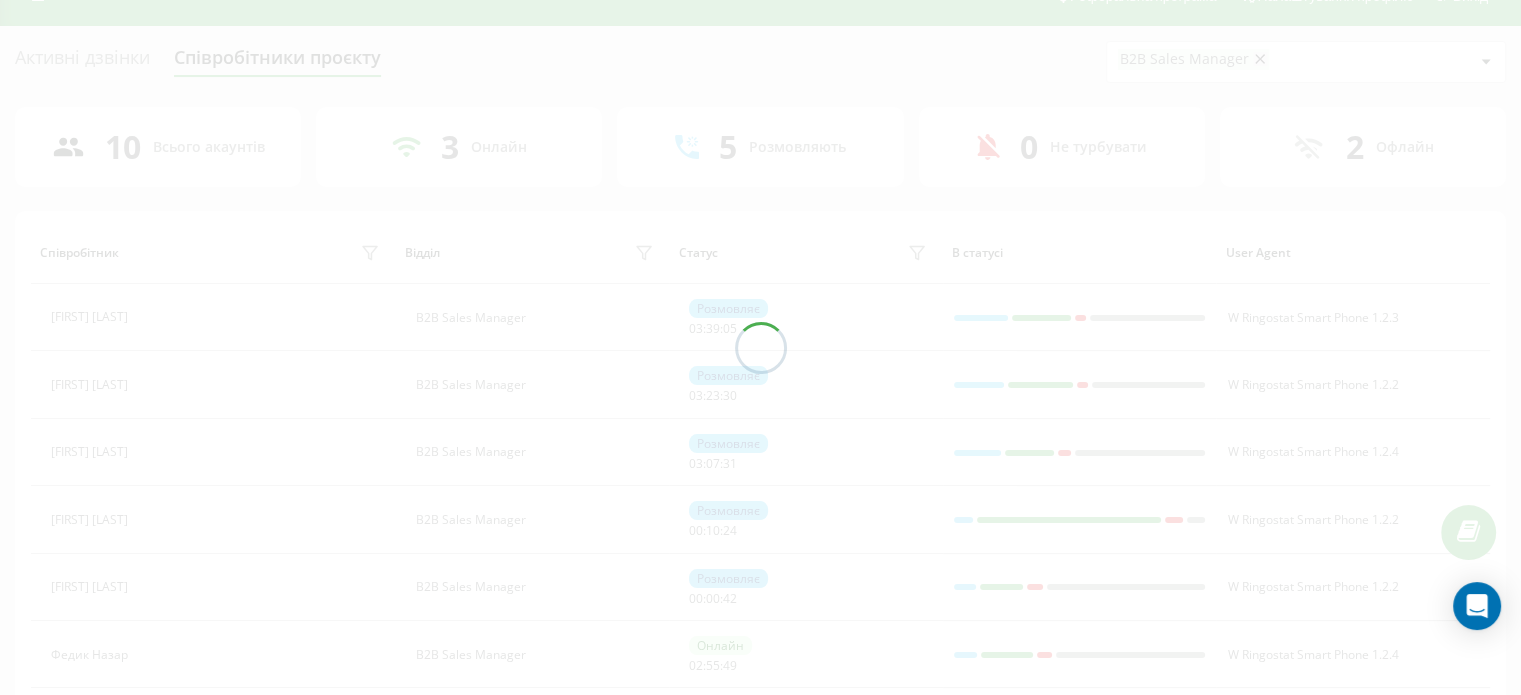 scroll, scrollTop: 0, scrollLeft: 0, axis: both 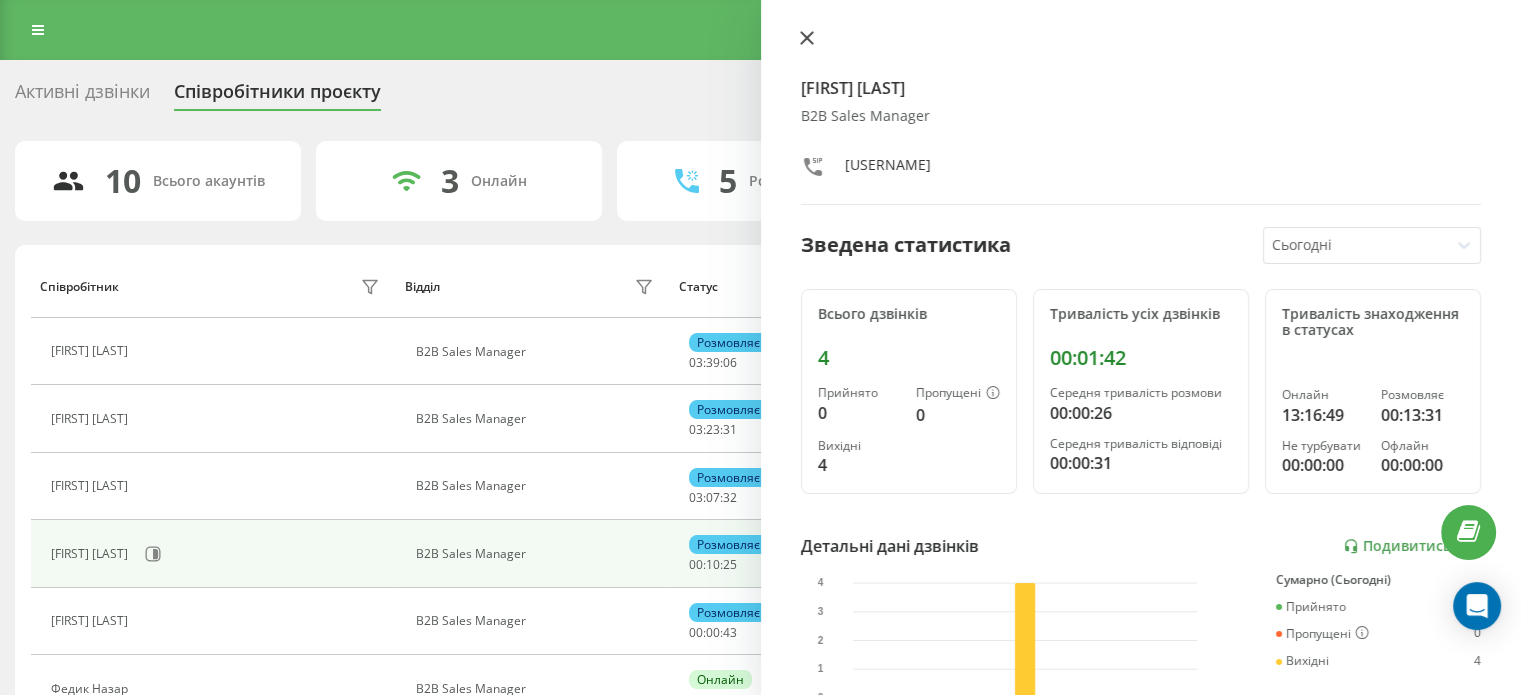 click 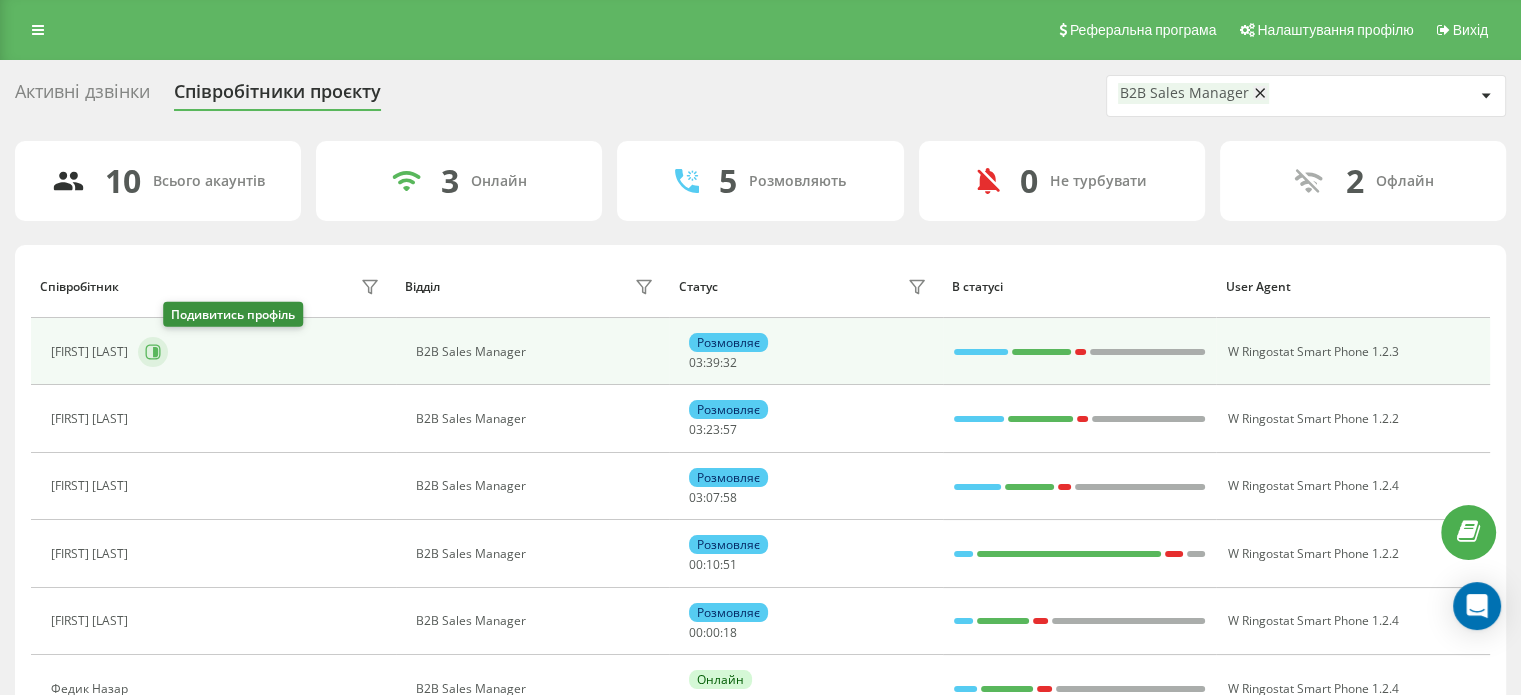 click 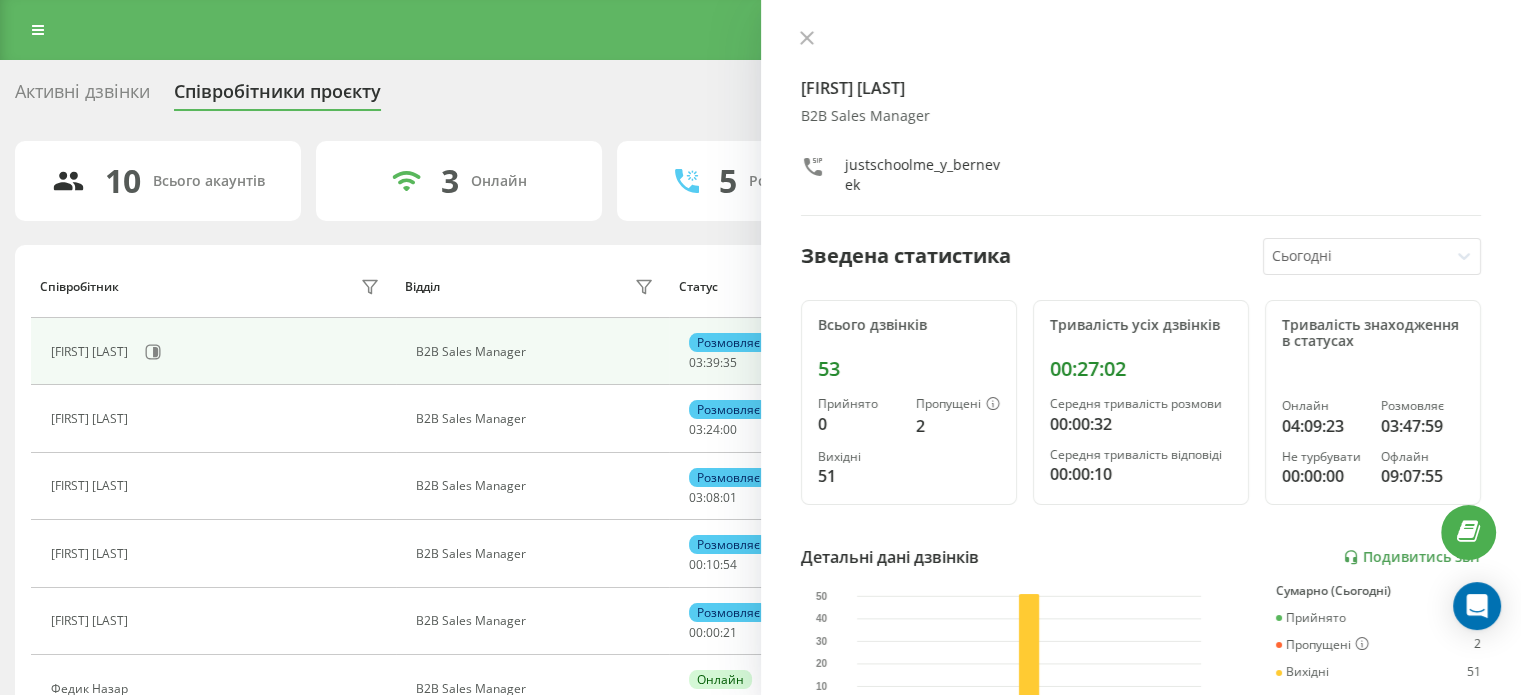 click on "Берневек Євгенія B2B Sales Manager justschoolme_y_bernevek" at bounding box center (1141, 123) 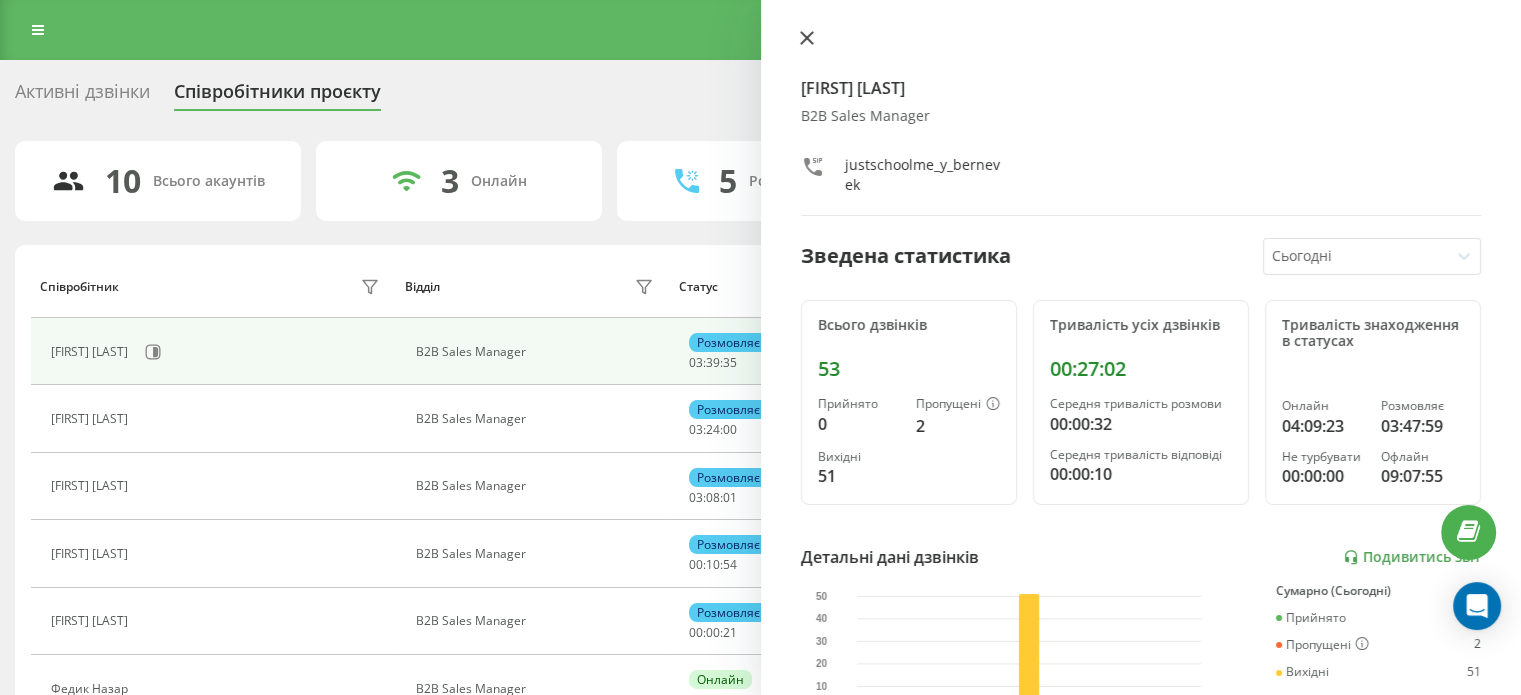 click 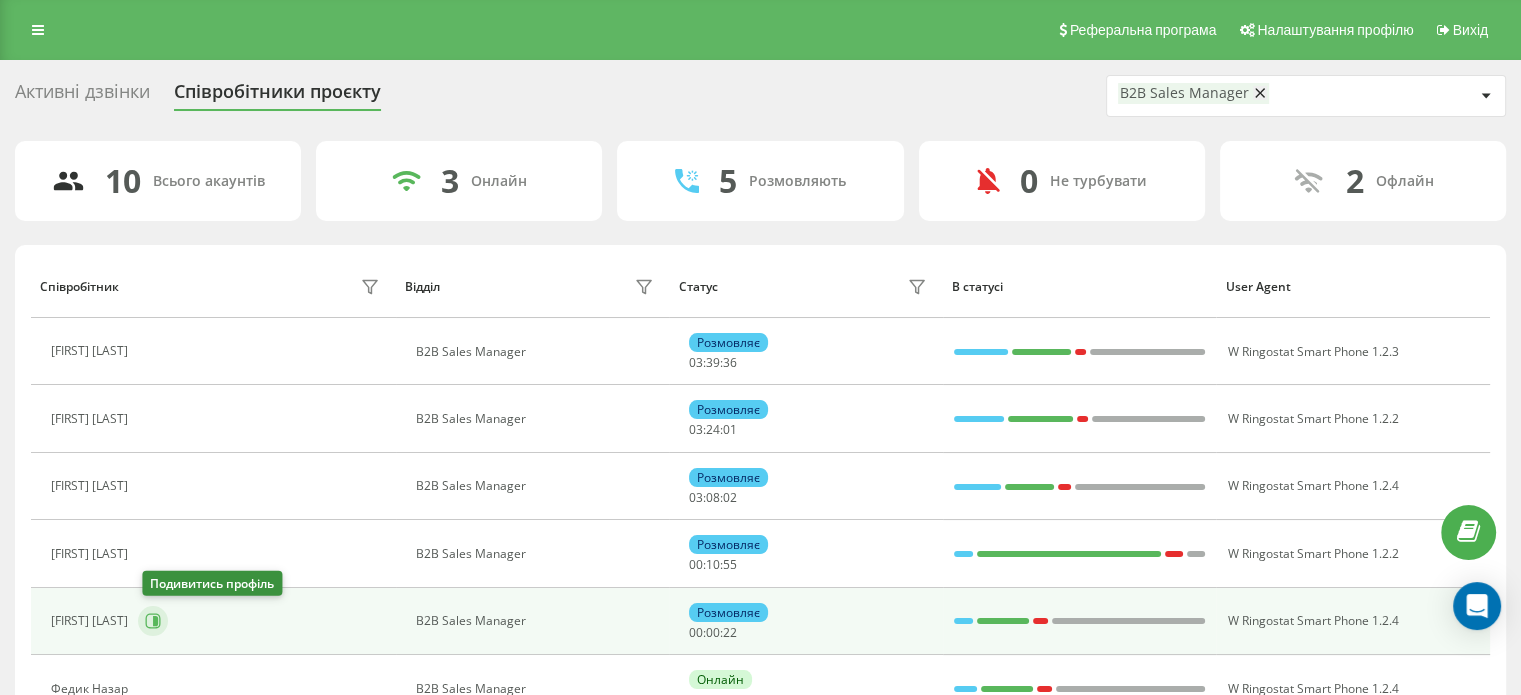 click 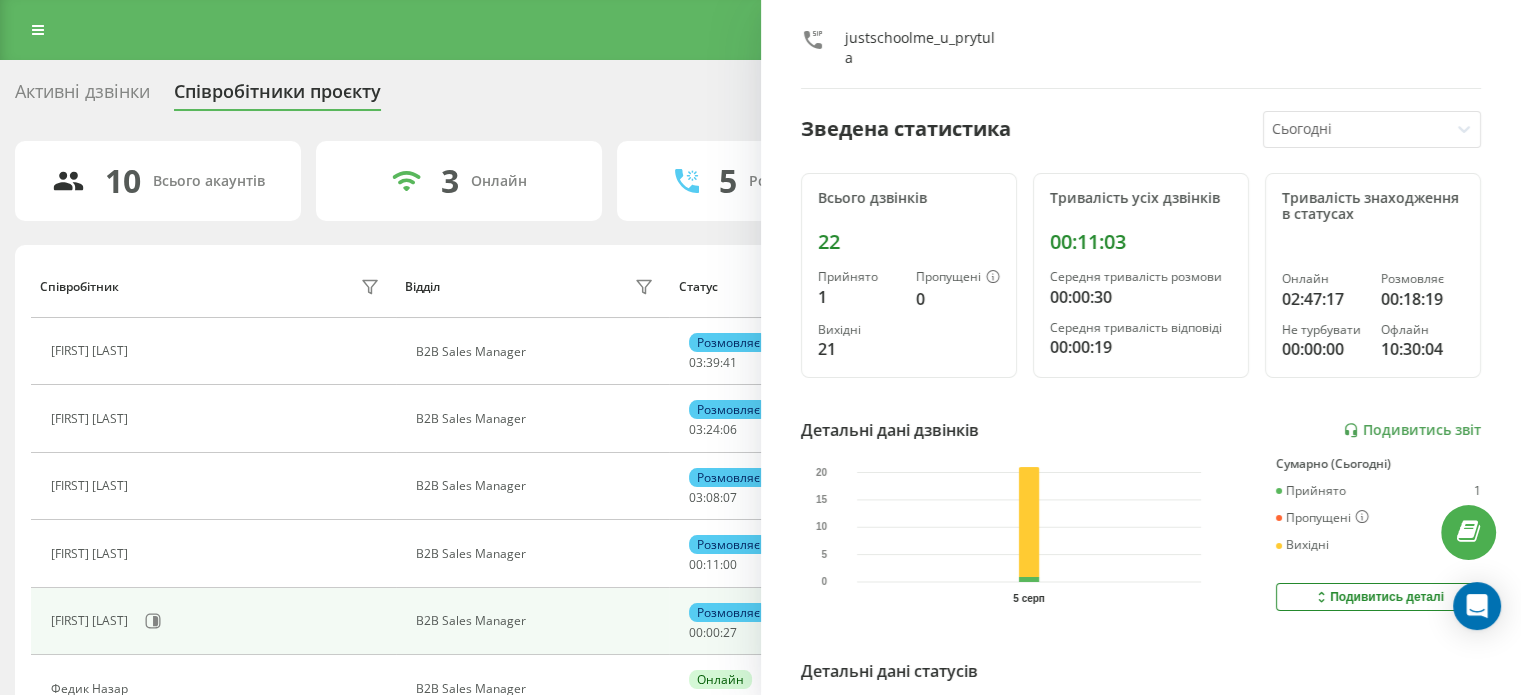 scroll, scrollTop: 0, scrollLeft: 0, axis: both 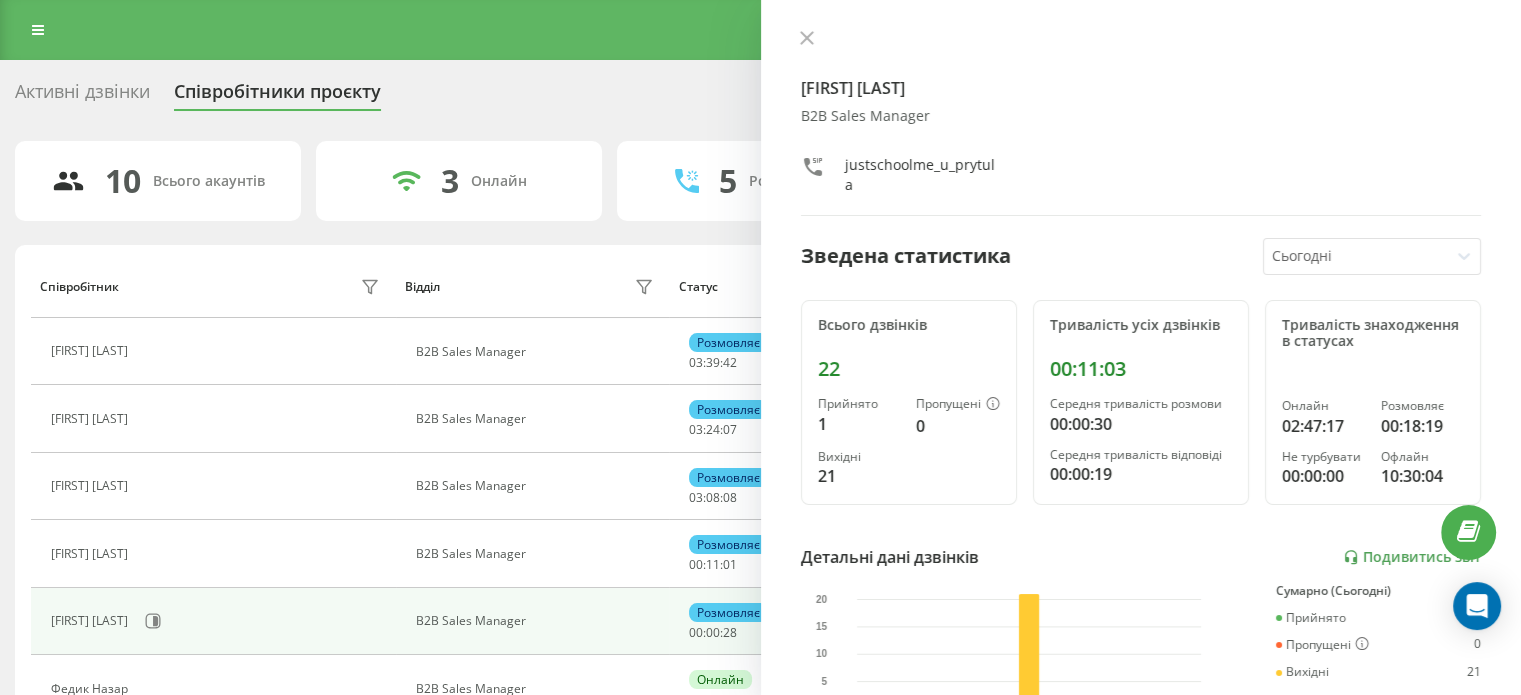 click at bounding box center [807, 39] 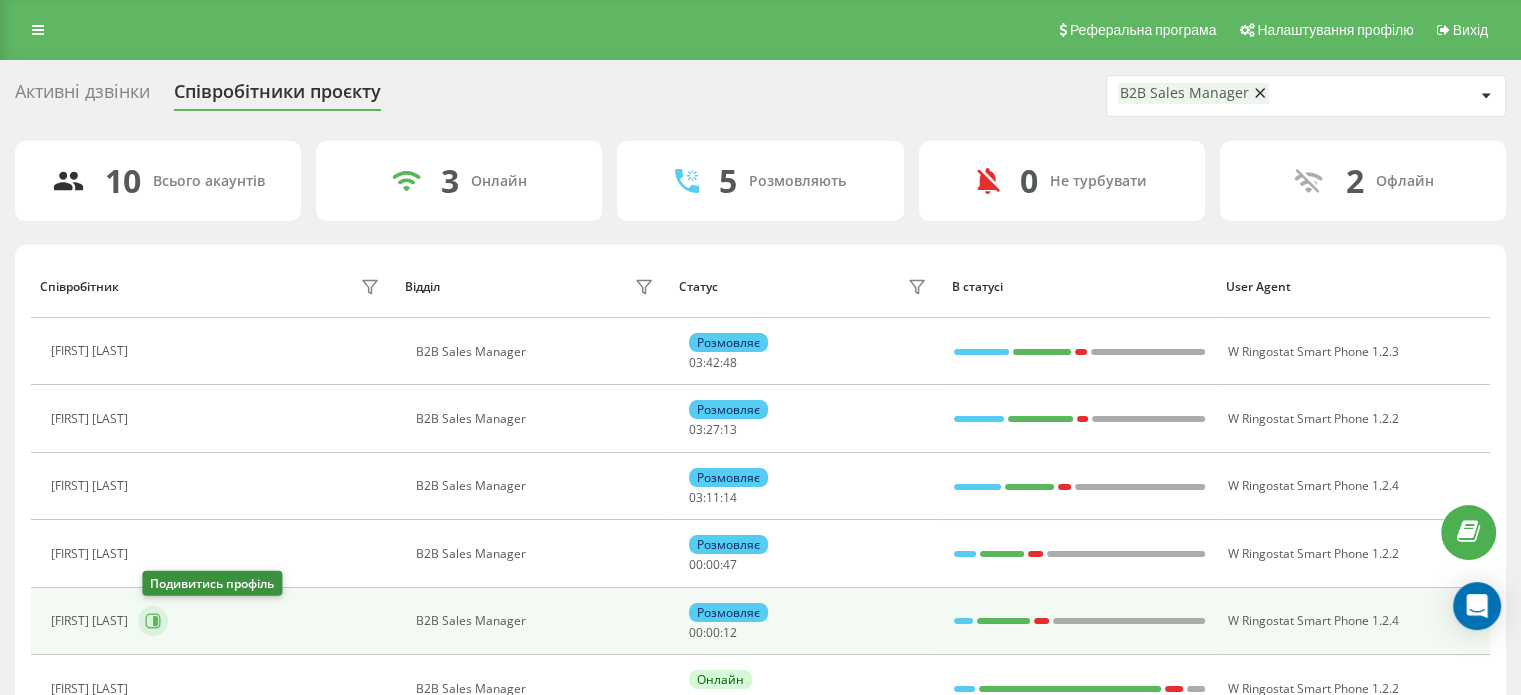 click 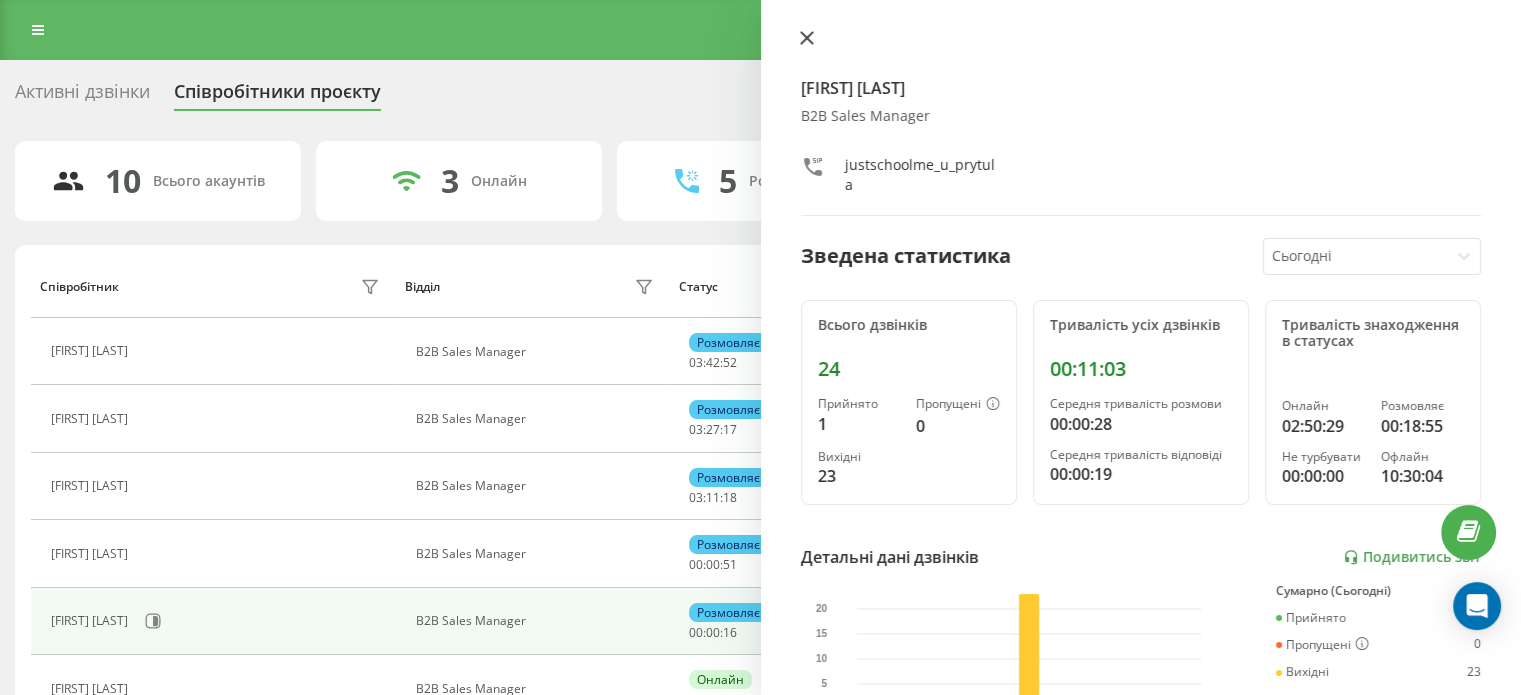 click 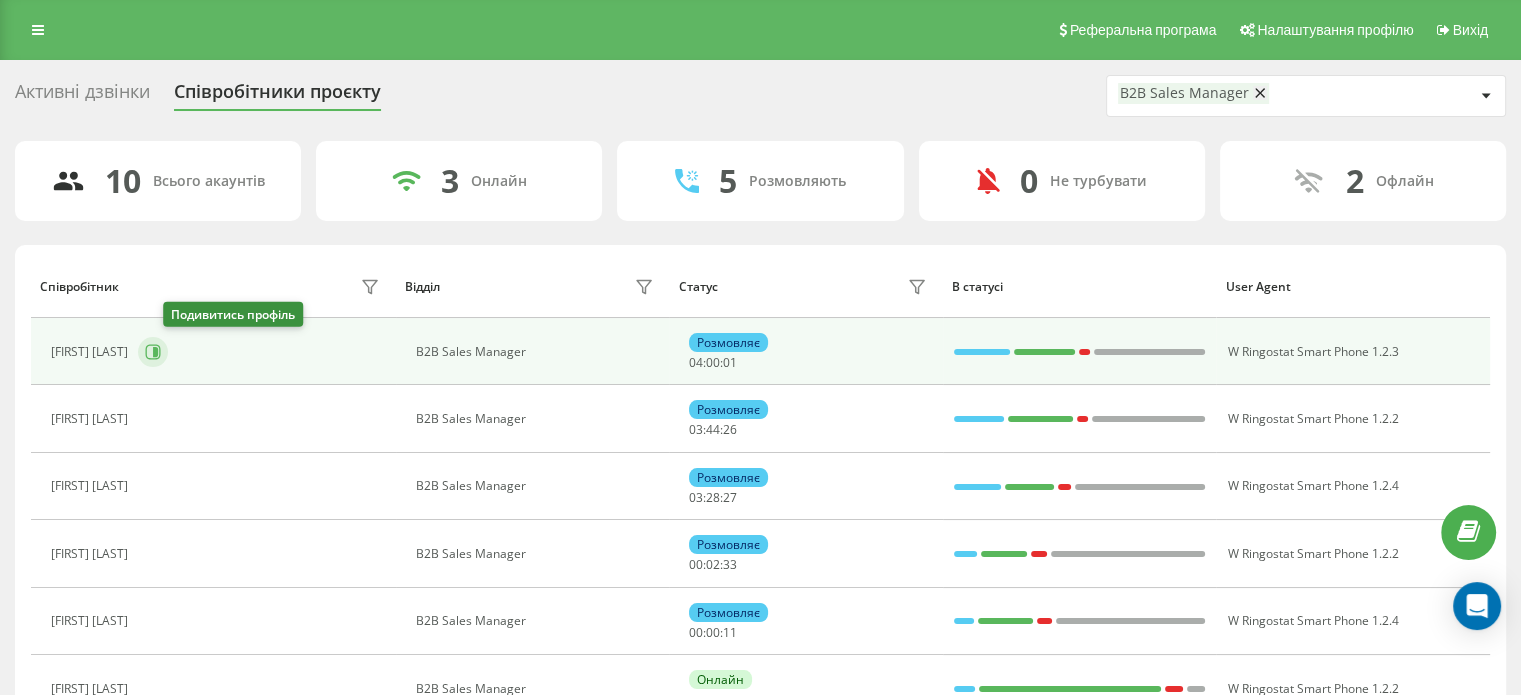 click 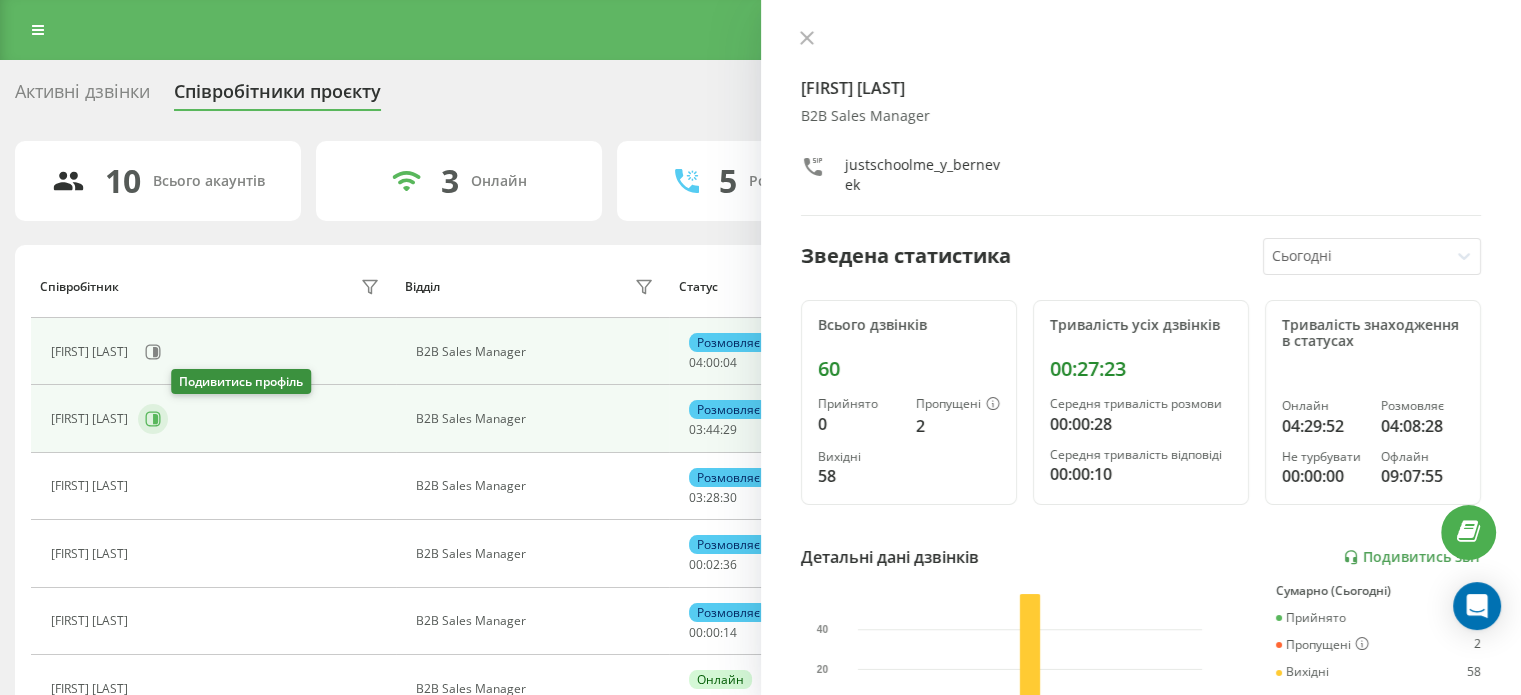 click at bounding box center [153, 419] 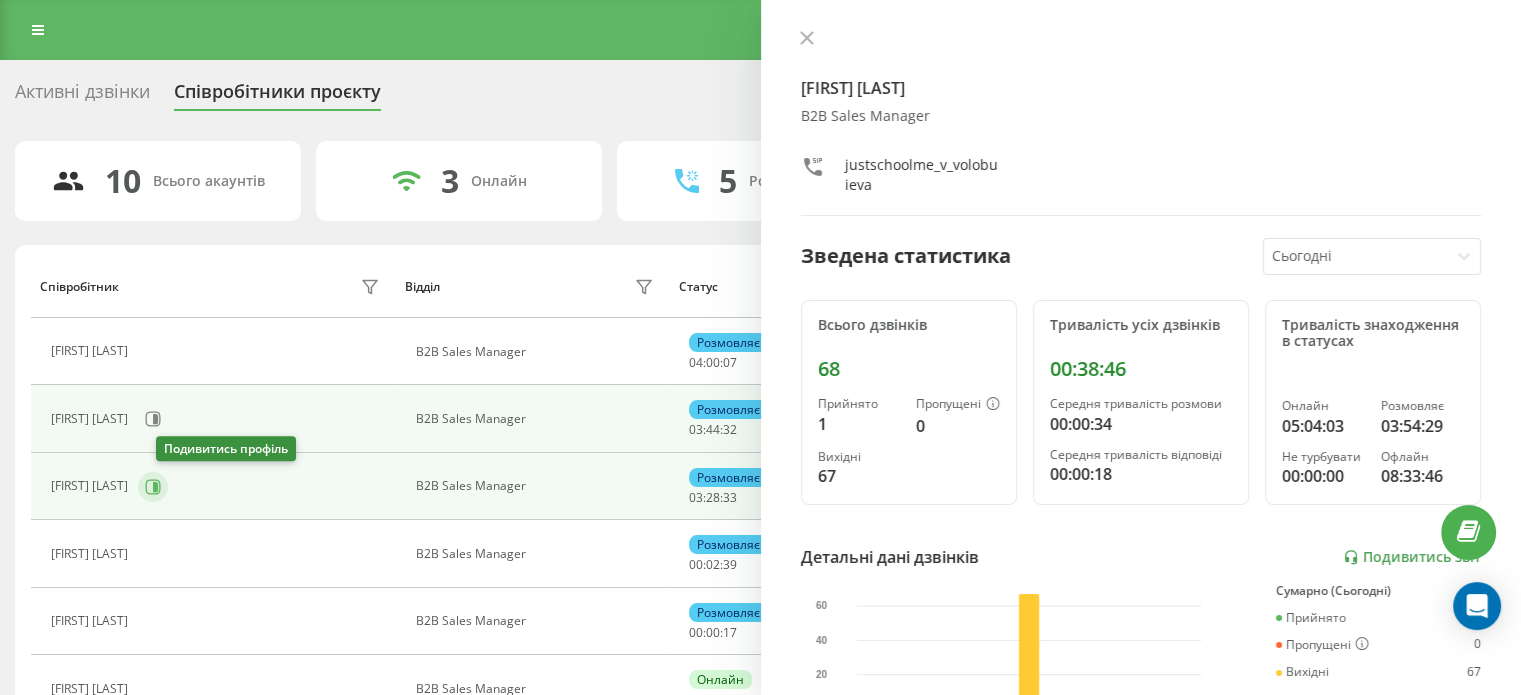 click 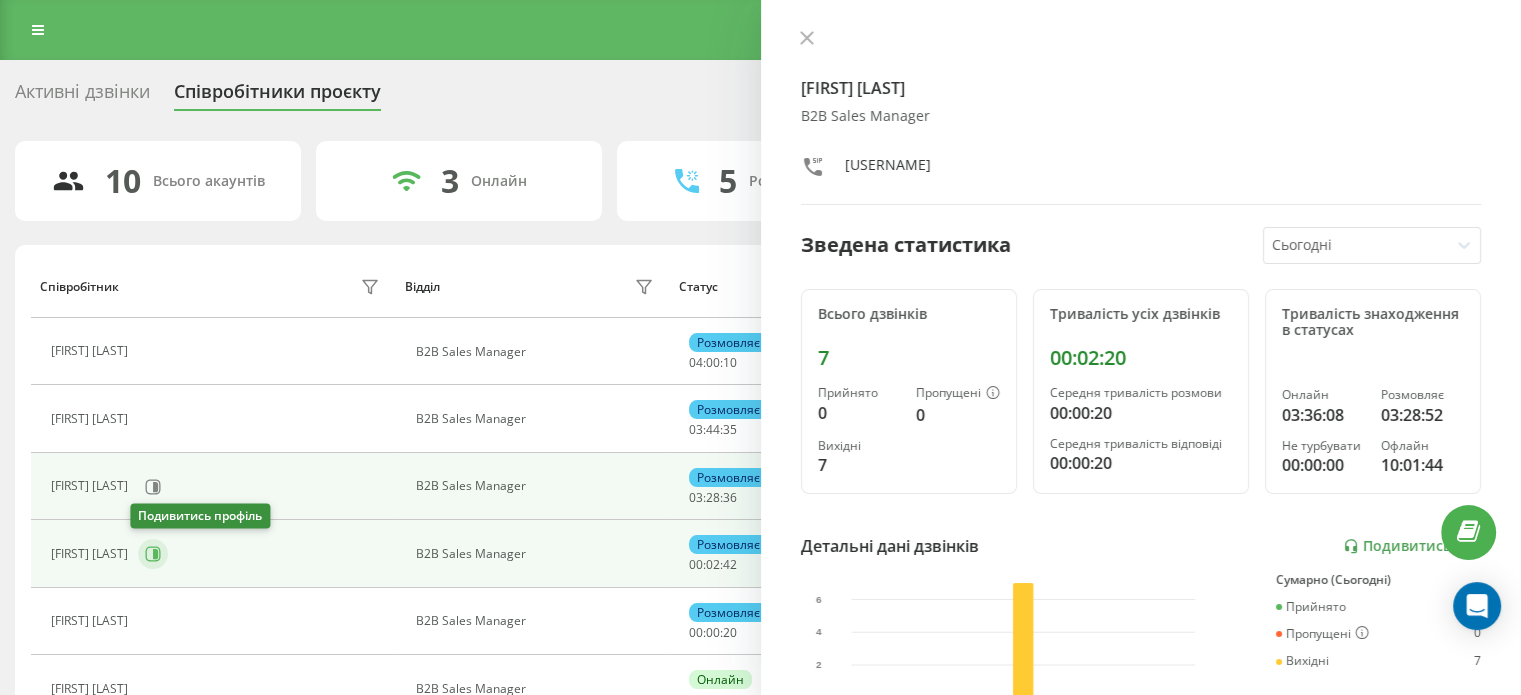 click at bounding box center [153, 554] 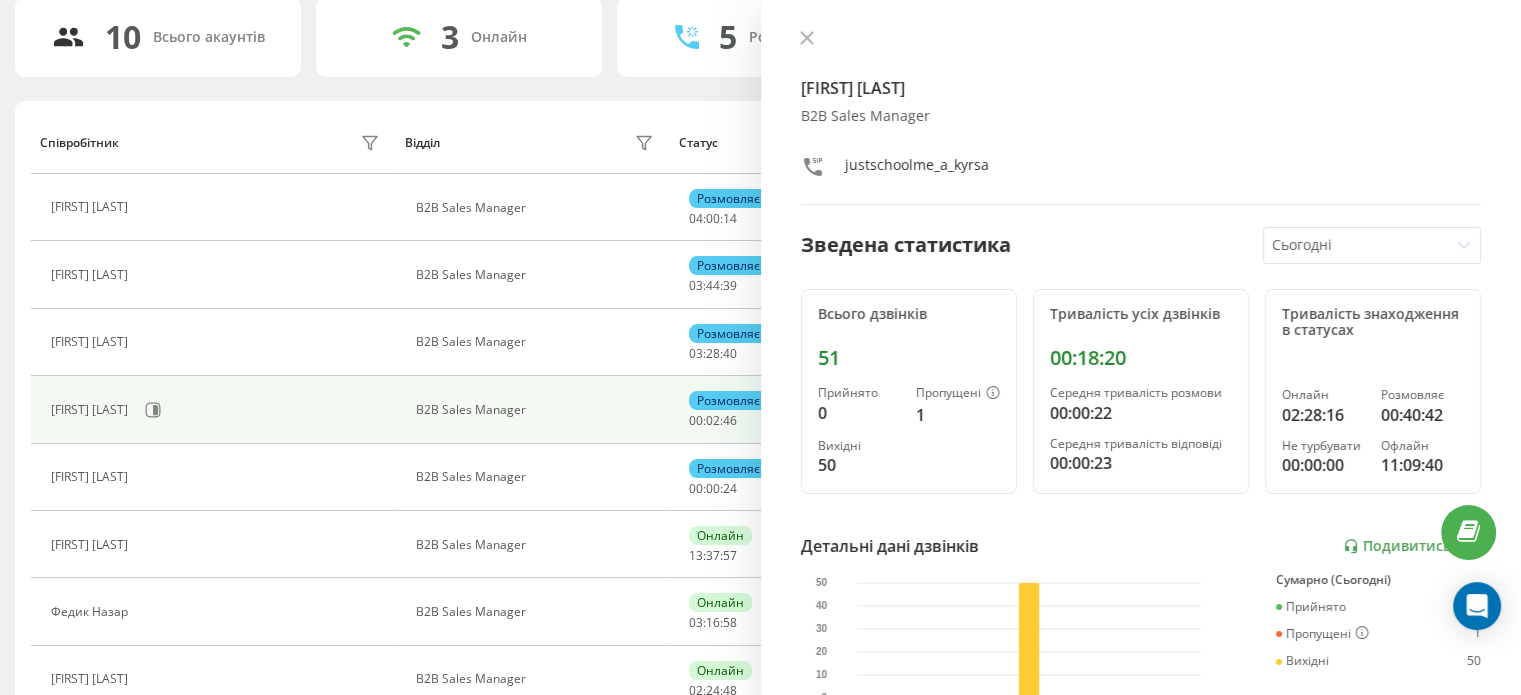 scroll, scrollTop: 100, scrollLeft: 0, axis: vertical 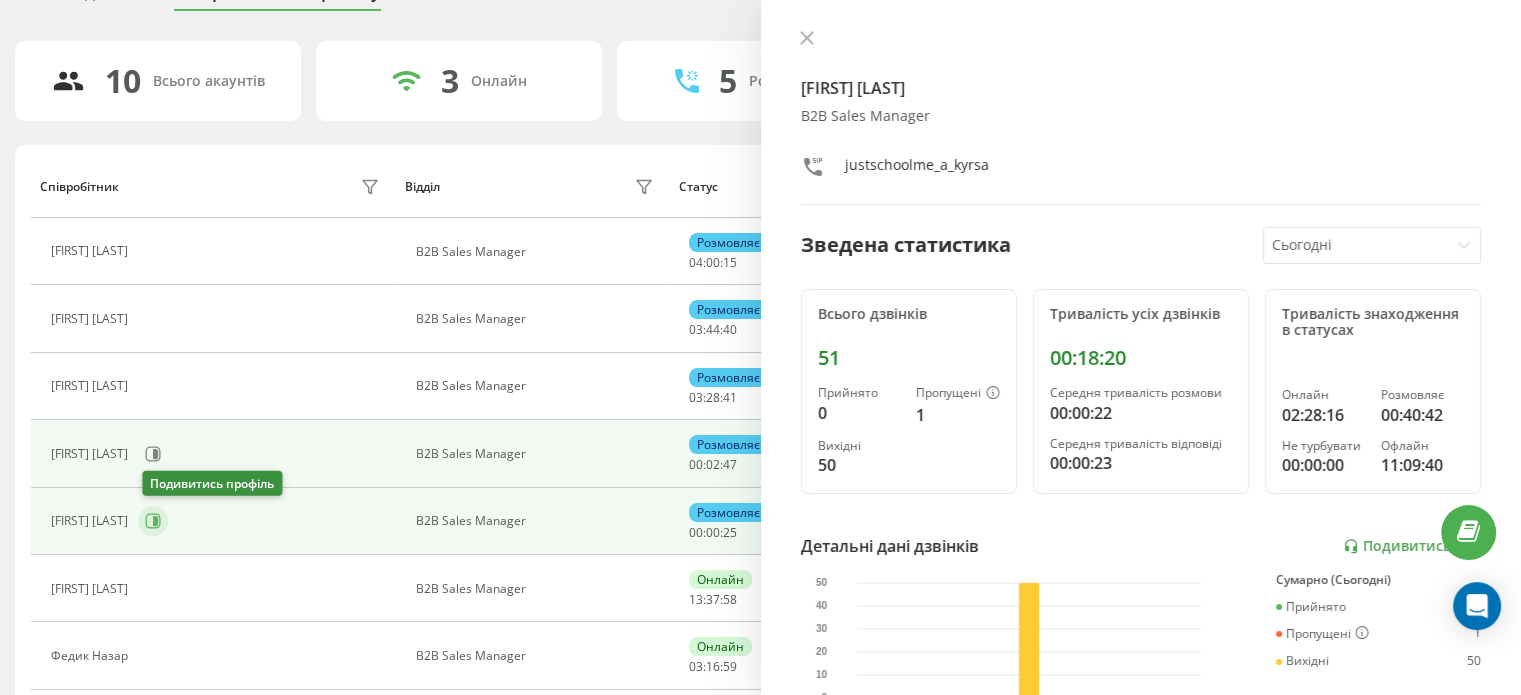 click 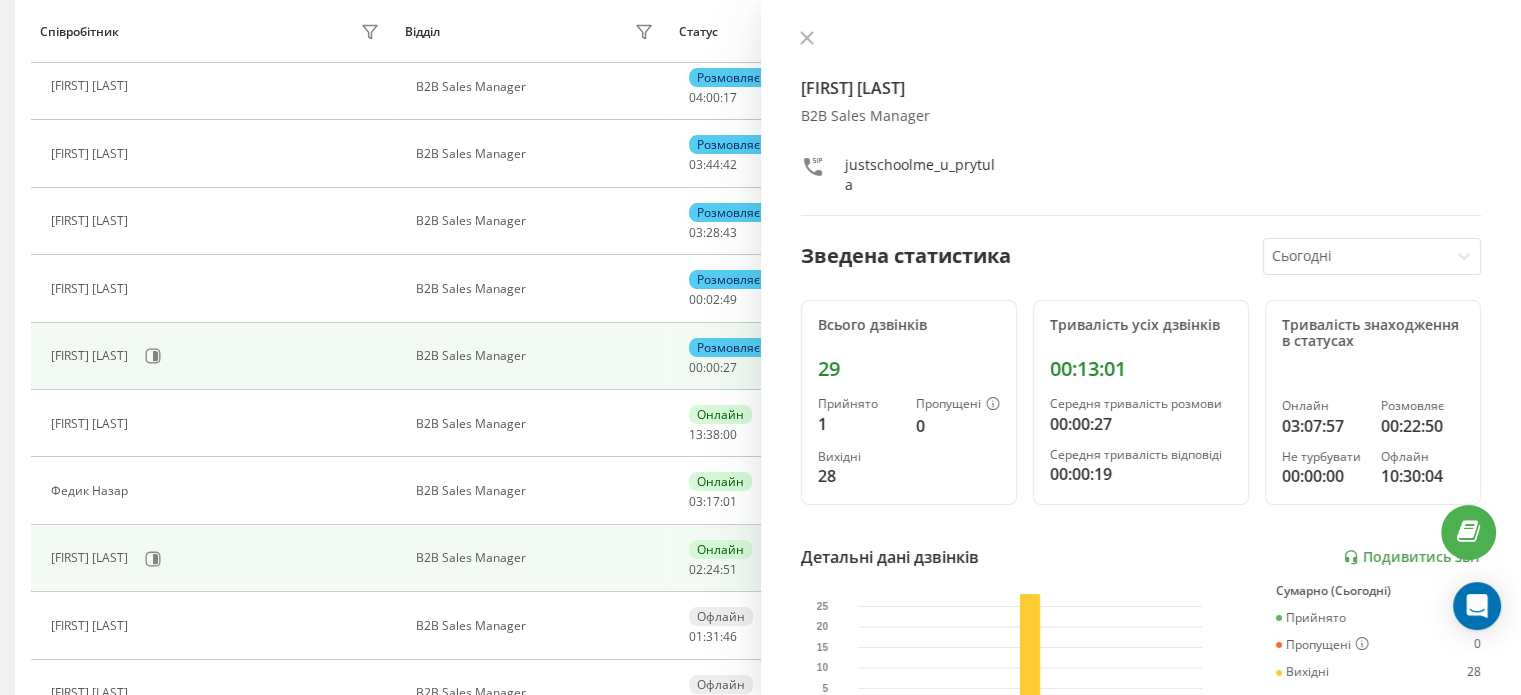 scroll, scrollTop: 300, scrollLeft: 0, axis: vertical 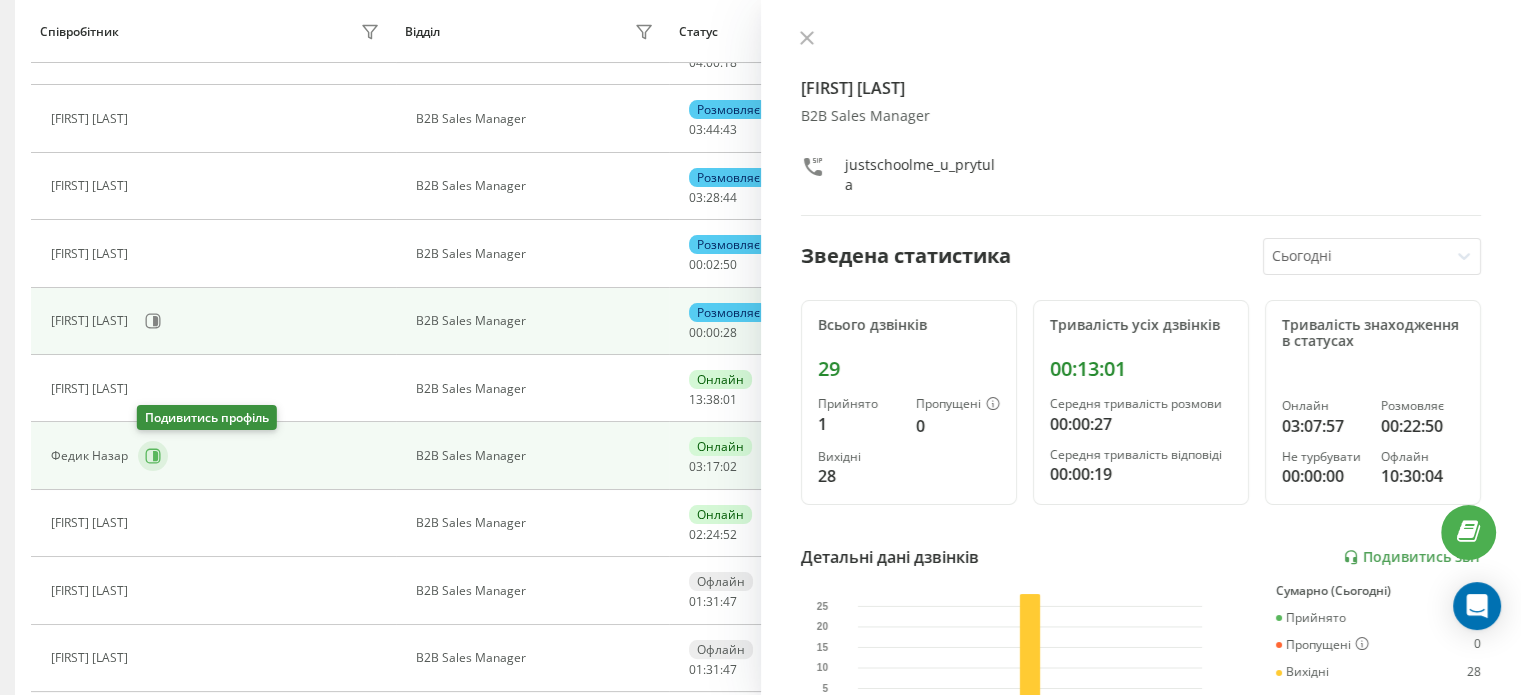 click 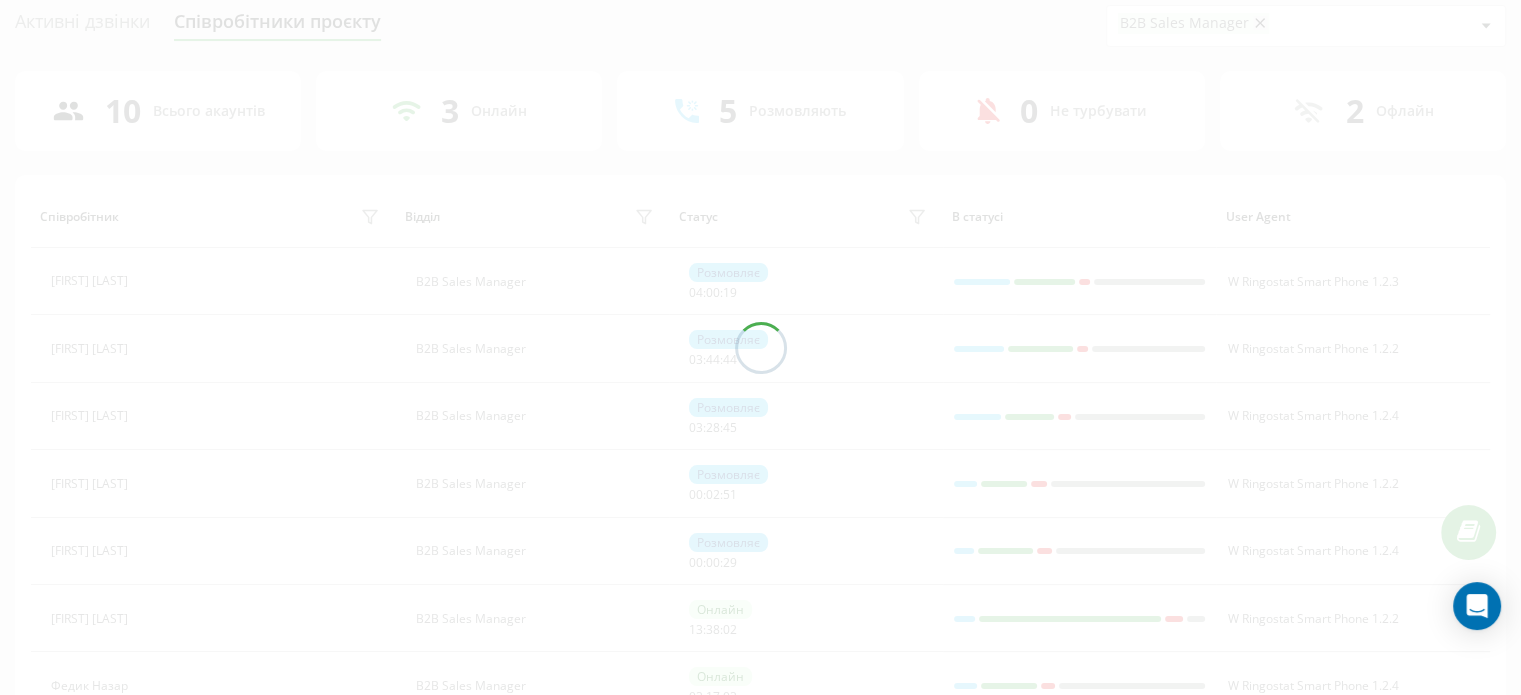 scroll, scrollTop: 0, scrollLeft: 0, axis: both 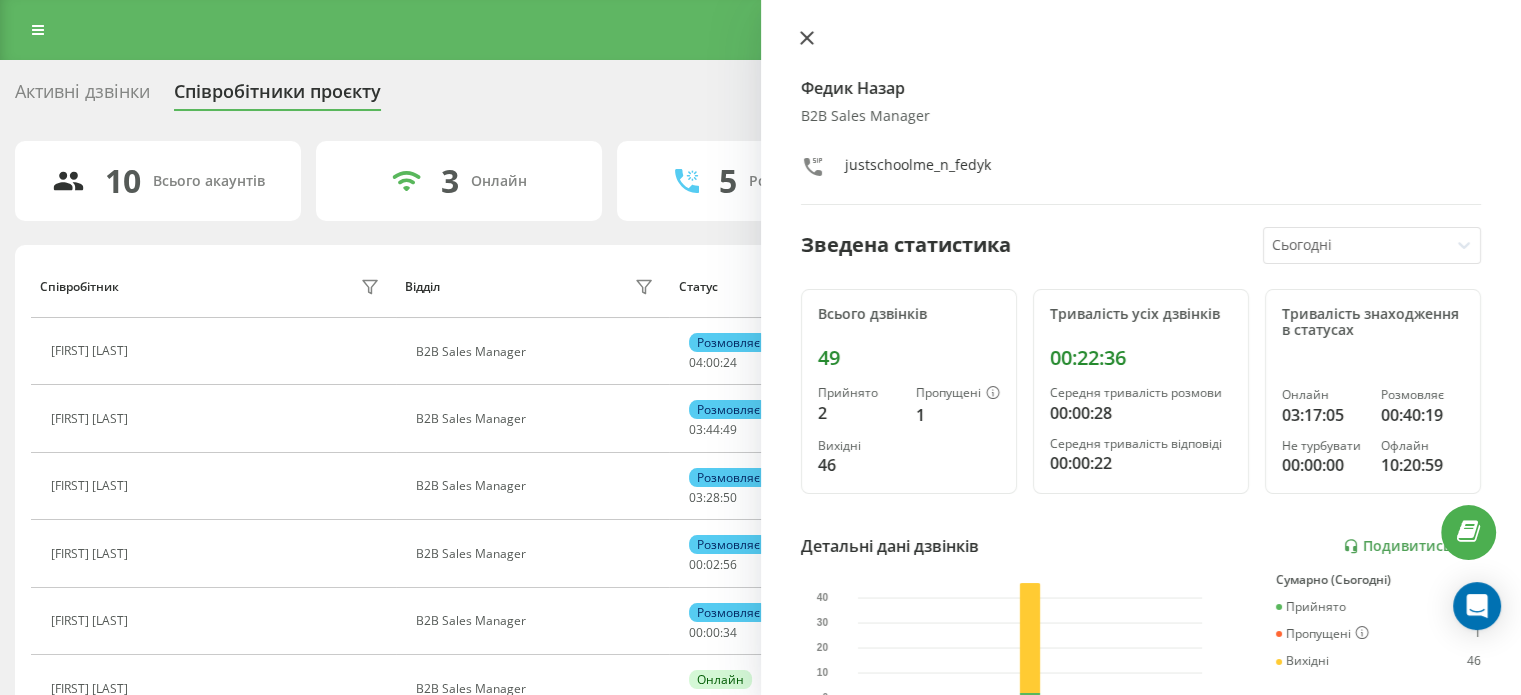click 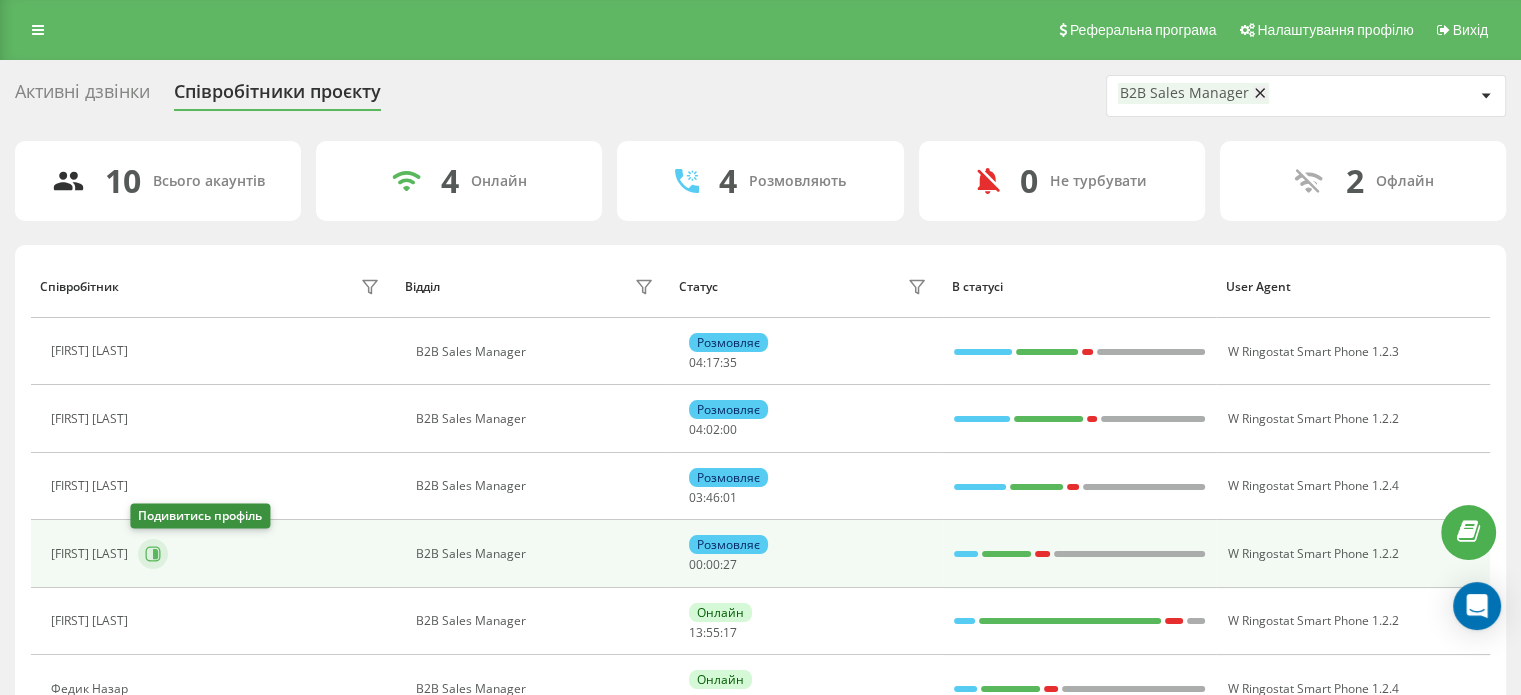 click 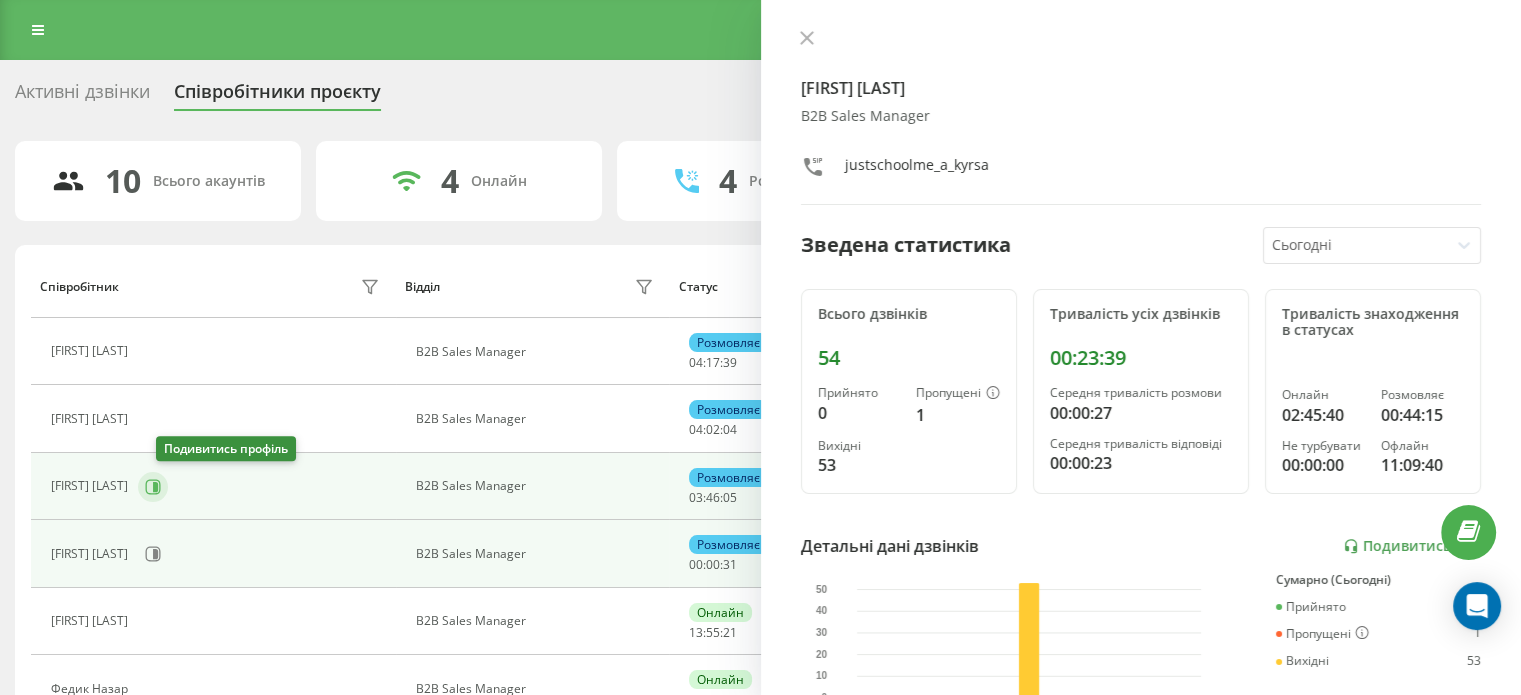 click 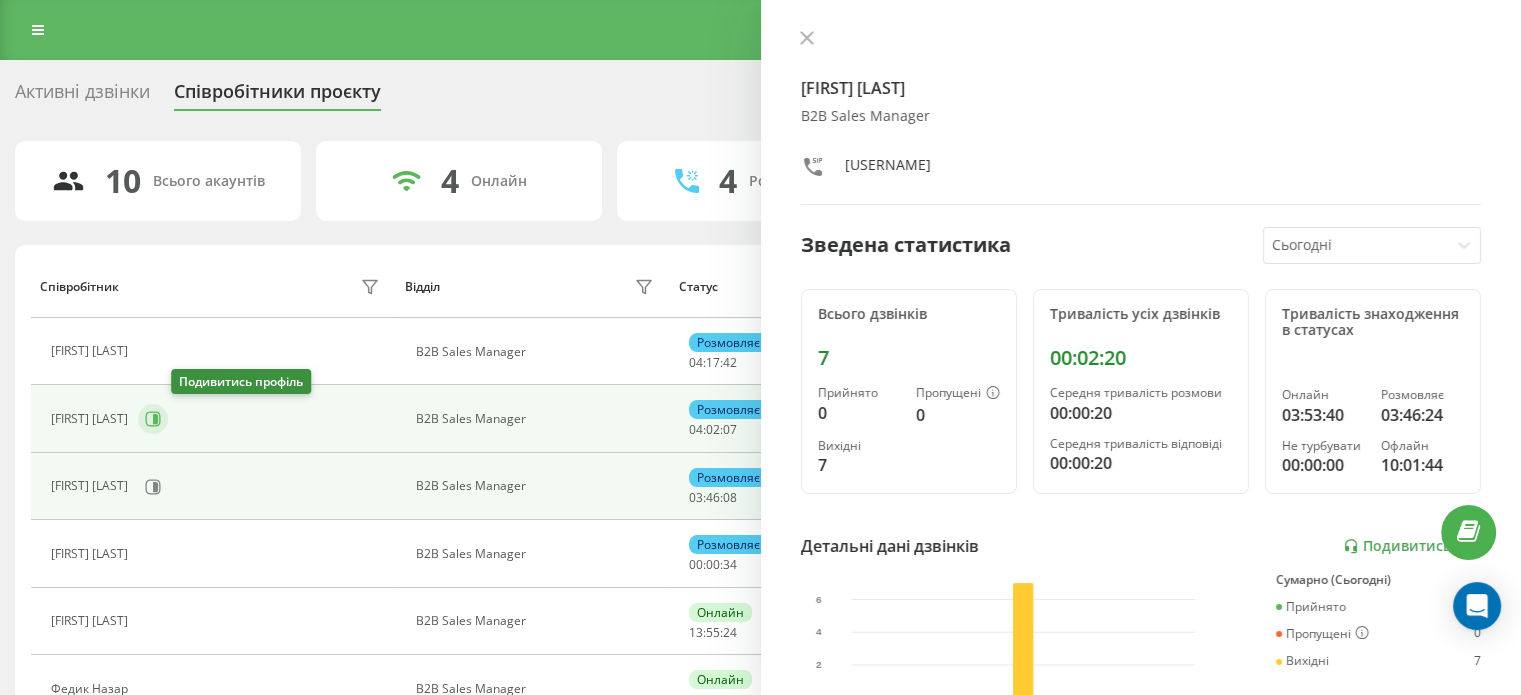 click at bounding box center (153, 419) 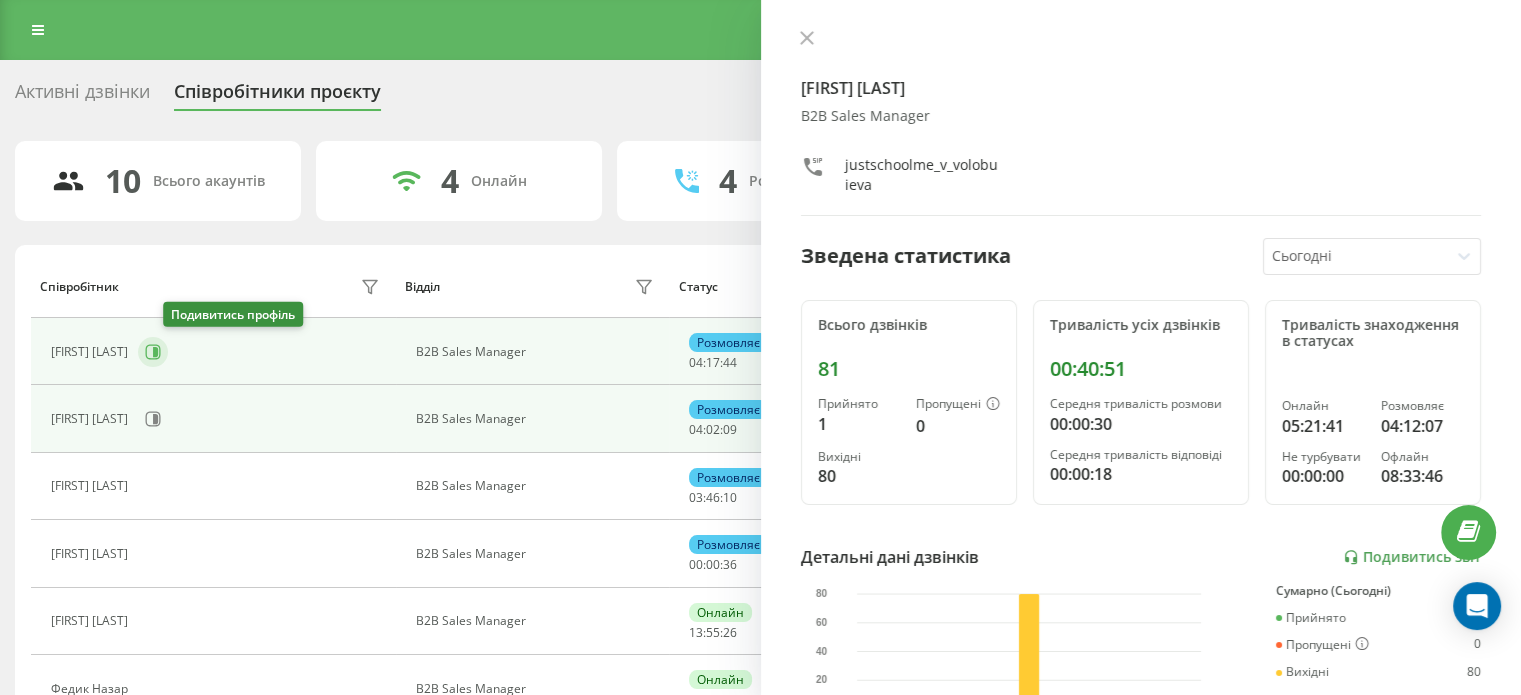 click 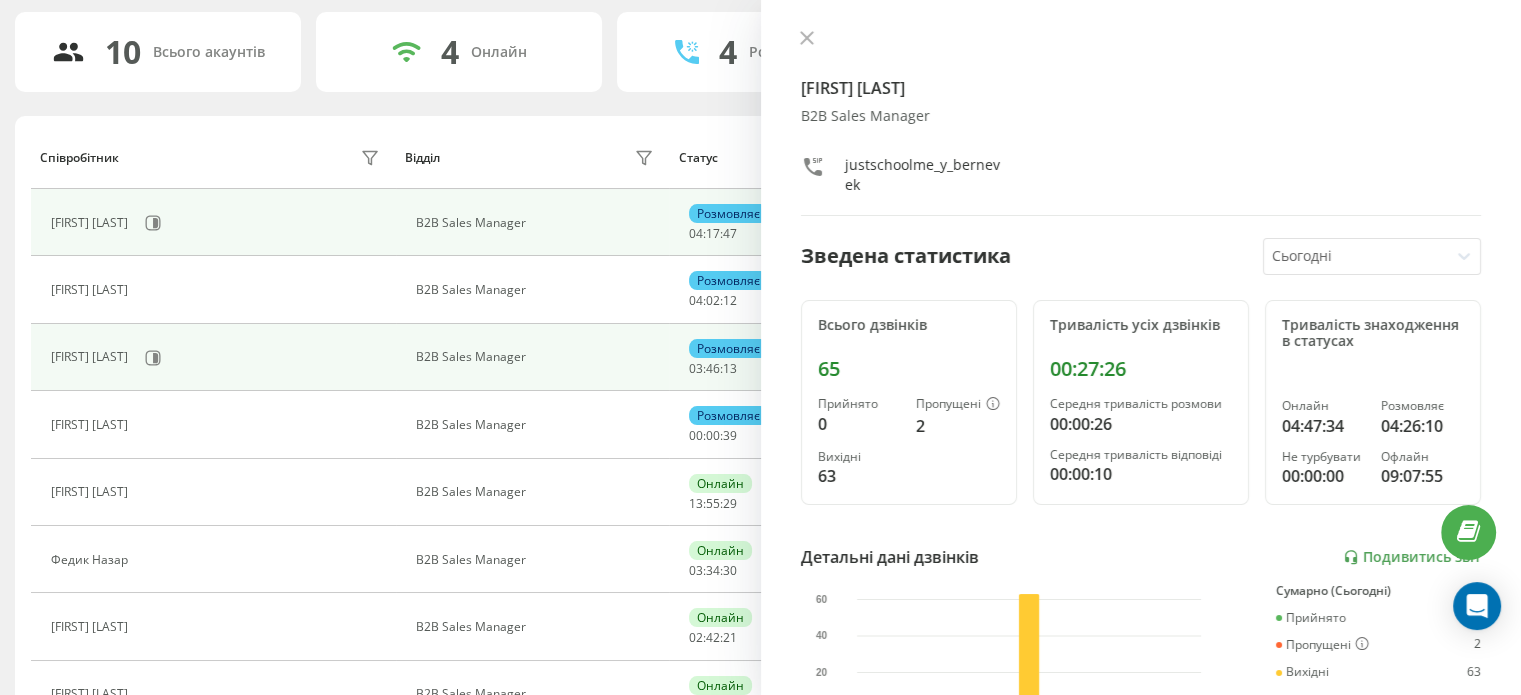 scroll, scrollTop: 100, scrollLeft: 0, axis: vertical 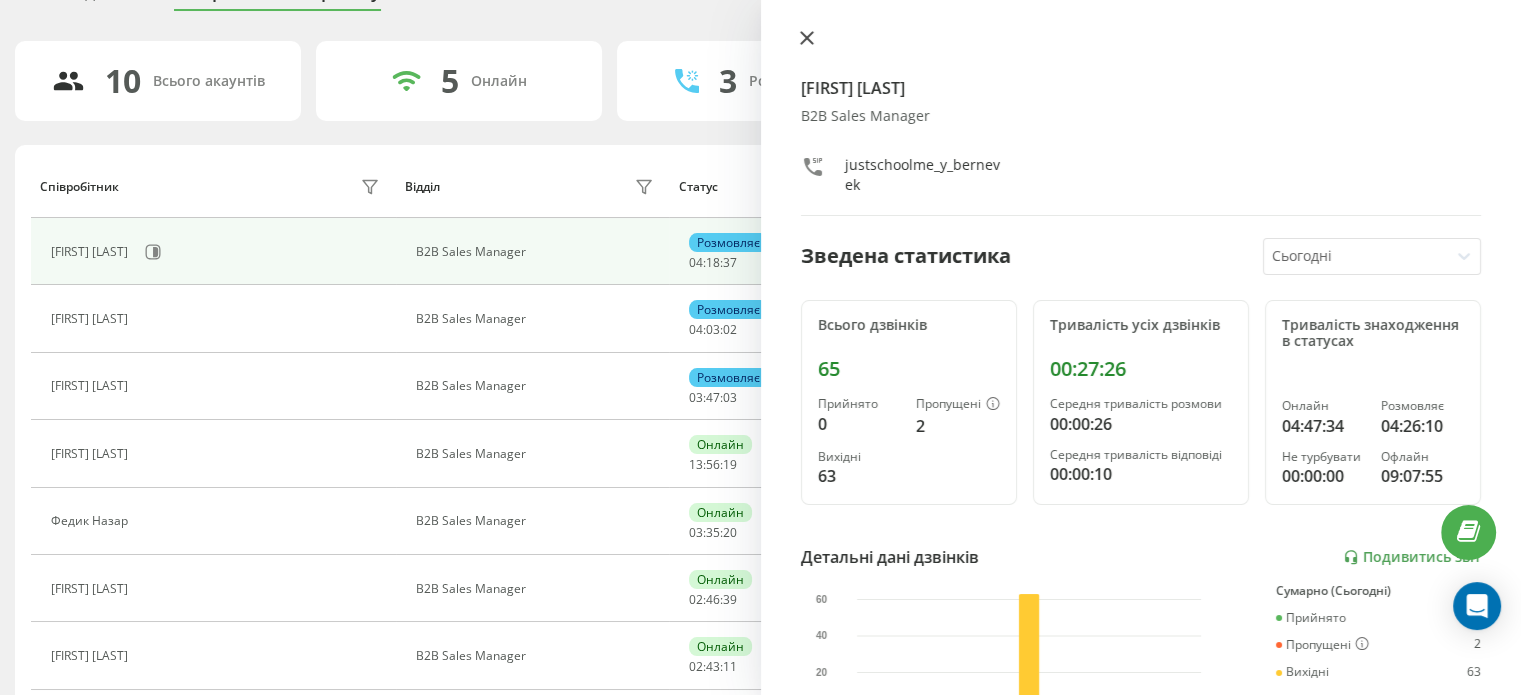 click 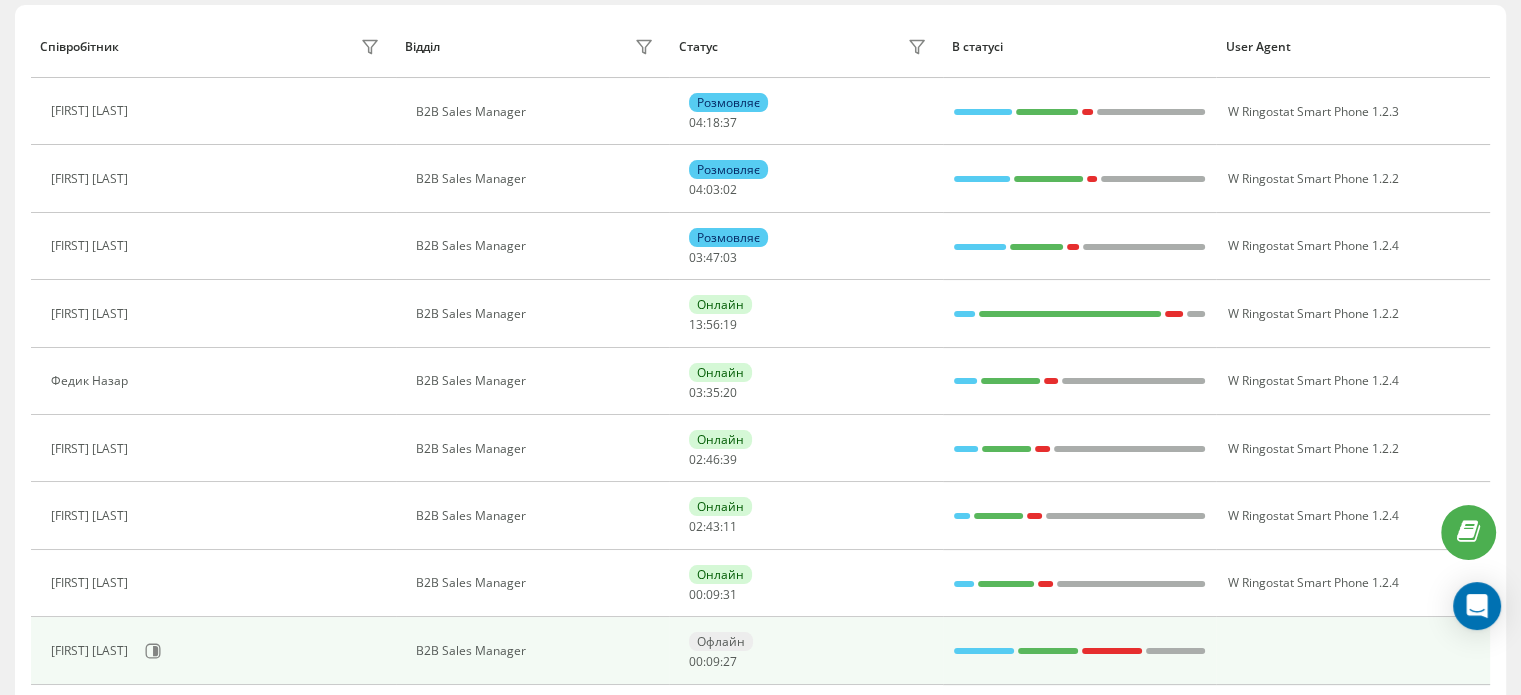 scroll, scrollTop: 368, scrollLeft: 0, axis: vertical 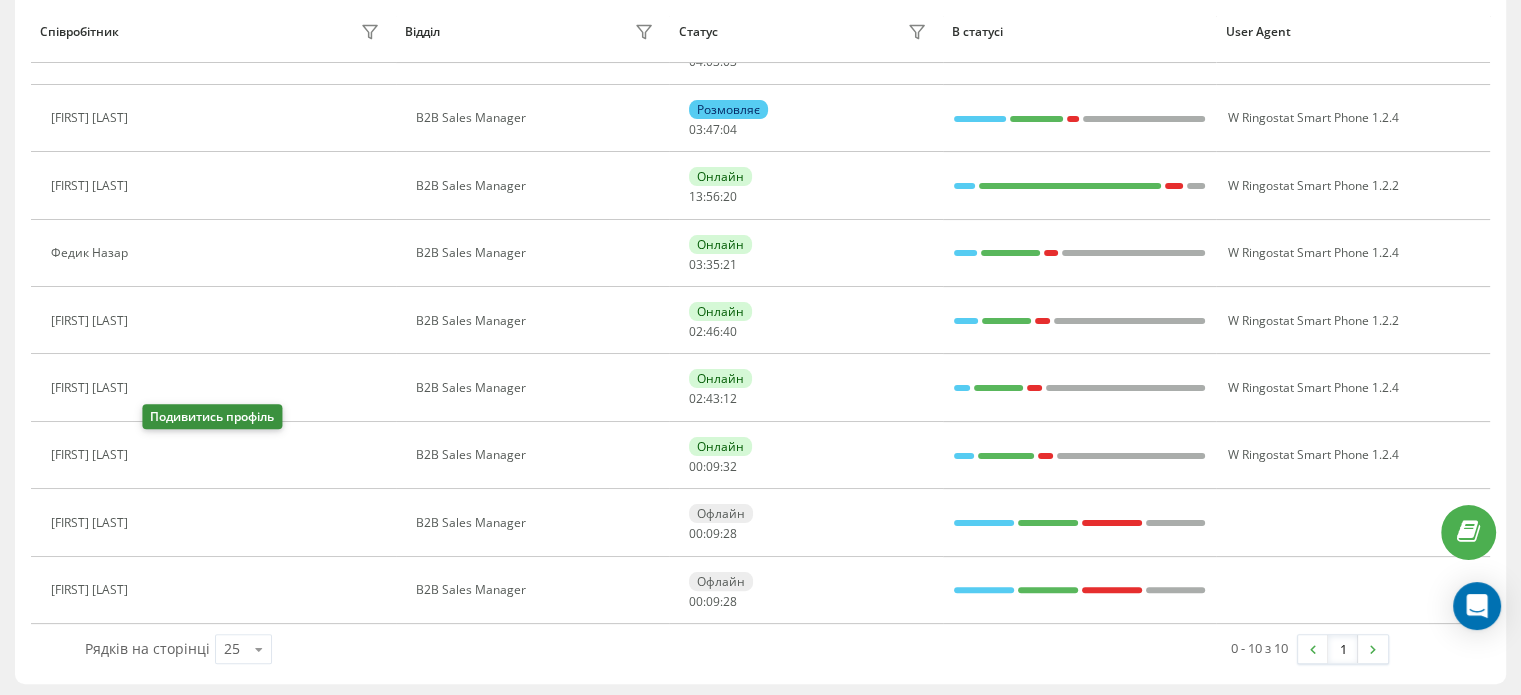 click at bounding box center [150, 458] 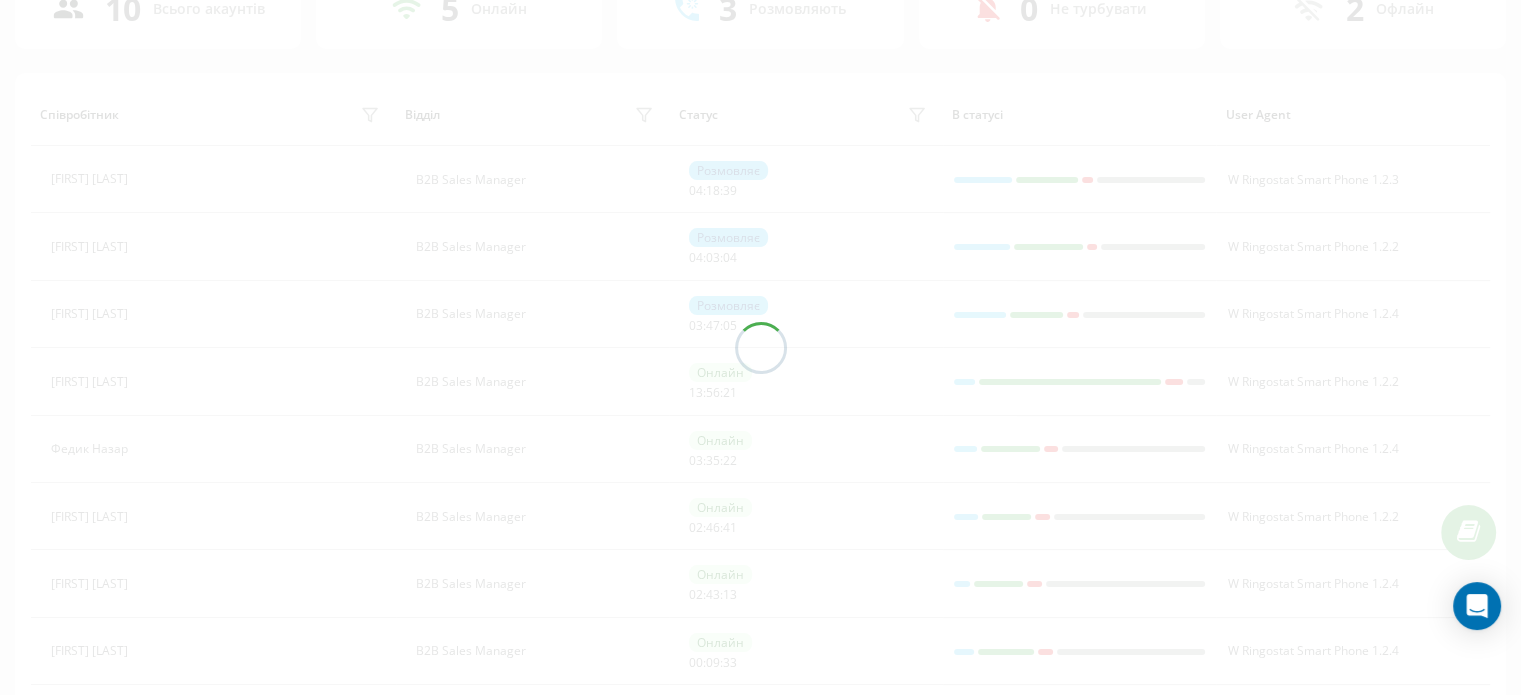 scroll, scrollTop: 0, scrollLeft: 0, axis: both 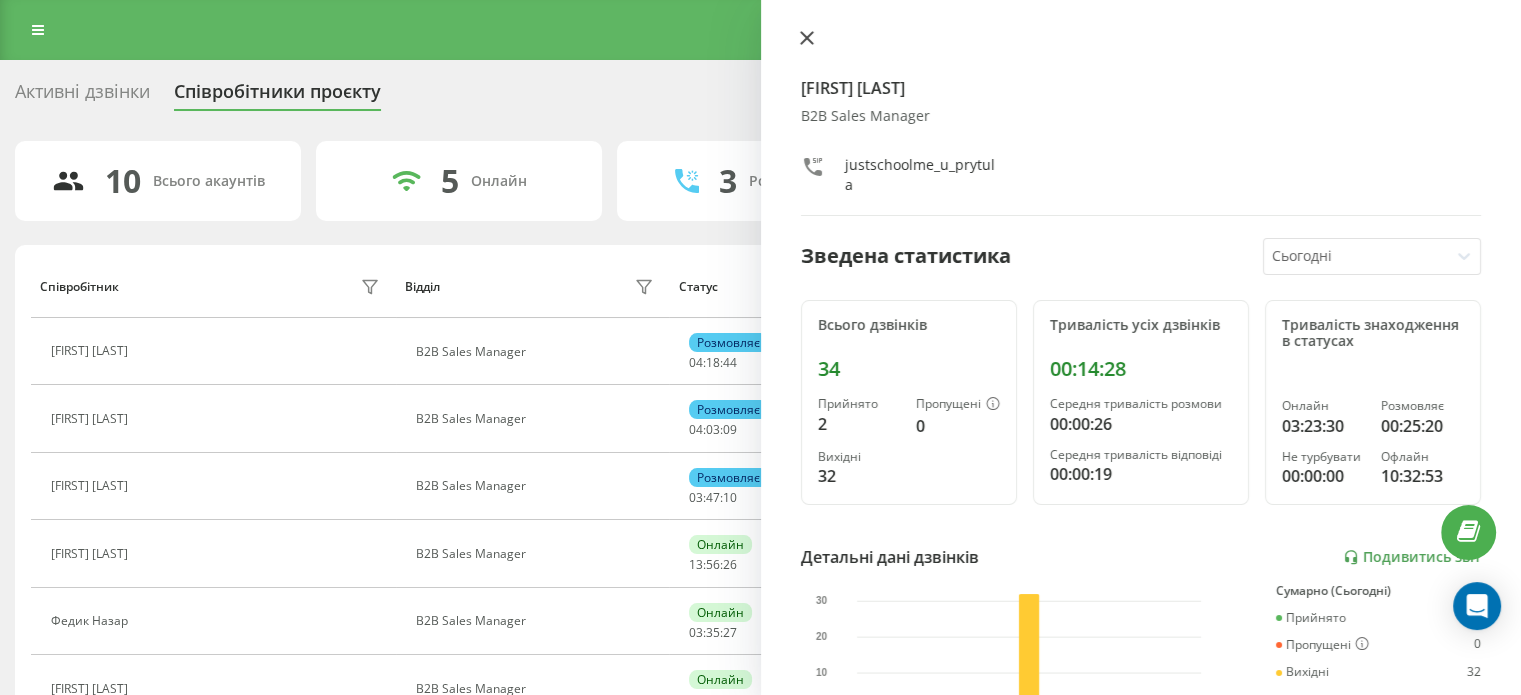 click 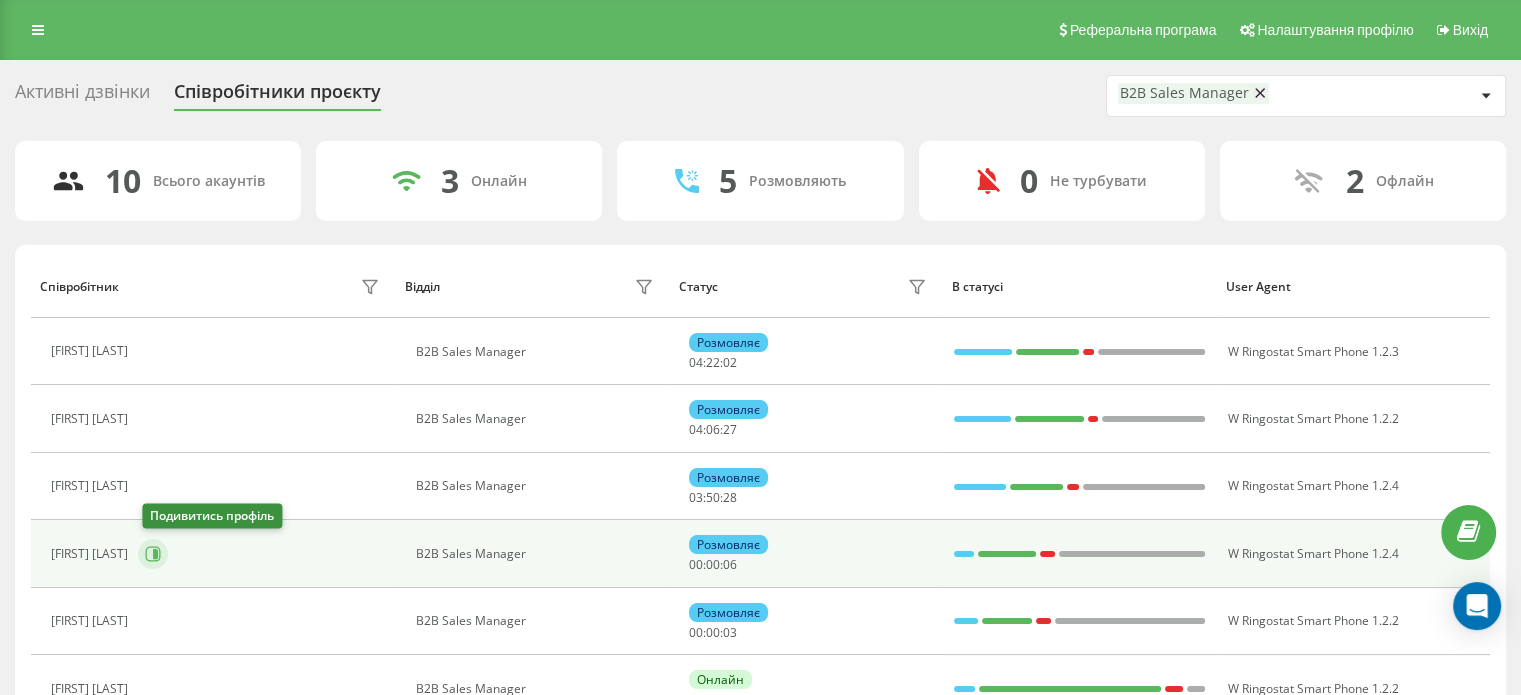 click 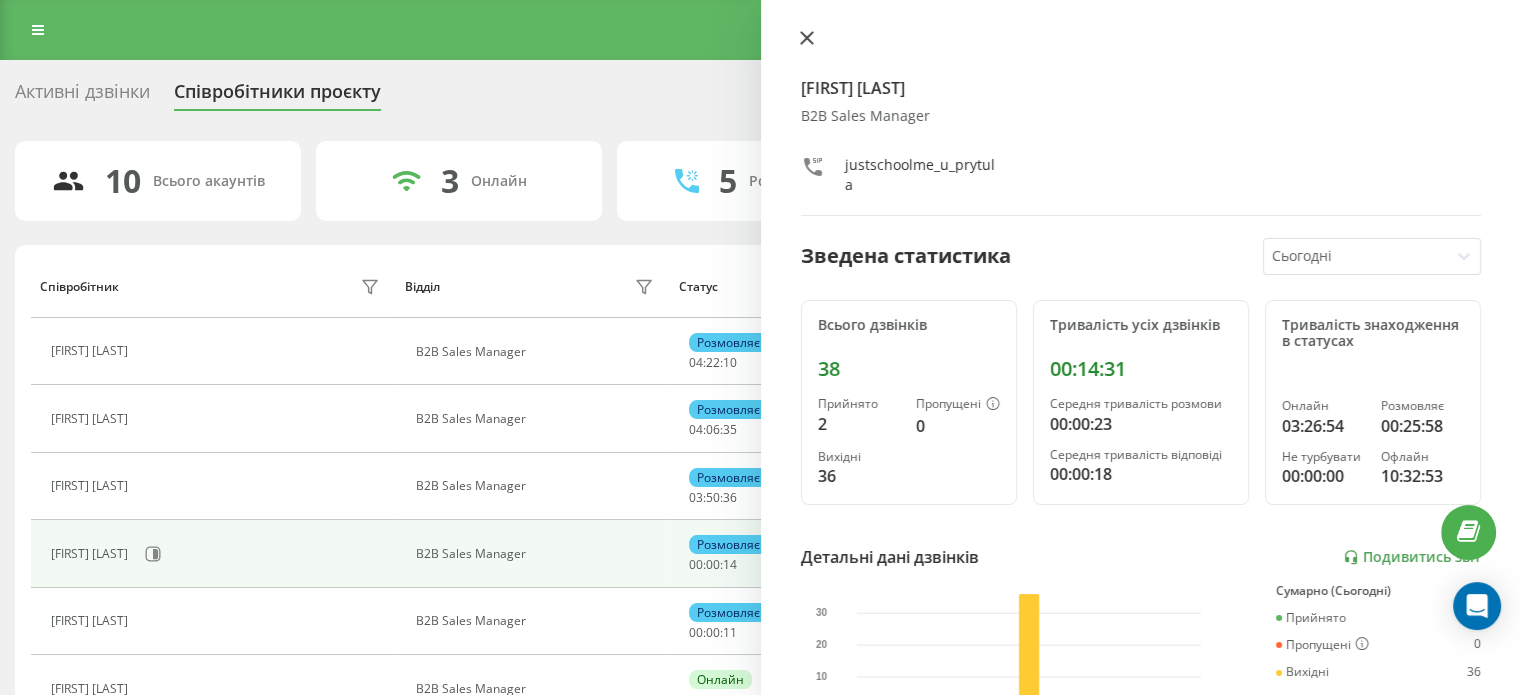 click 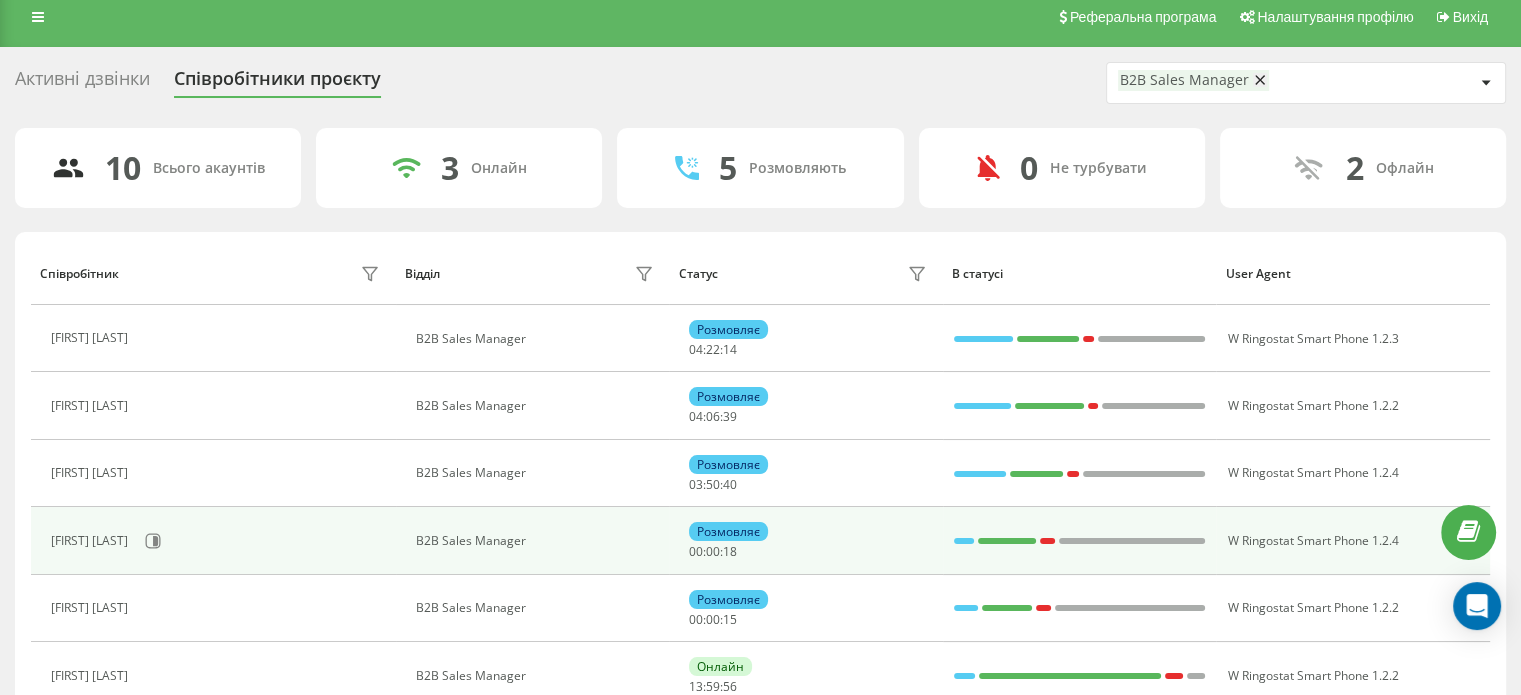 scroll, scrollTop: 200, scrollLeft: 0, axis: vertical 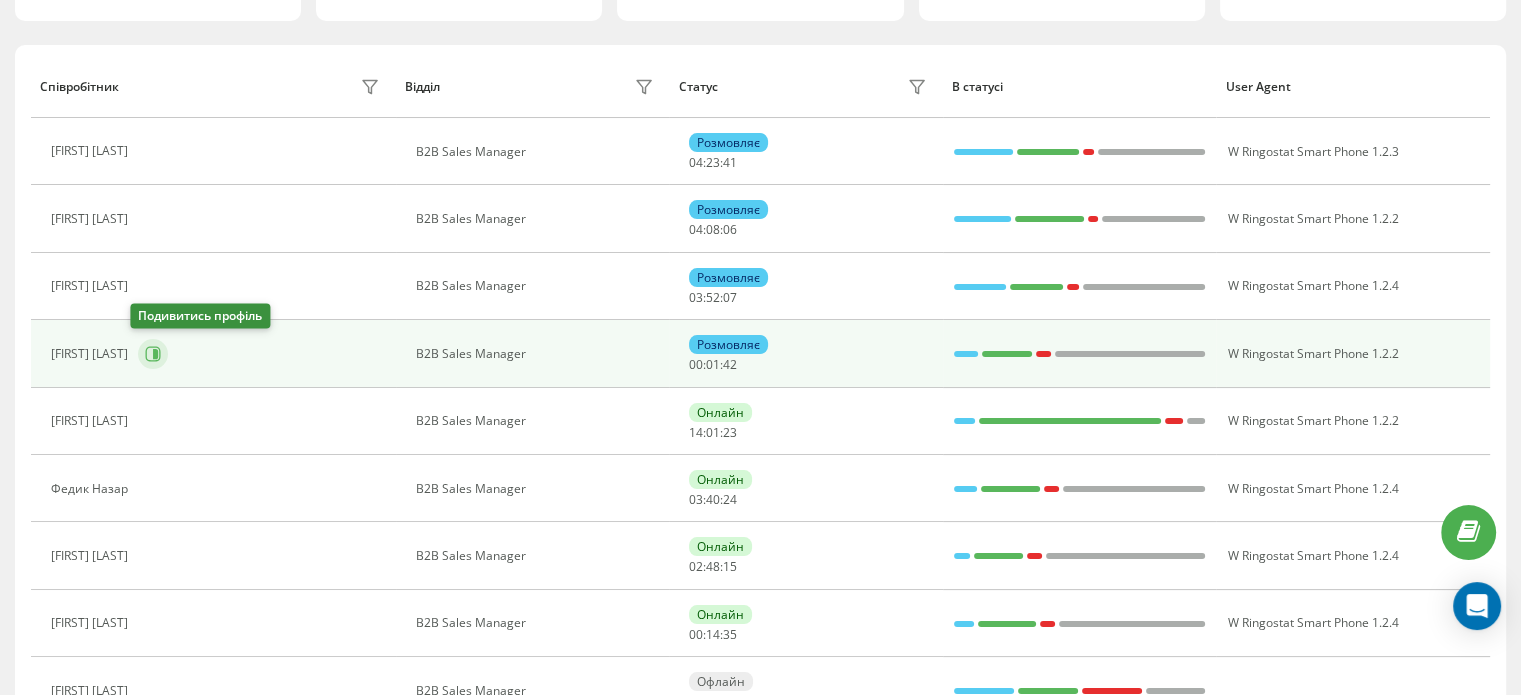 click 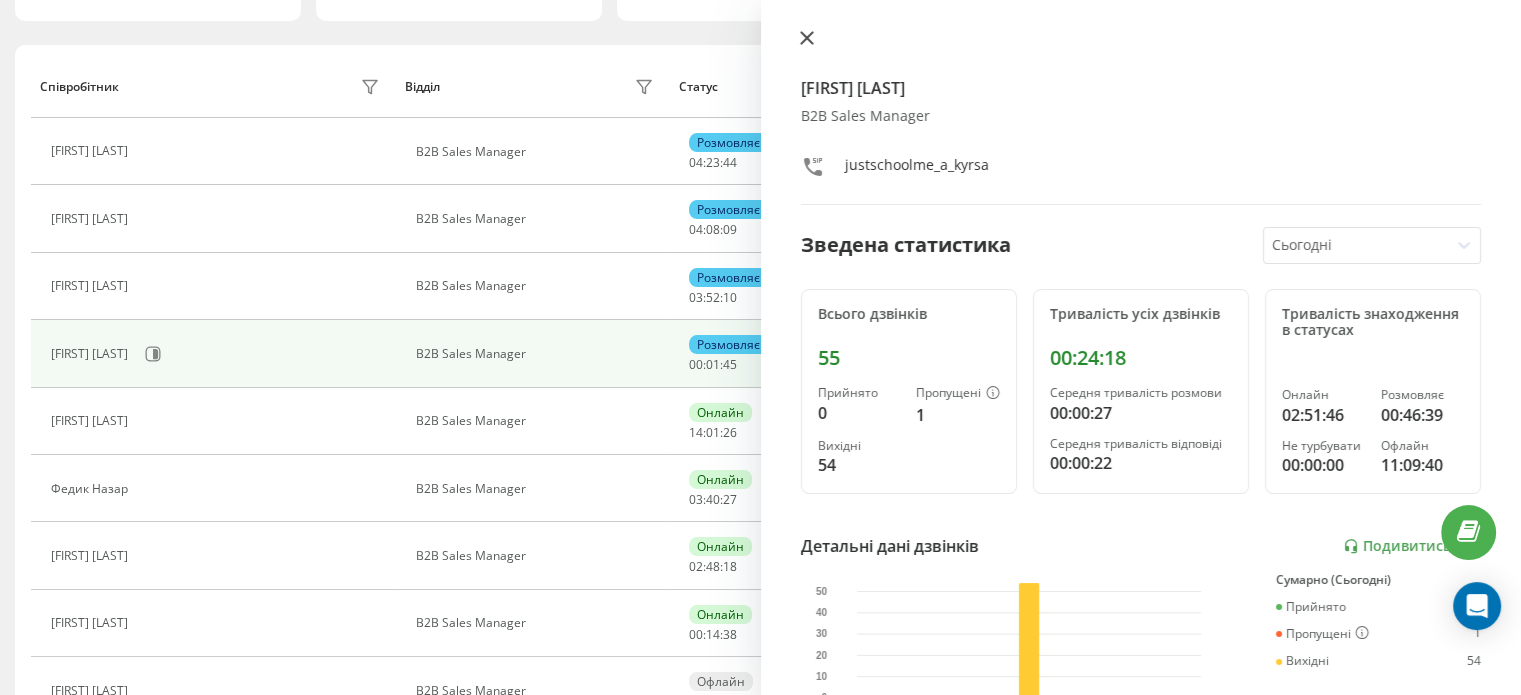 click 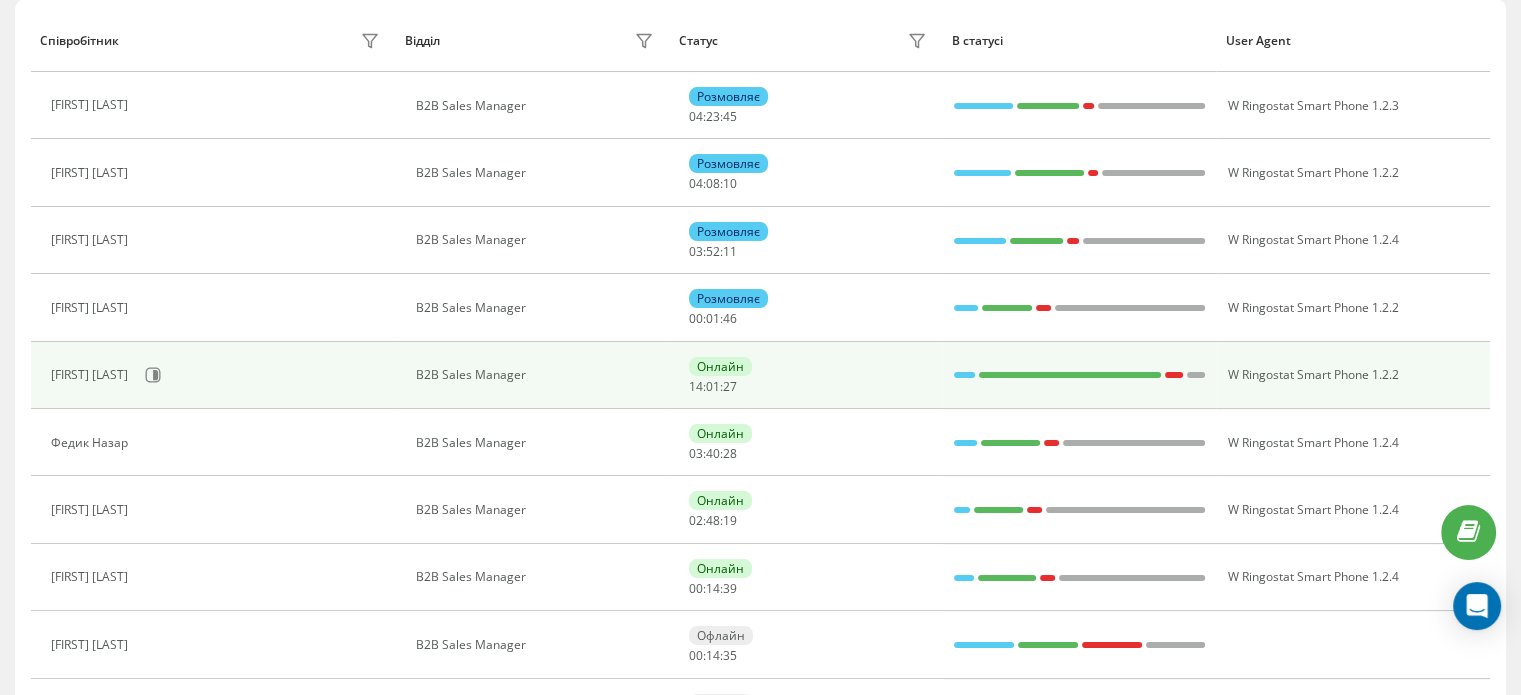 scroll, scrollTop: 368, scrollLeft: 0, axis: vertical 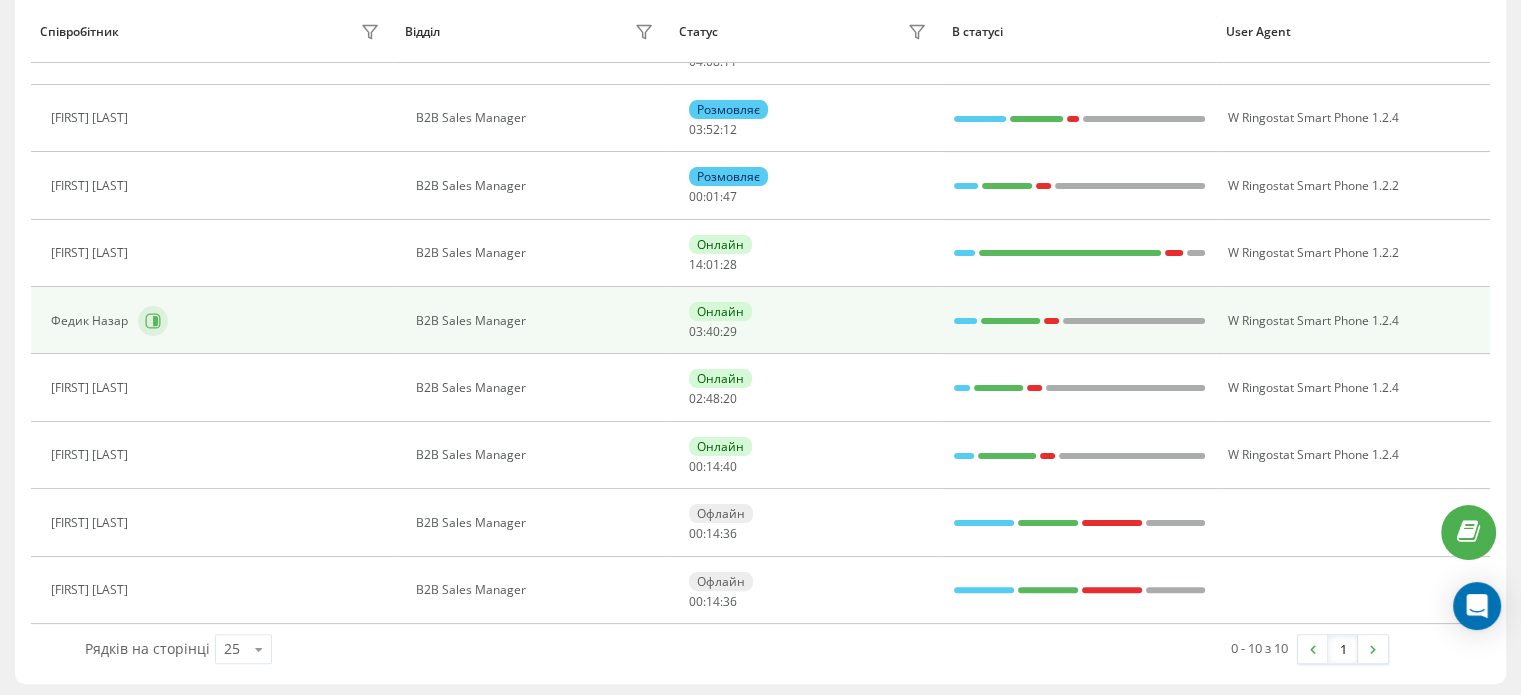 click at bounding box center (153, 321) 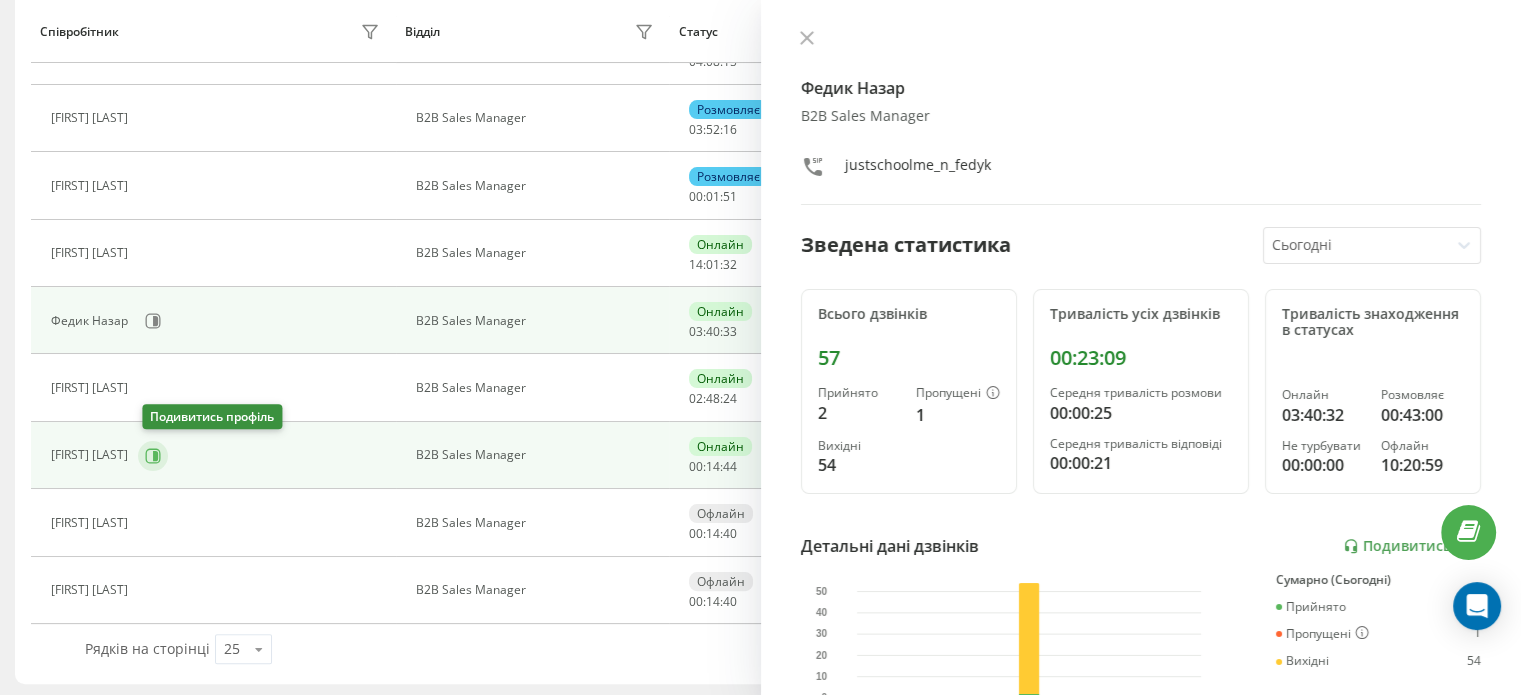 click 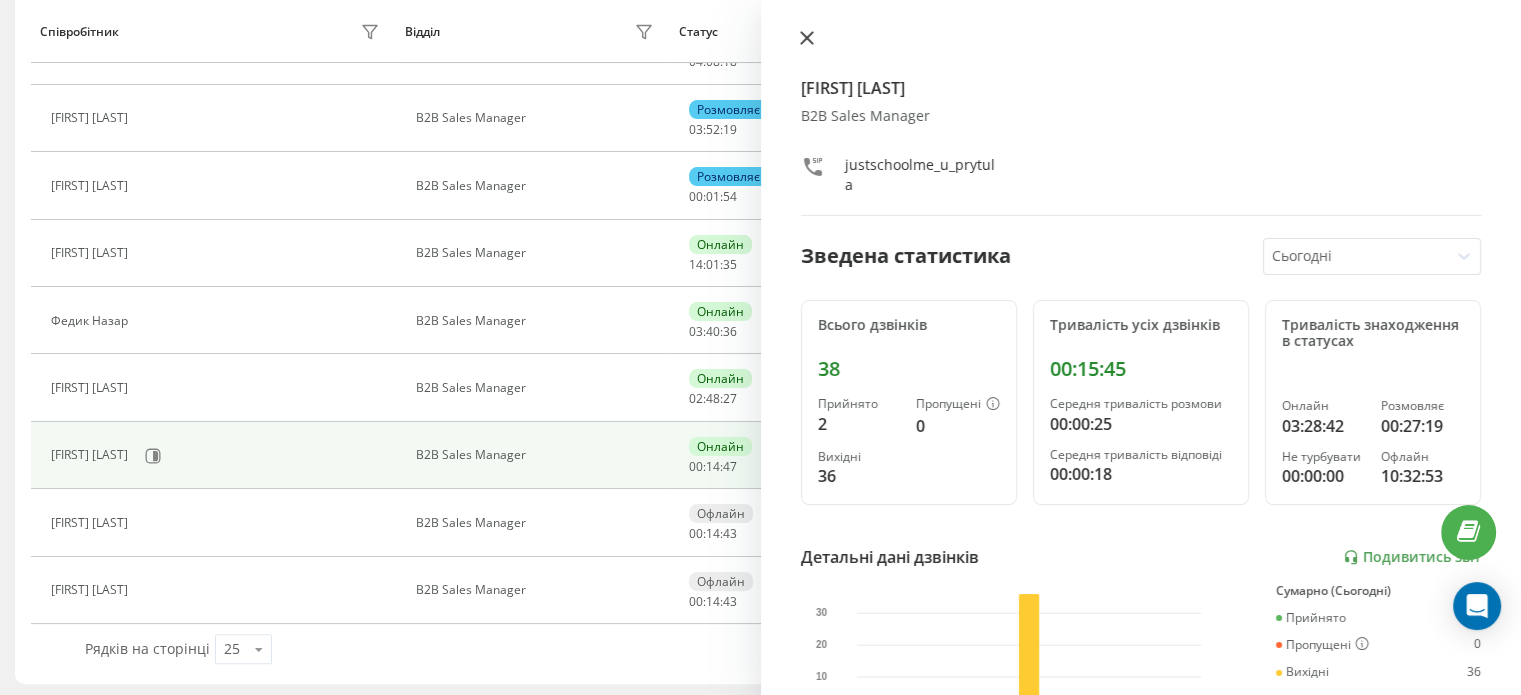 click 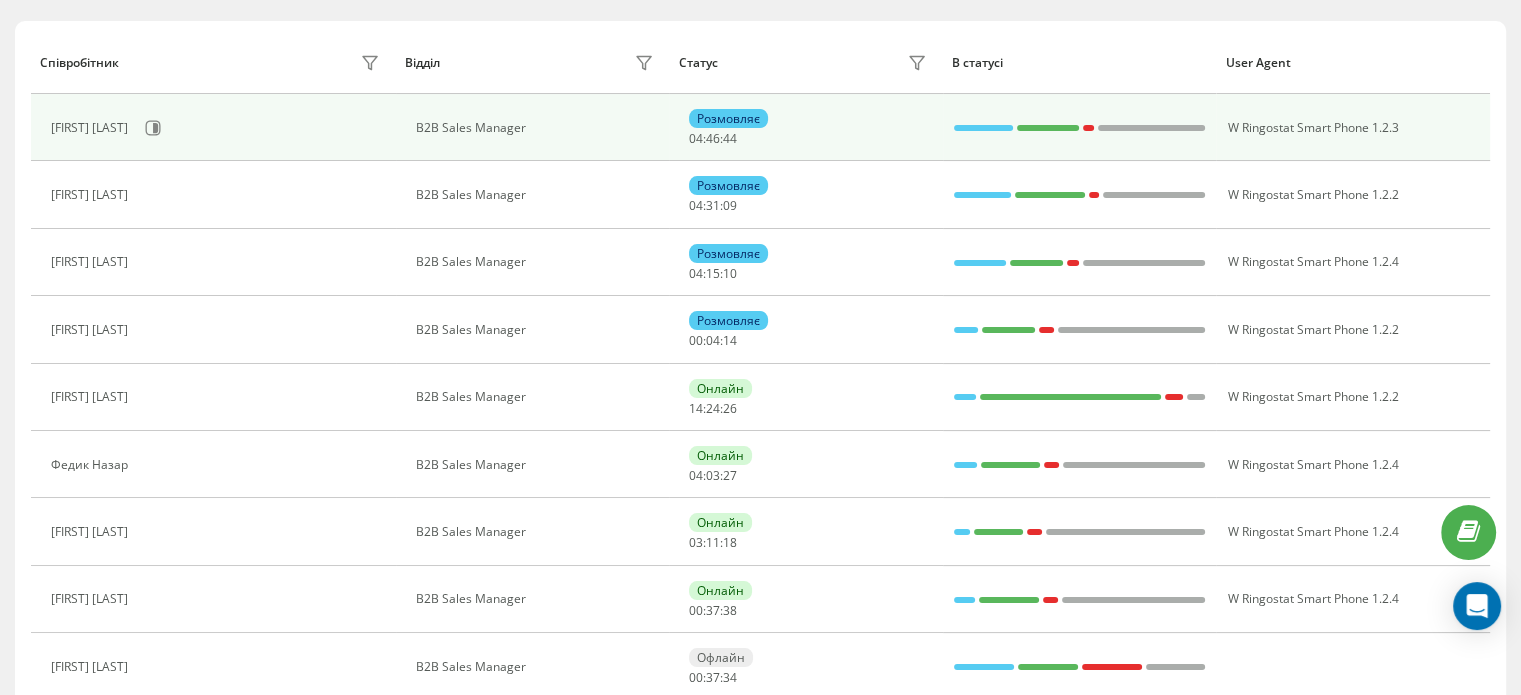scroll, scrollTop: 168, scrollLeft: 0, axis: vertical 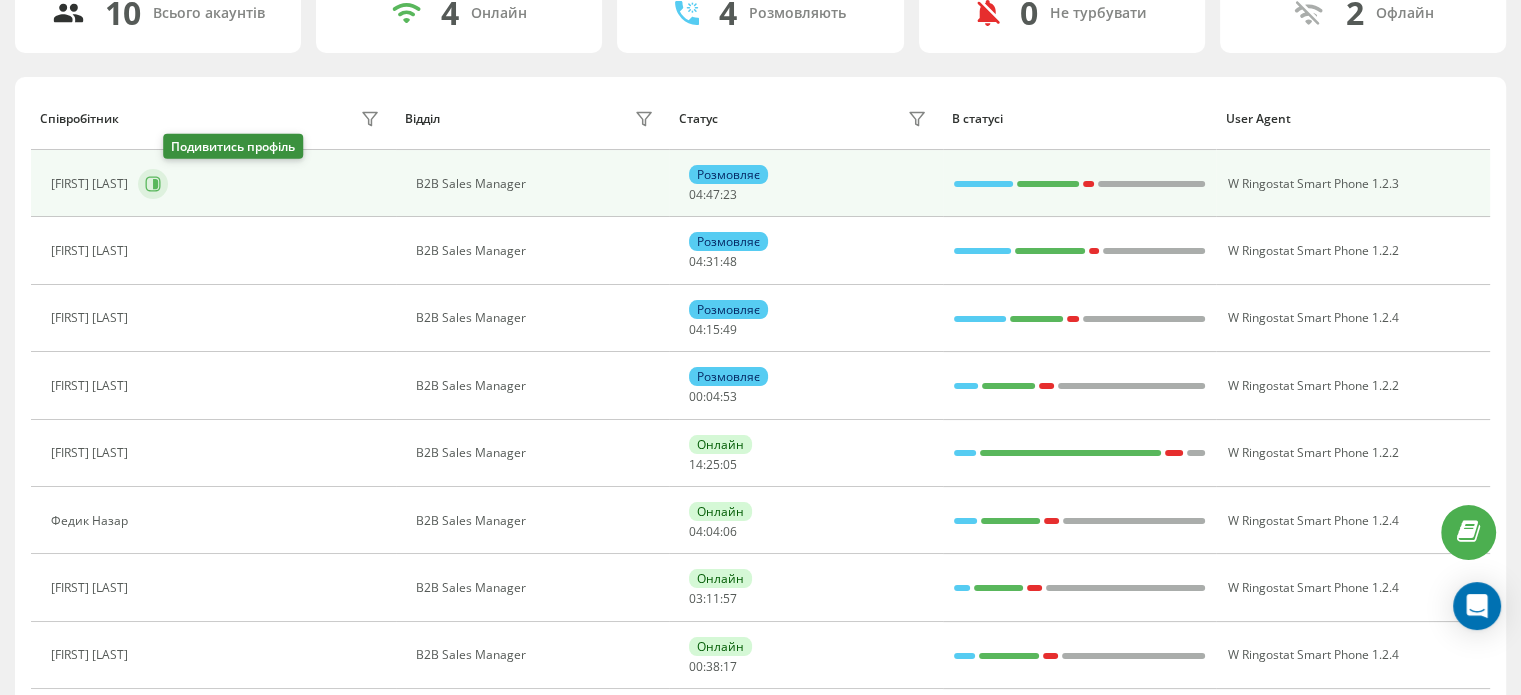 click at bounding box center [153, 184] 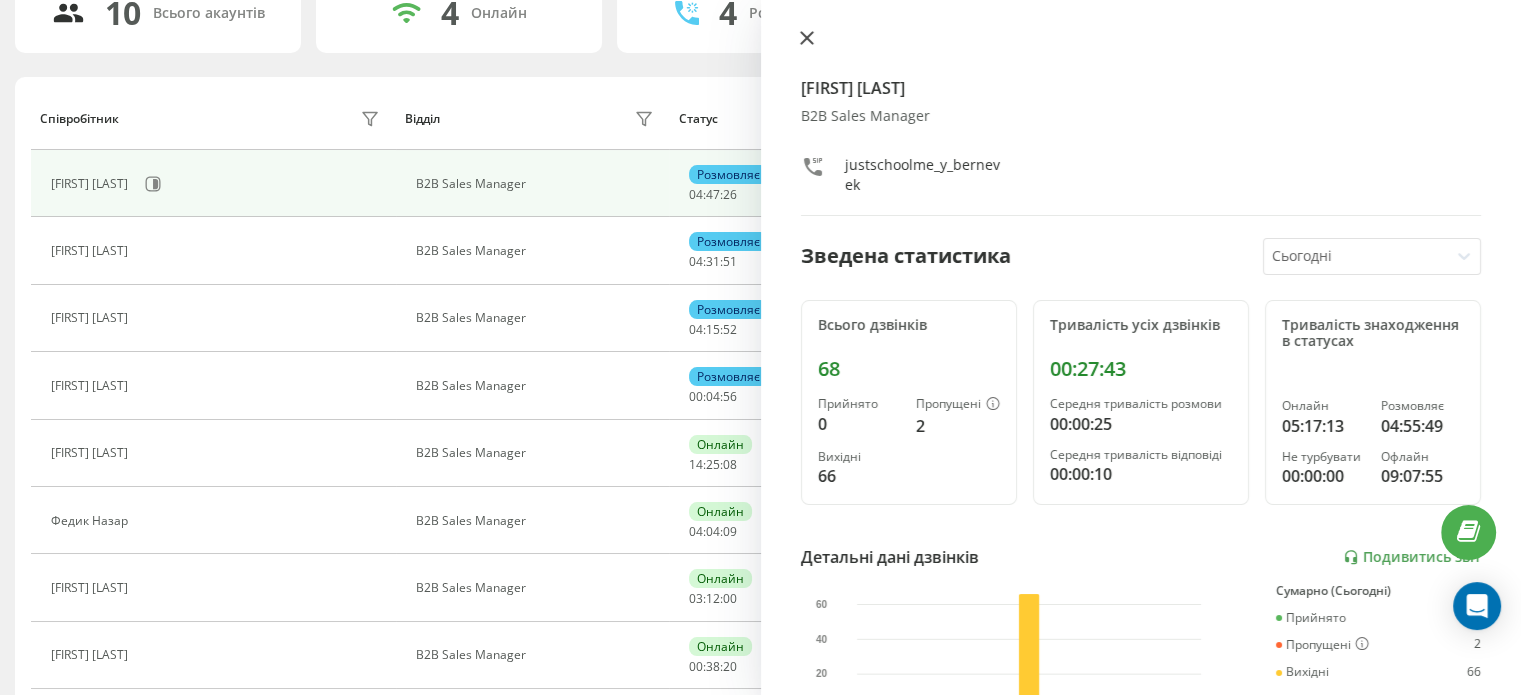 click 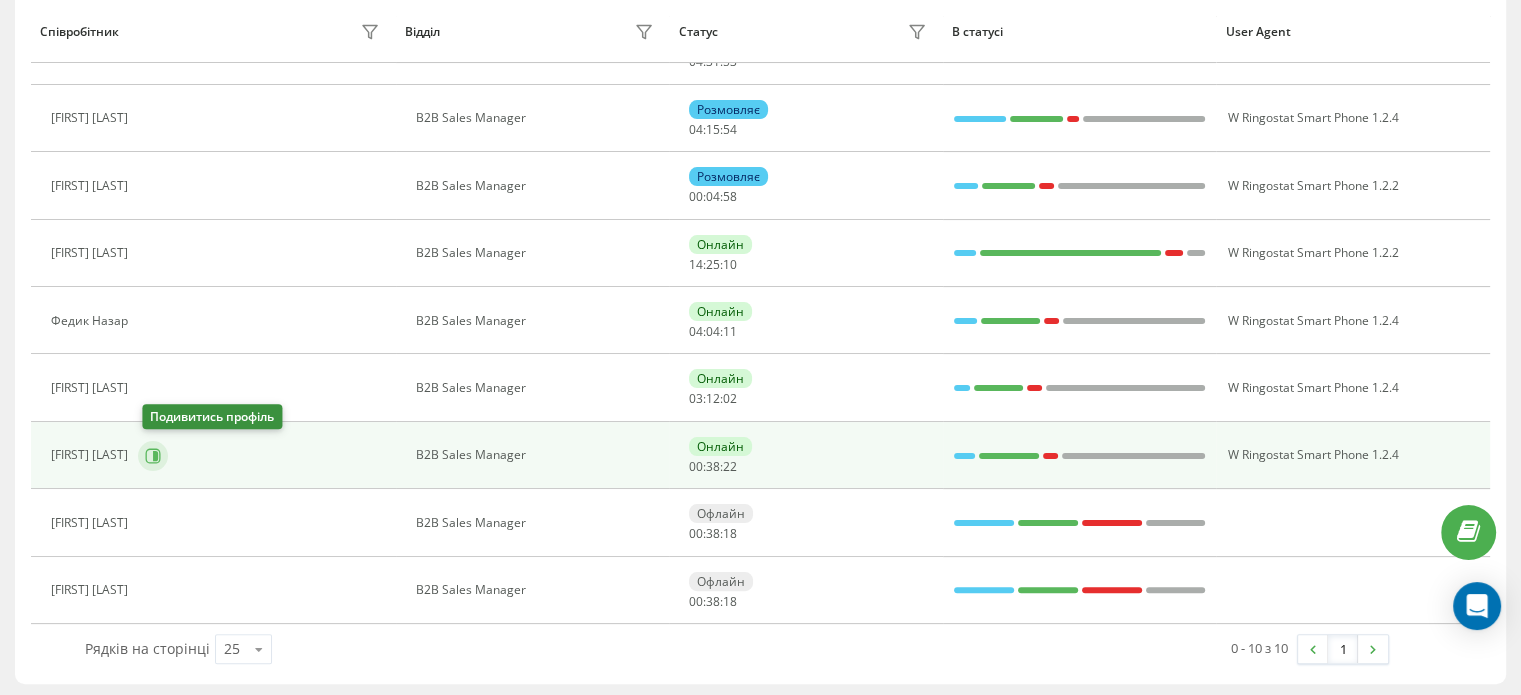 click 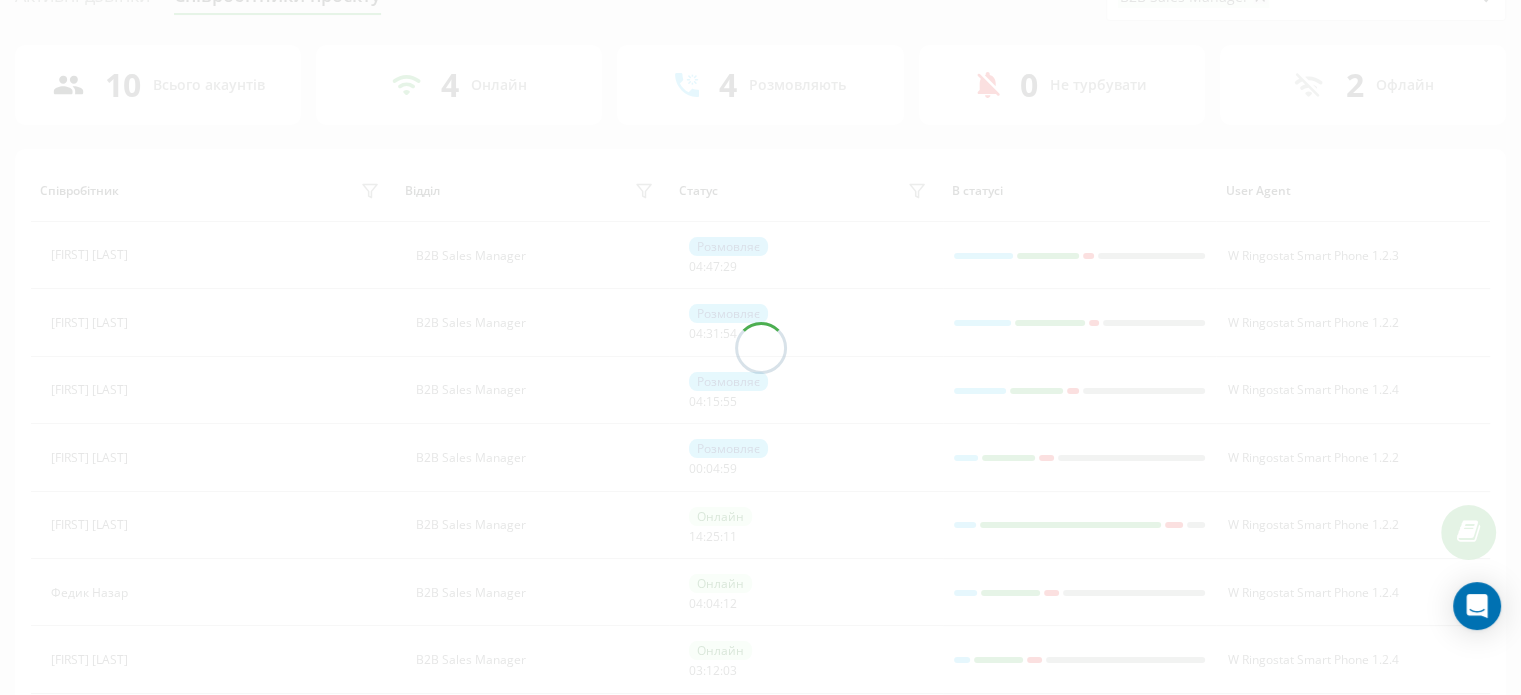 scroll, scrollTop: 0, scrollLeft: 0, axis: both 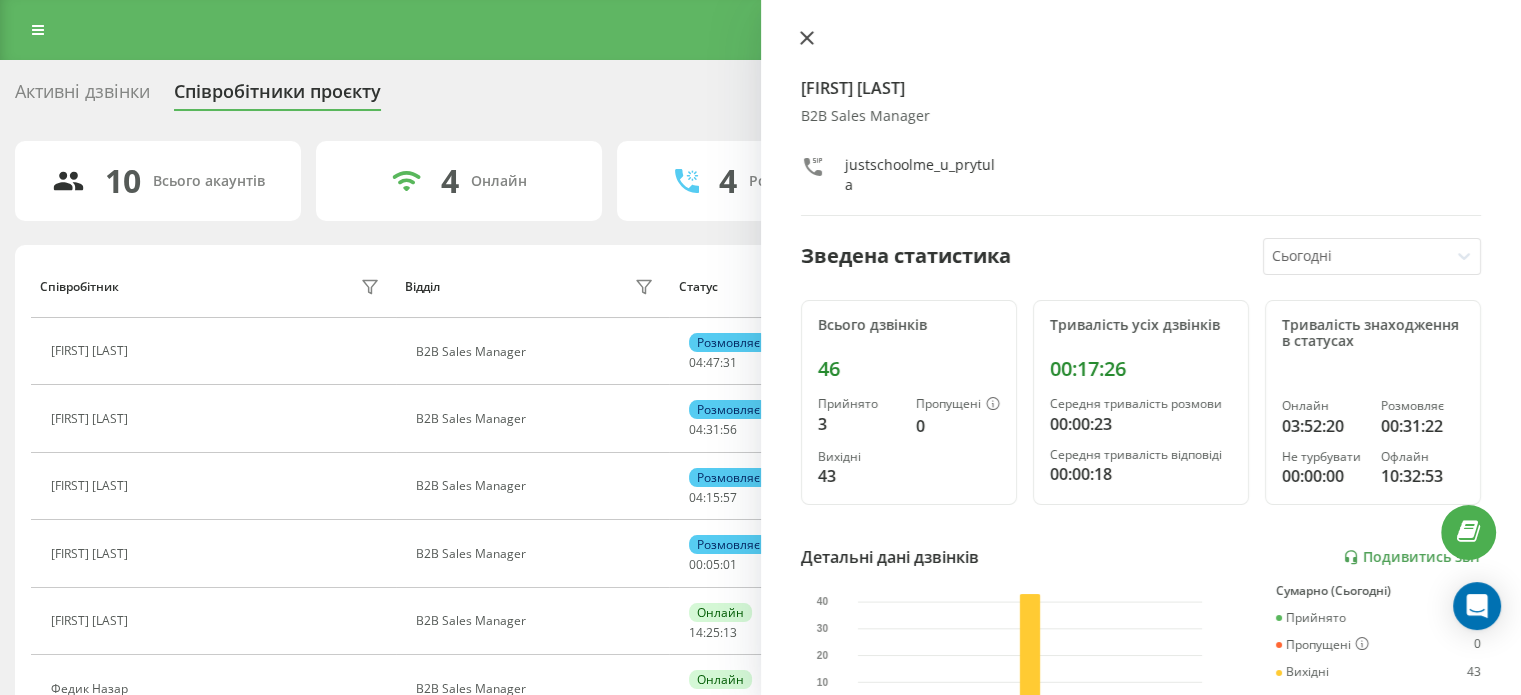 click at bounding box center (807, 39) 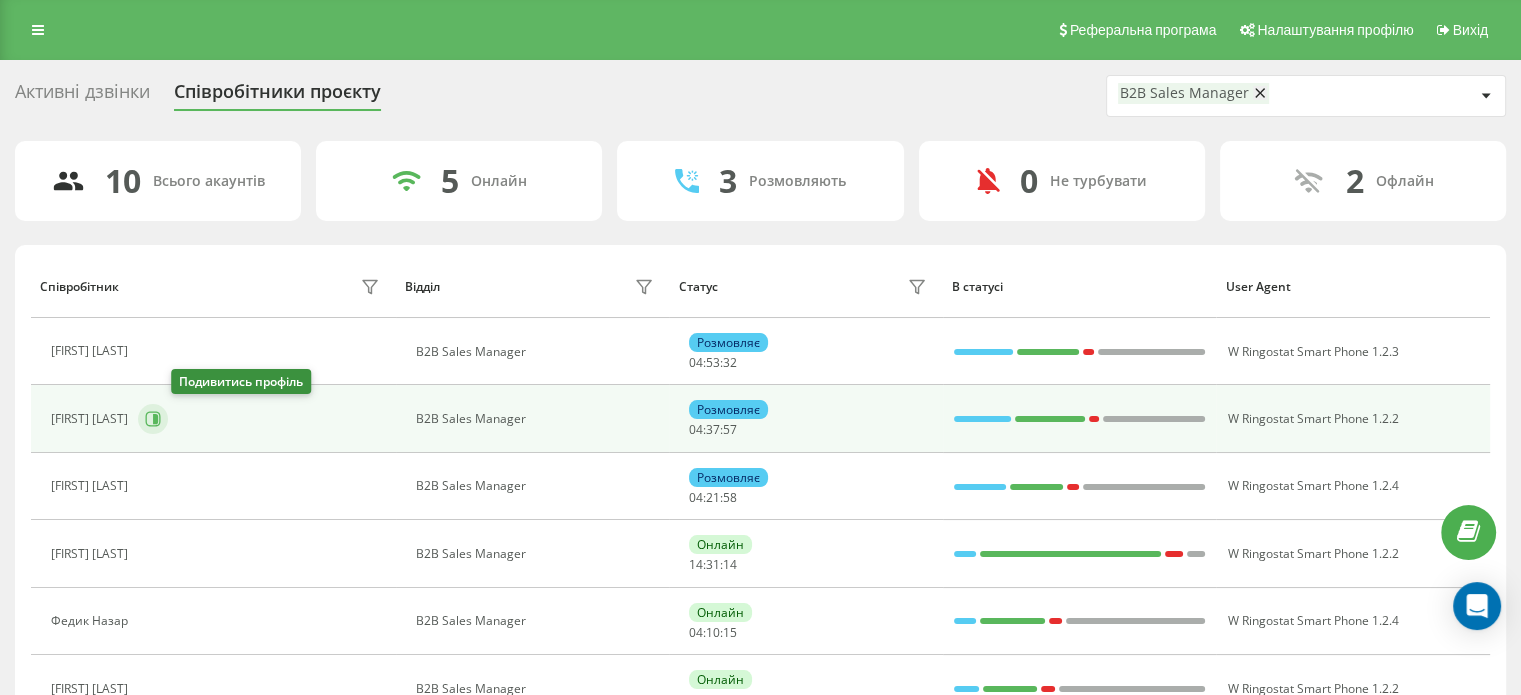 click 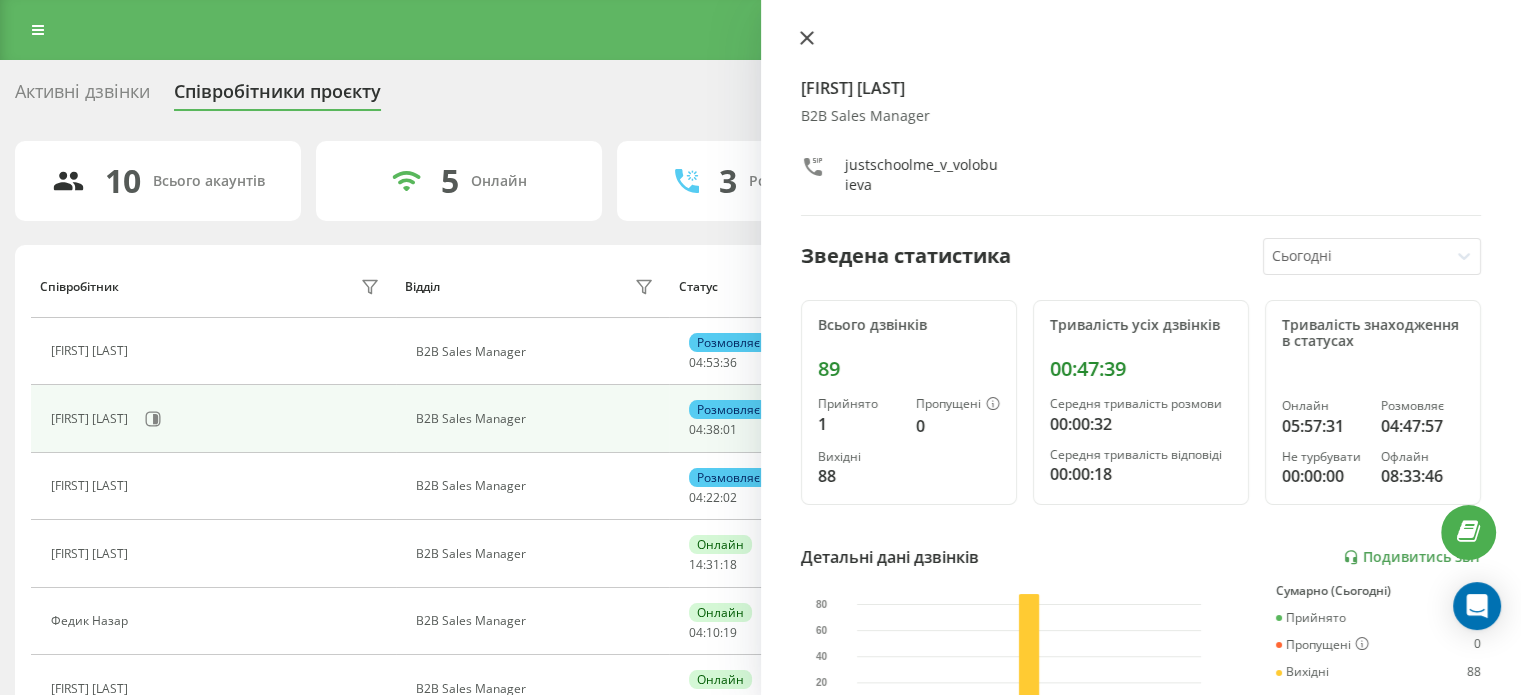 click 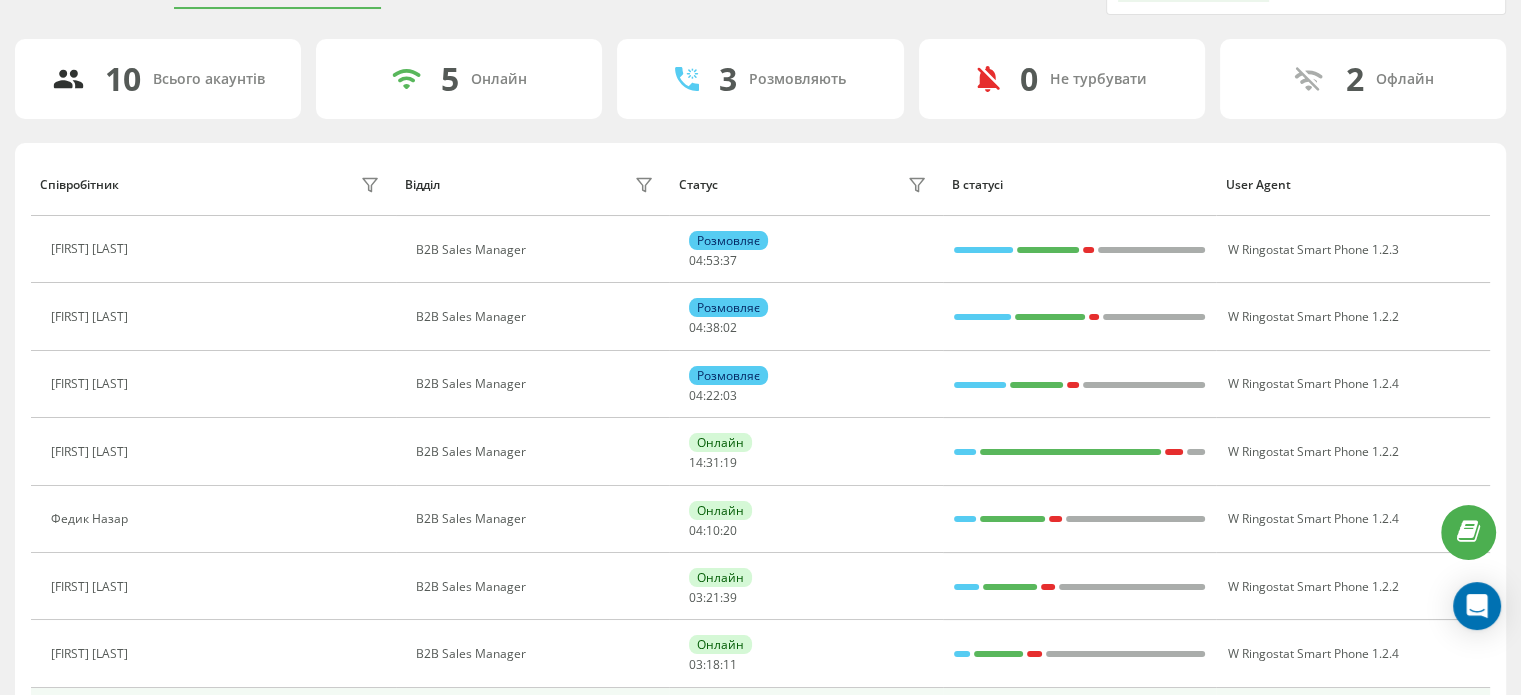 scroll, scrollTop: 200, scrollLeft: 0, axis: vertical 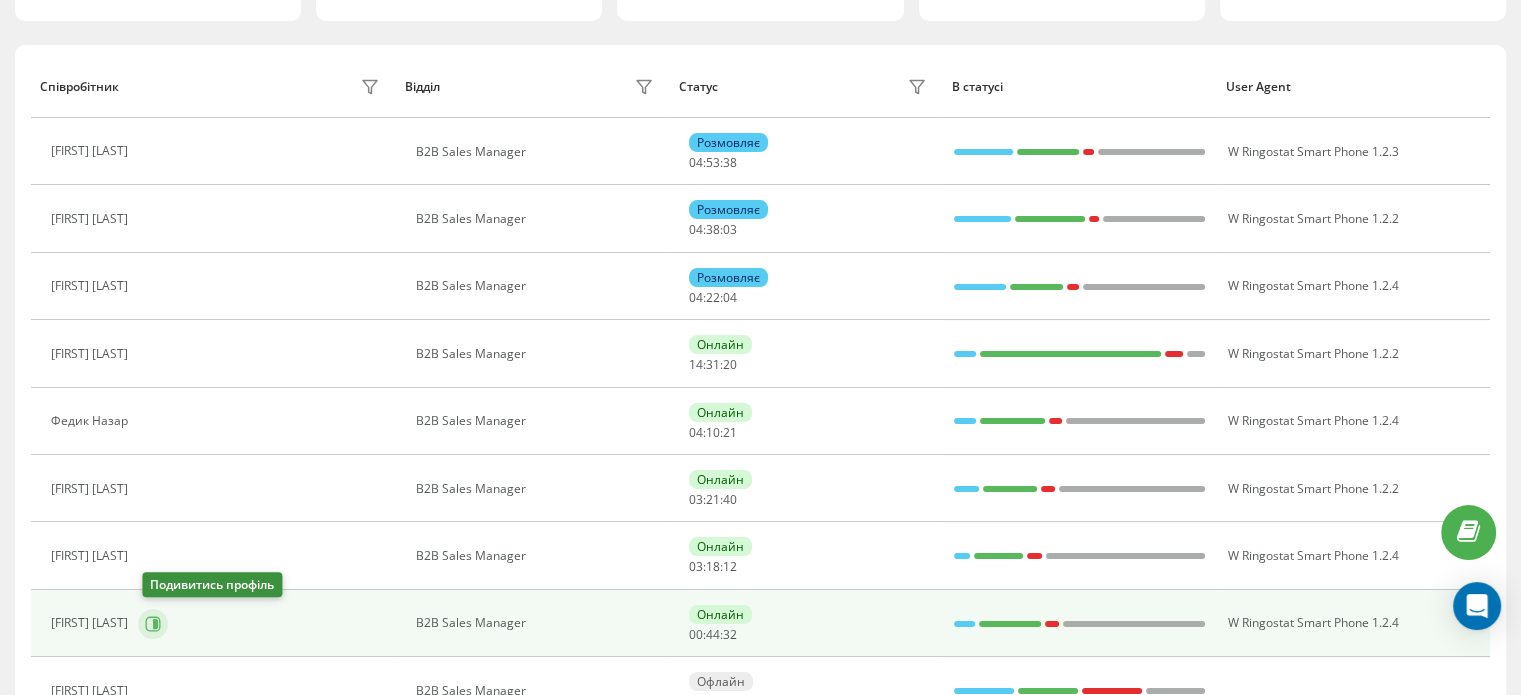 click 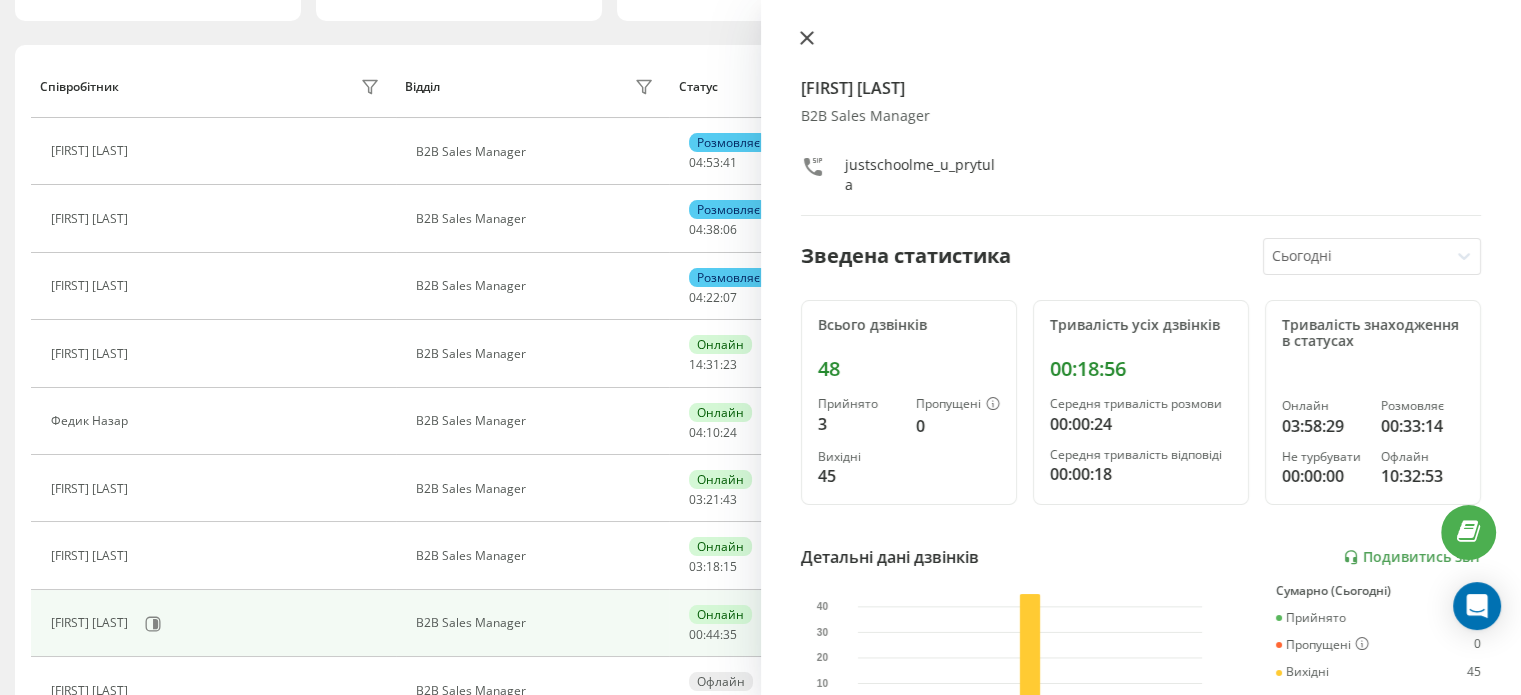 click 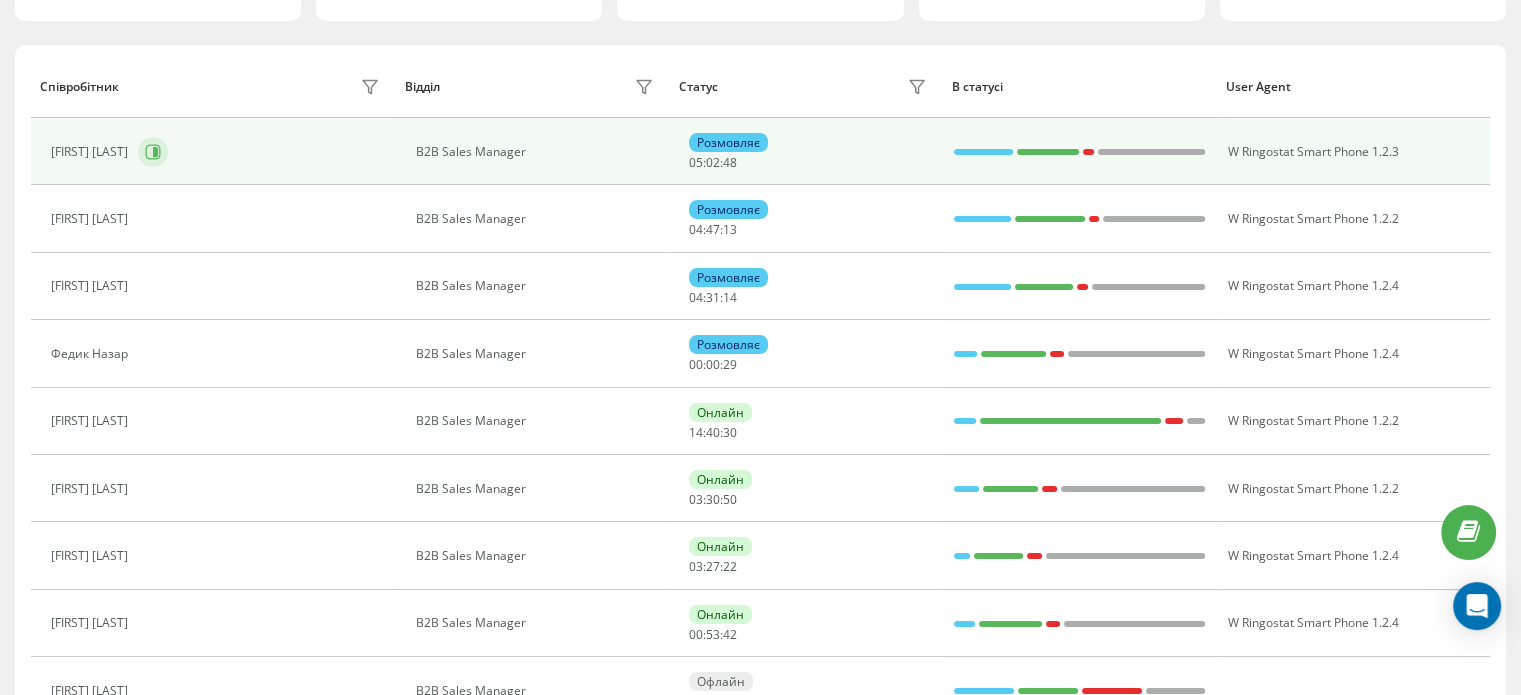 click 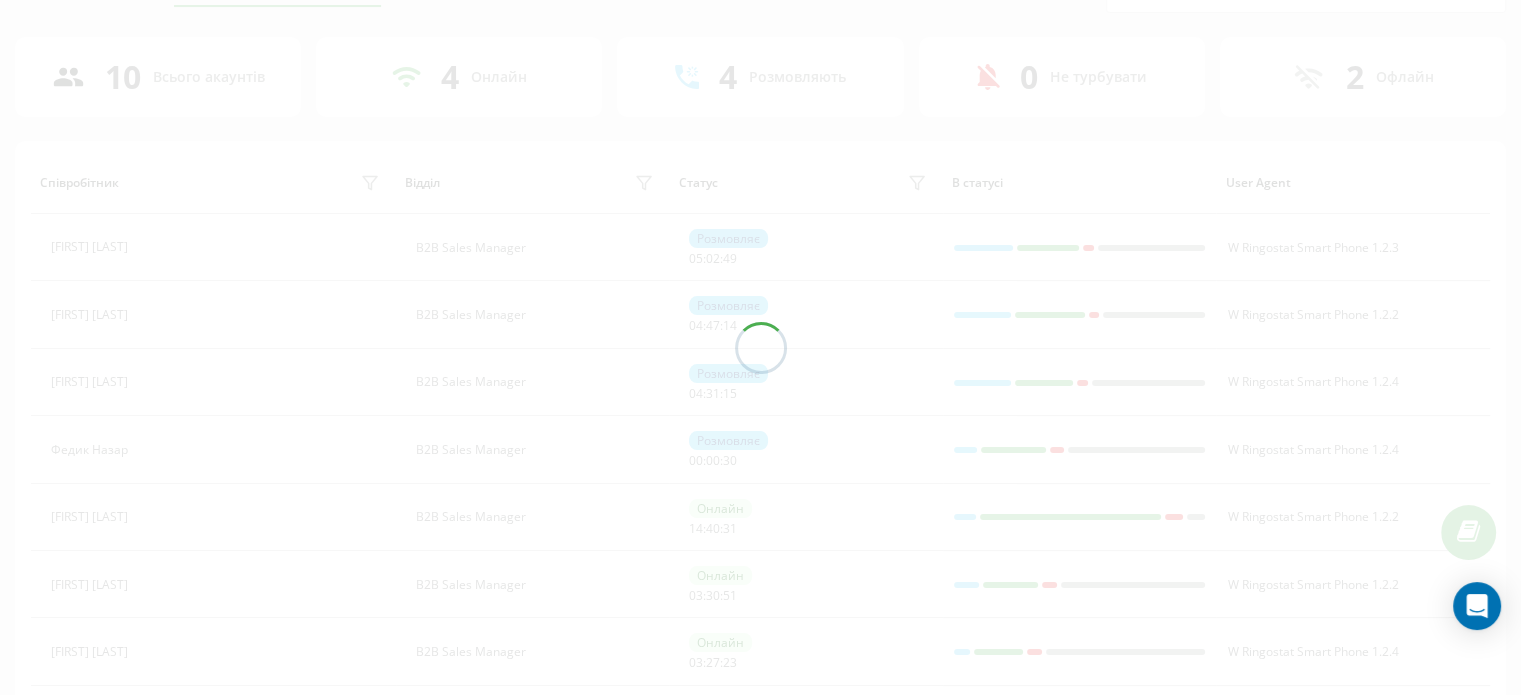 scroll, scrollTop: 0, scrollLeft: 0, axis: both 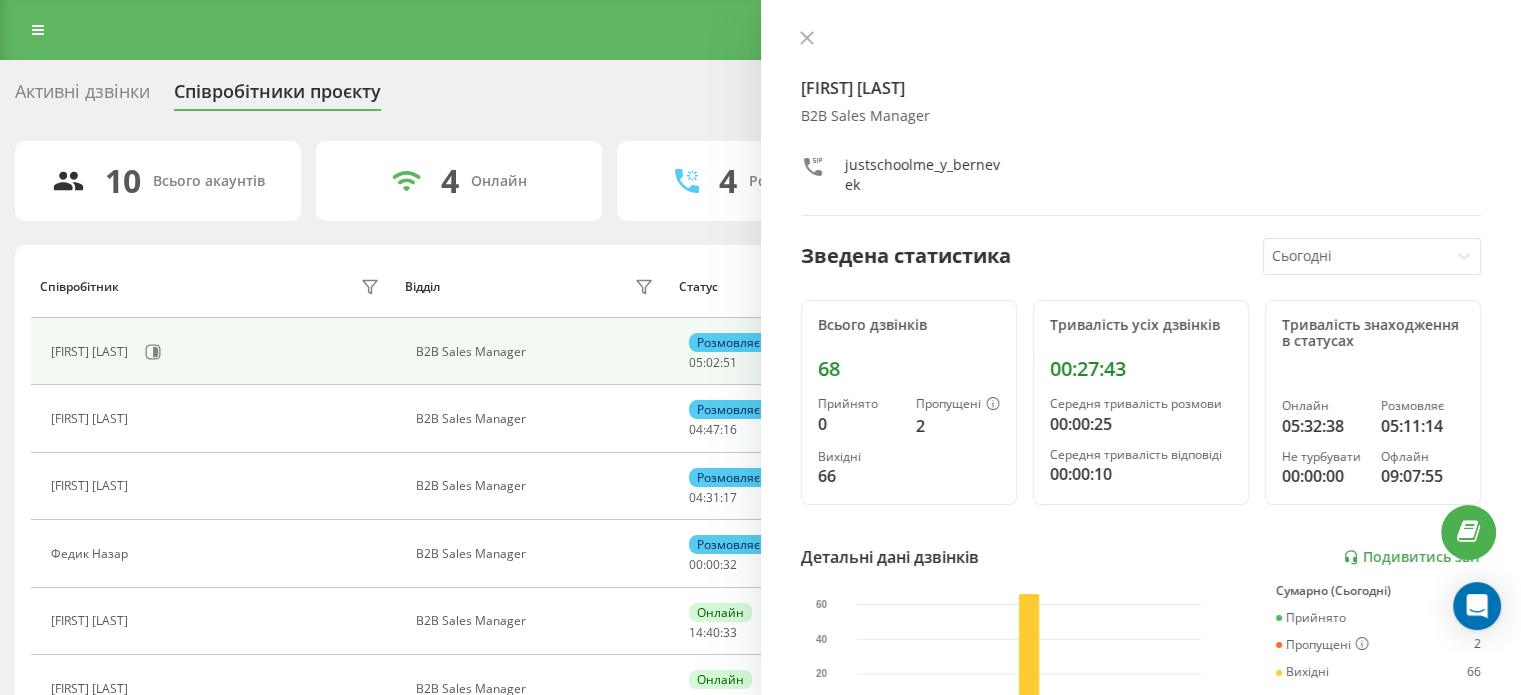 click 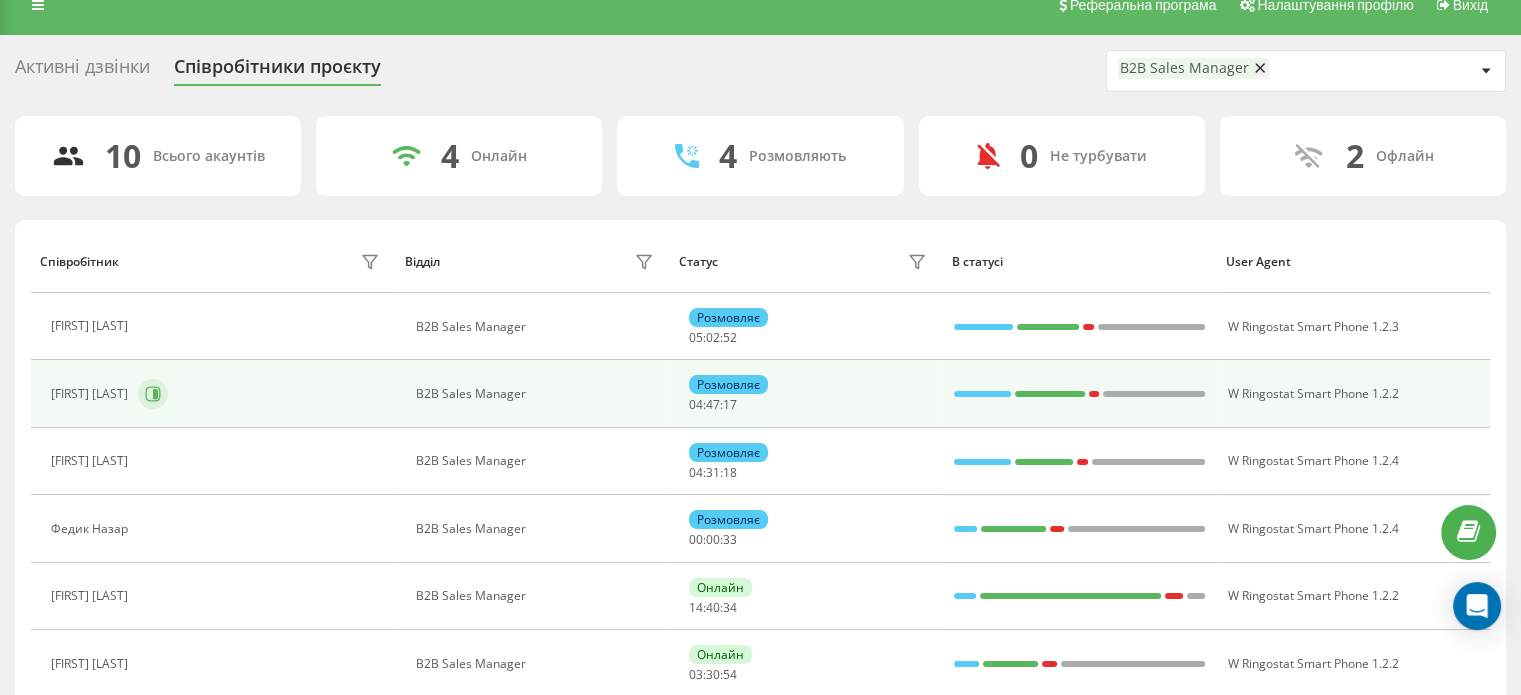 scroll, scrollTop: 100, scrollLeft: 0, axis: vertical 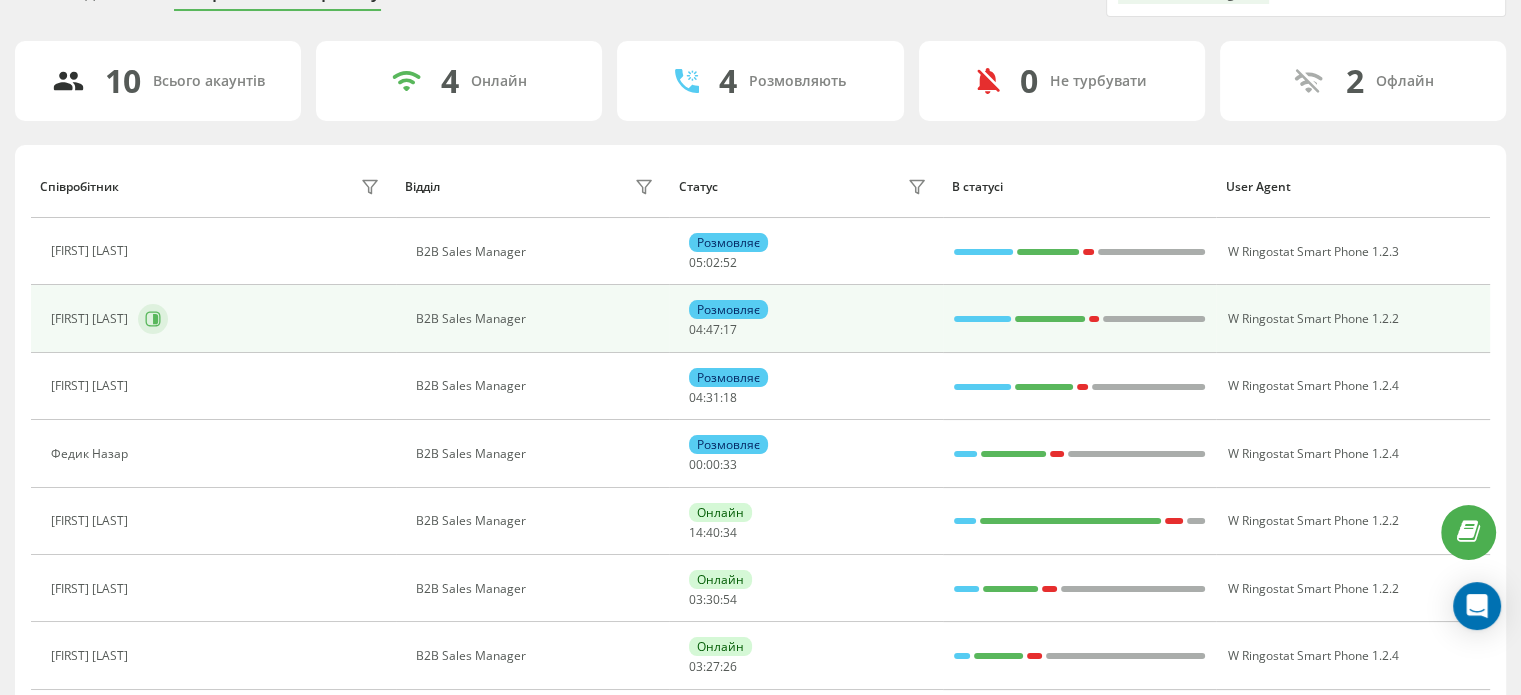click 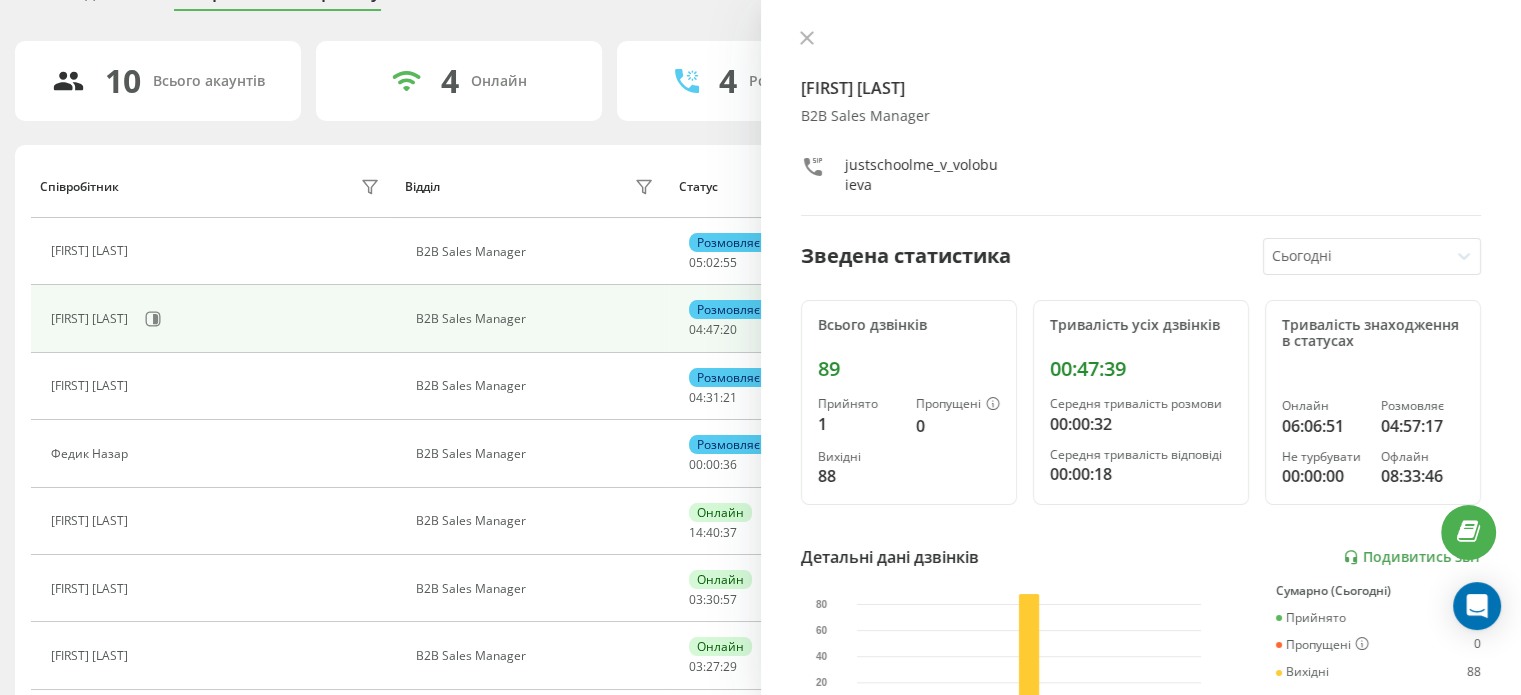 click at bounding box center [1141, 40] 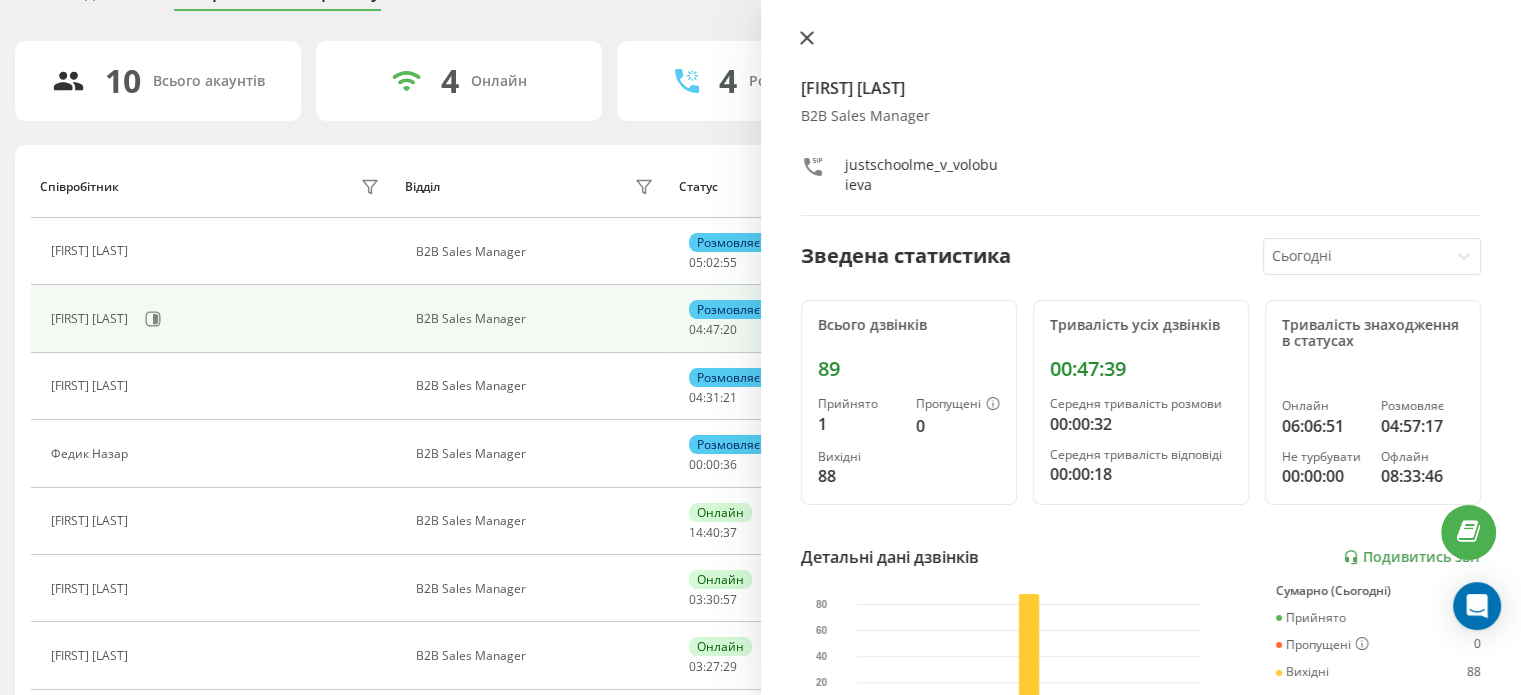click 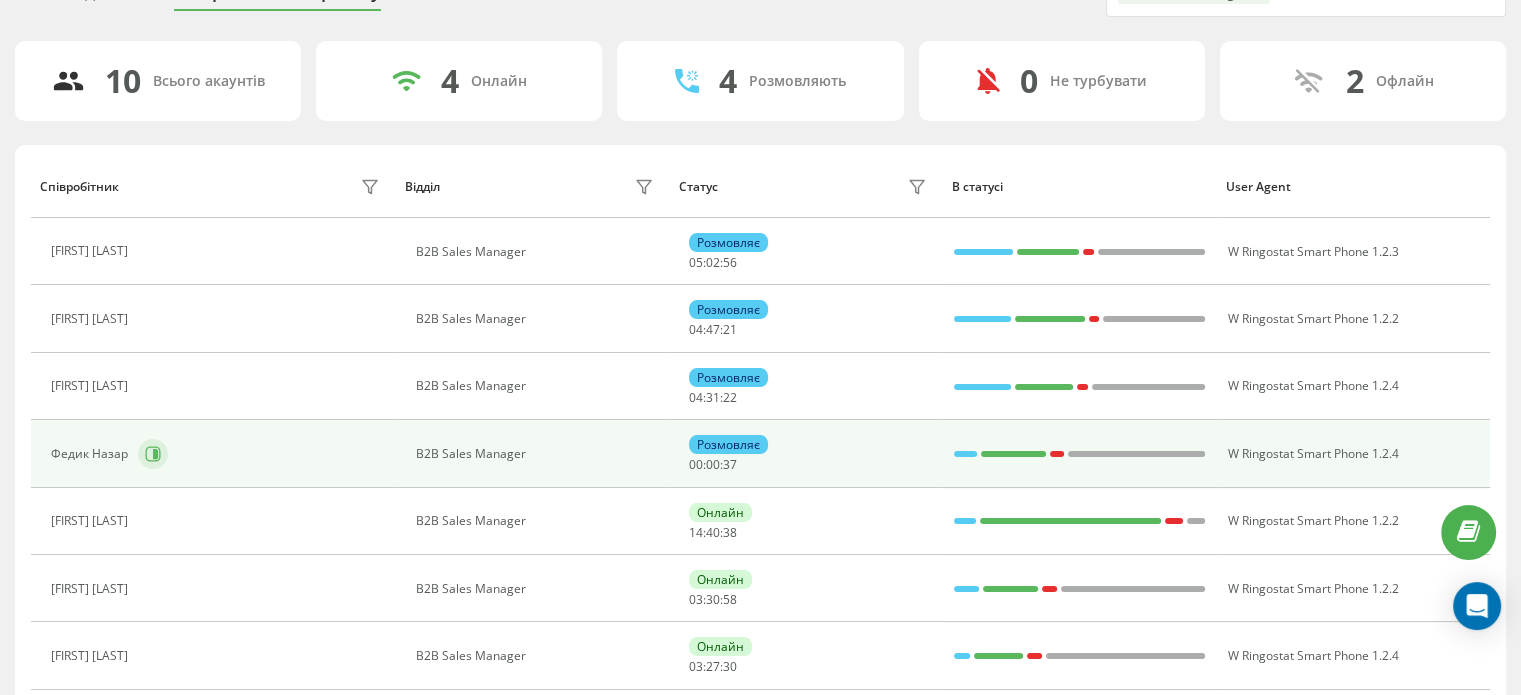 click at bounding box center (153, 454) 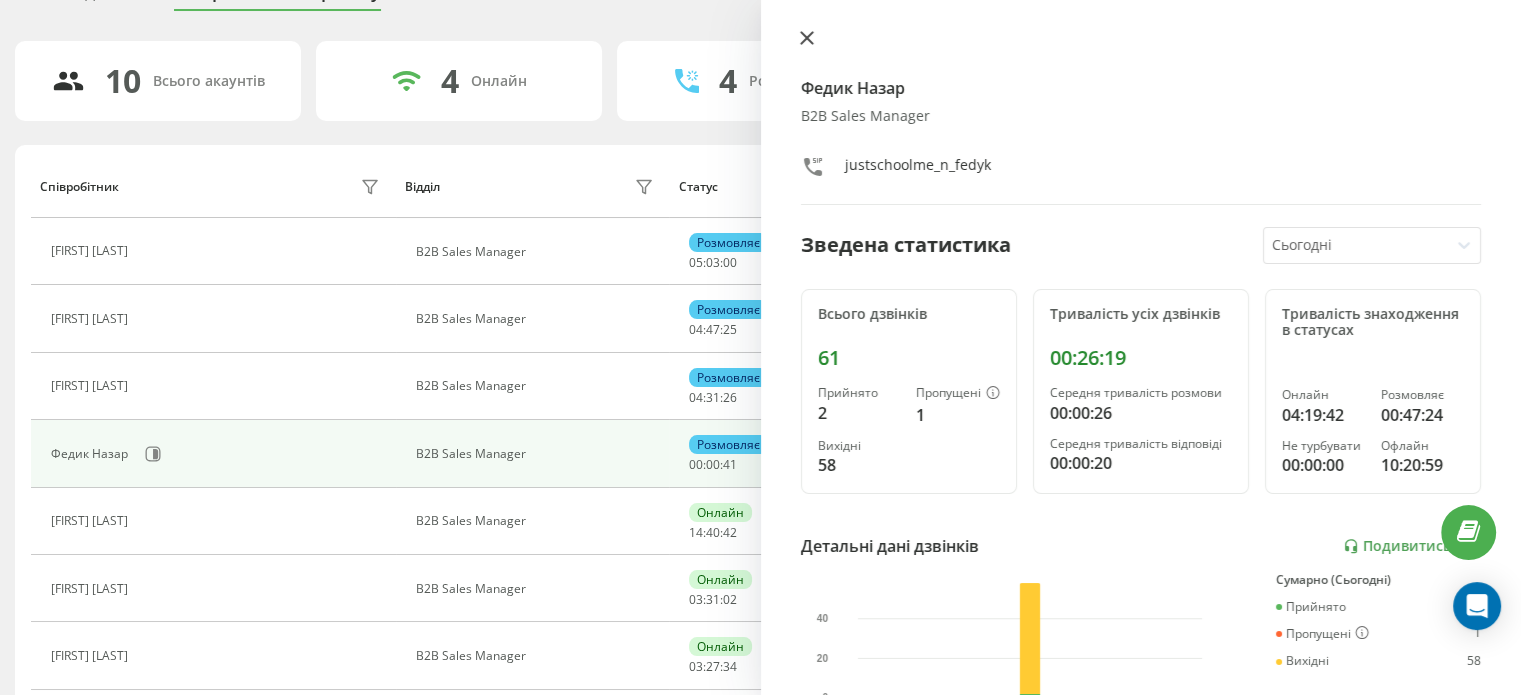 click at bounding box center (807, 39) 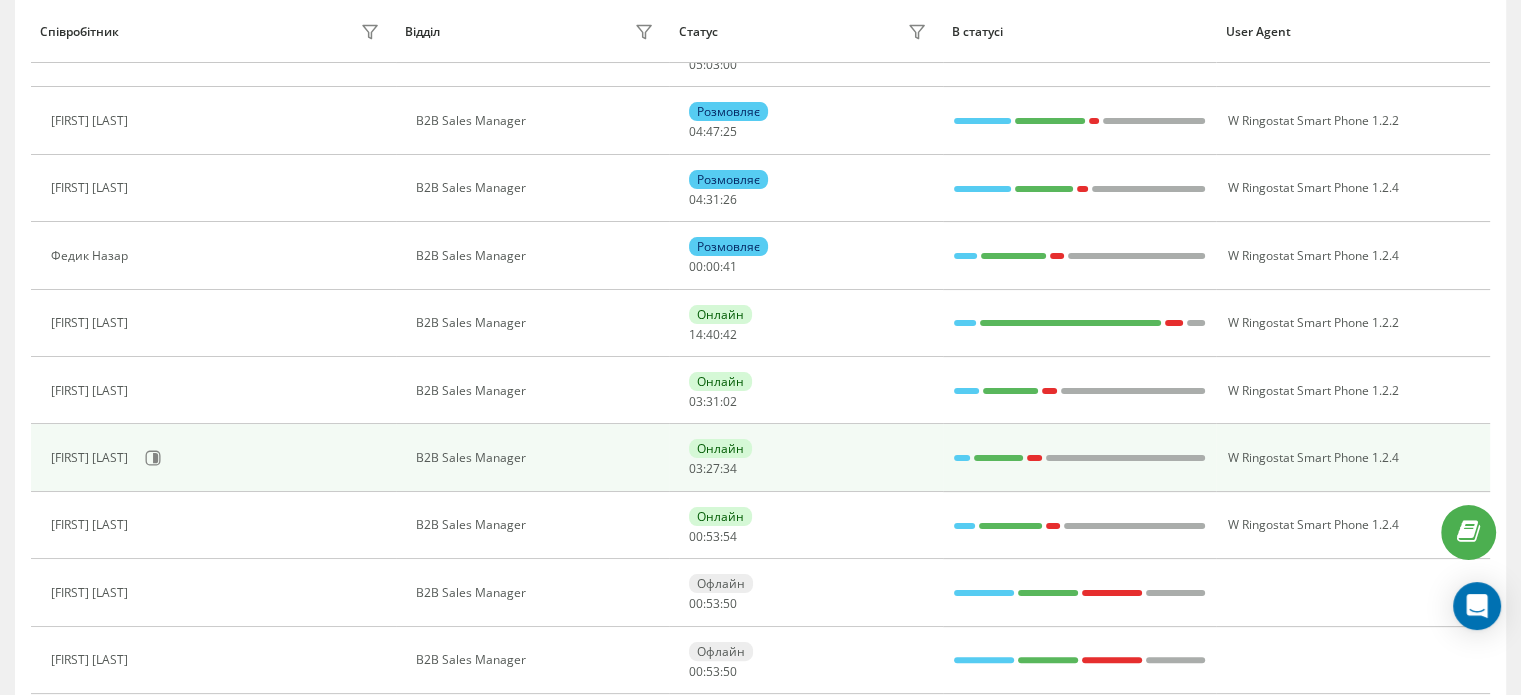 scroll, scrollTop: 300, scrollLeft: 0, axis: vertical 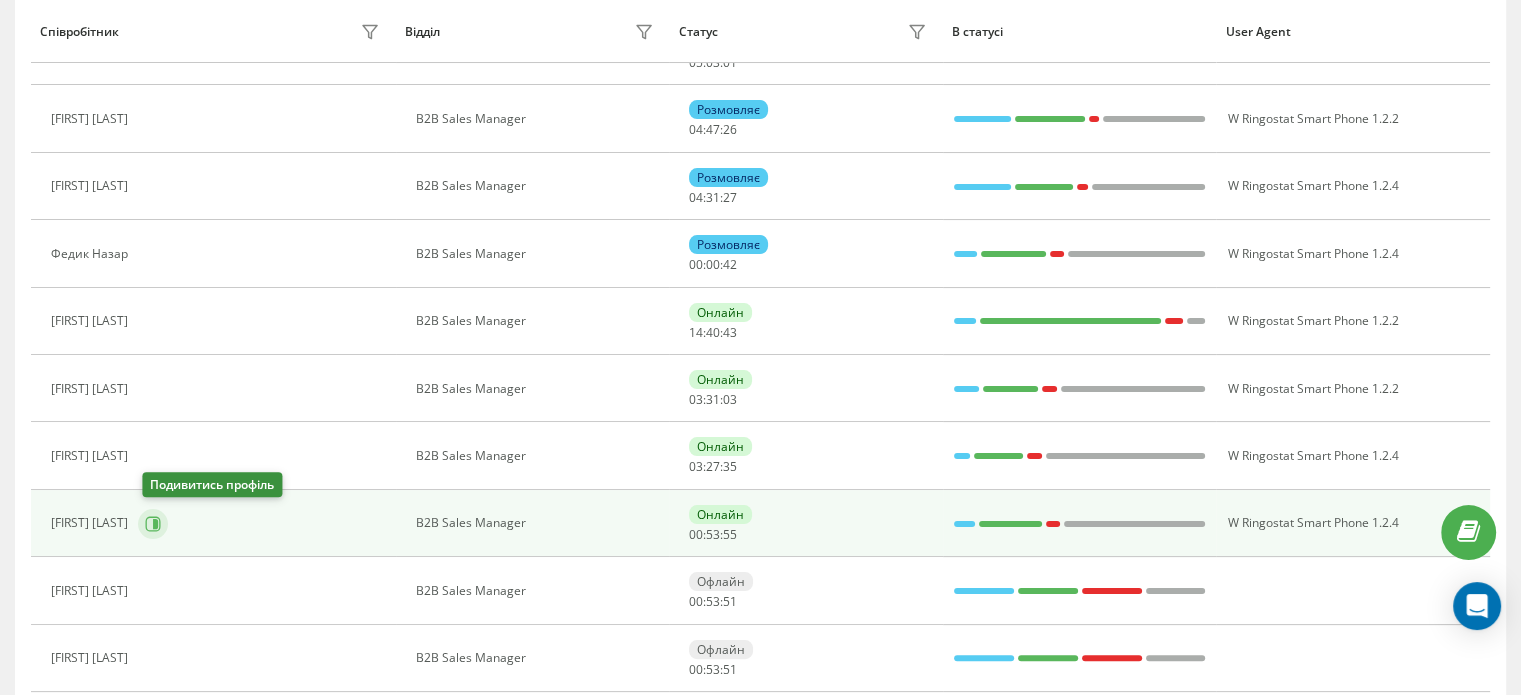 click 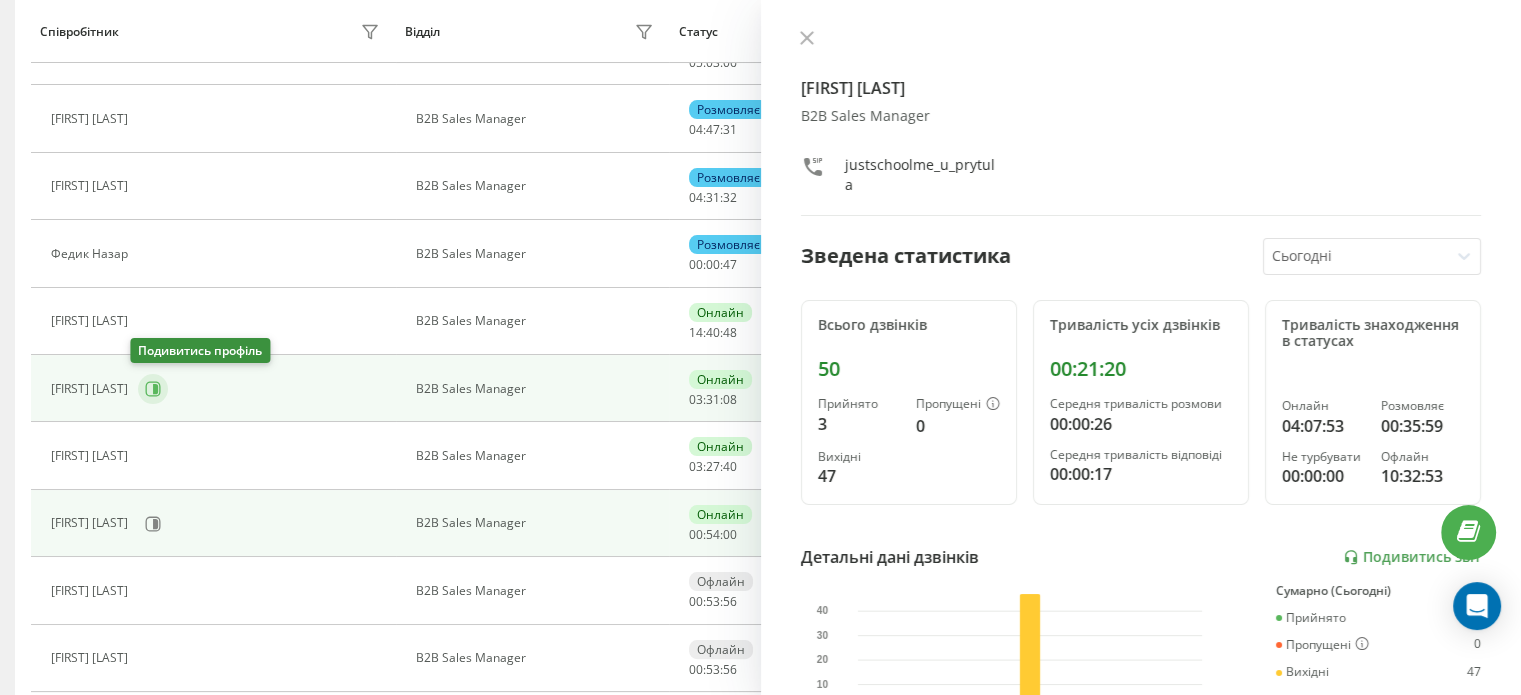click 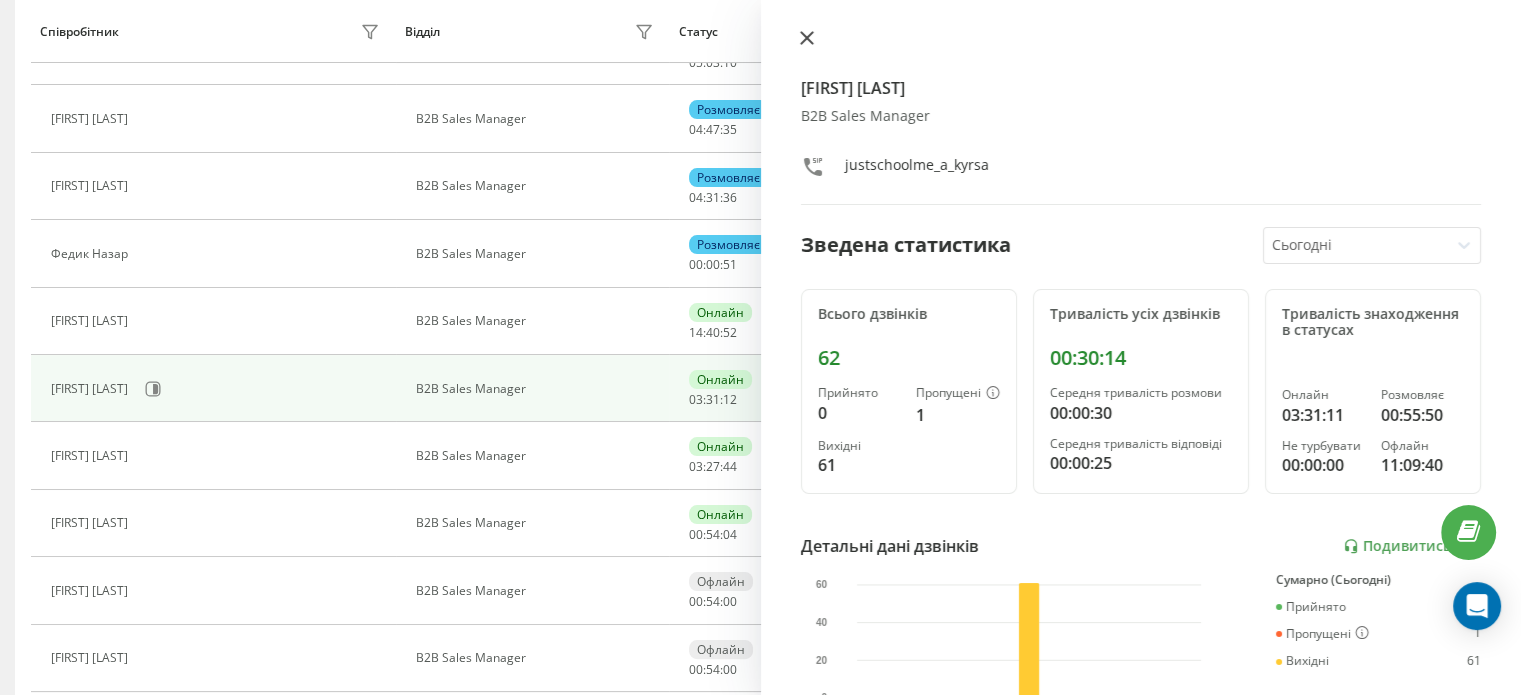 click 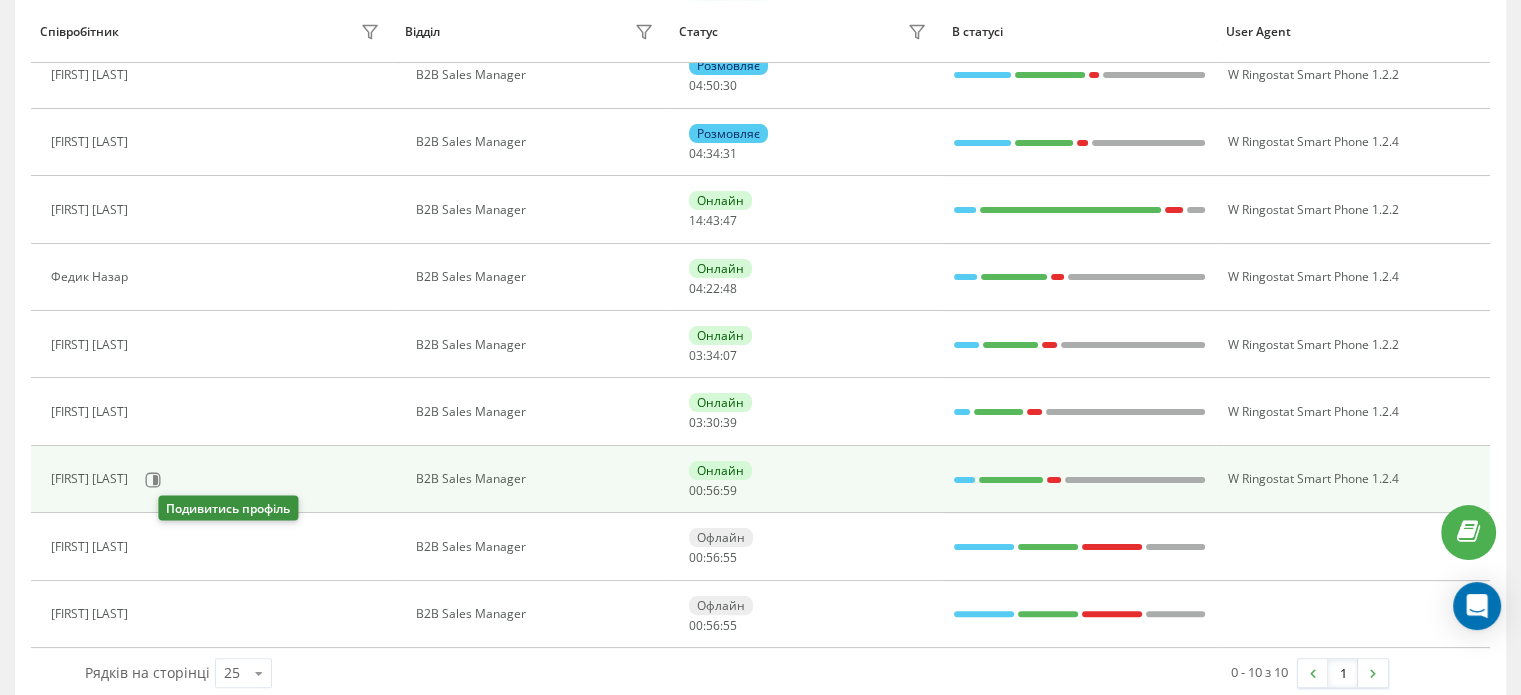 scroll, scrollTop: 368, scrollLeft: 0, axis: vertical 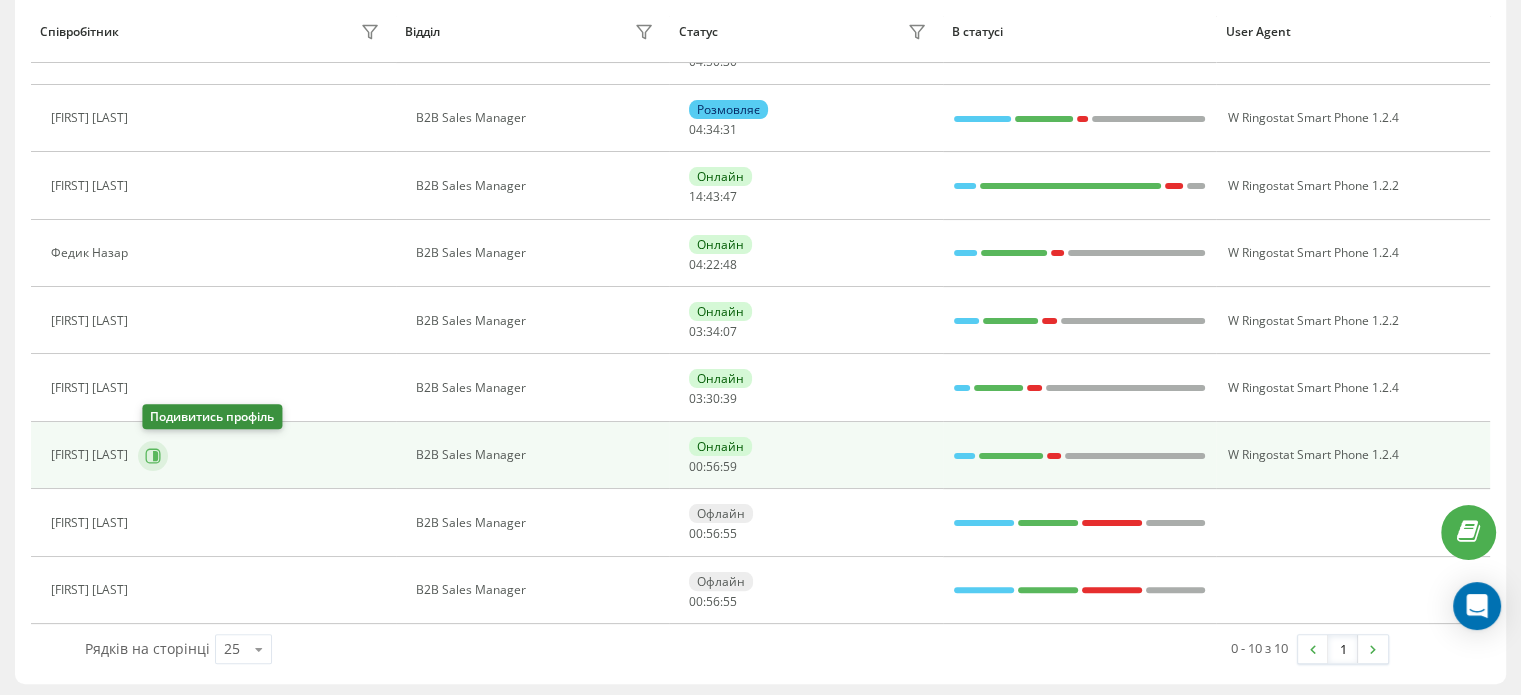 click 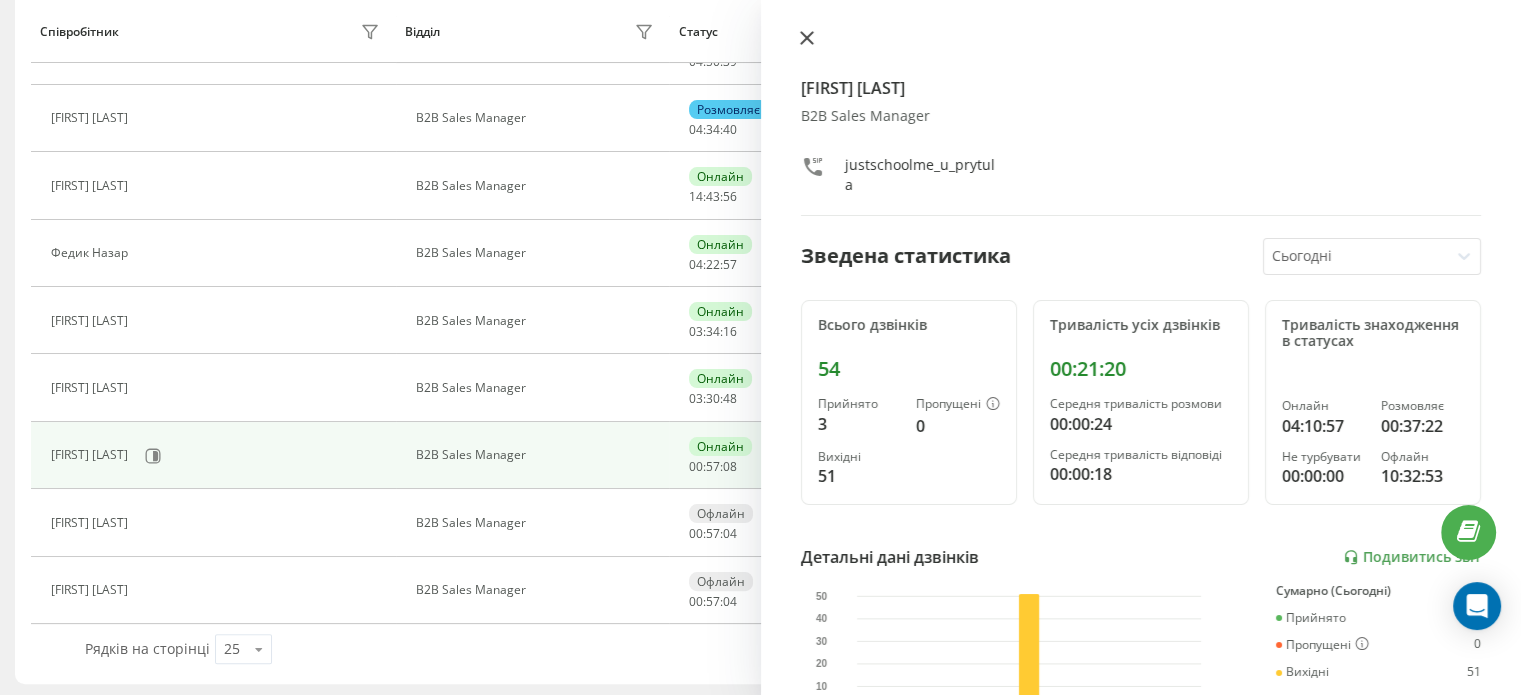 click 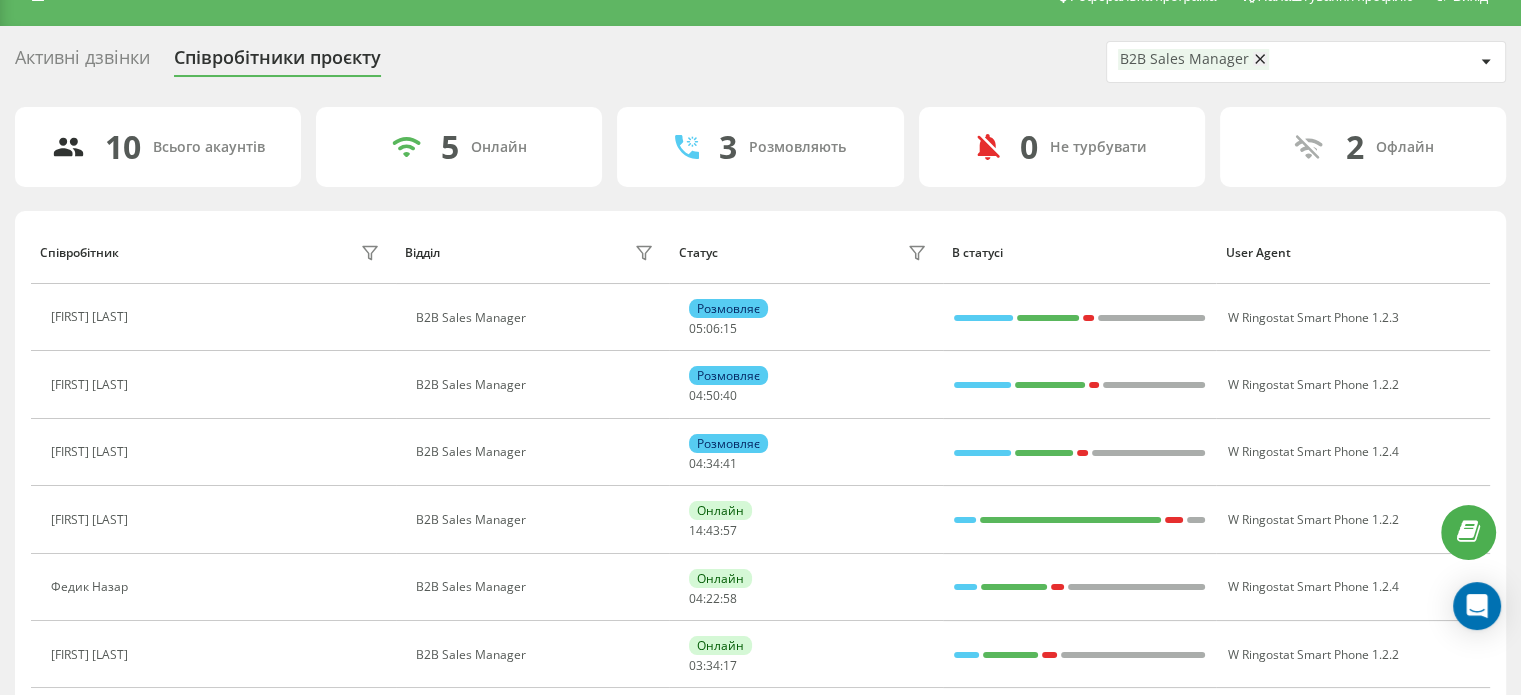 scroll, scrollTop: 0, scrollLeft: 0, axis: both 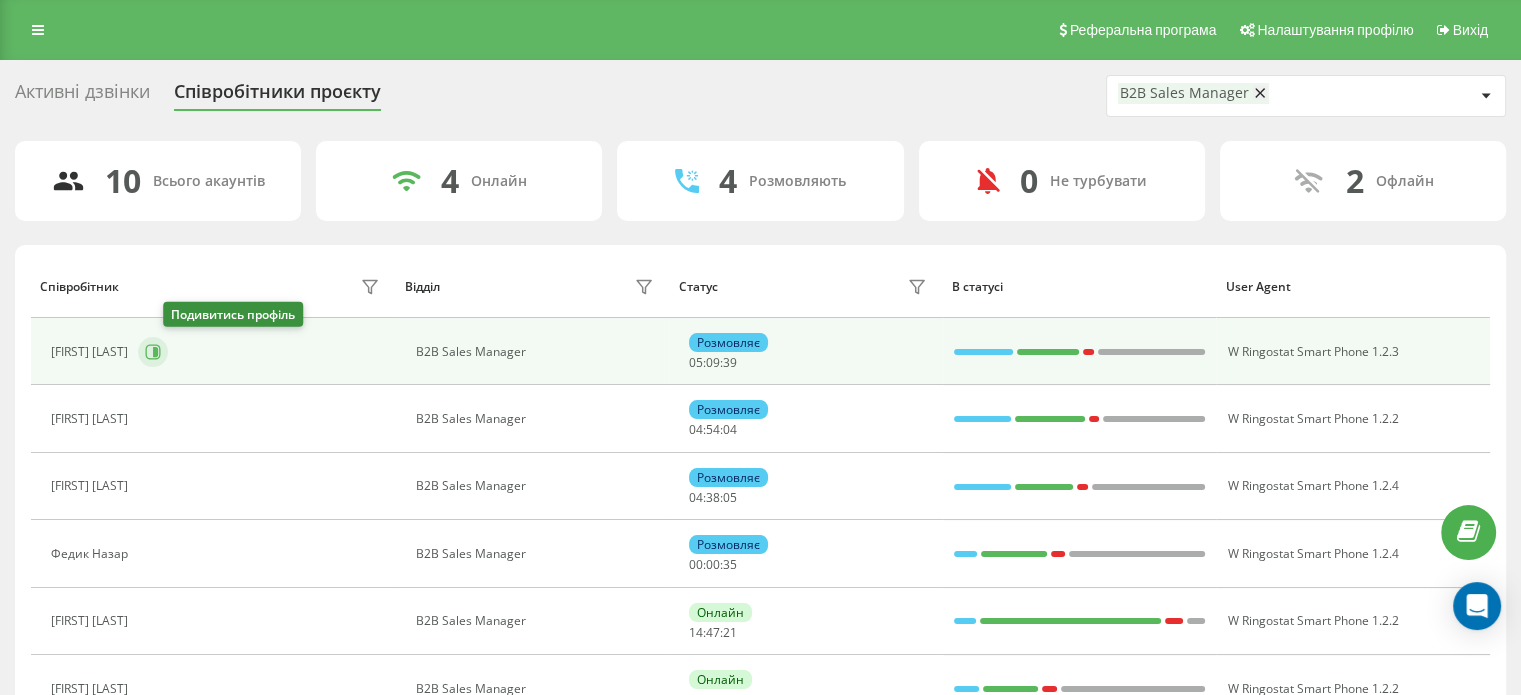 click 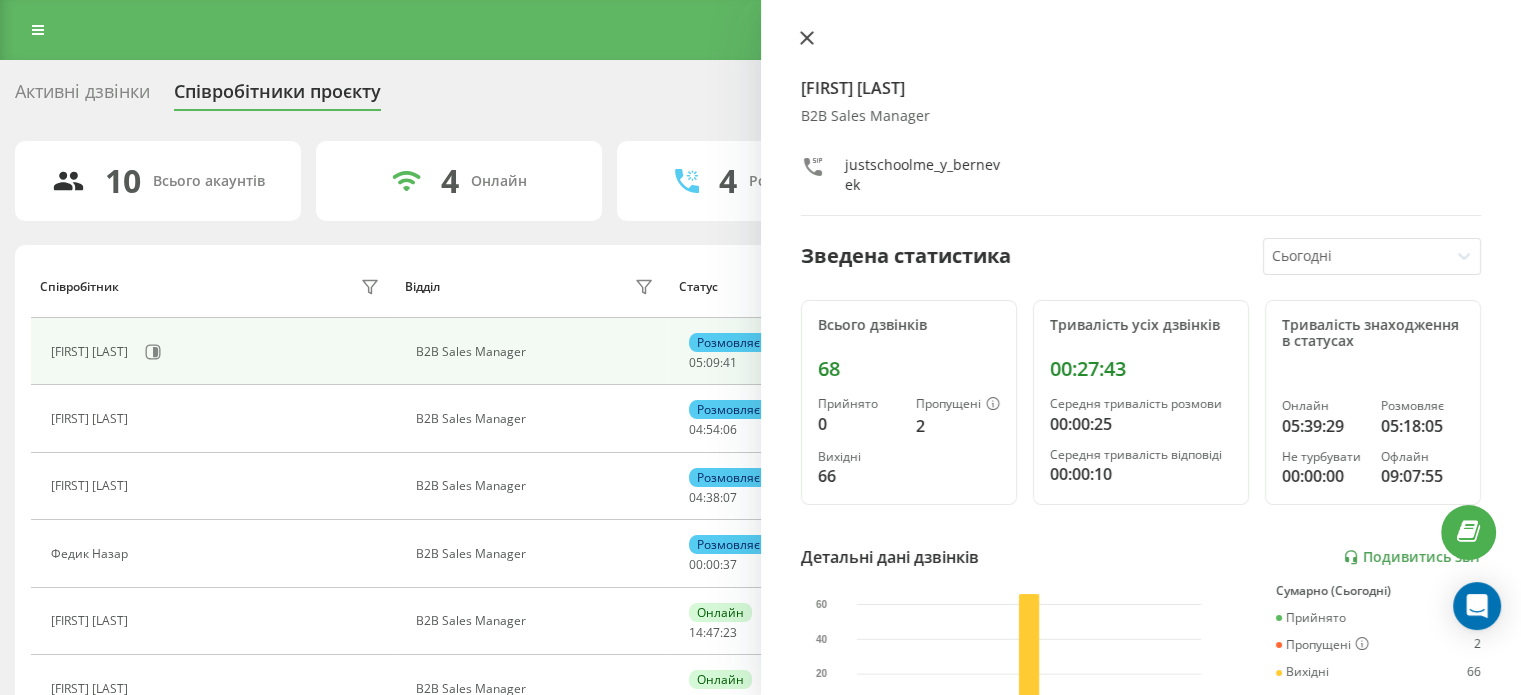 click at bounding box center (807, 39) 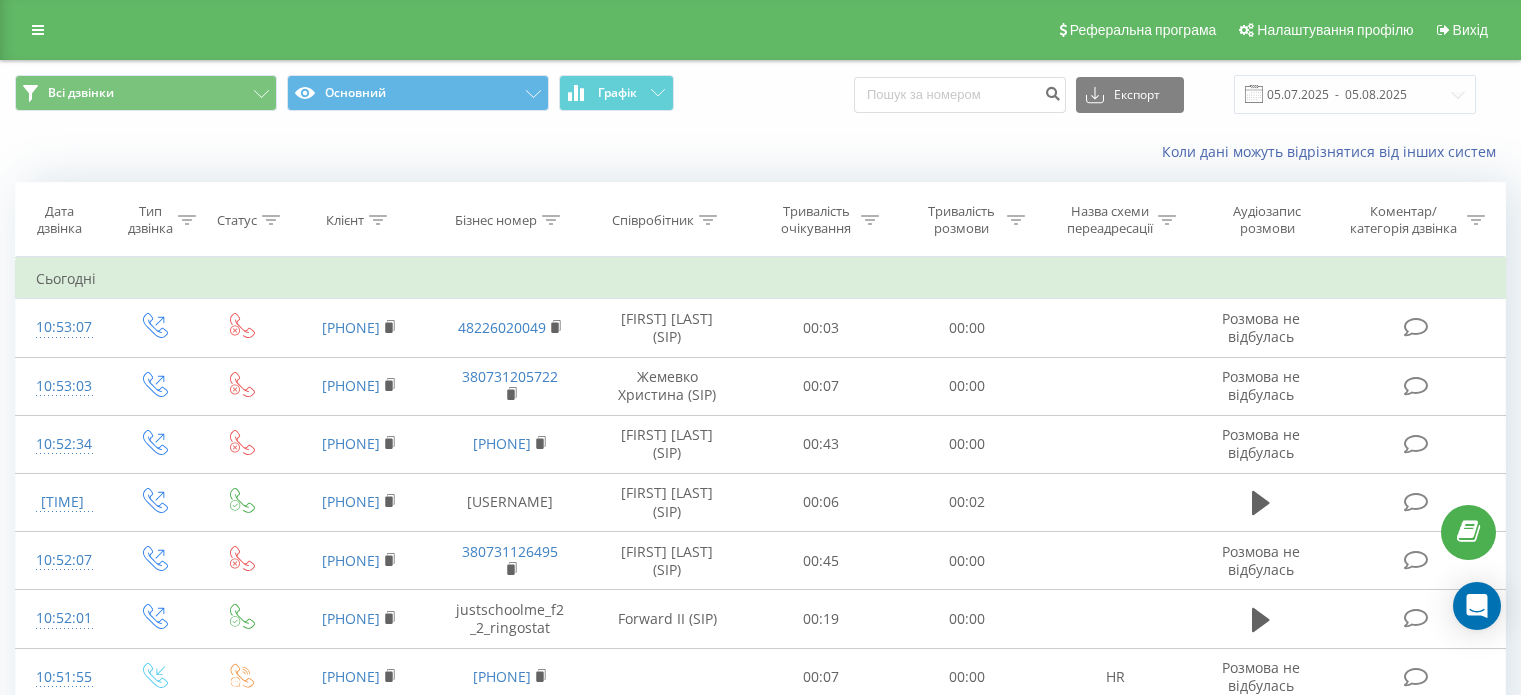 scroll, scrollTop: 0, scrollLeft: 0, axis: both 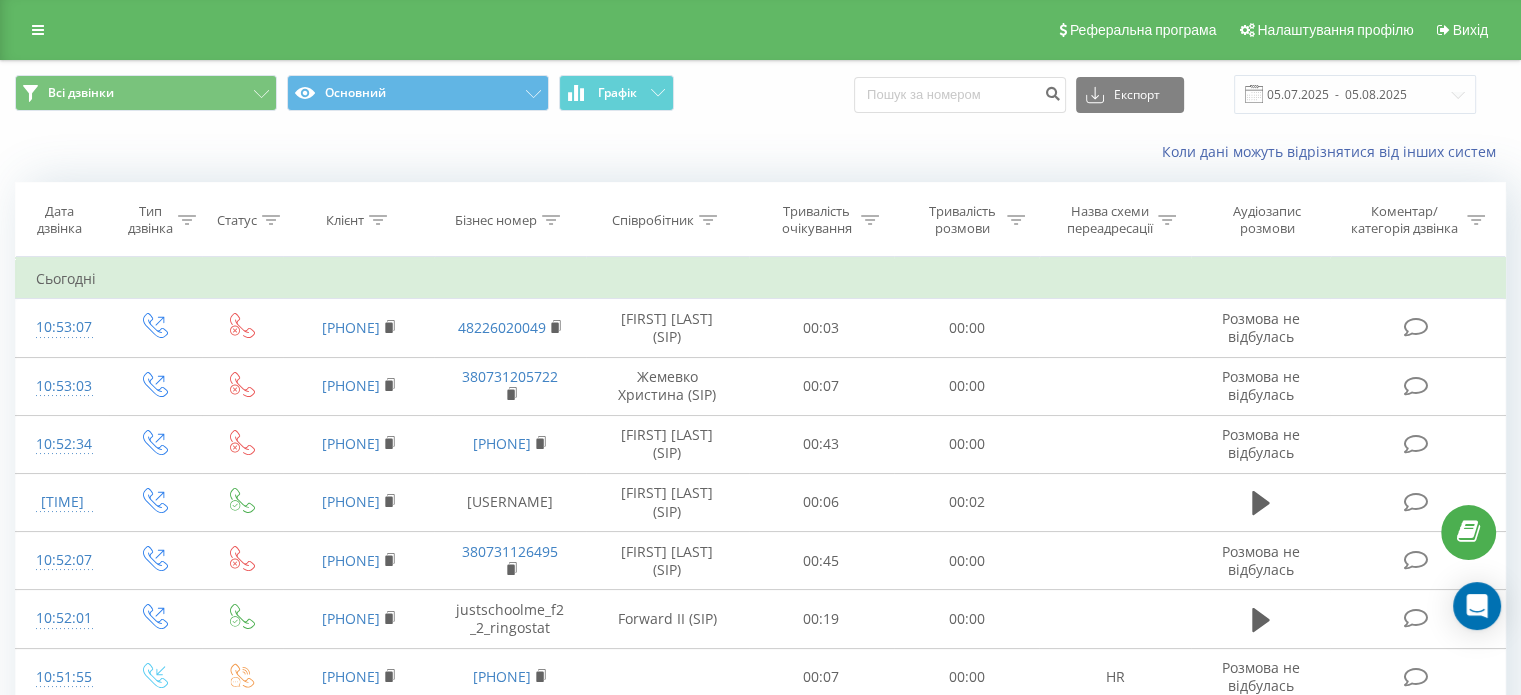 click 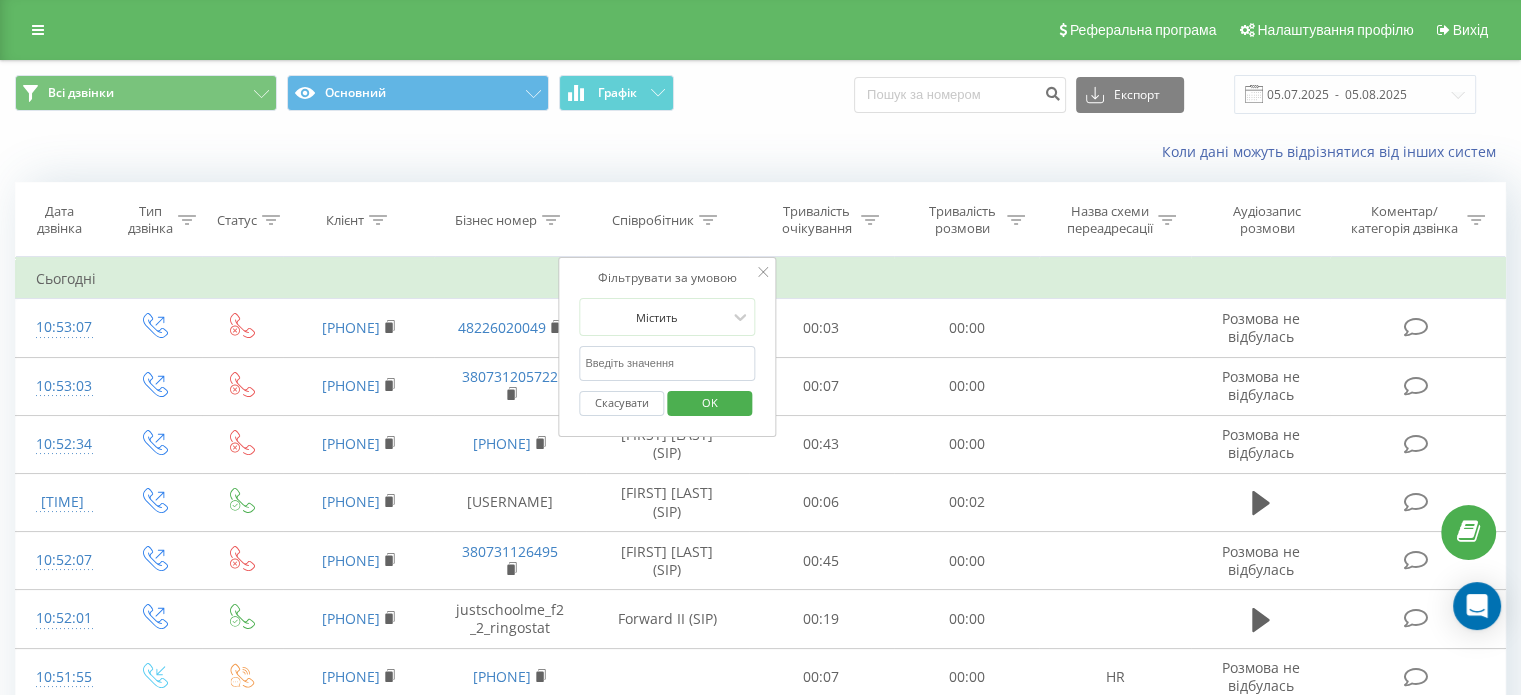 drag, startPoint x: 692, startPoint y: 360, endPoint x: 708, endPoint y: 379, distance: 24.839485 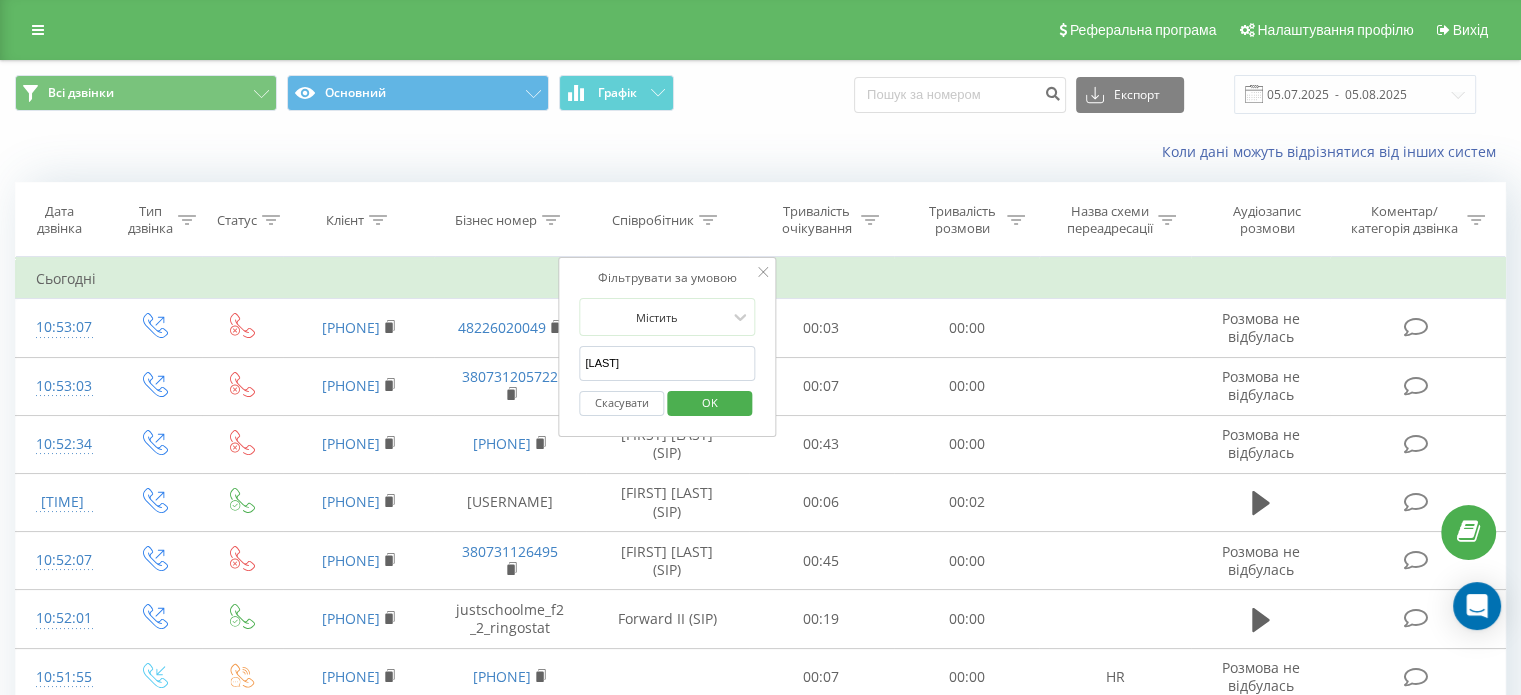 click on "OK" at bounding box center (710, 402) 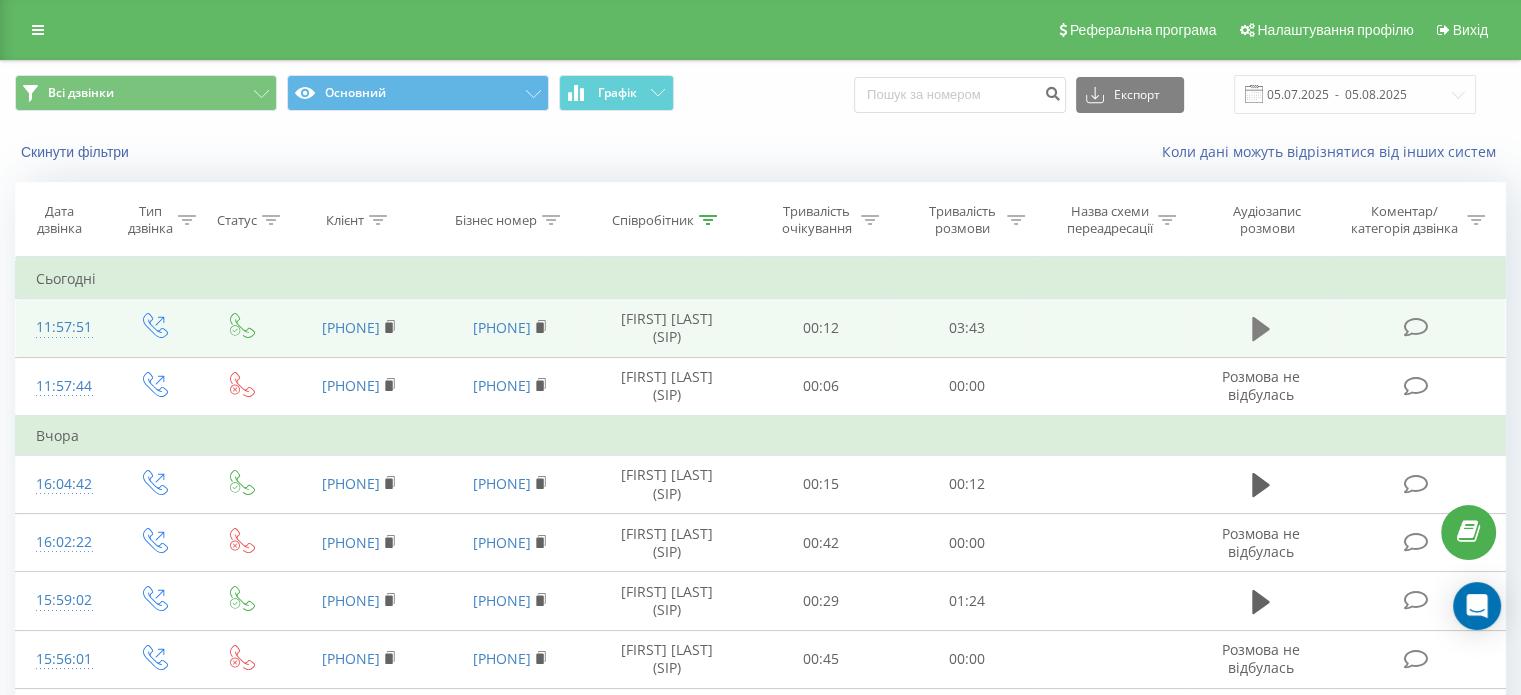 click at bounding box center (1261, 329) 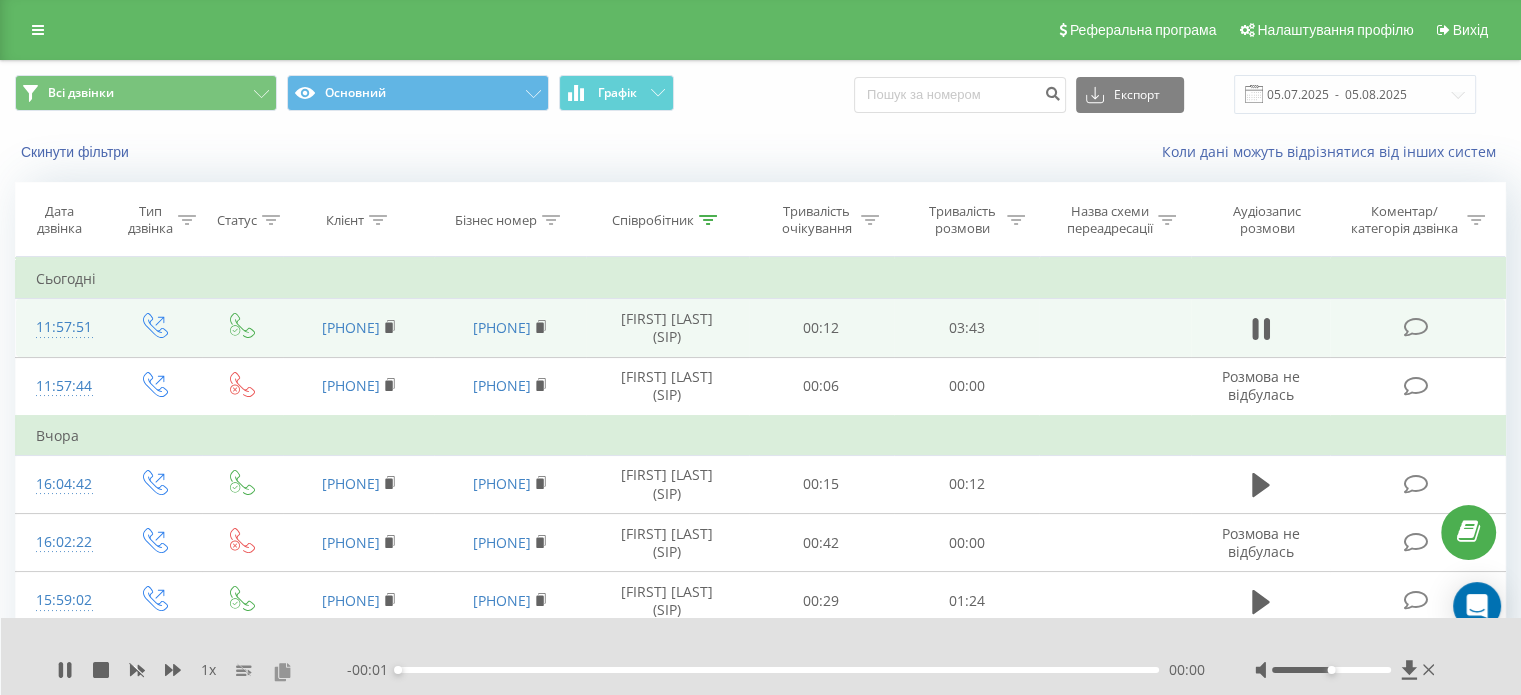 click at bounding box center (282, 671) 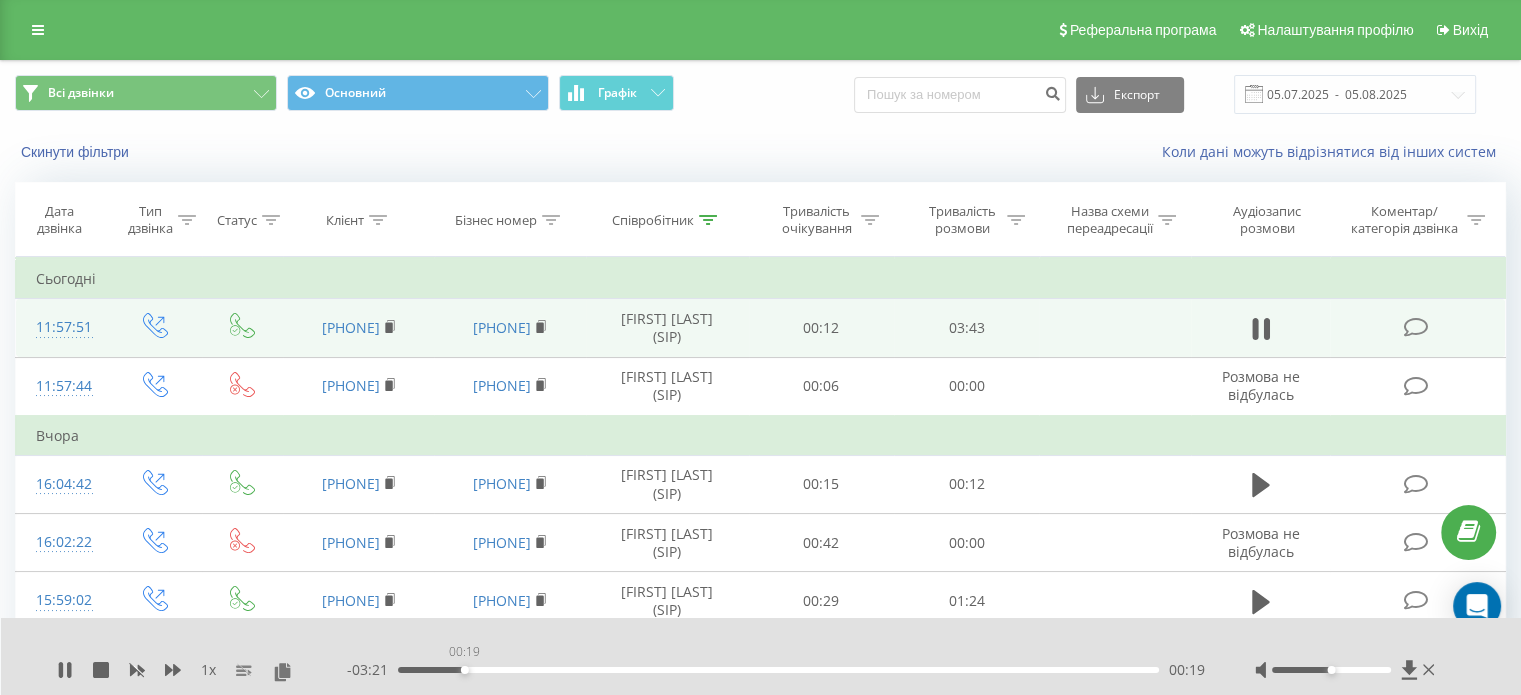 drag, startPoint x: 464, startPoint y: 671, endPoint x: 508, endPoint y: 666, distance: 44.28318 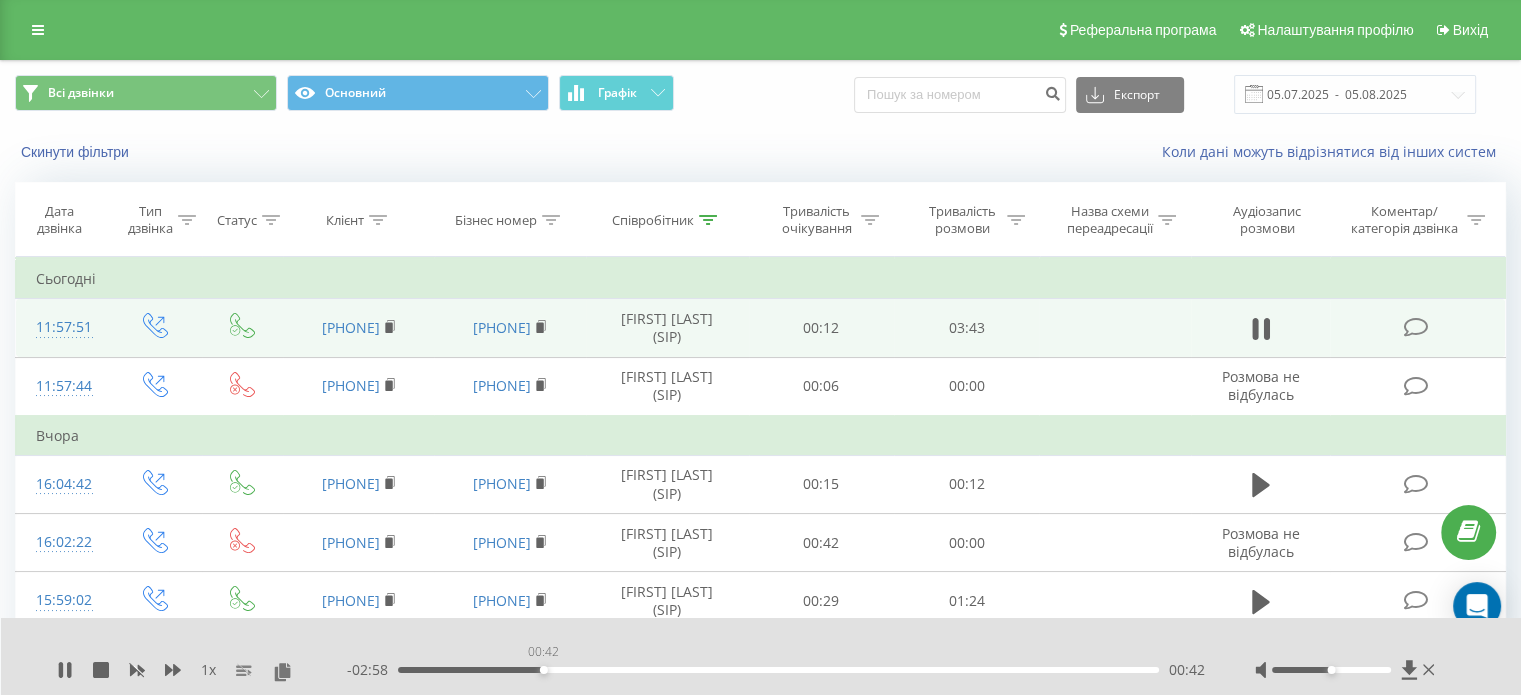 click on "00:42" at bounding box center (778, 670) 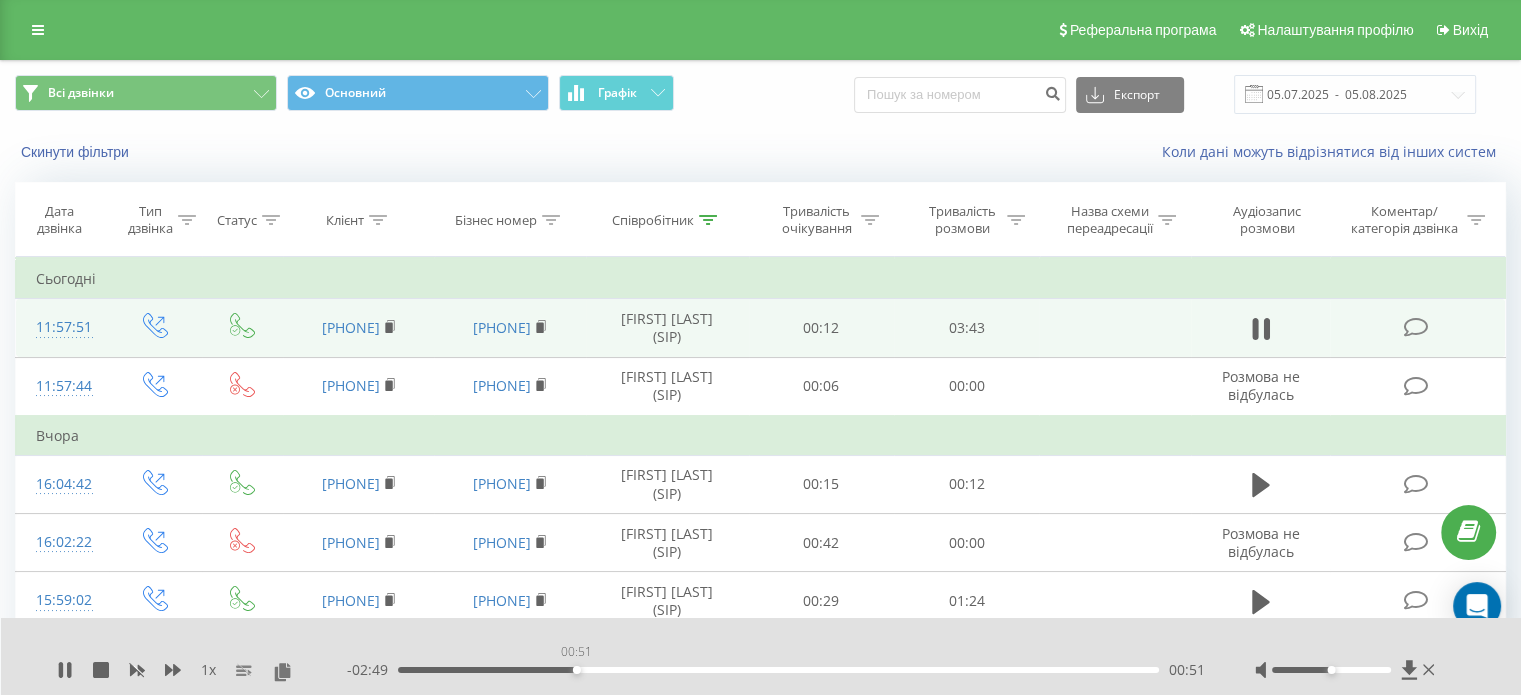 click on "00:51" at bounding box center (778, 670) 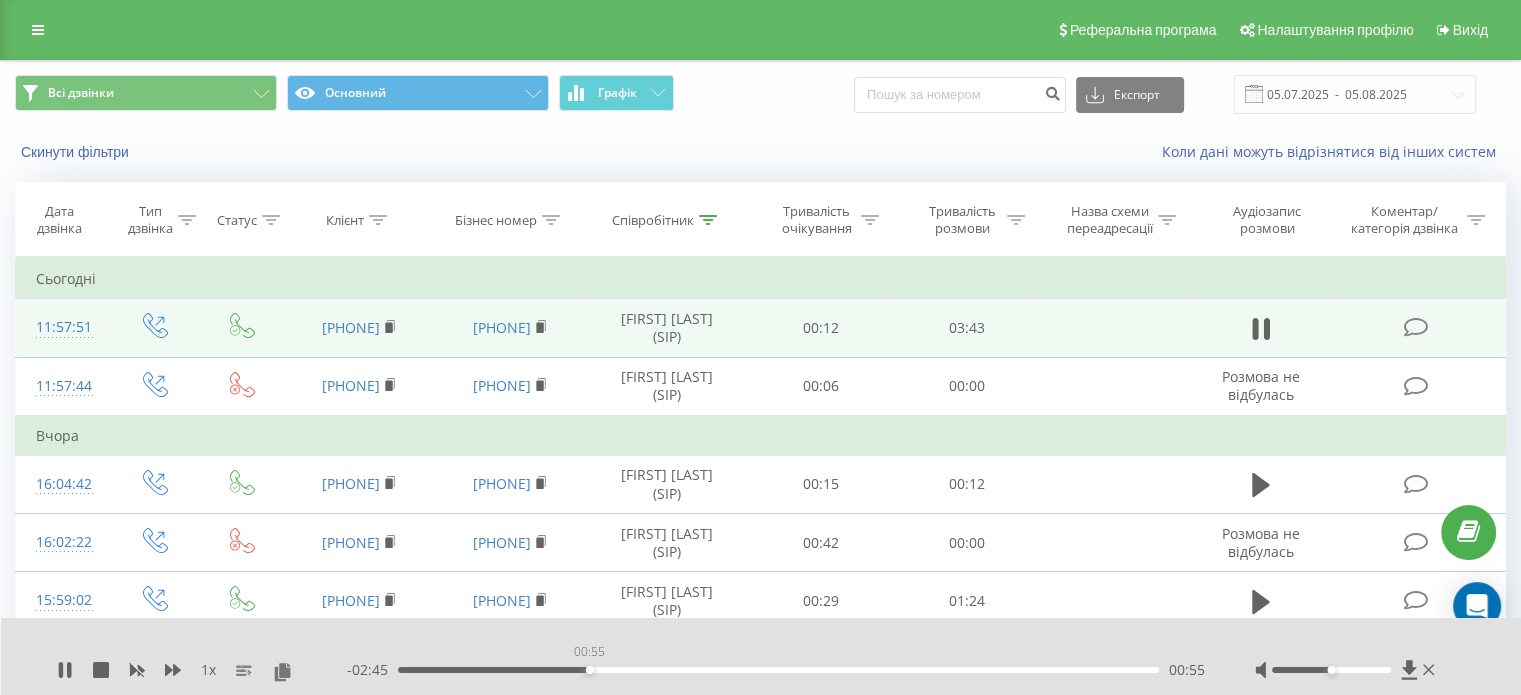 drag, startPoint x: 588, startPoint y: 668, endPoint x: 600, endPoint y: 670, distance: 12.165525 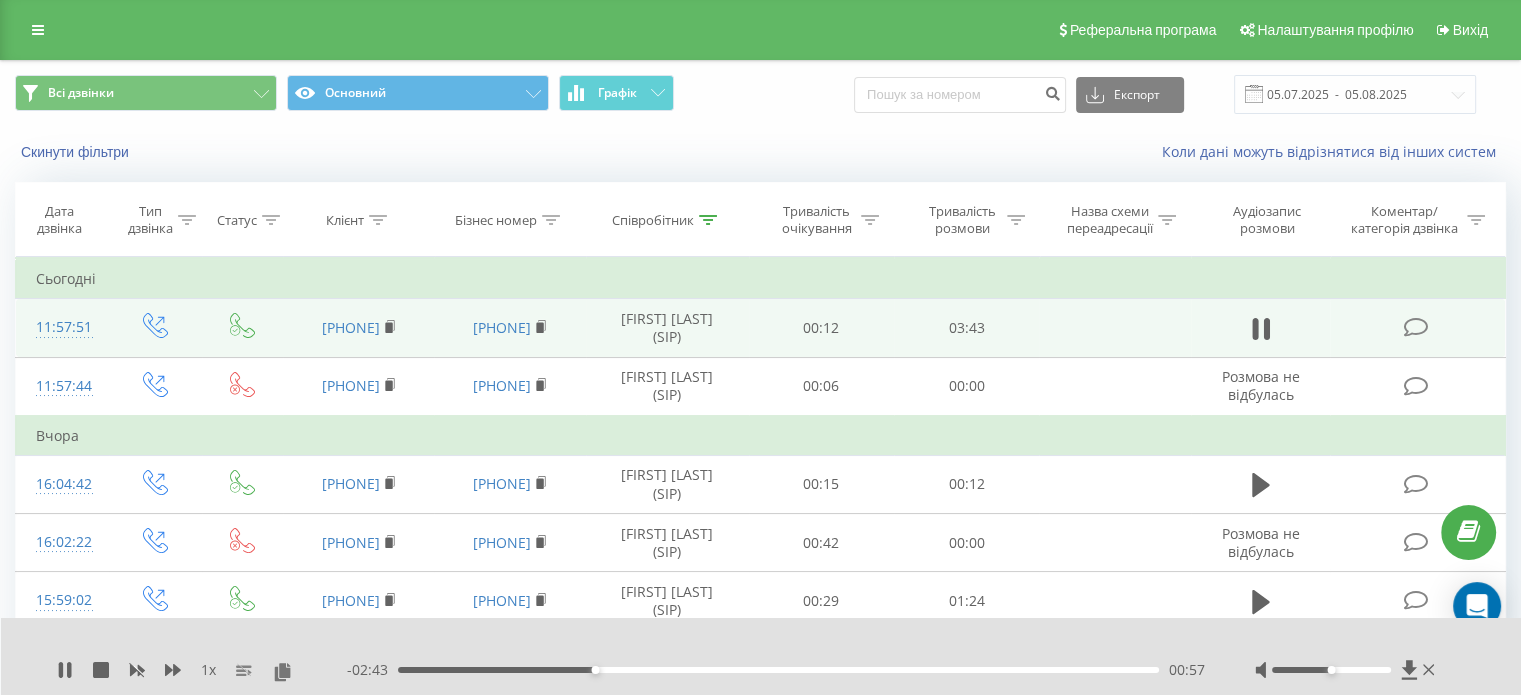 click on "00:57" at bounding box center (778, 670) 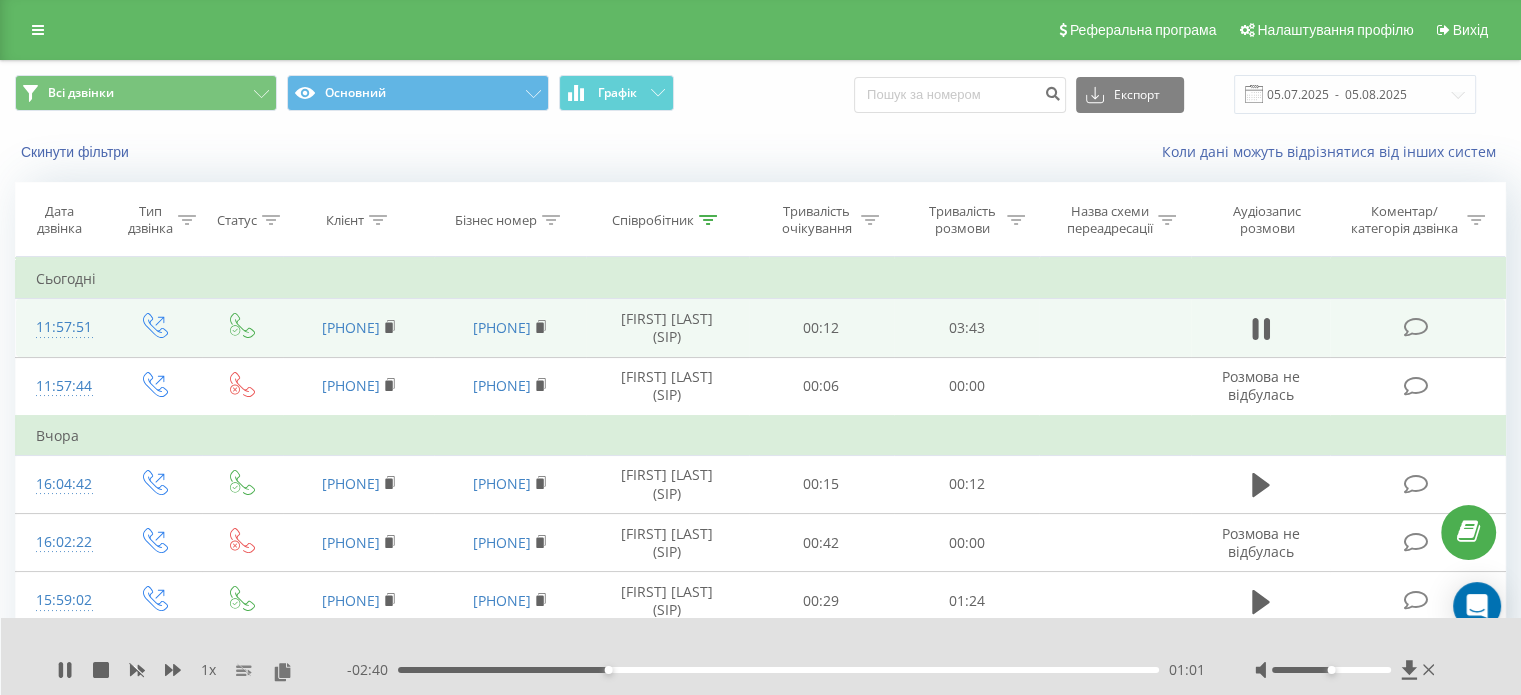 click on "01:01" at bounding box center [778, 670] 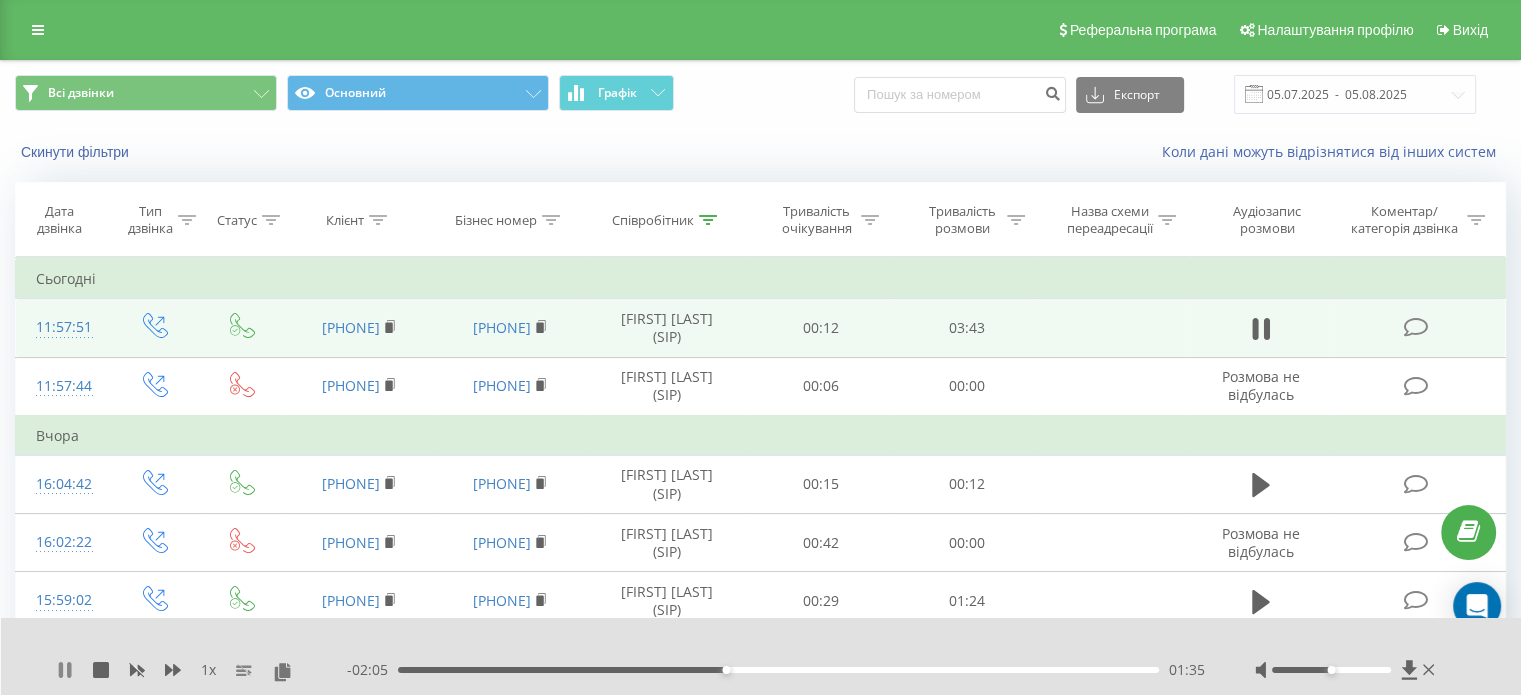 click 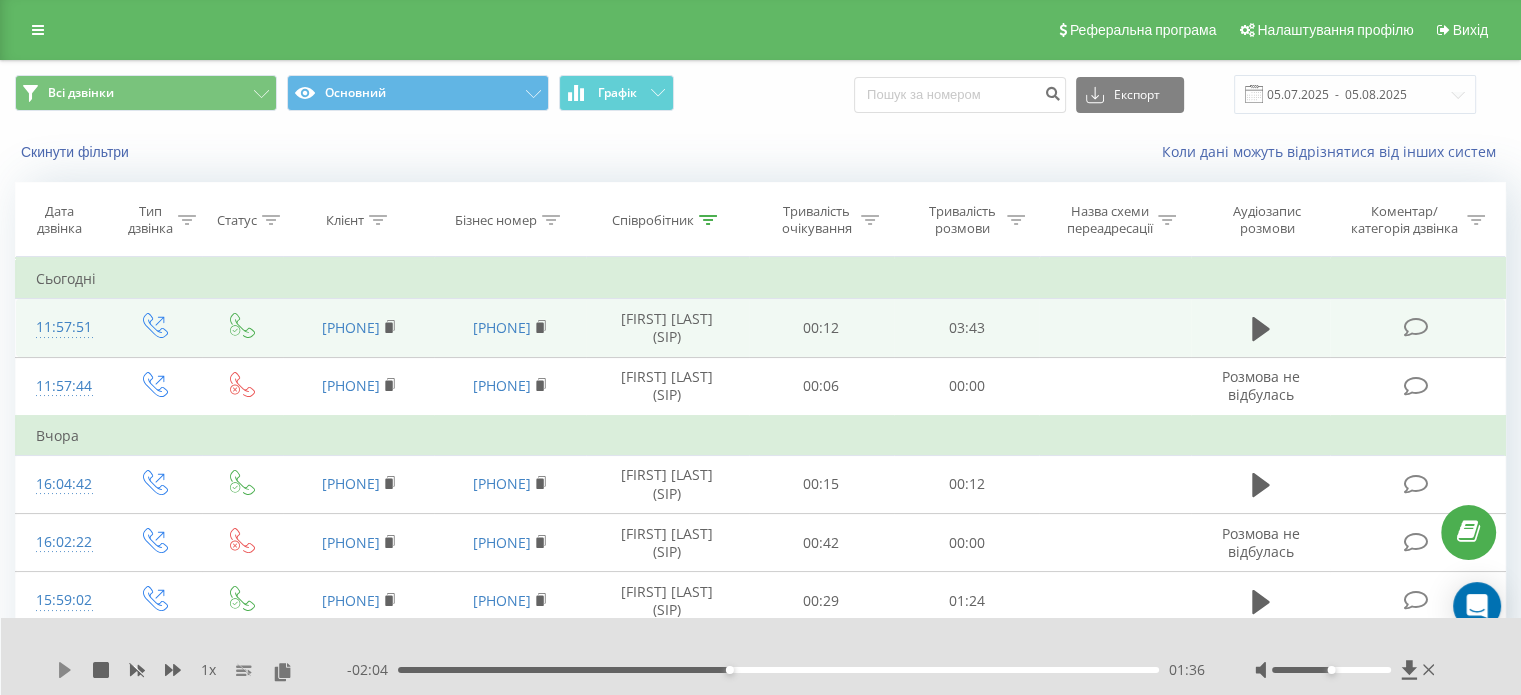 click 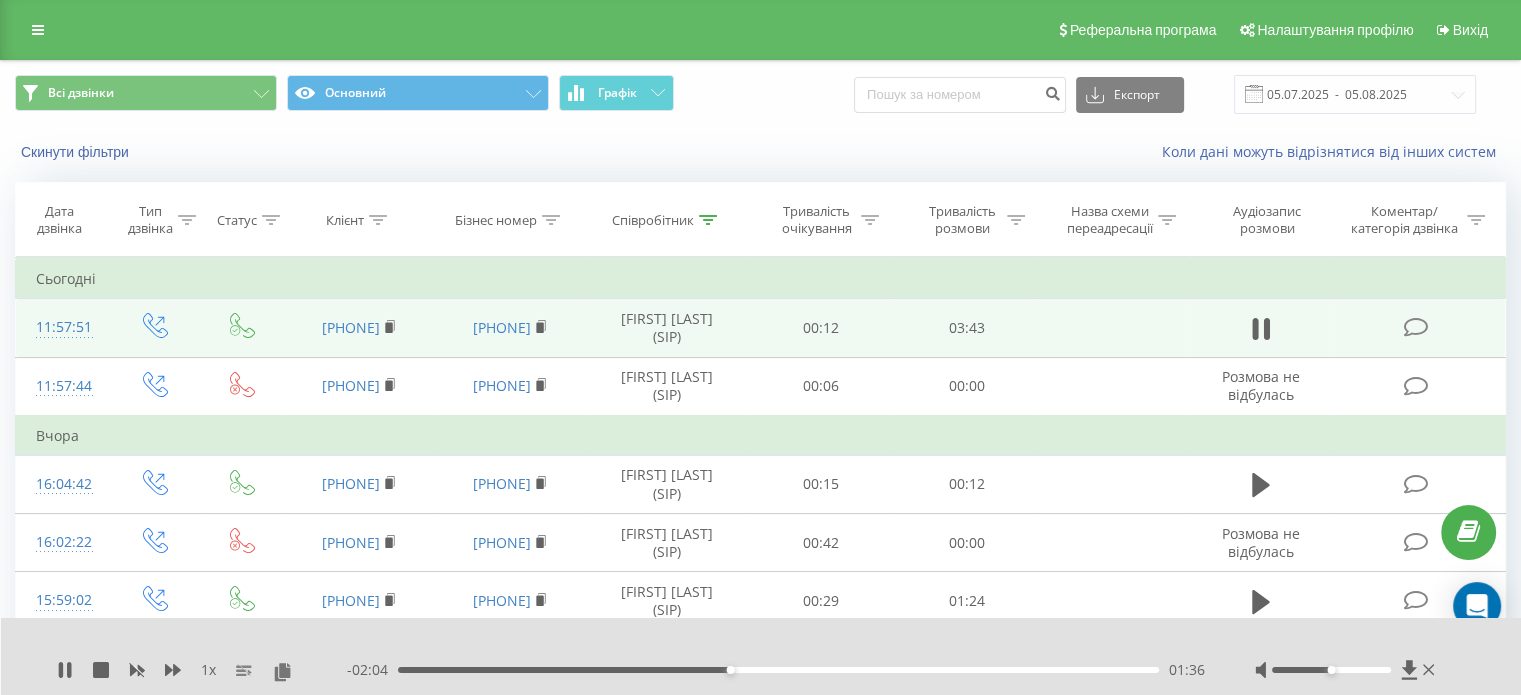 click on "01:36" at bounding box center (778, 670) 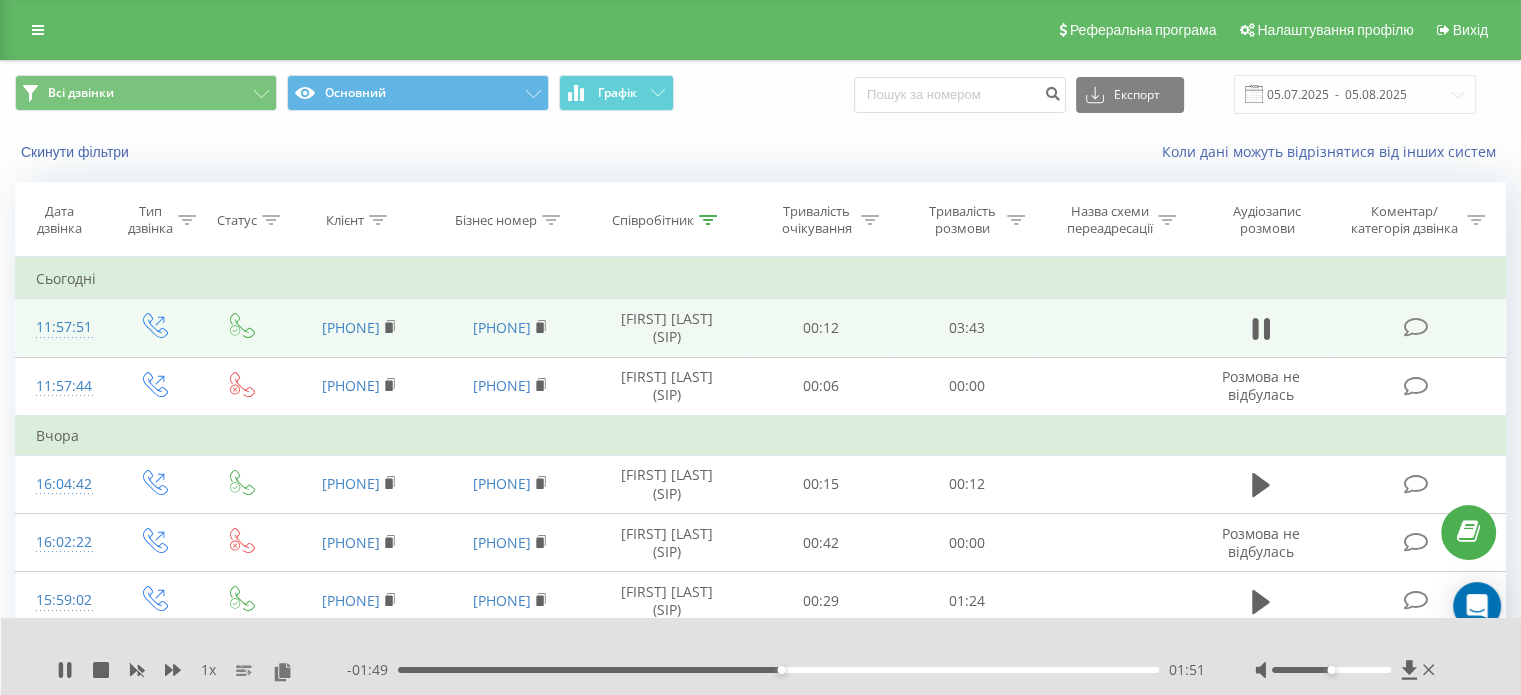 click on "01:51" at bounding box center (778, 670) 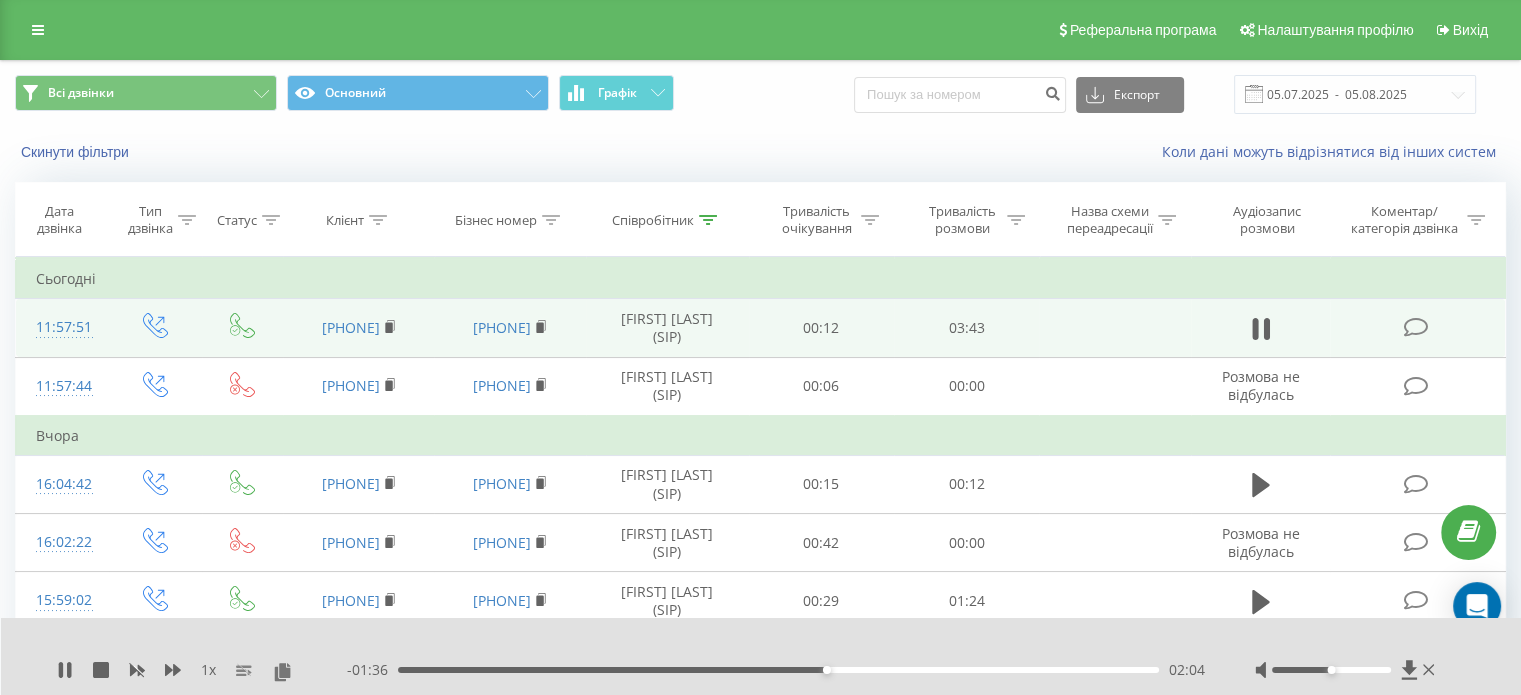 drag, startPoint x: 854, startPoint y: 674, endPoint x: 871, endPoint y: 671, distance: 17.262676 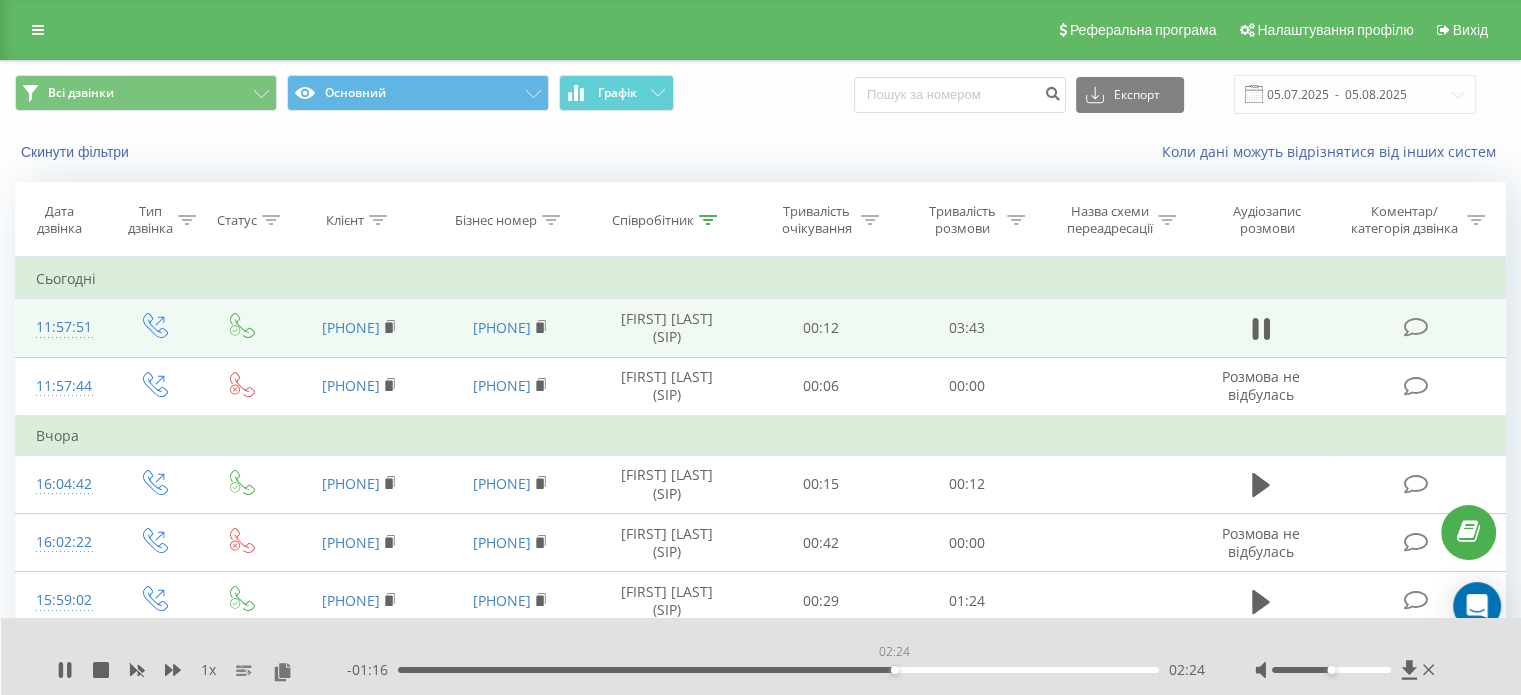click on "02:24" at bounding box center (778, 670) 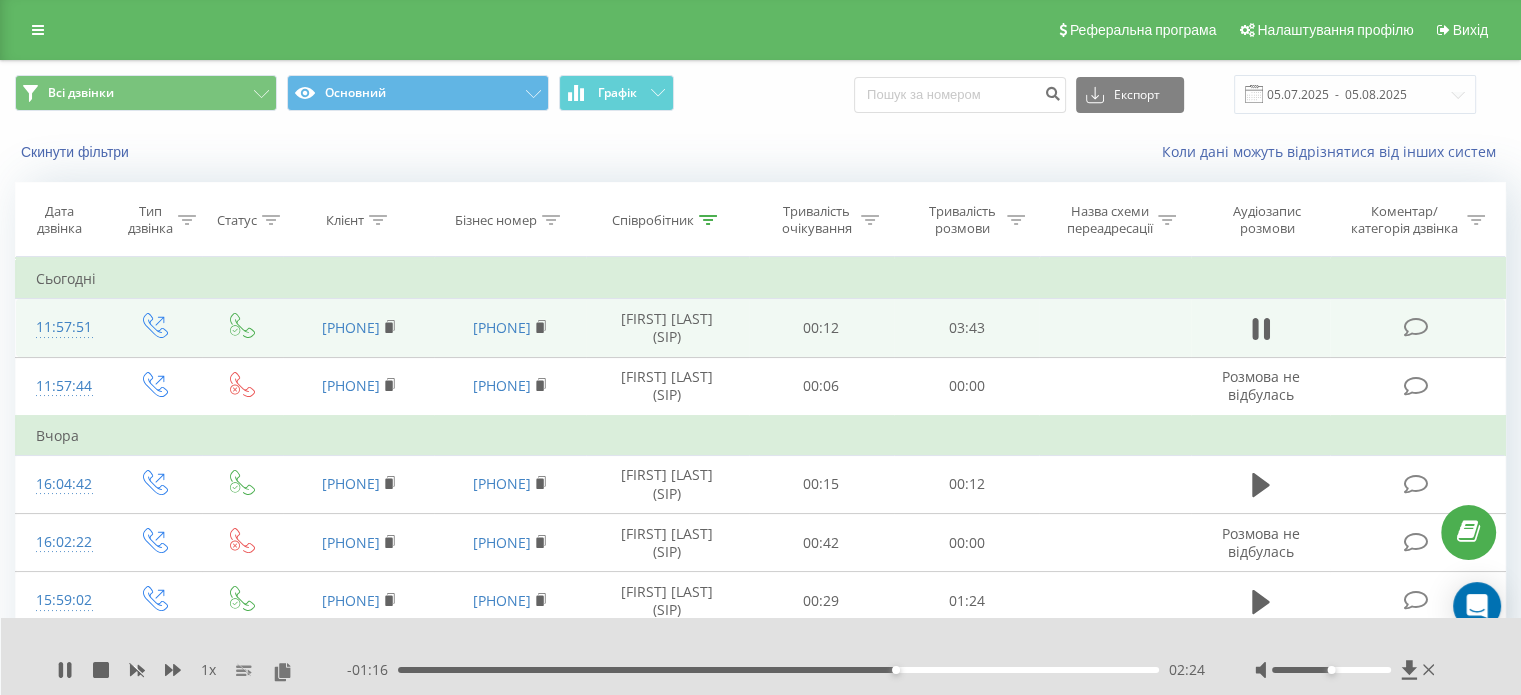click on "02:24" at bounding box center [778, 670] 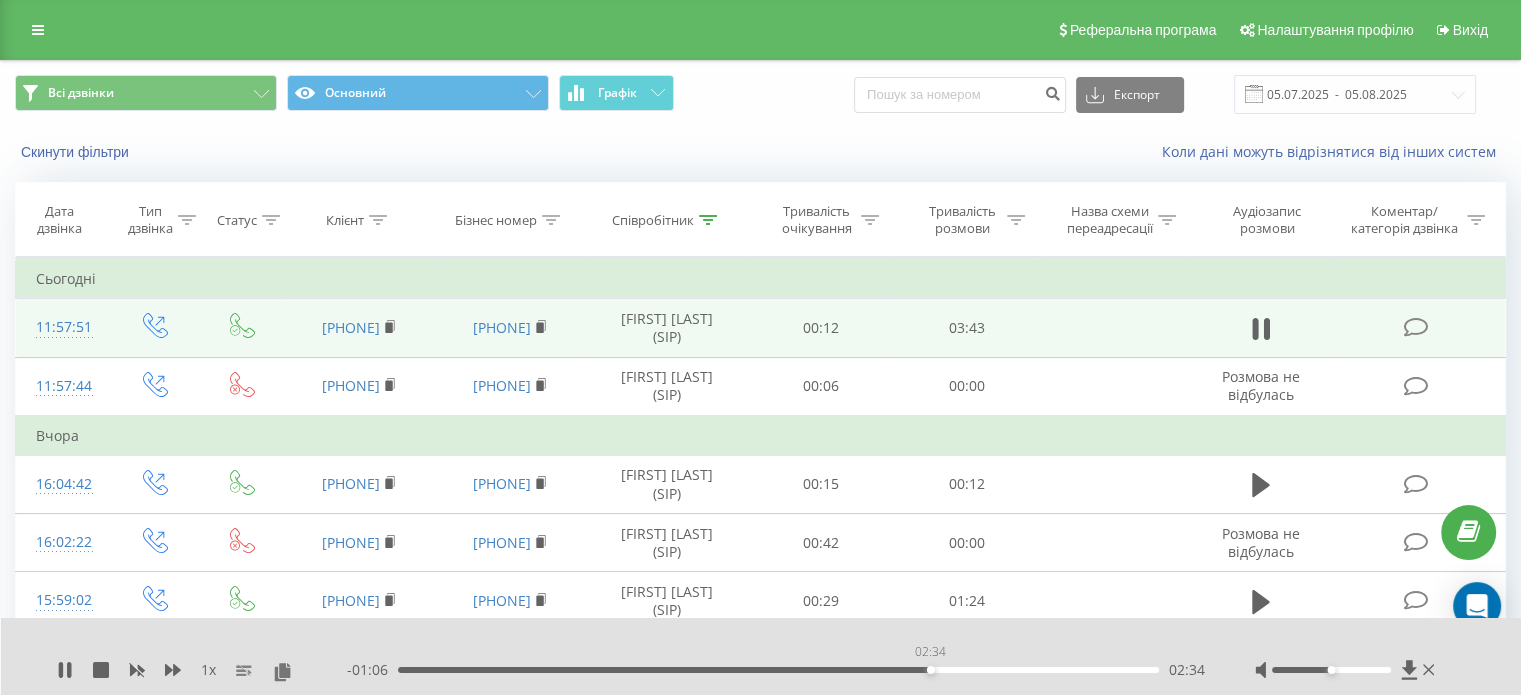 drag, startPoint x: 930, startPoint y: 669, endPoint x: 947, endPoint y: 669, distance: 17 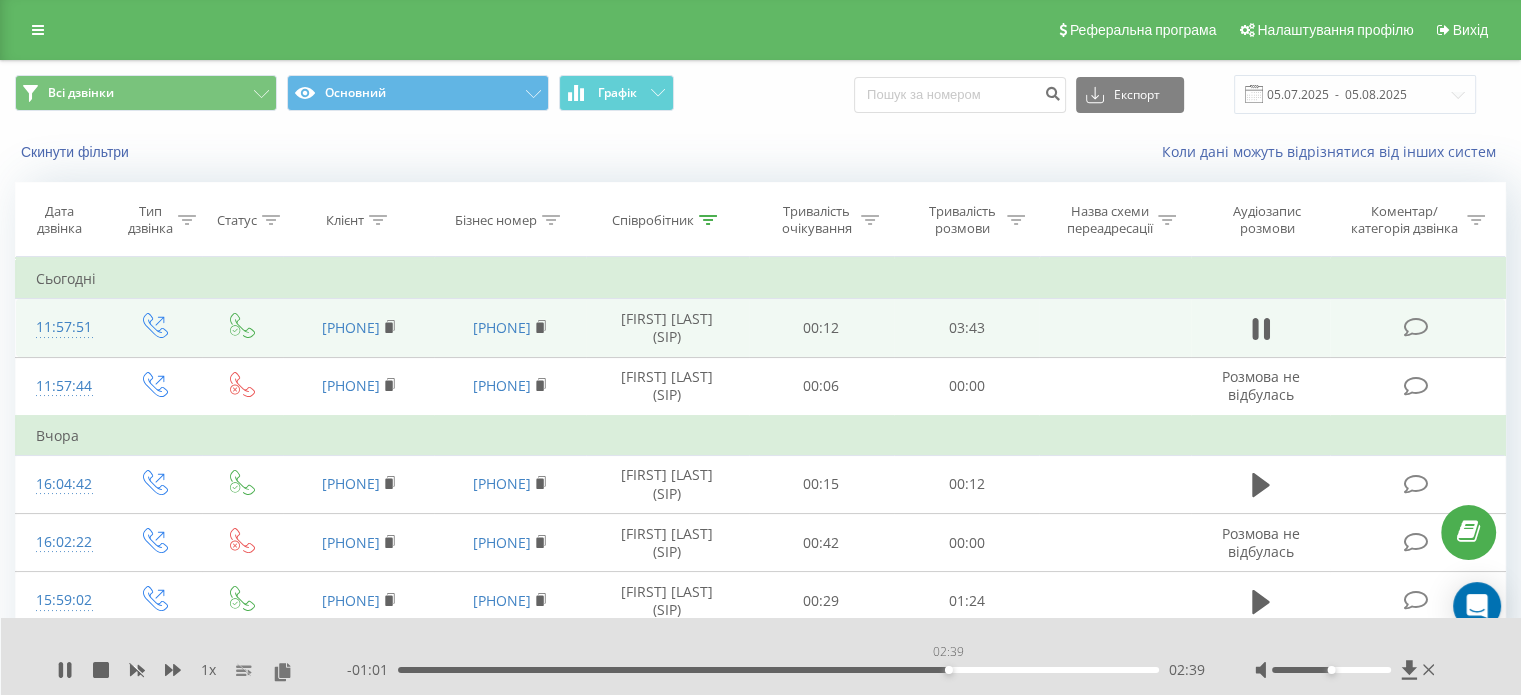 click on "02:39" at bounding box center [778, 670] 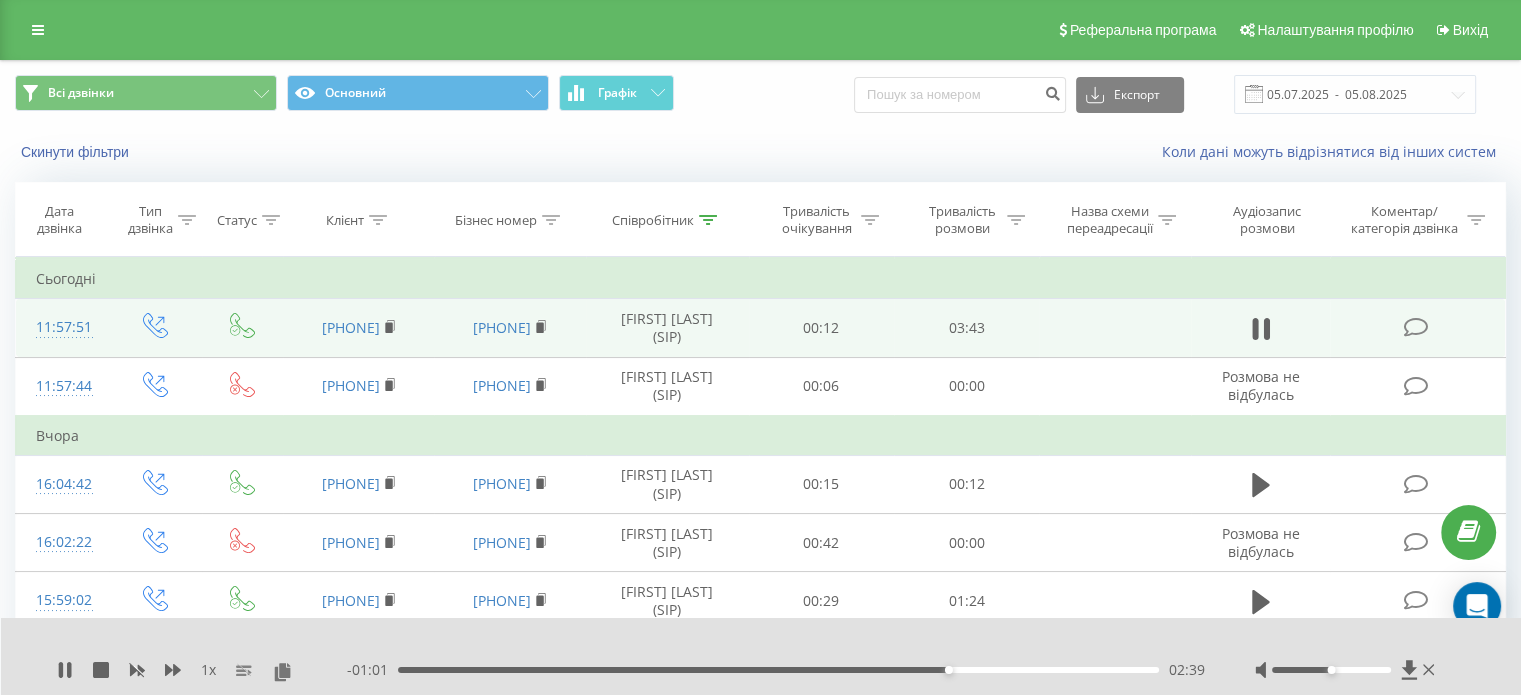 click on "02:39" at bounding box center [778, 670] 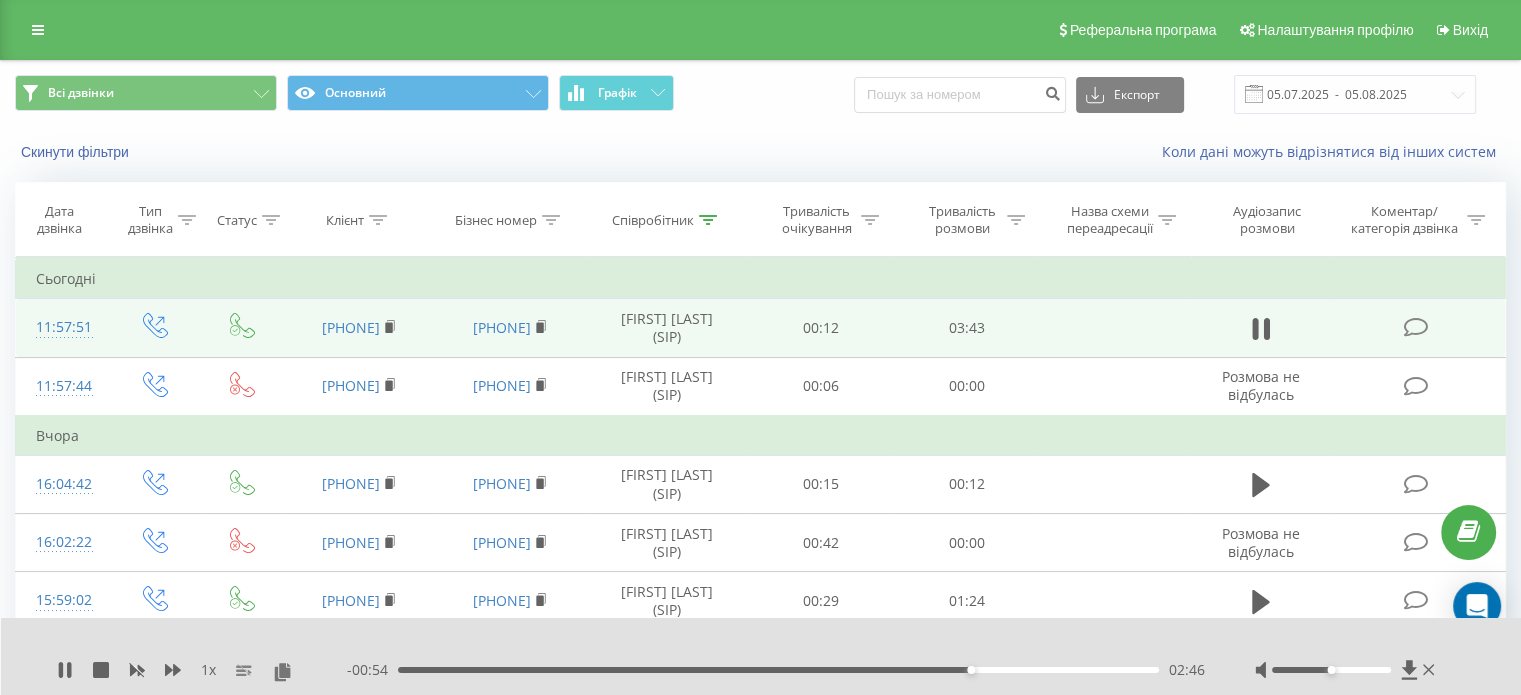 click on "- 00:54 02:46   02:46" at bounding box center (776, 670) 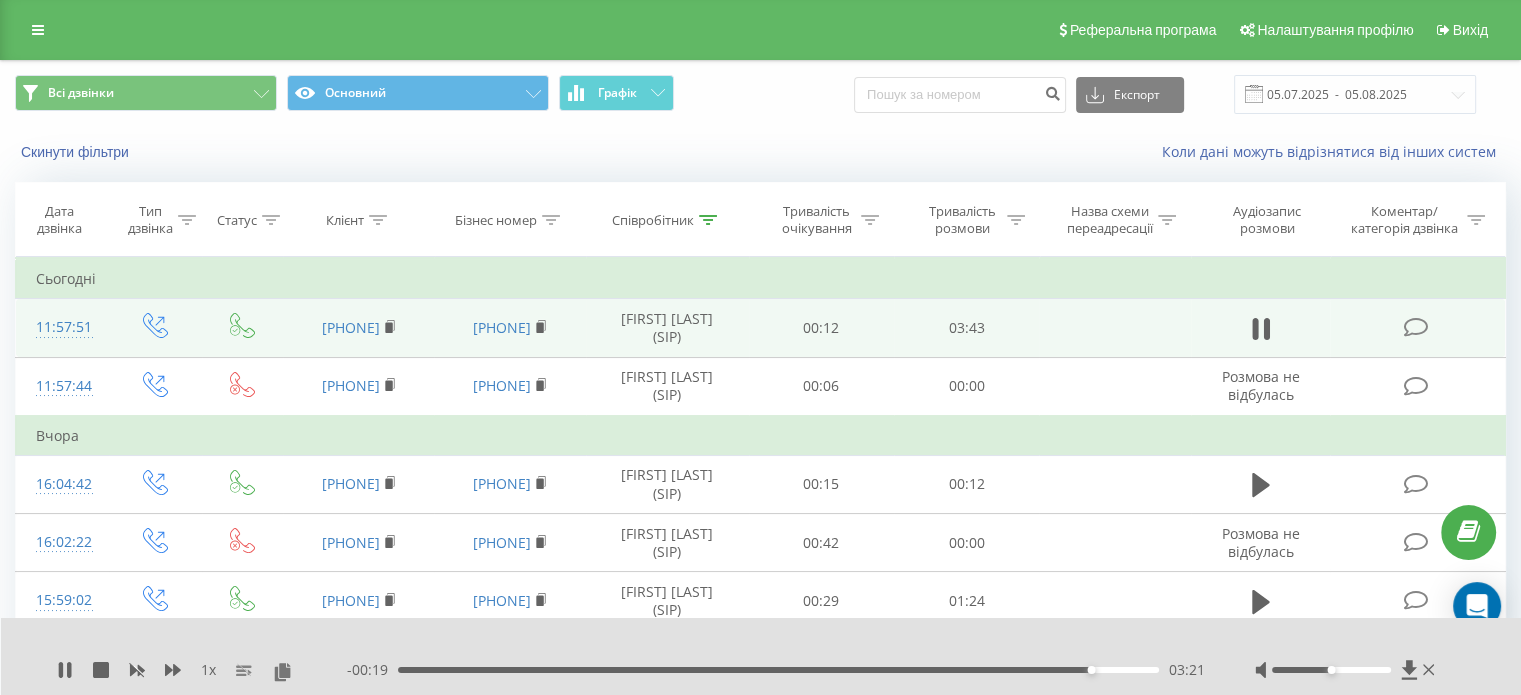 click at bounding box center [1347, 670] 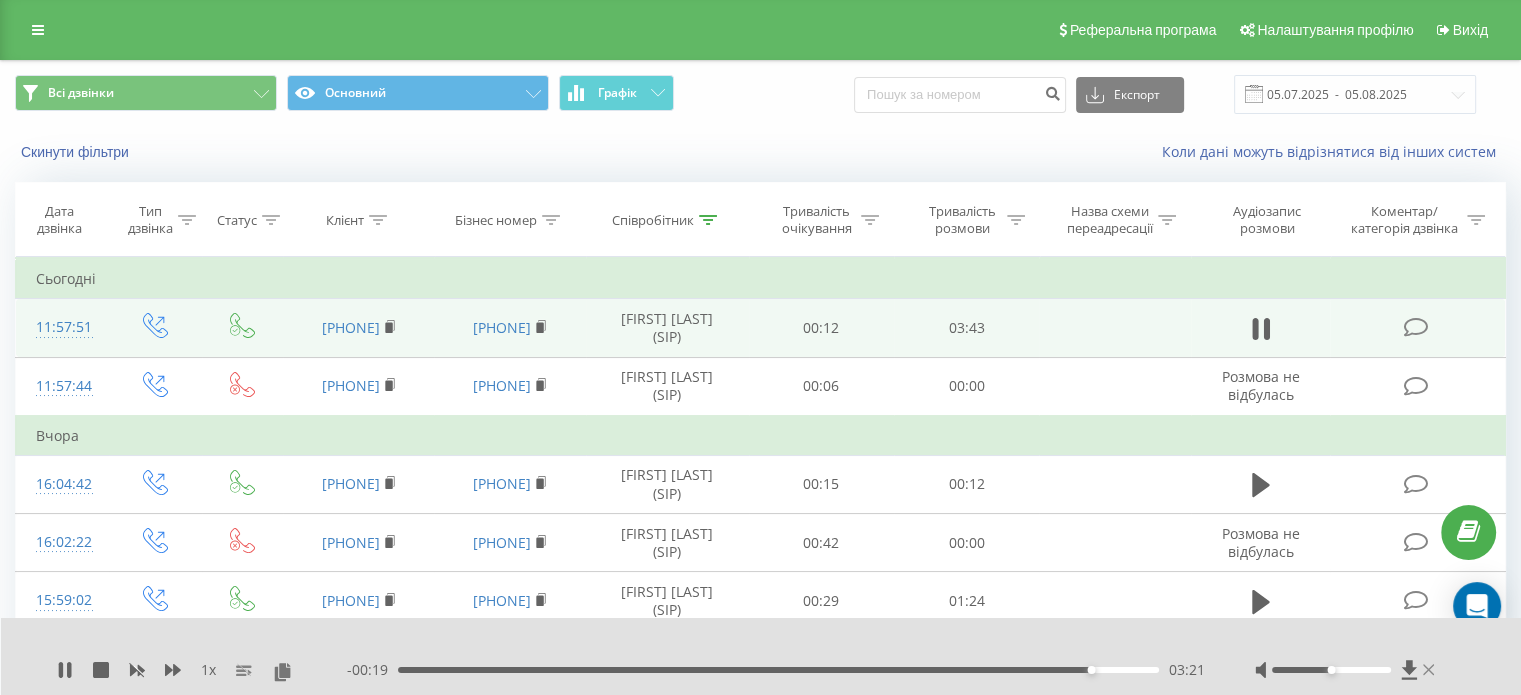 click 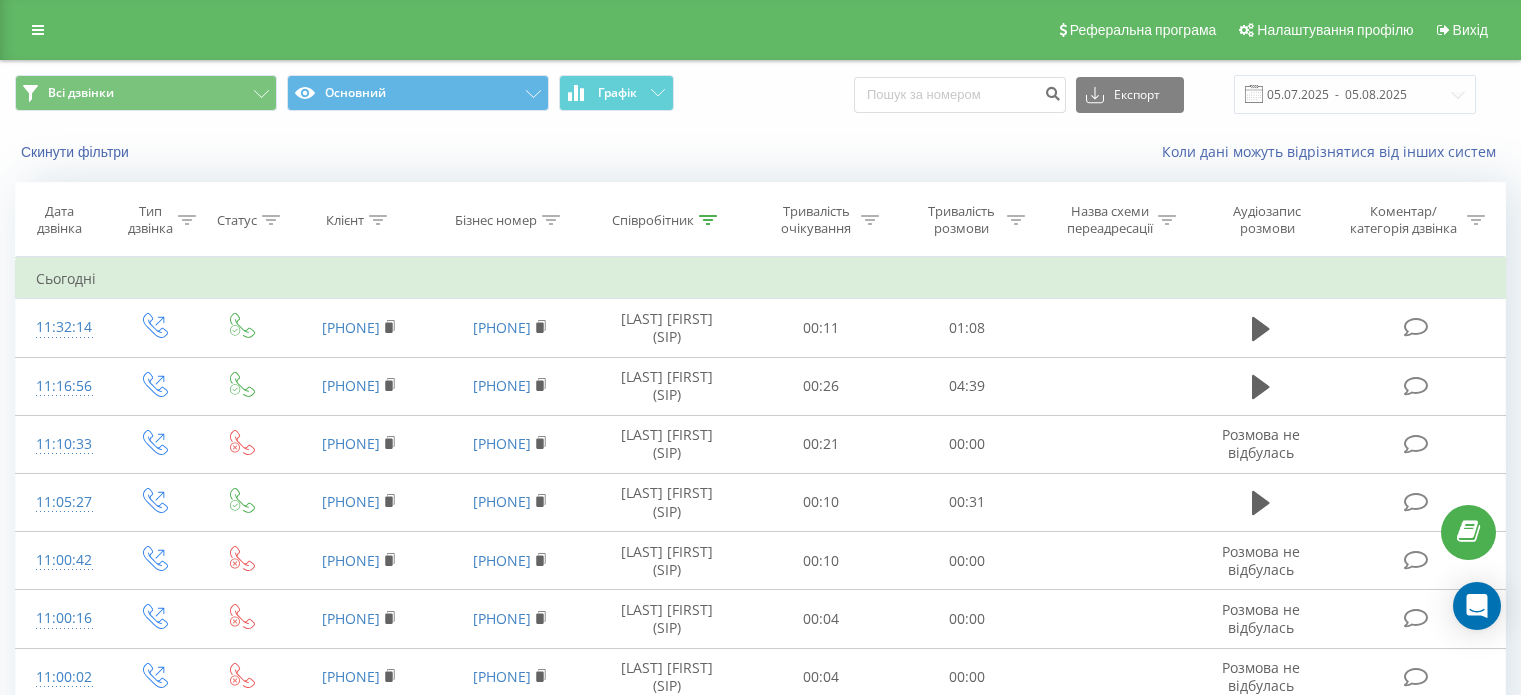 scroll, scrollTop: 0, scrollLeft: 0, axis: both 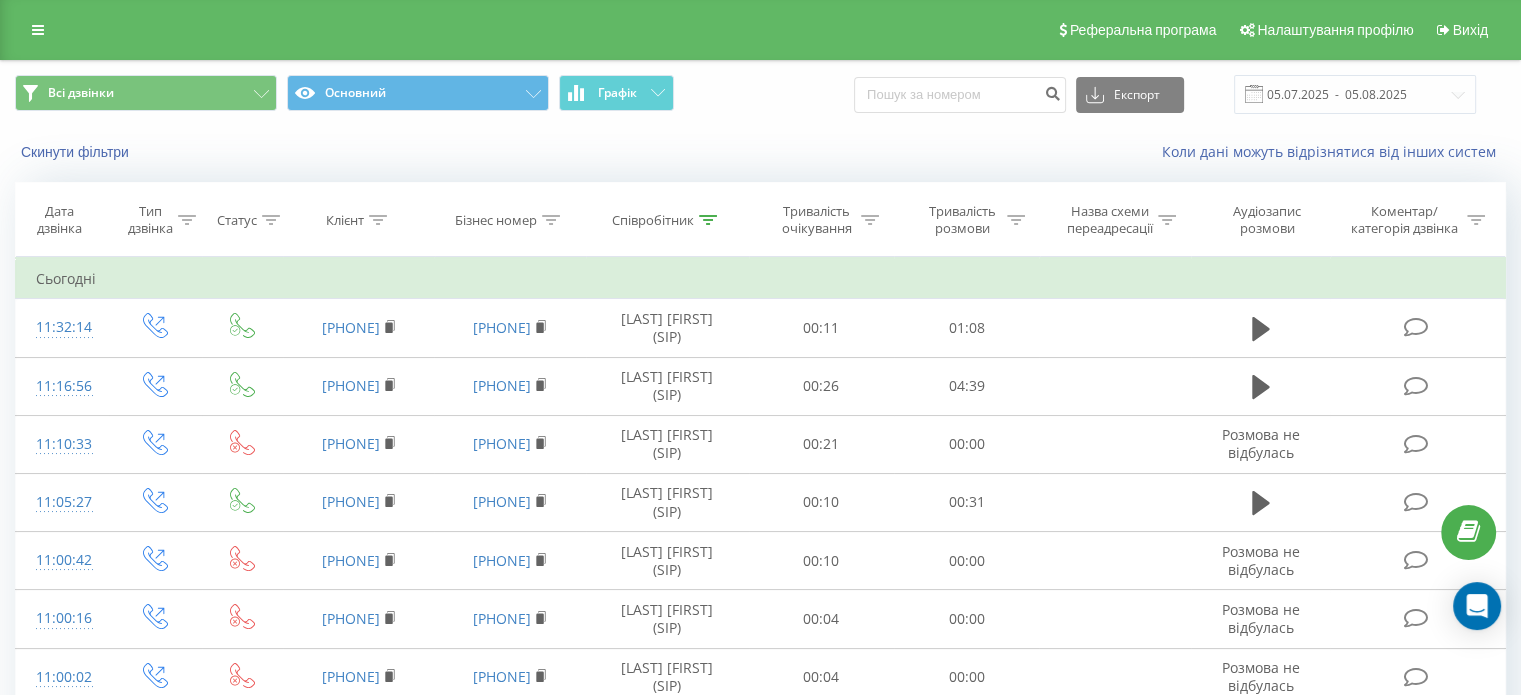 click on "Співробітник" at bounding box center (664, 220) 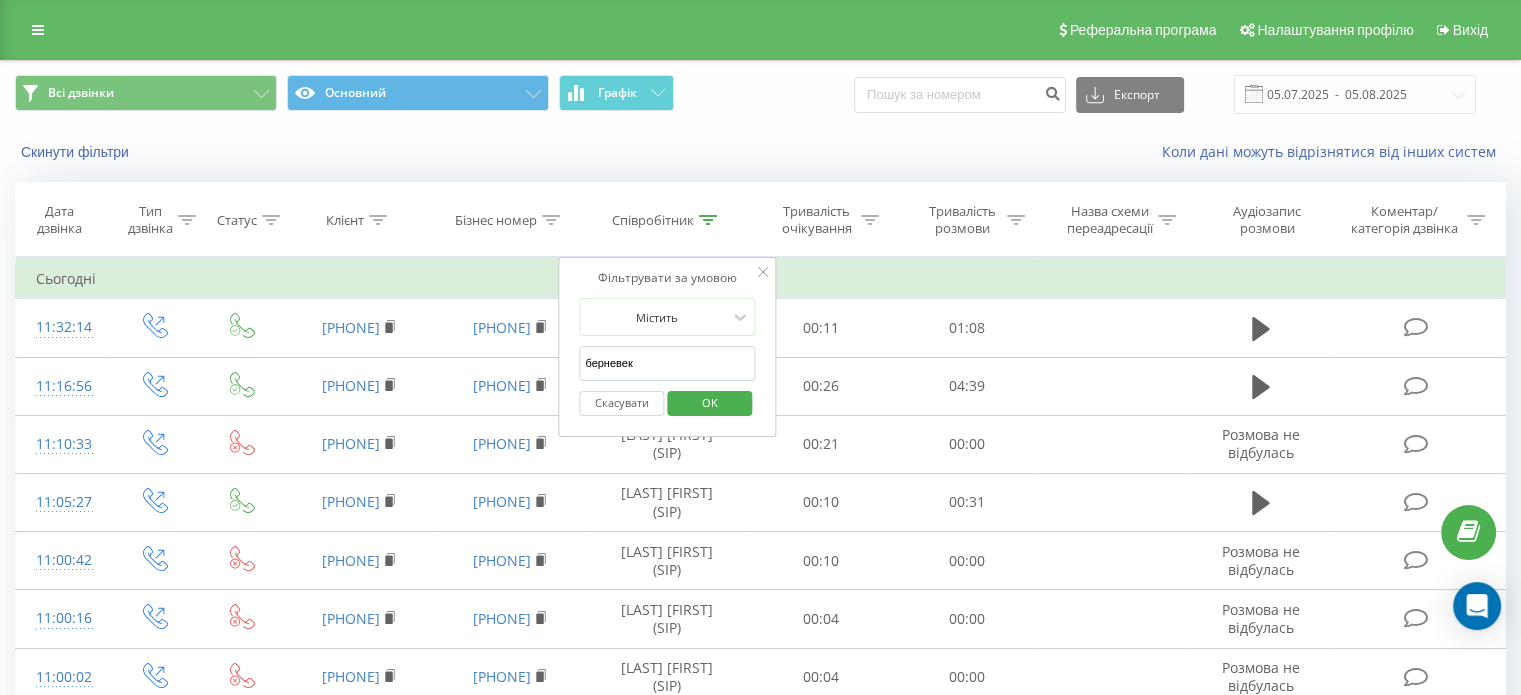click on "берневек" at bounding box center (667, 363) 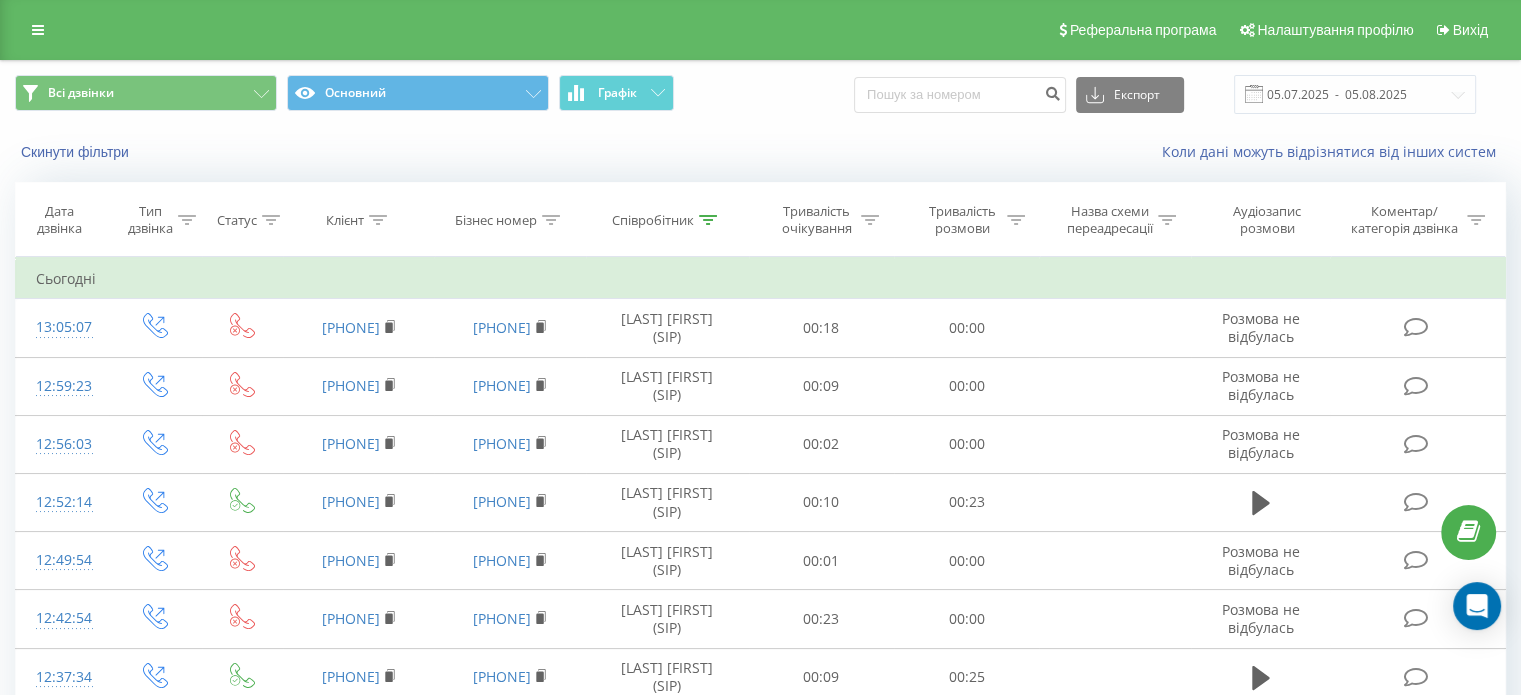 click 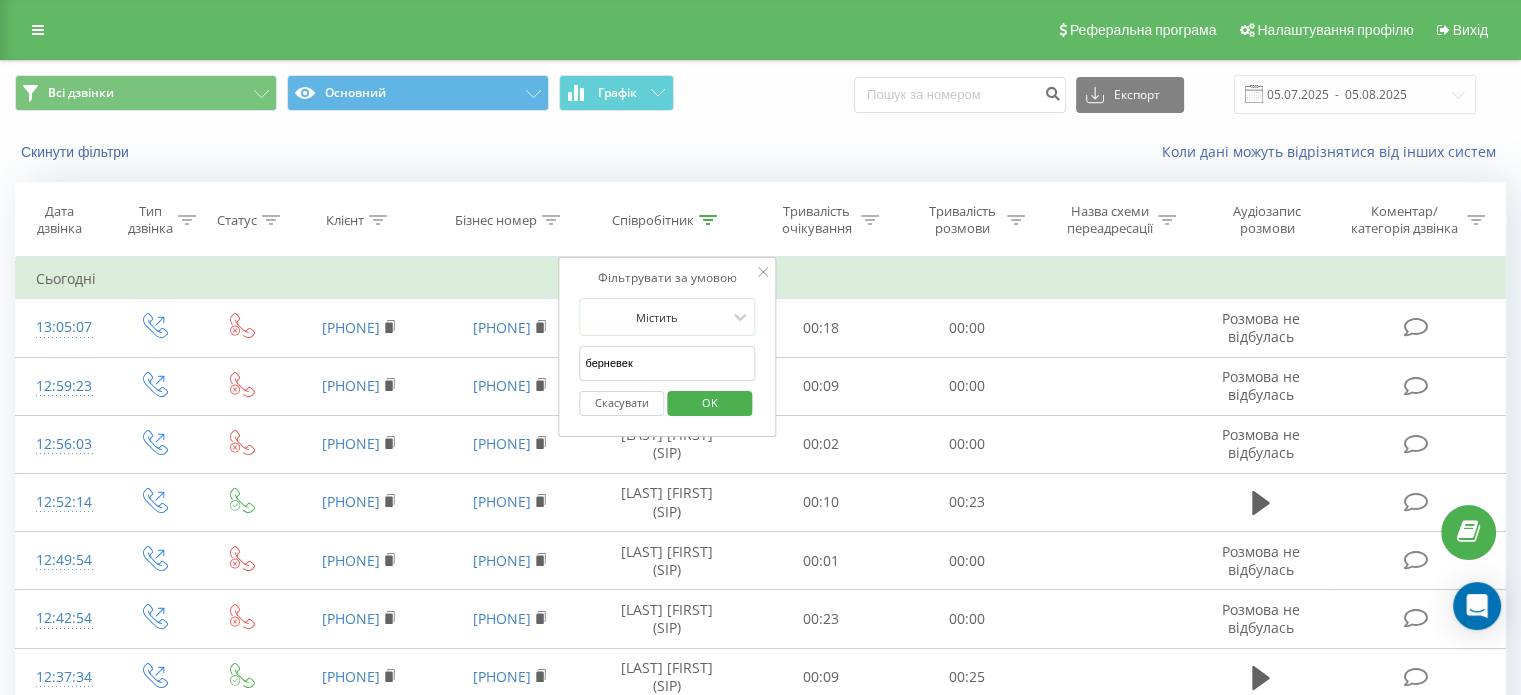drag, startPoint x: 653, startPoint y: 351, endPoint x: 905, endPoint y: 48, distance: 394.09772 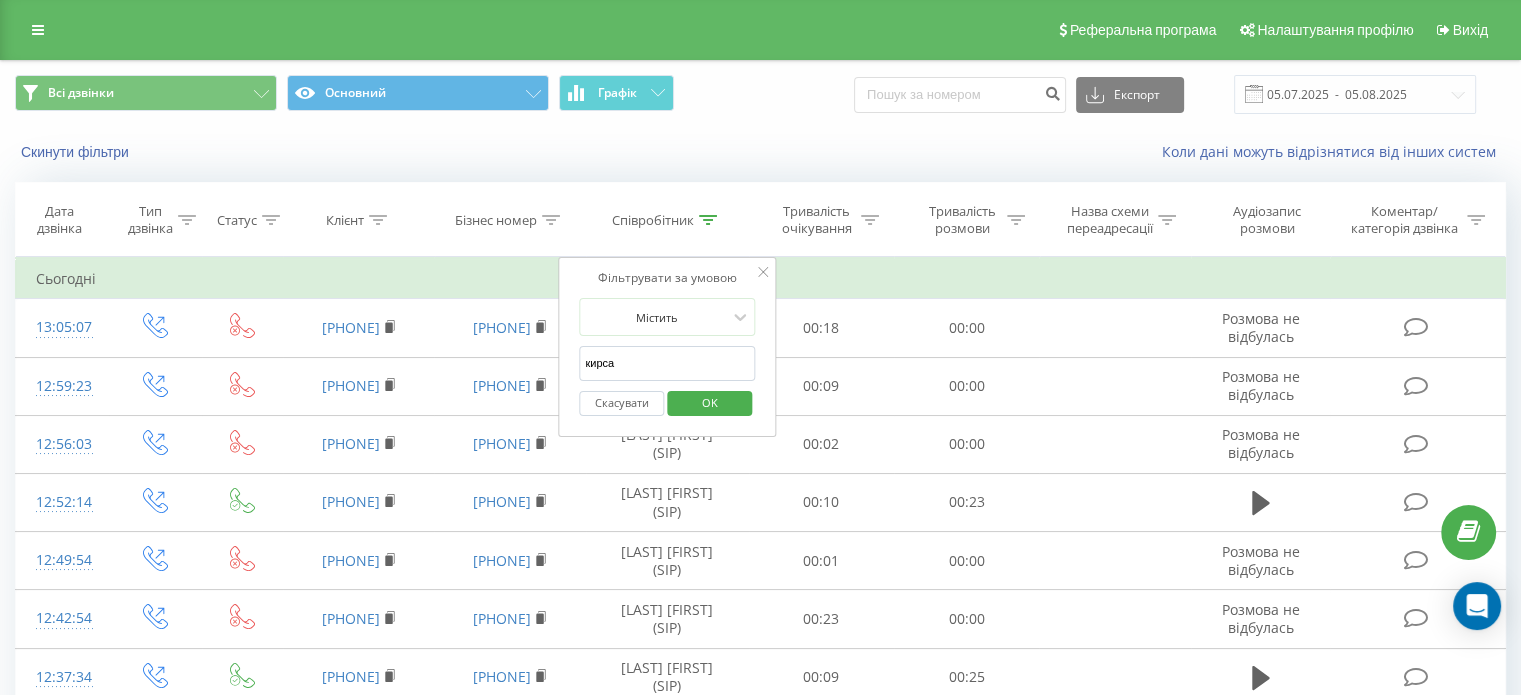 click on "OK" at bounding box center [709, 403] 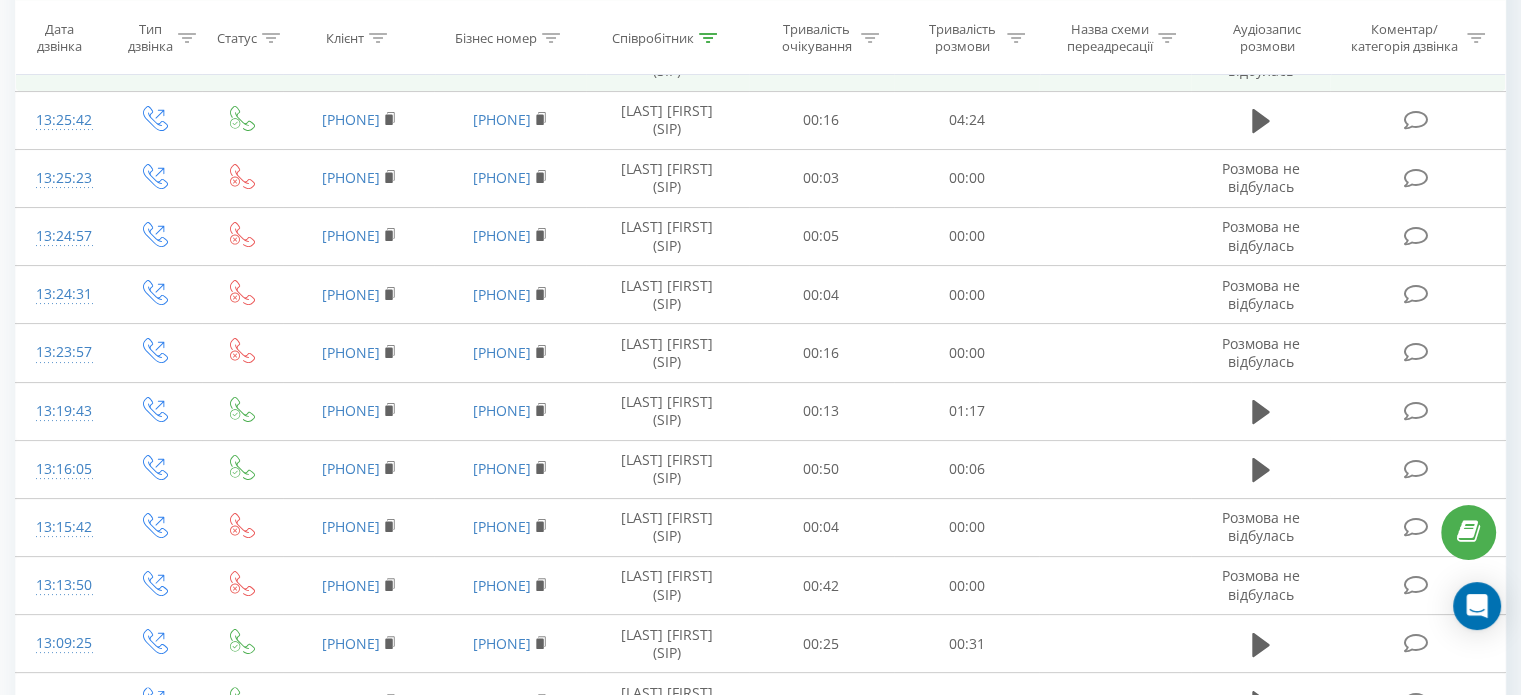 scroll, scrollTop: 100, scrollLeft: 0, axis: vertical 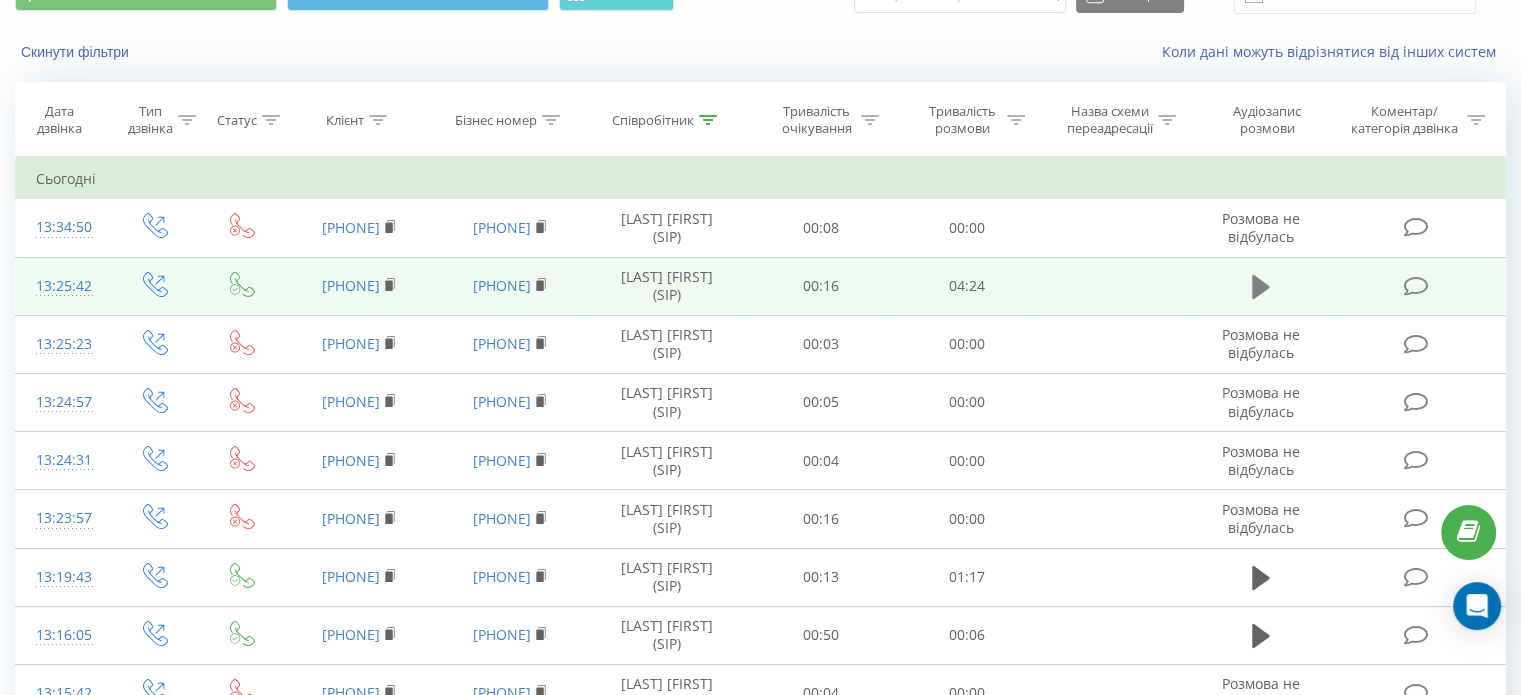 click 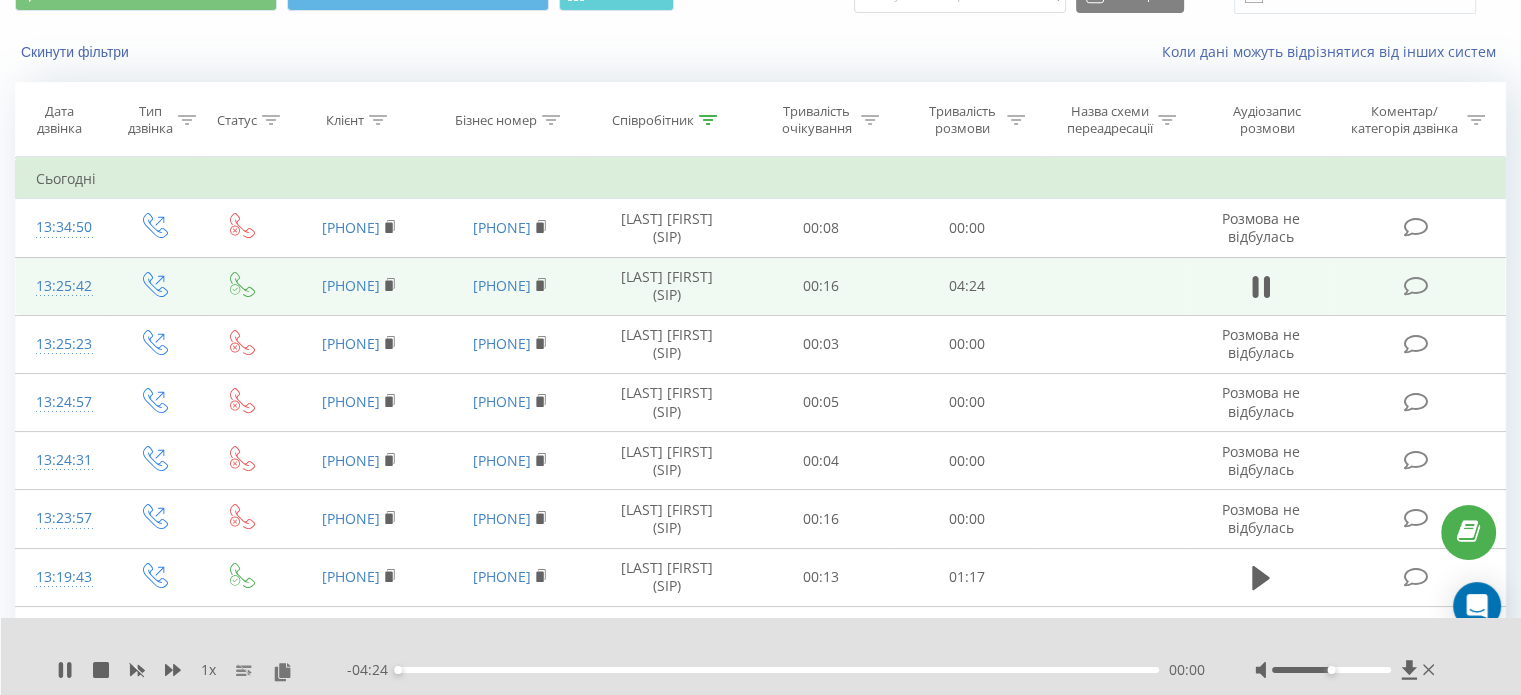 click on "00:00" at bounding box center [778, 670] 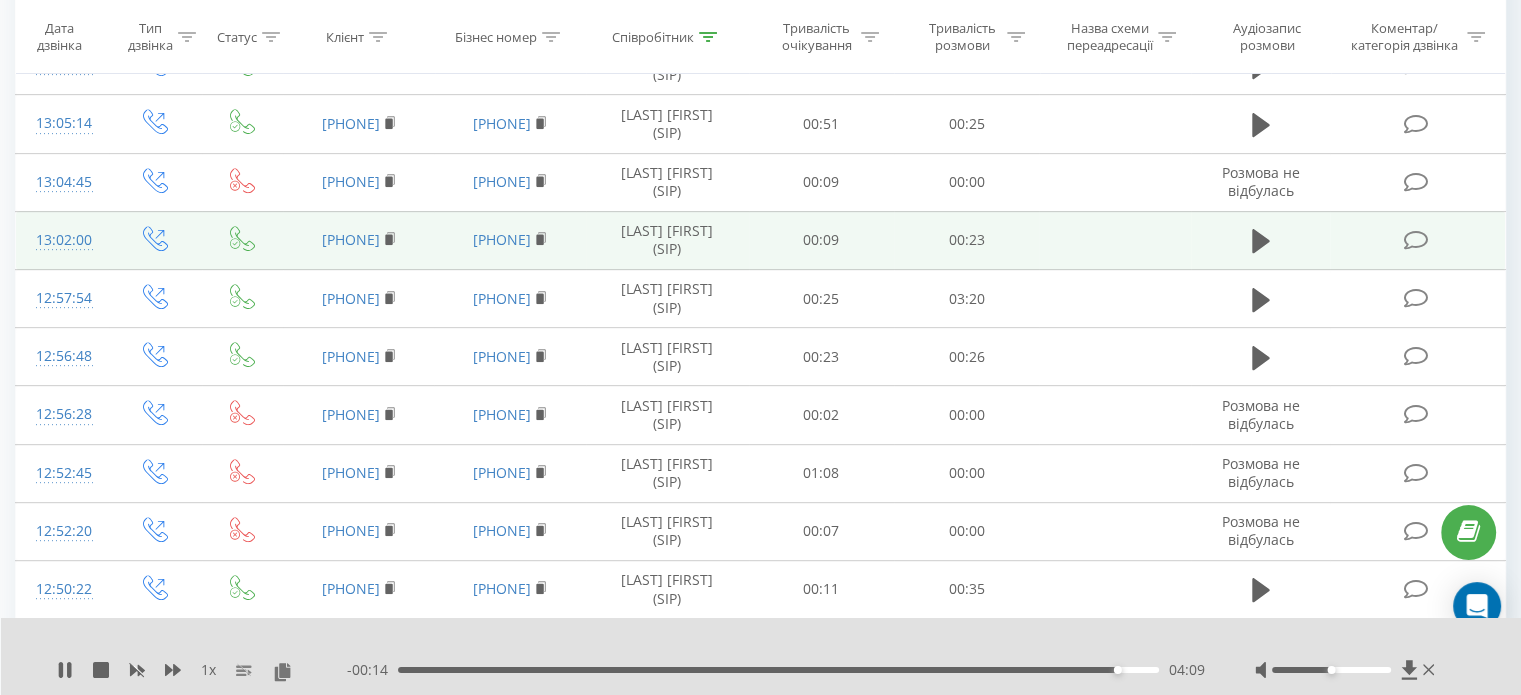 scroll, scrollTop: 900, scrollLeft: 0, axis: vertical 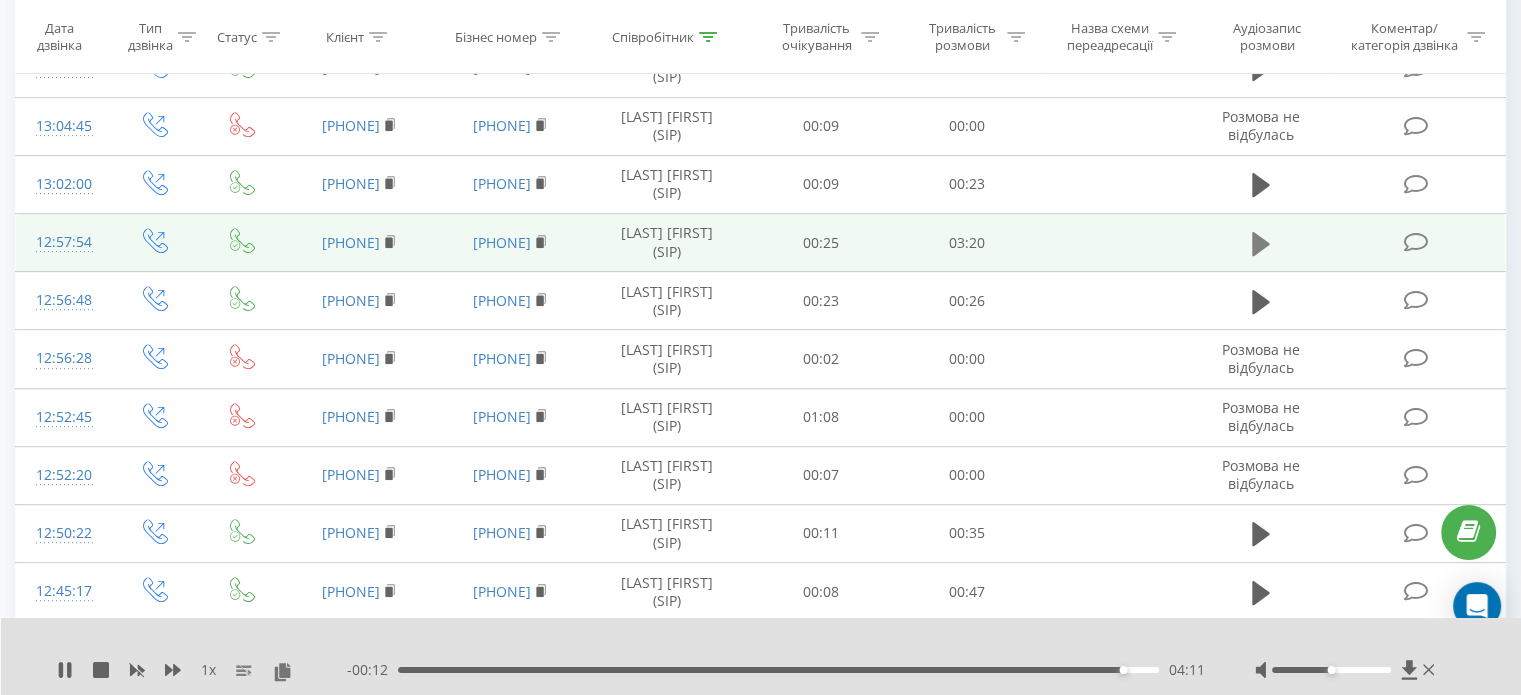 click 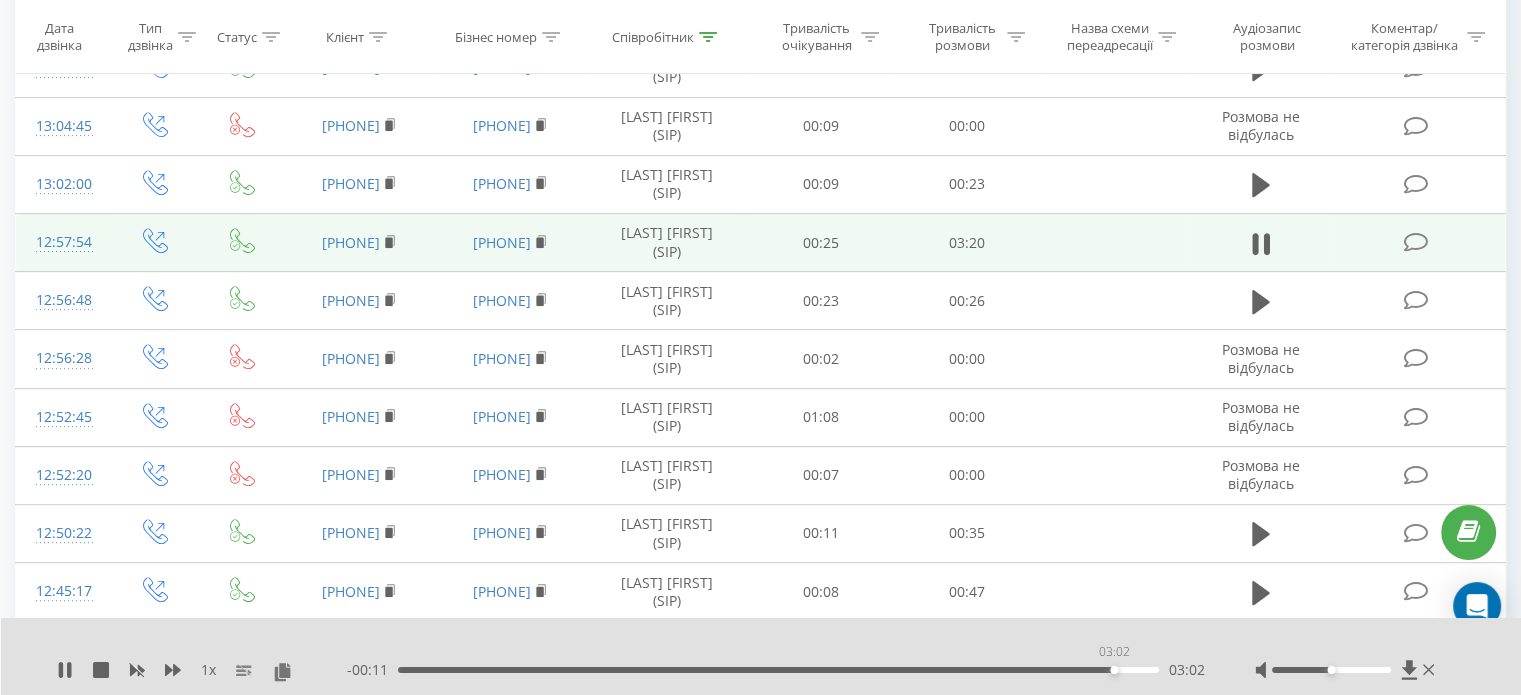 click on "03:02" at bounding box center (778, 670) 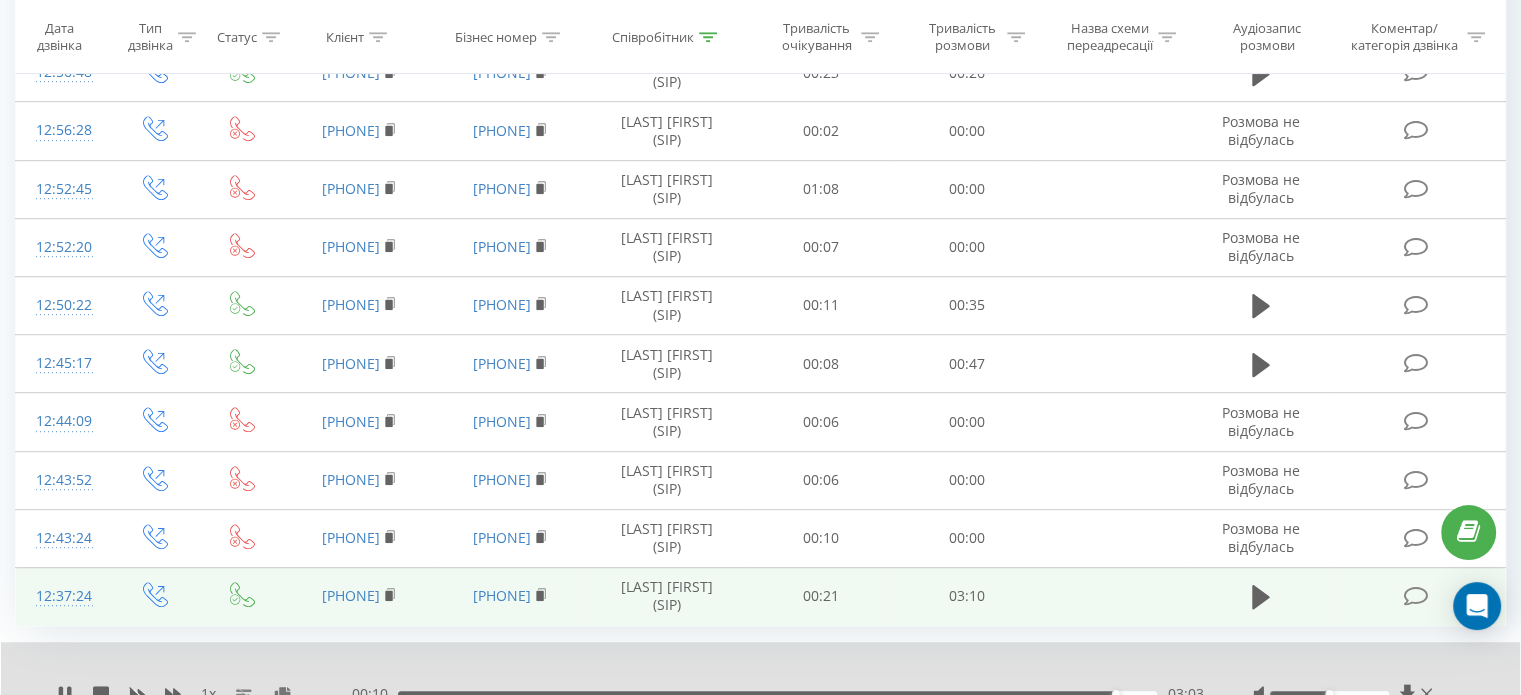 scroll, scrollTop: 1204, scrollLeft: 0, axis: vertical 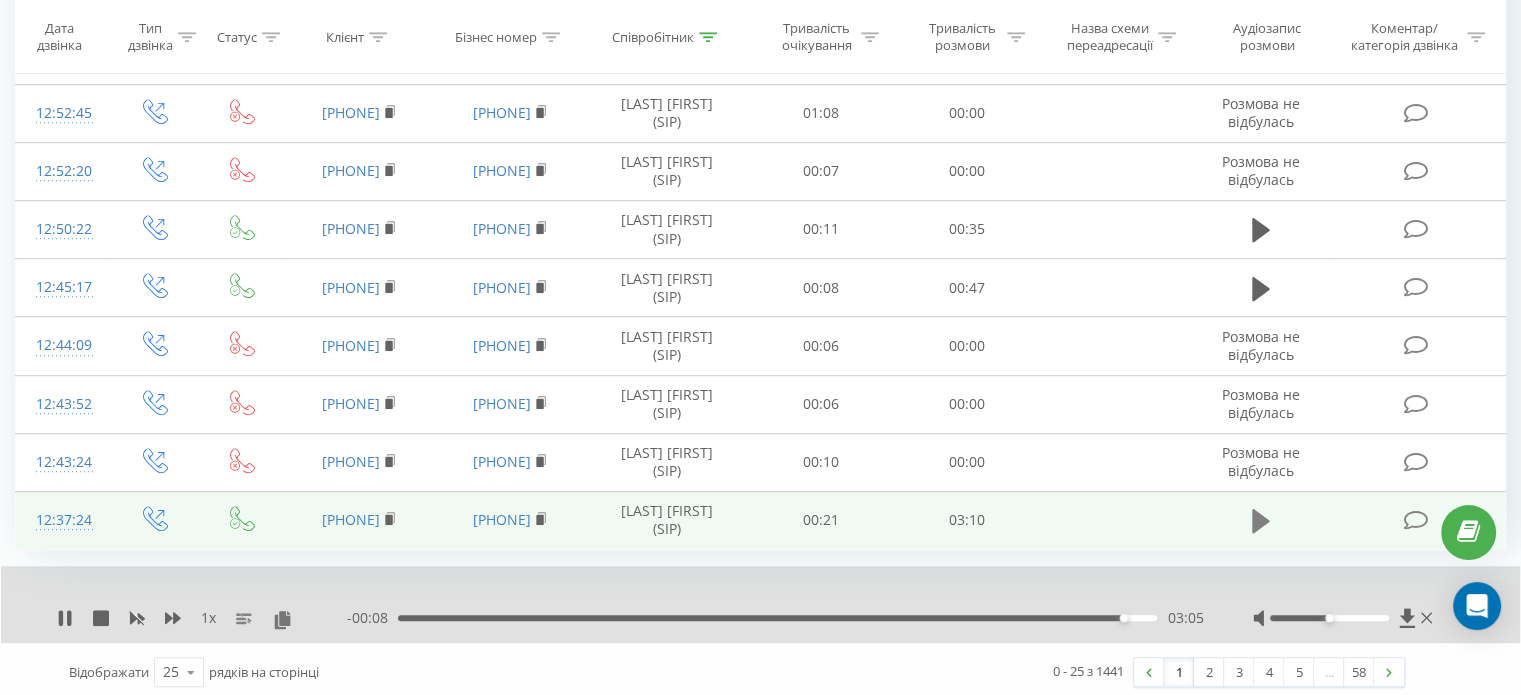 click 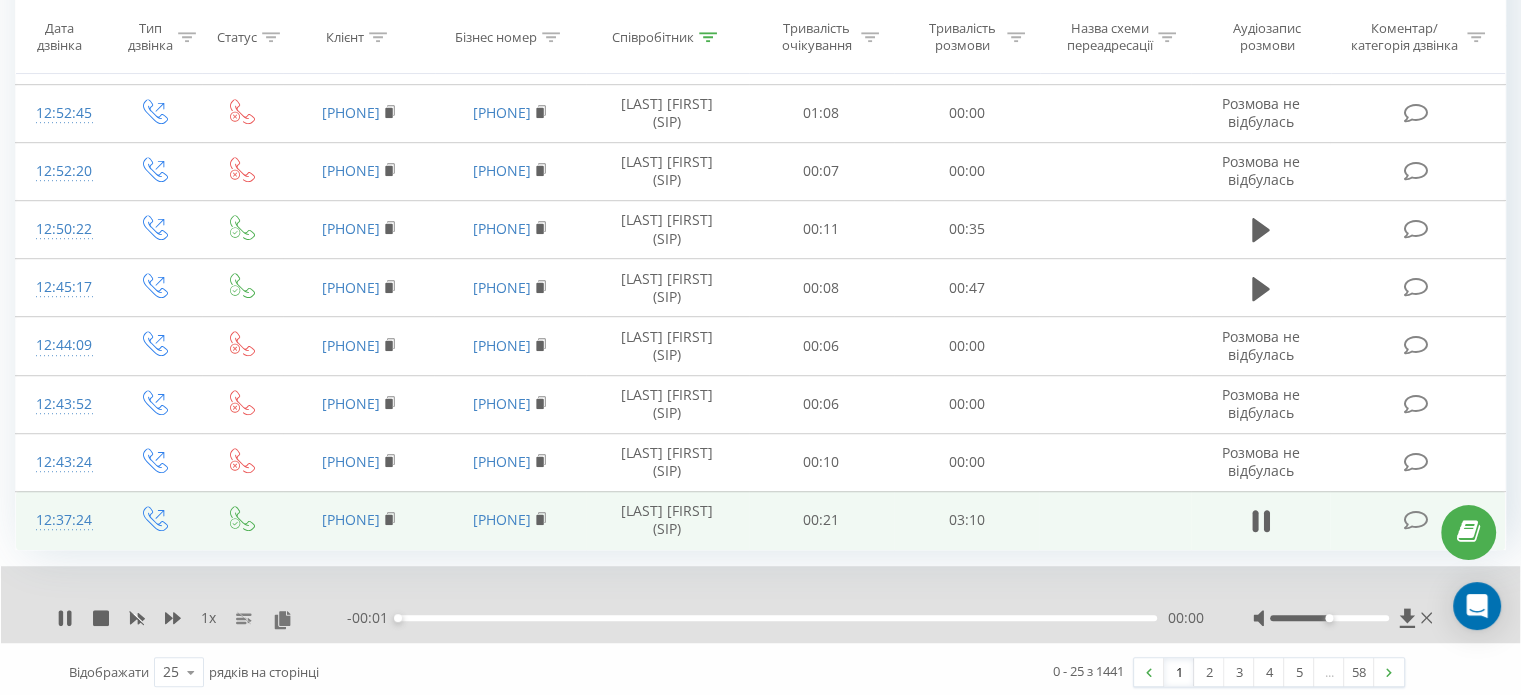 click on "00:00" at bounding box center (777, 618) 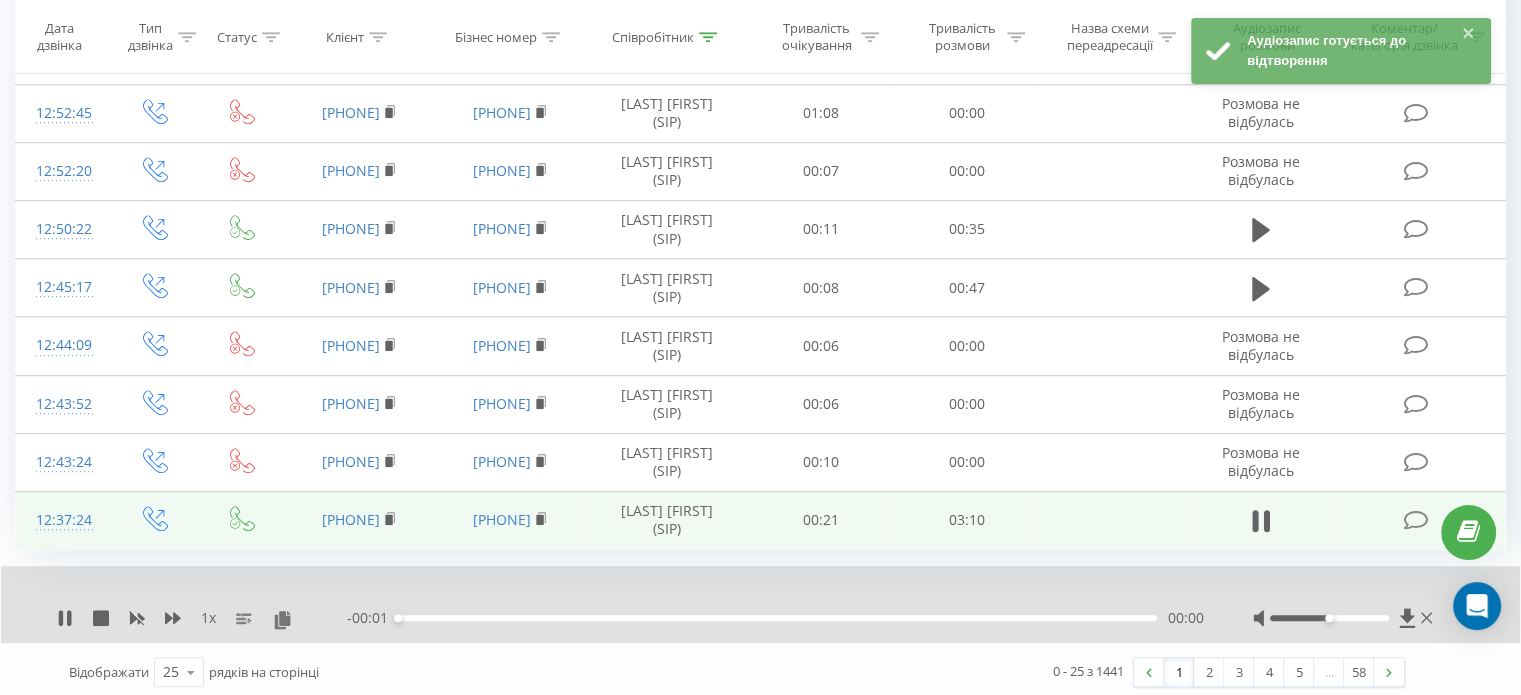 click on "00:00" at bounding box center (777, 618) 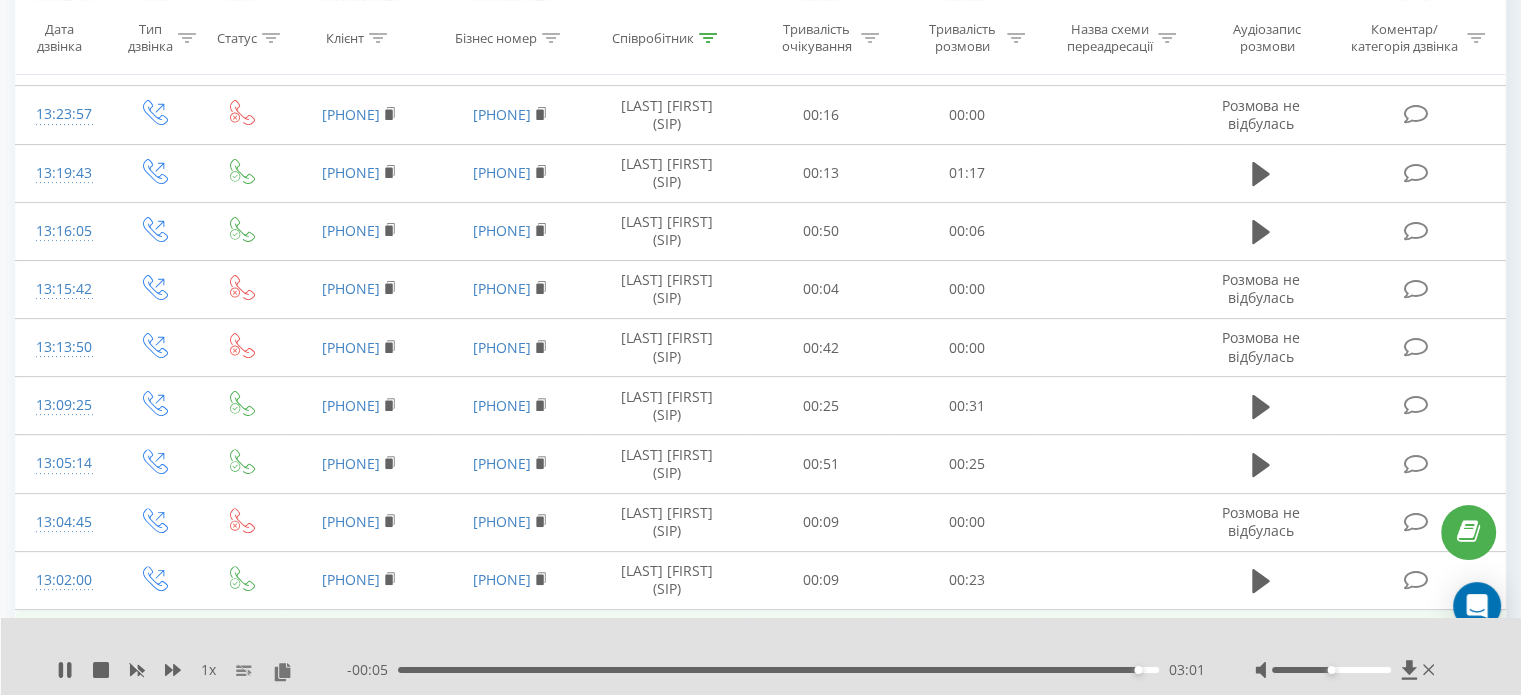 scroll, scrollTop: 0, scrollLeft: 0, axis: both 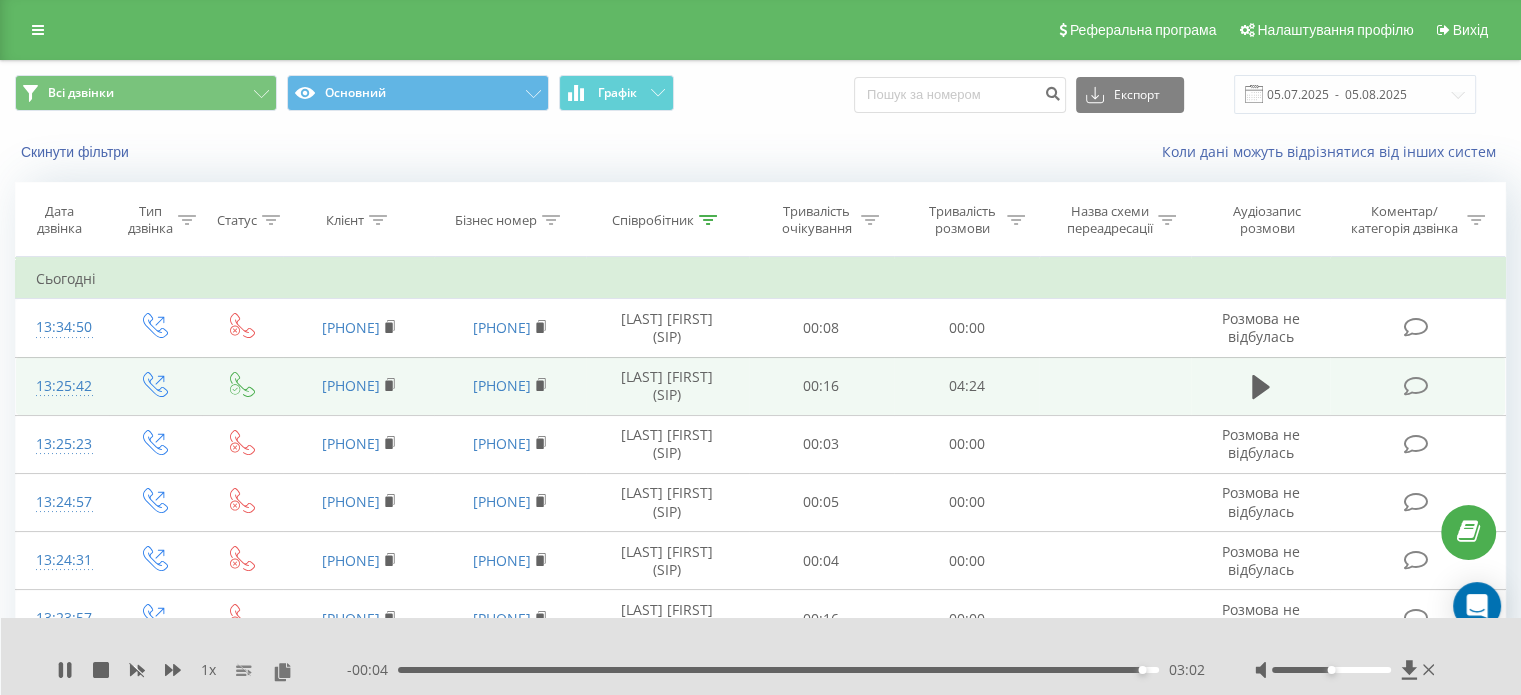 click 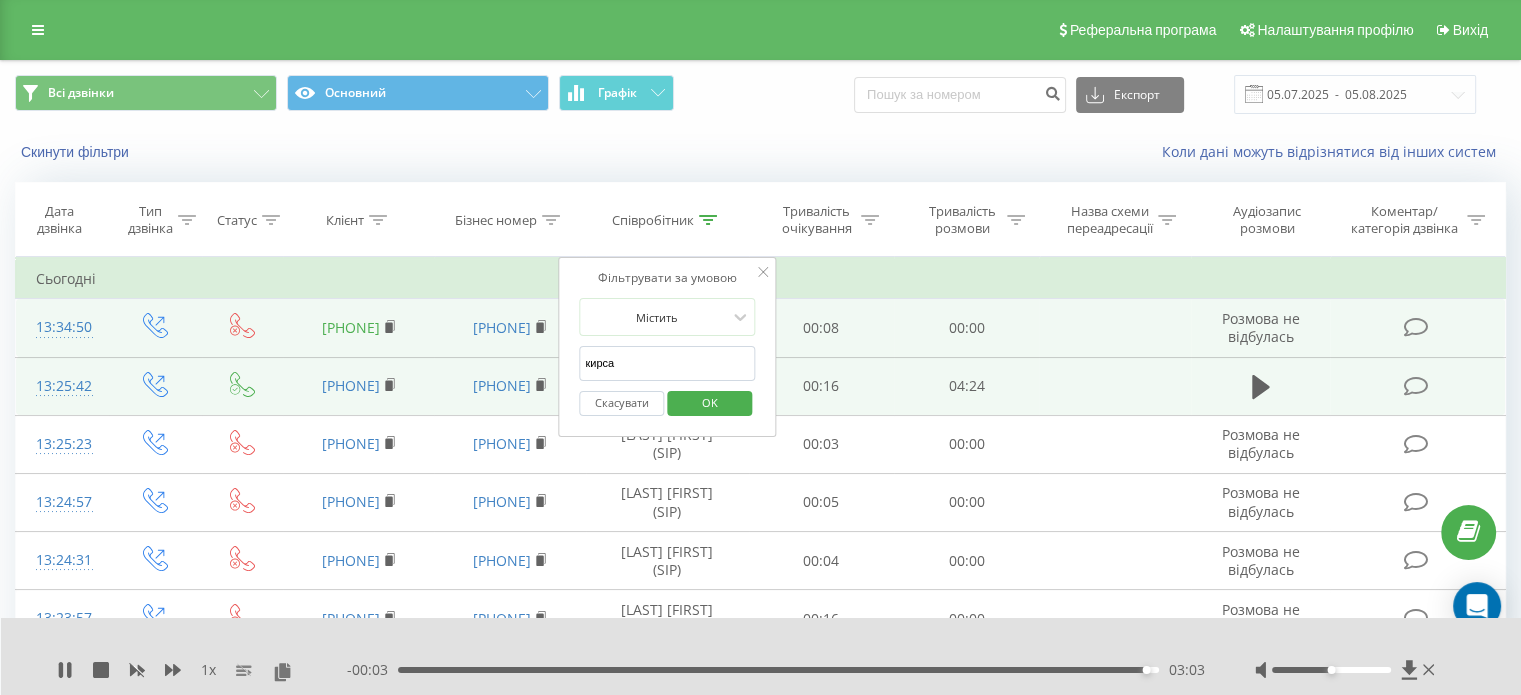 drag, startPoint x: 676, startPoint y: 368, endPoint x: 390, endPoint y: 321, distance: 289.83615 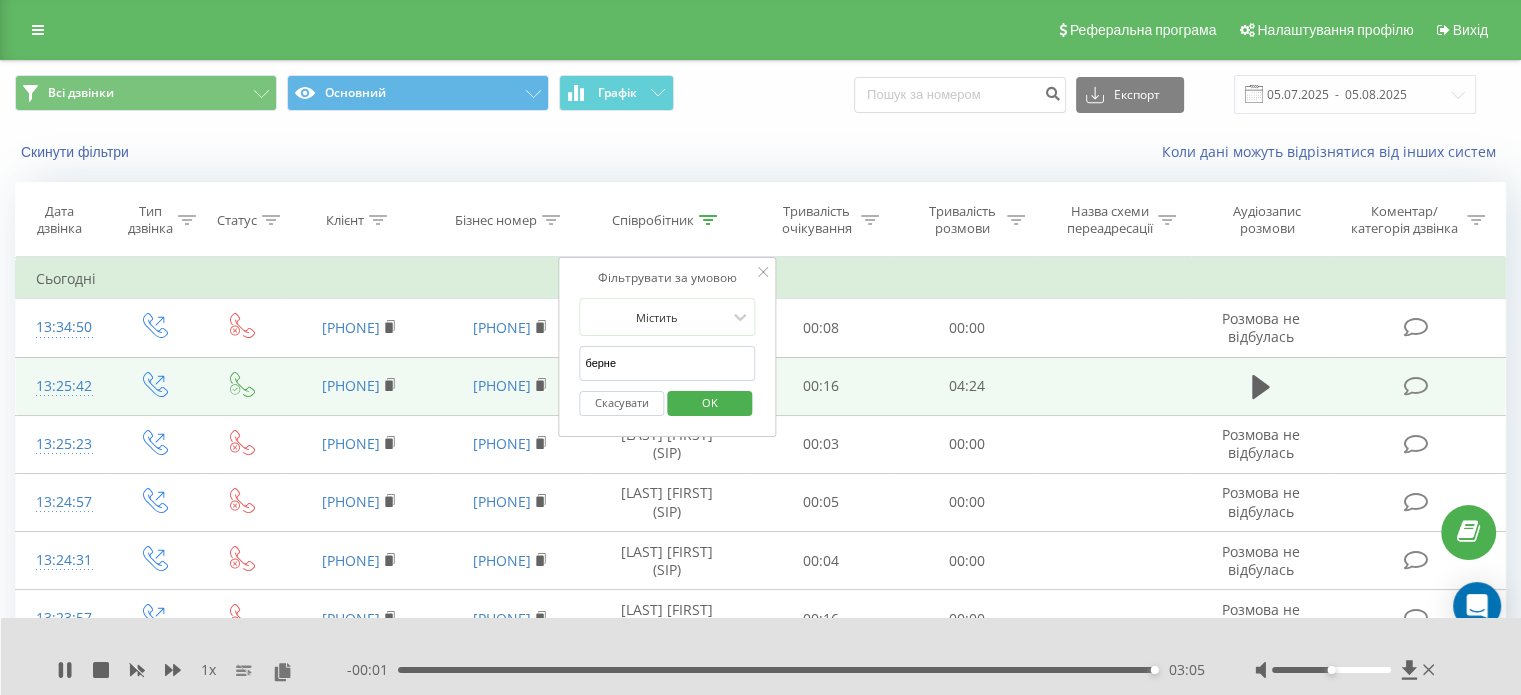 type on "берневек" 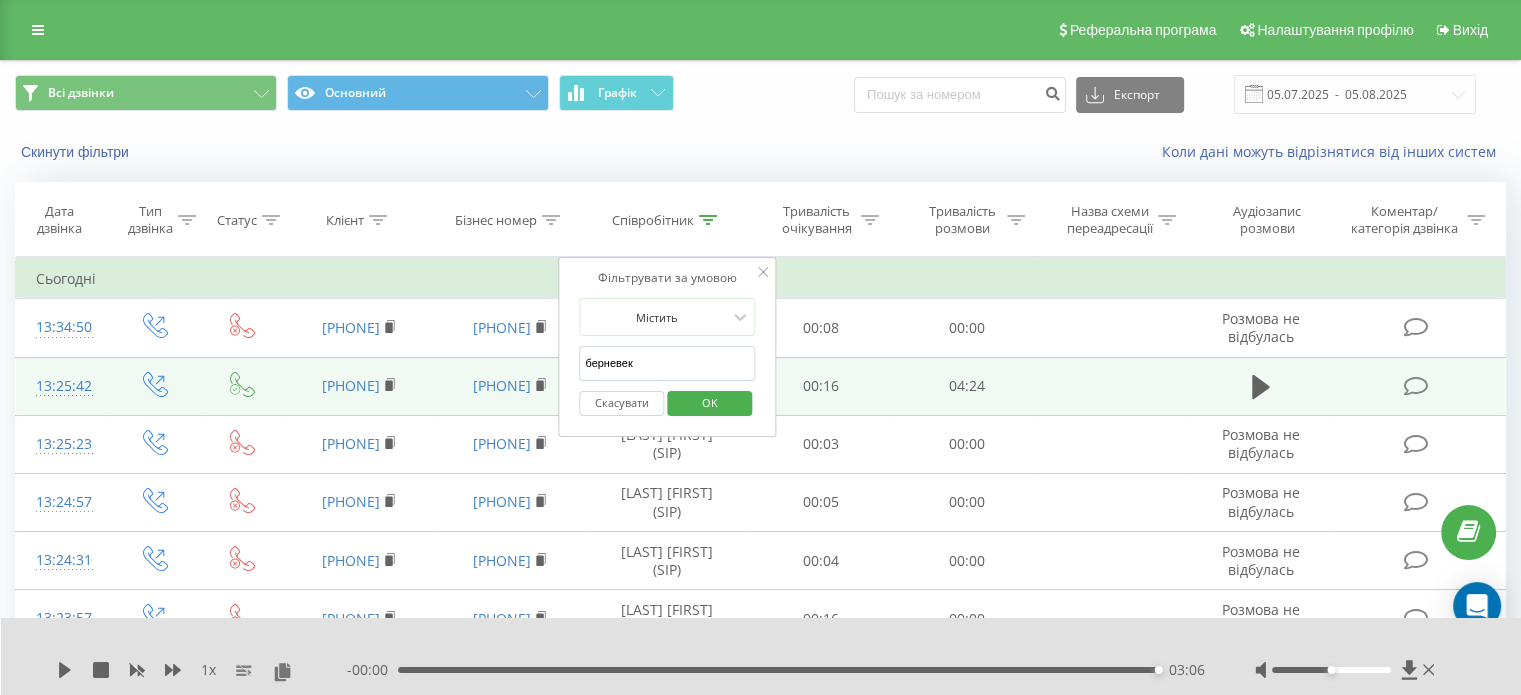 click on "OK" at bounding box center [710, 402] 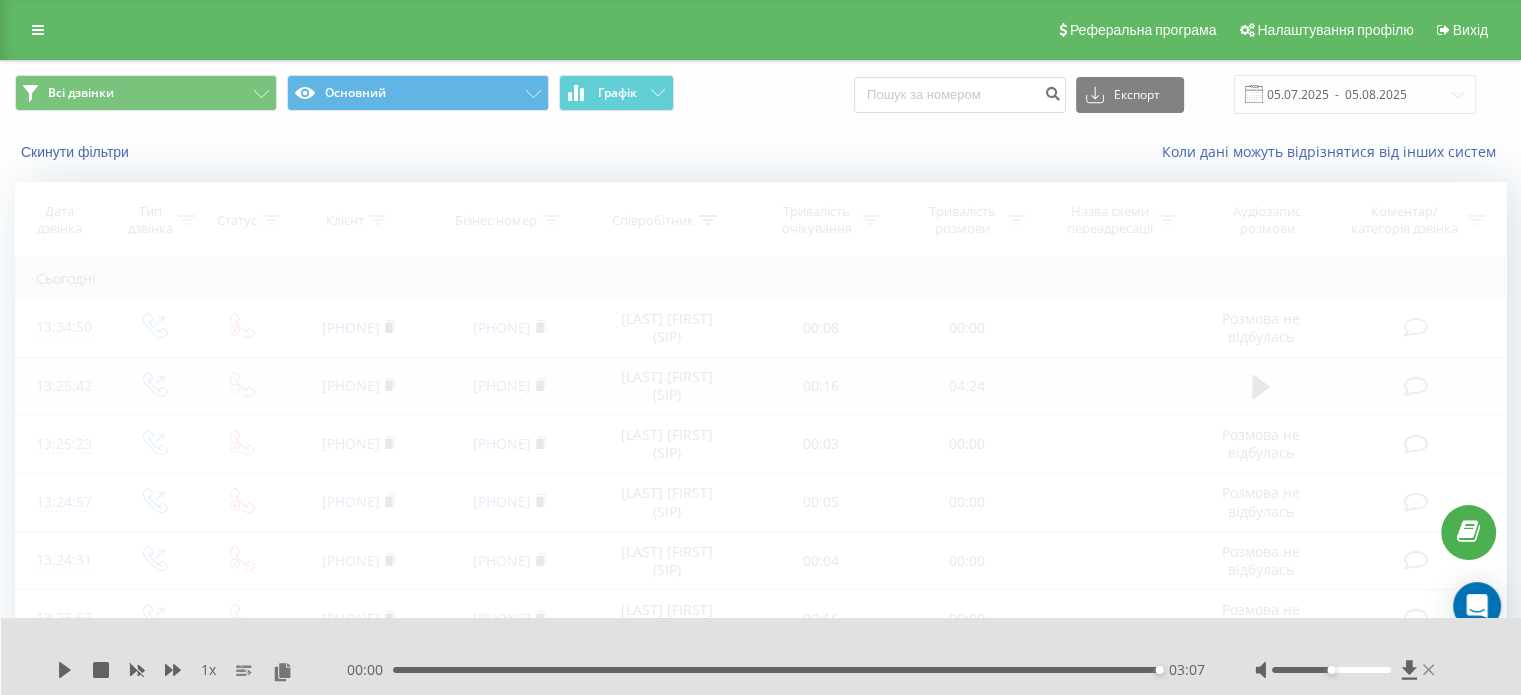 click 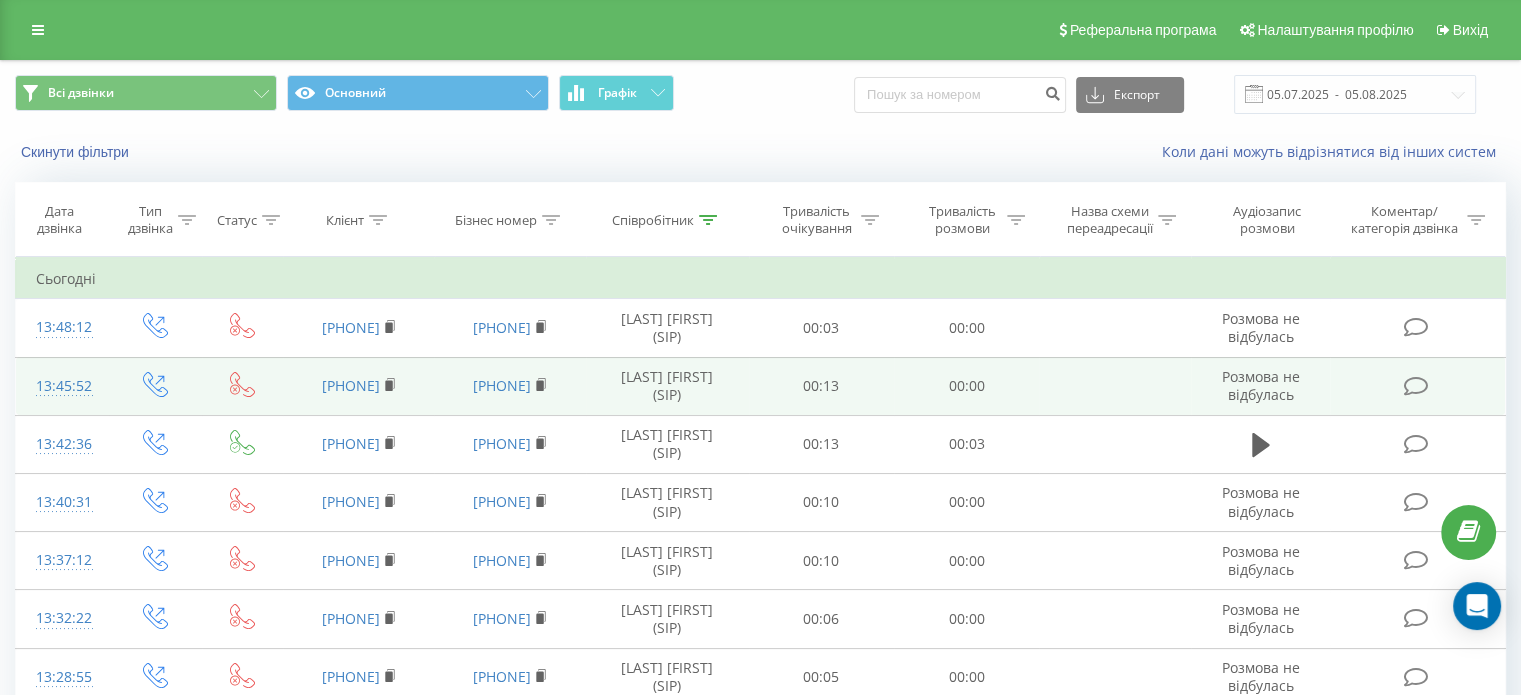 click on "Скинути фільтри" at bounding box center [286, 152] 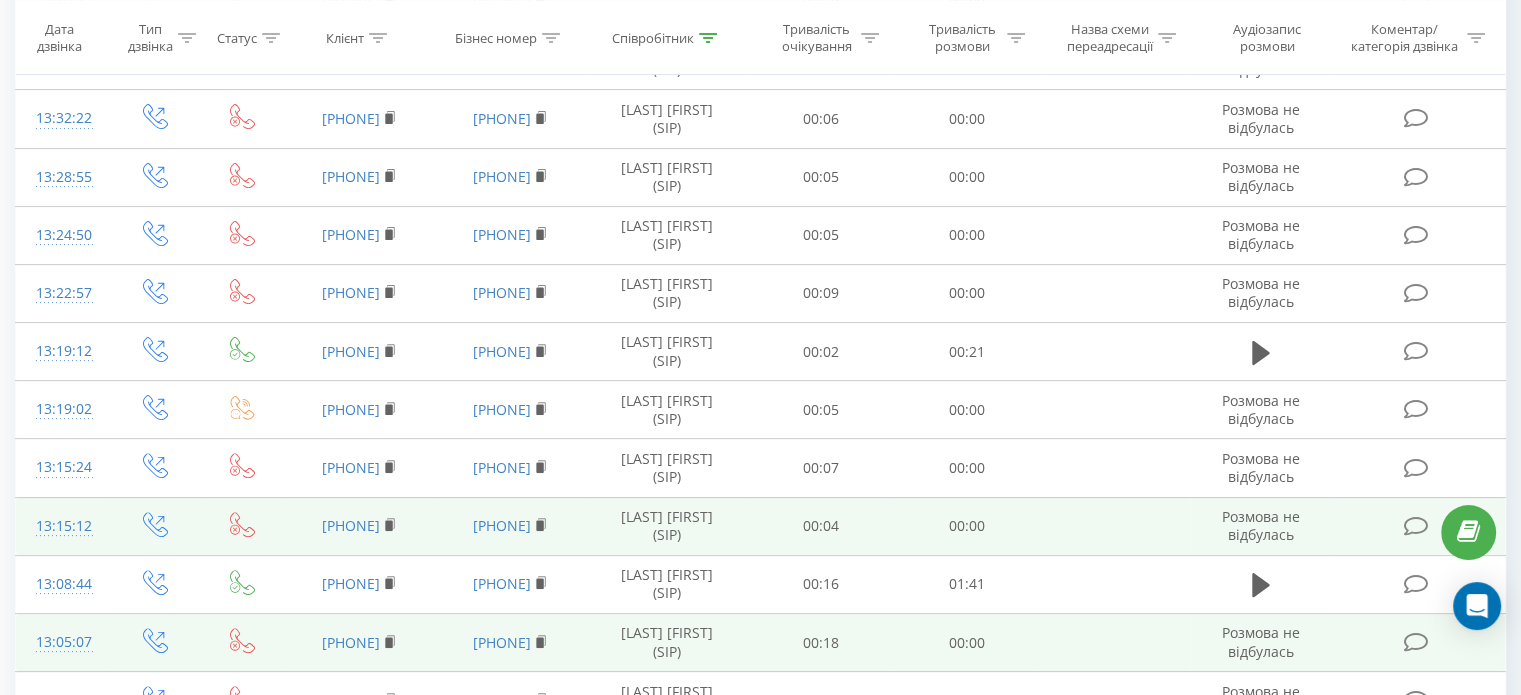 scroll, scrollTop: 600, scrollLeft: 0, axis: vertical 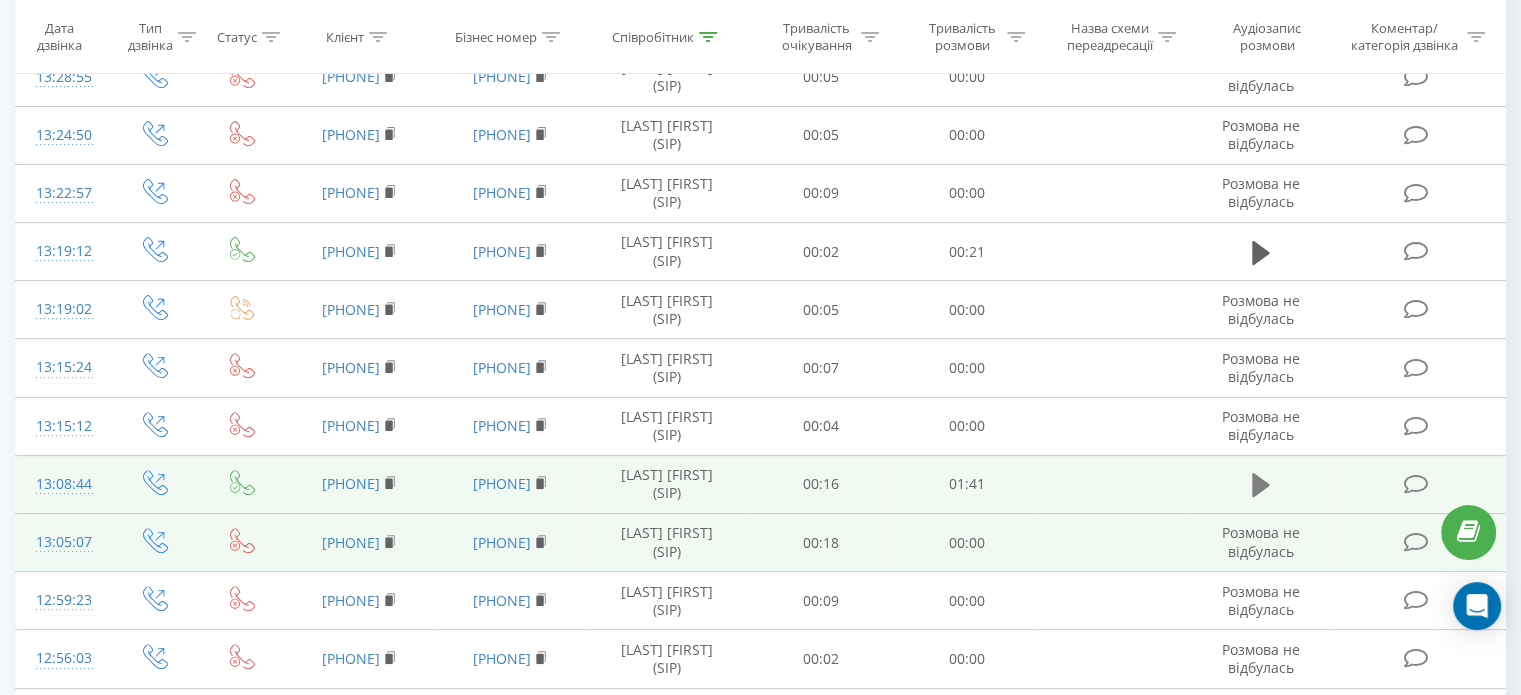 click 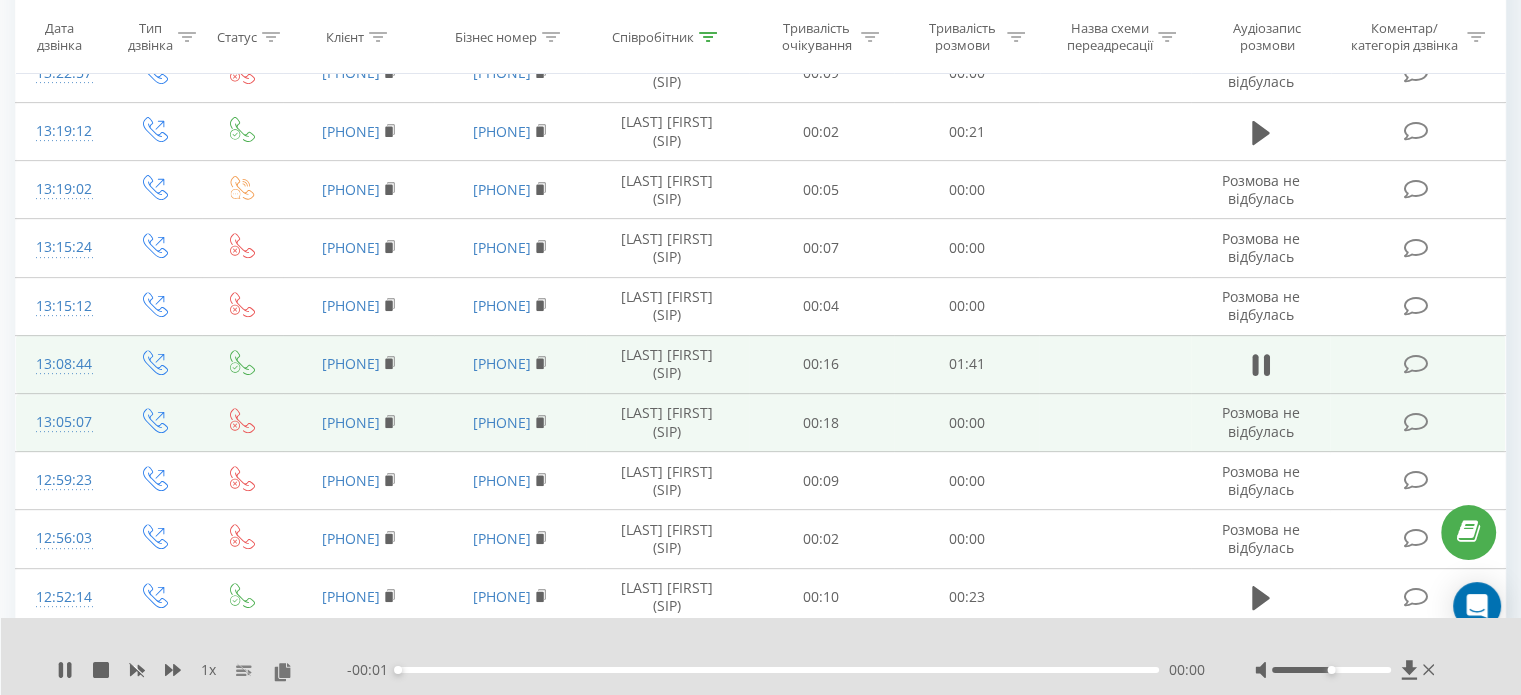 scroll, scrollTop: 800, scrollLeft: 0, axis: vertical 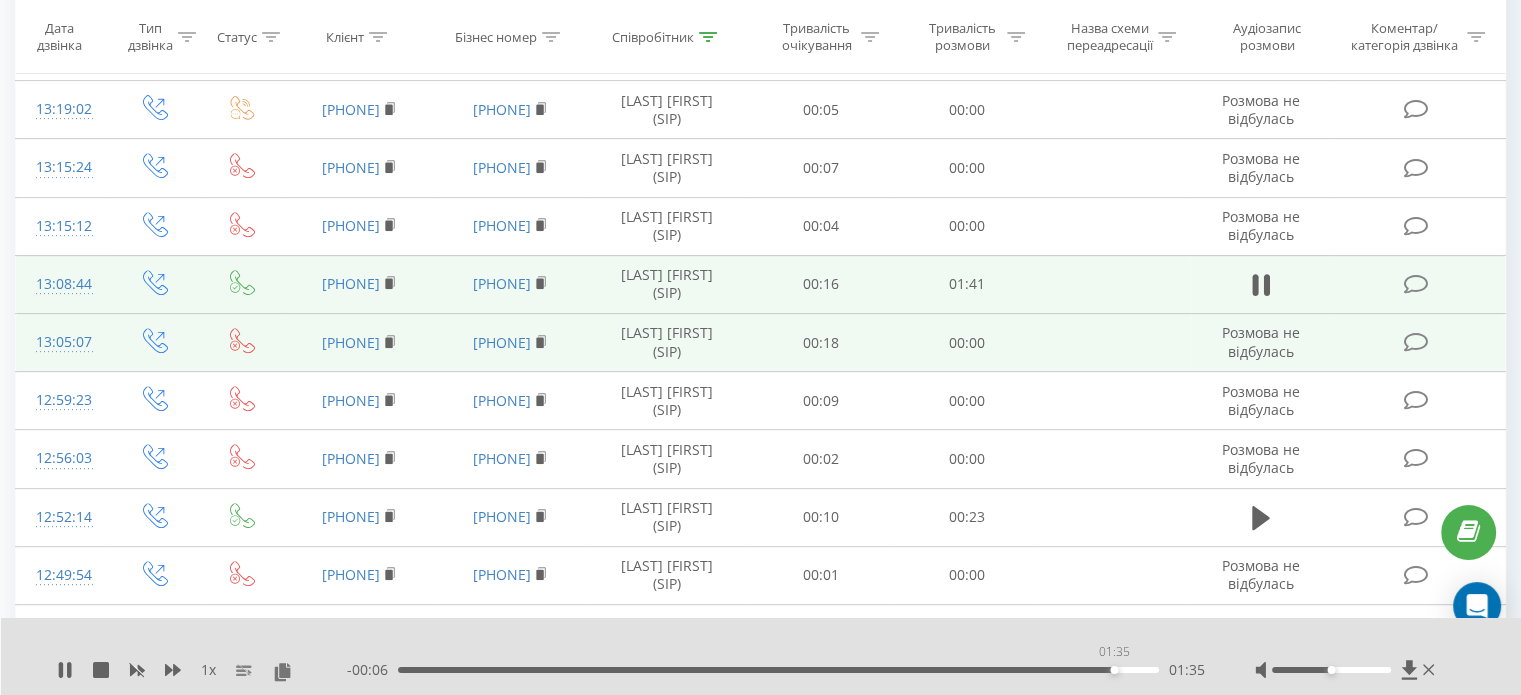 click on "01:35" at bounding box center [778, 670] 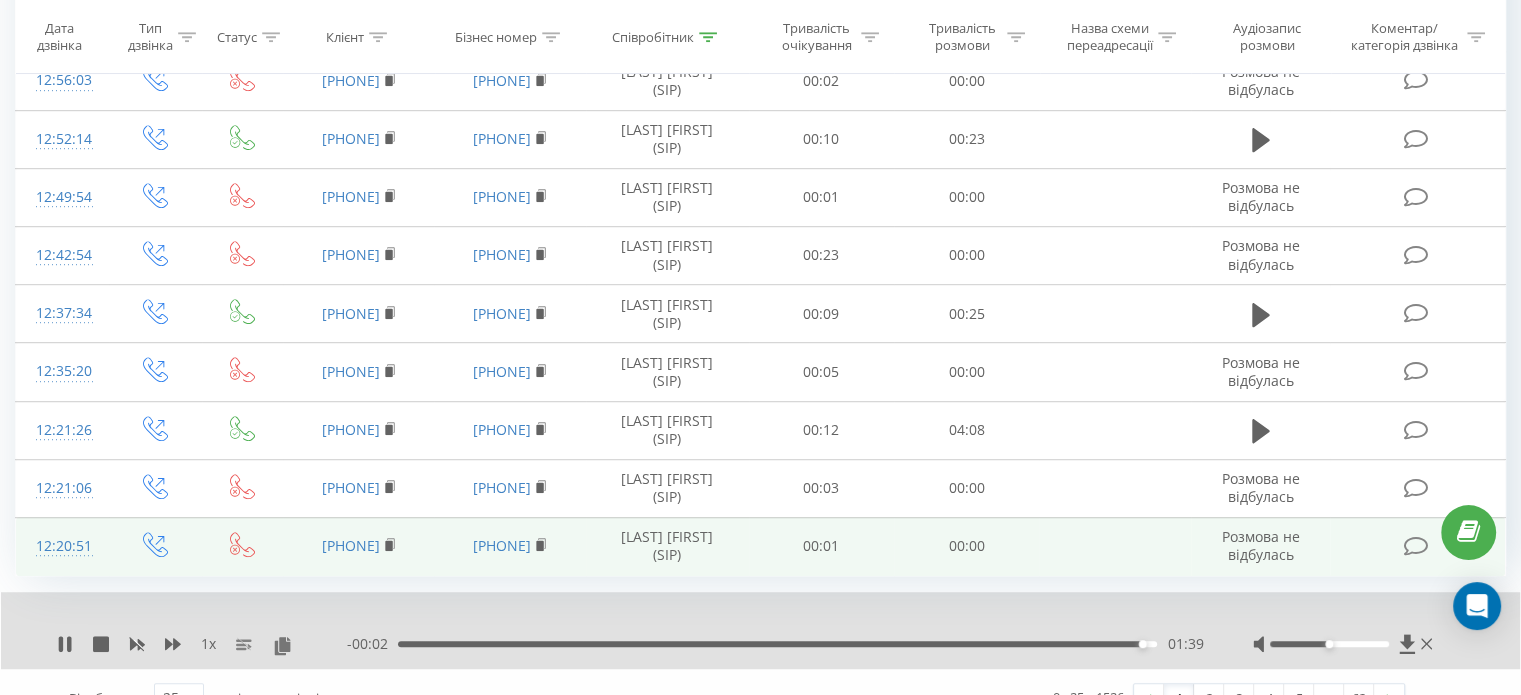 scroll, scrollTop: 1204, scrollLeft: 0, axis: vertical 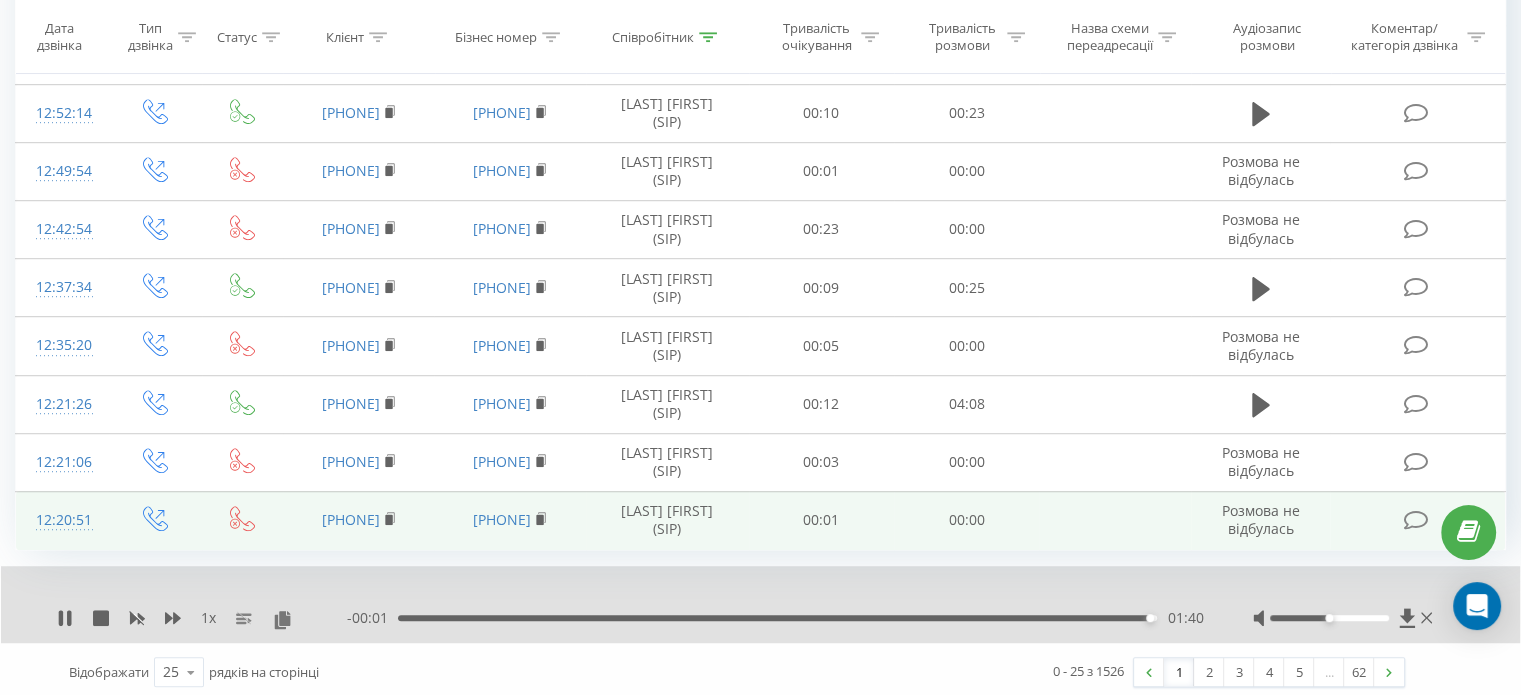 click on "01:40" at bounding box center [777, 618] 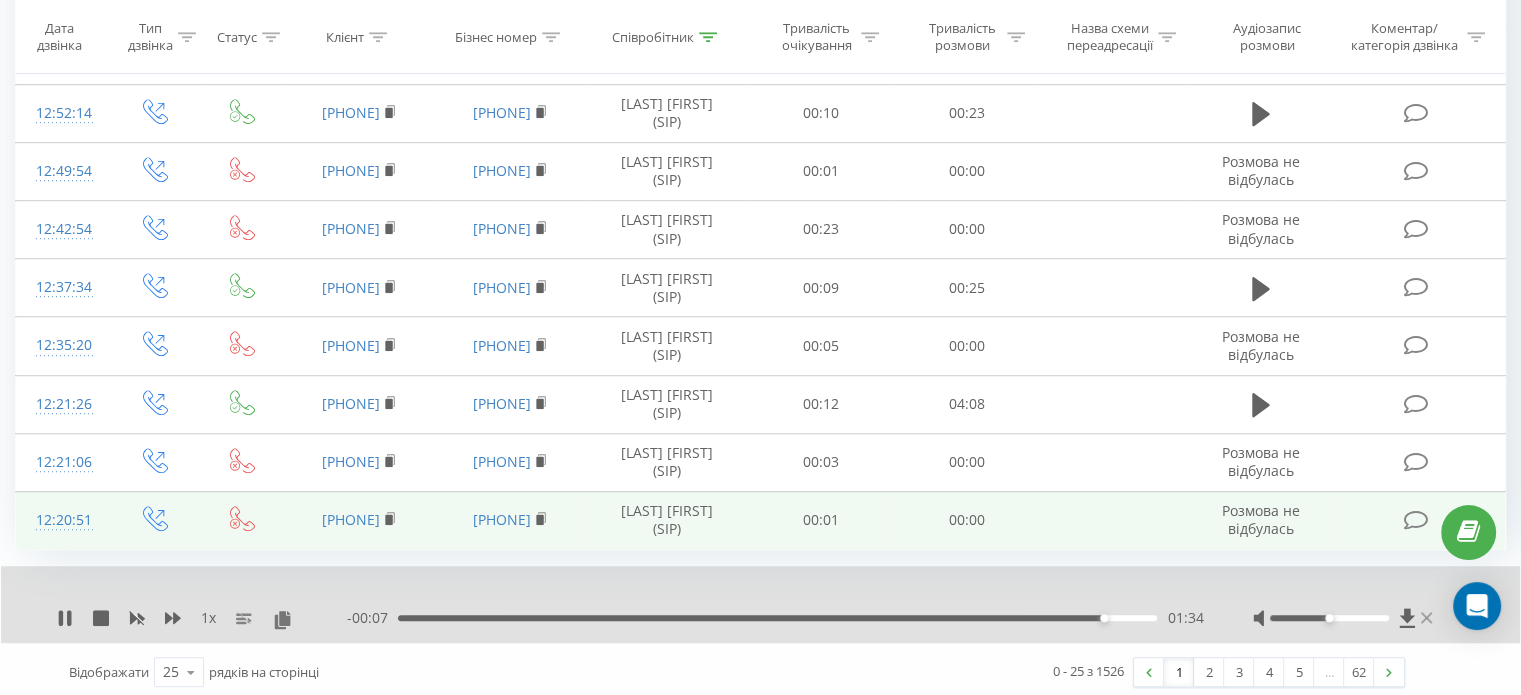 click 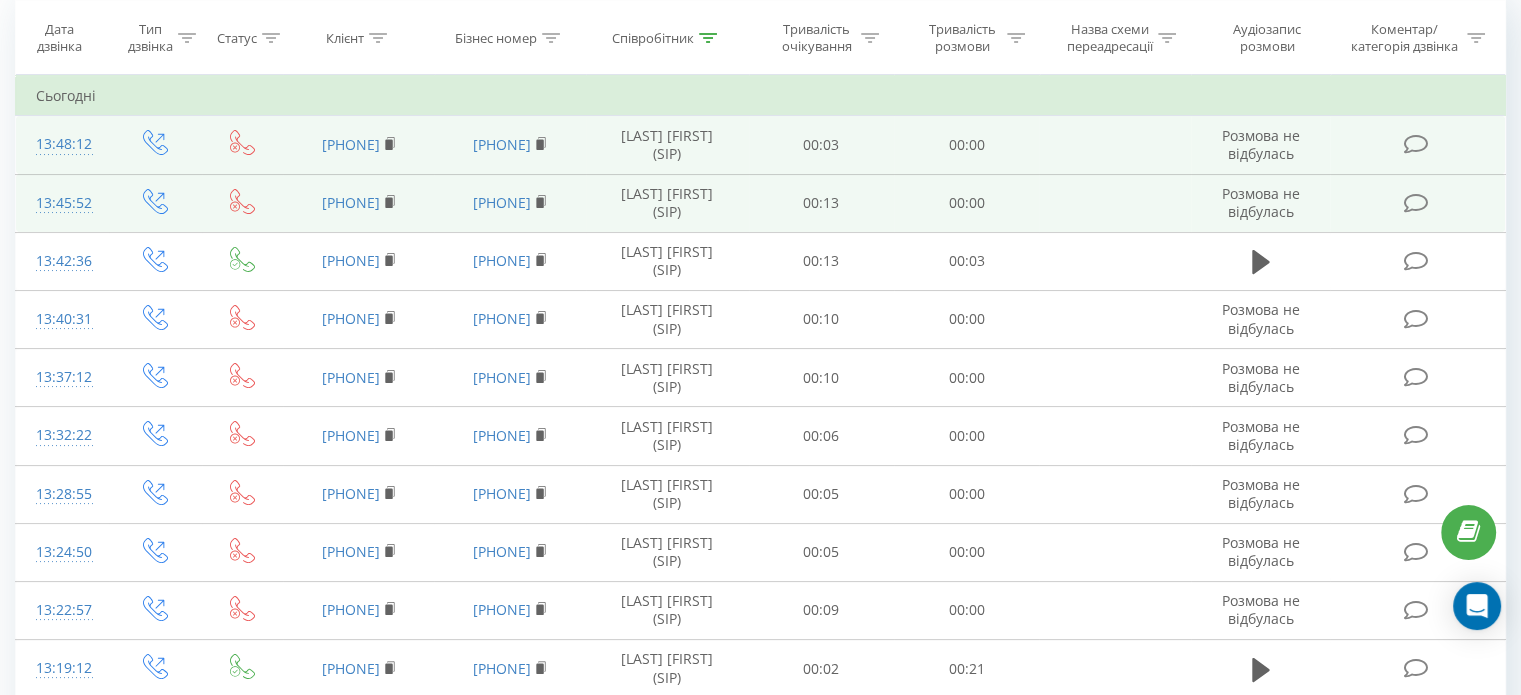 scroll, scrollTop: 0, scrollLeft: 0, axis: both 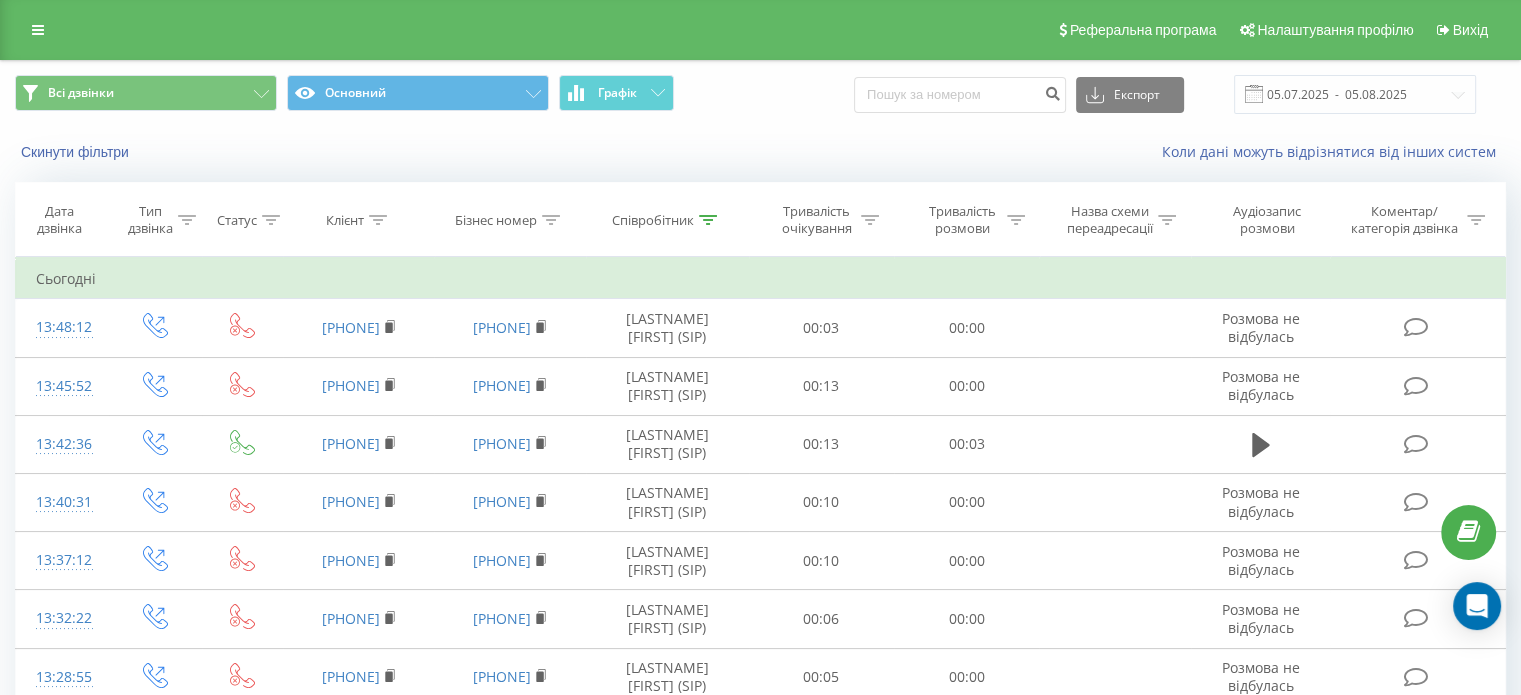 click 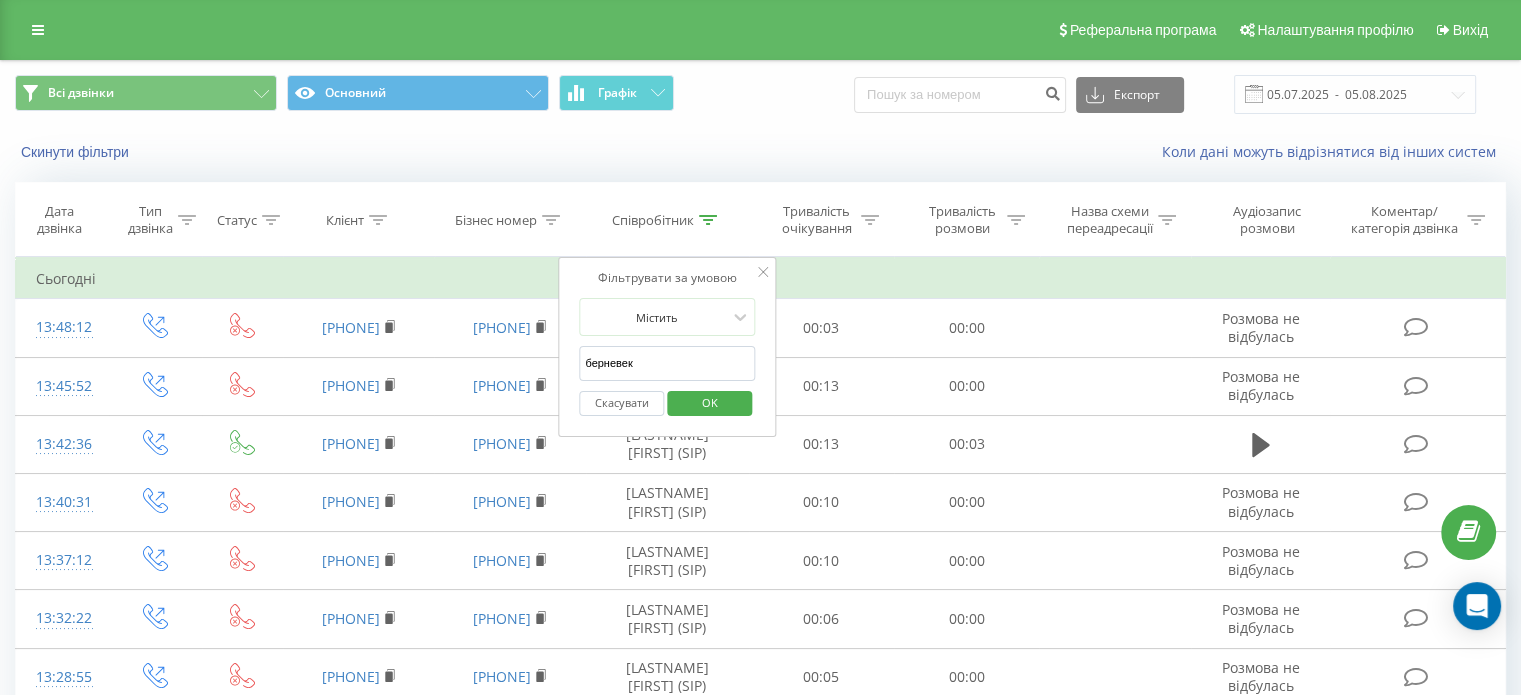 click on "OK" at bounding box center (710, 402) 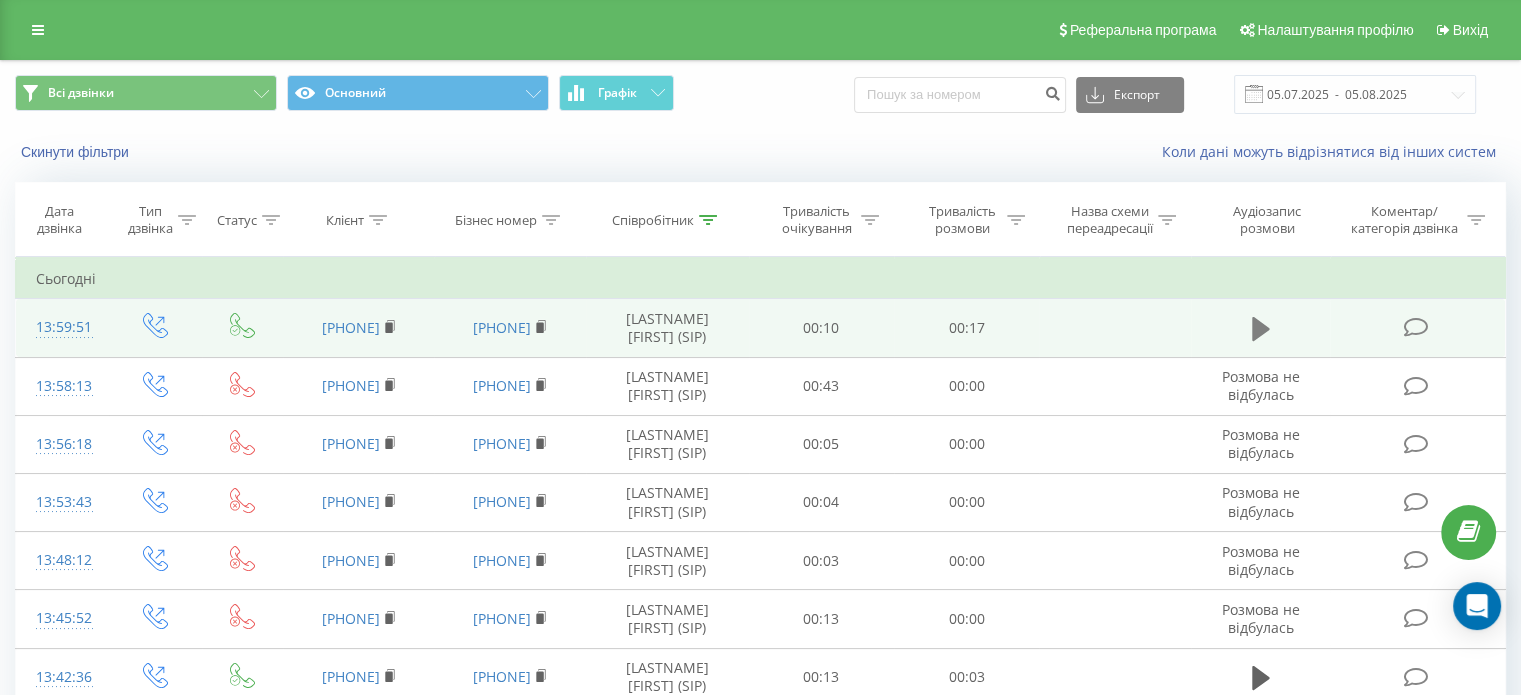 click 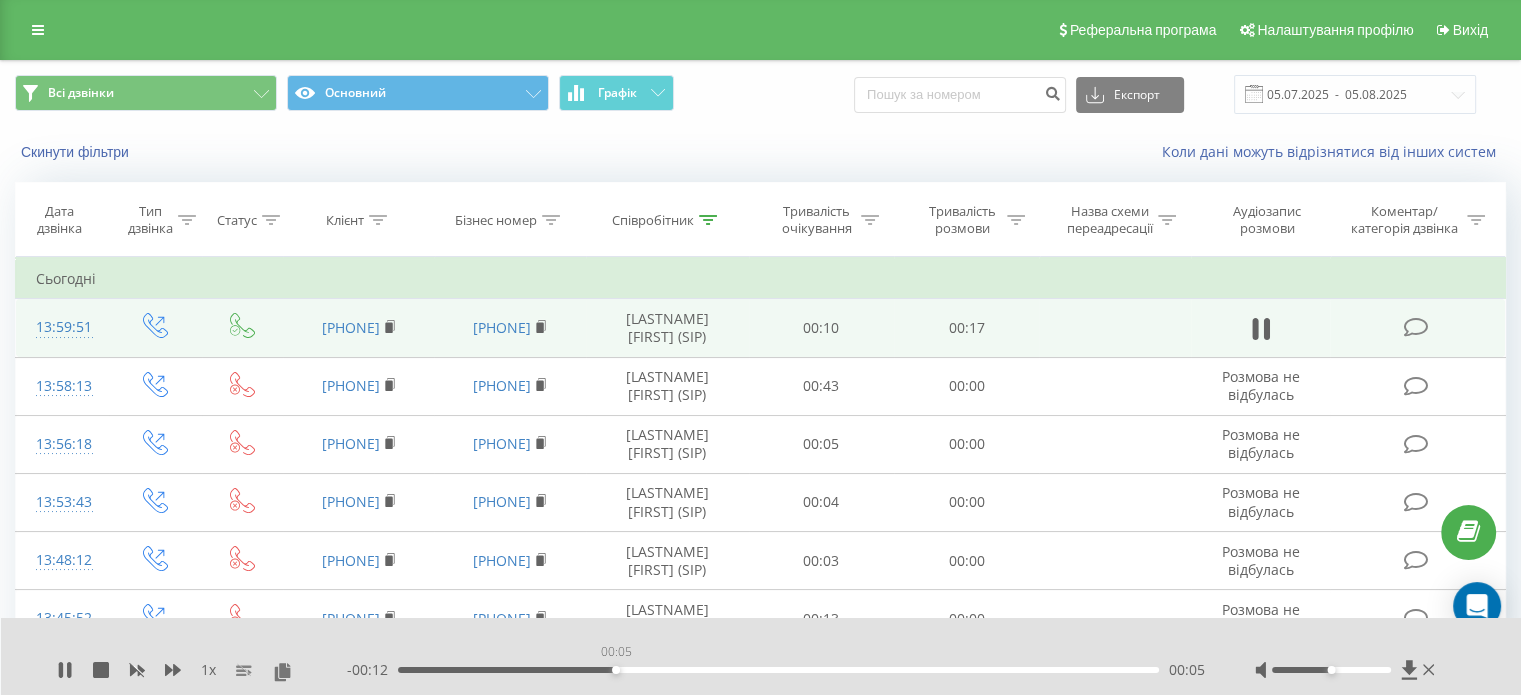 click on "00:05" at bounding box center (778, 670) 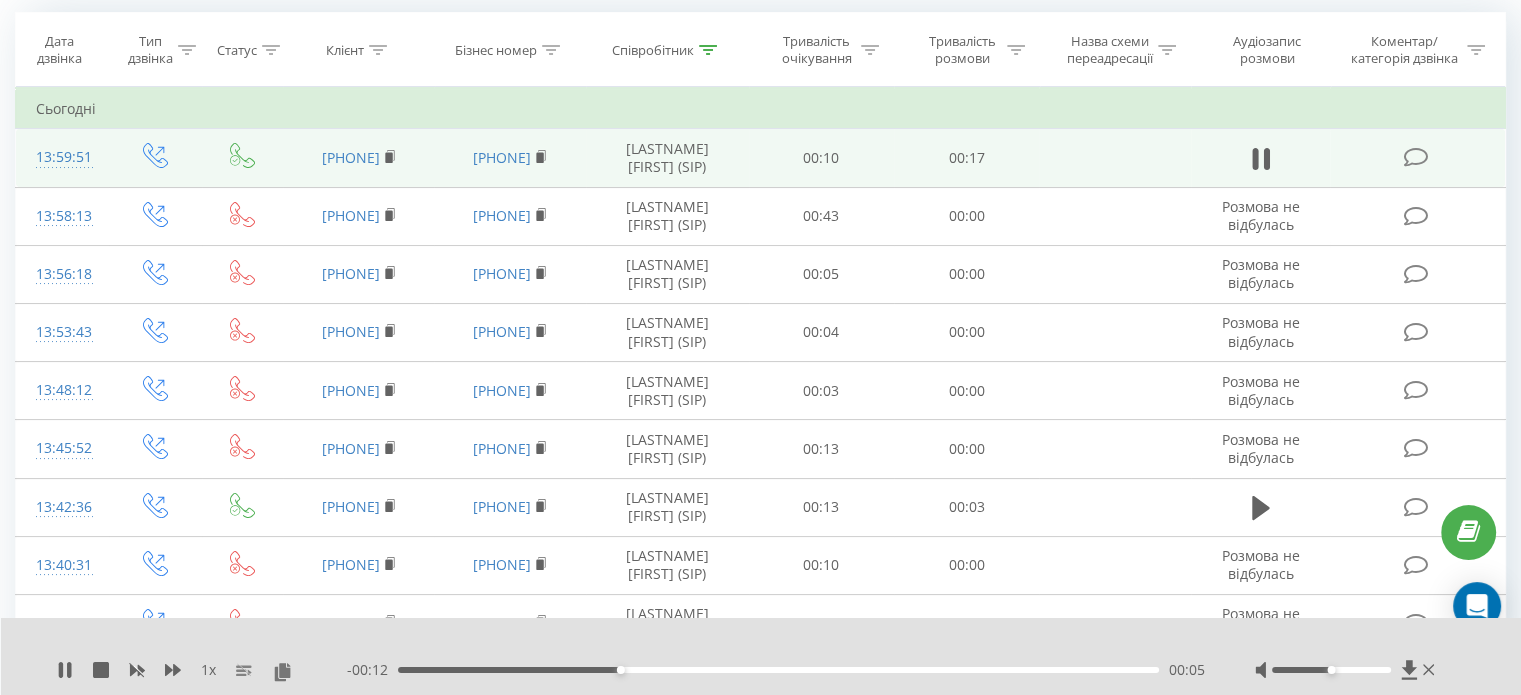 scroll, scrollTop: 200, scrollLeft: 0, axis: vertical 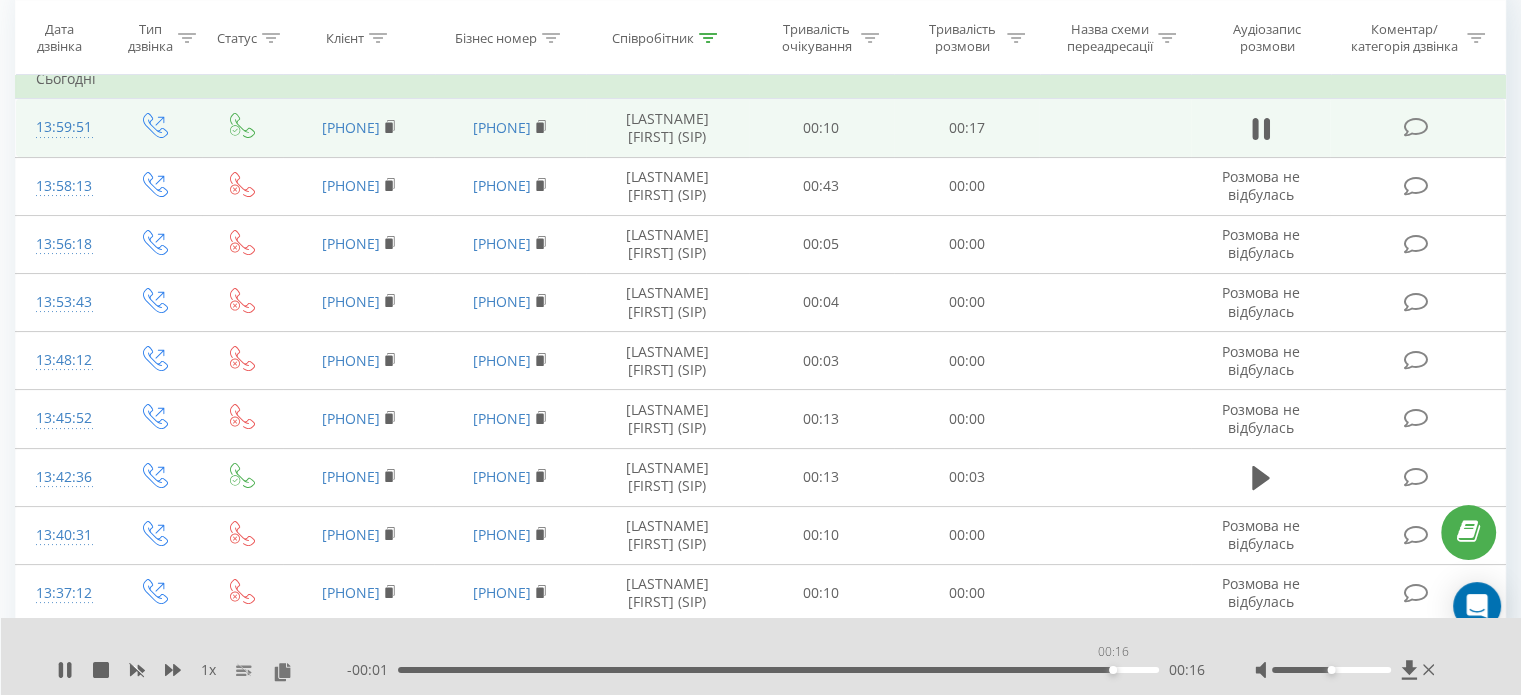 click on "00:16" at bounding box center [778, 670] 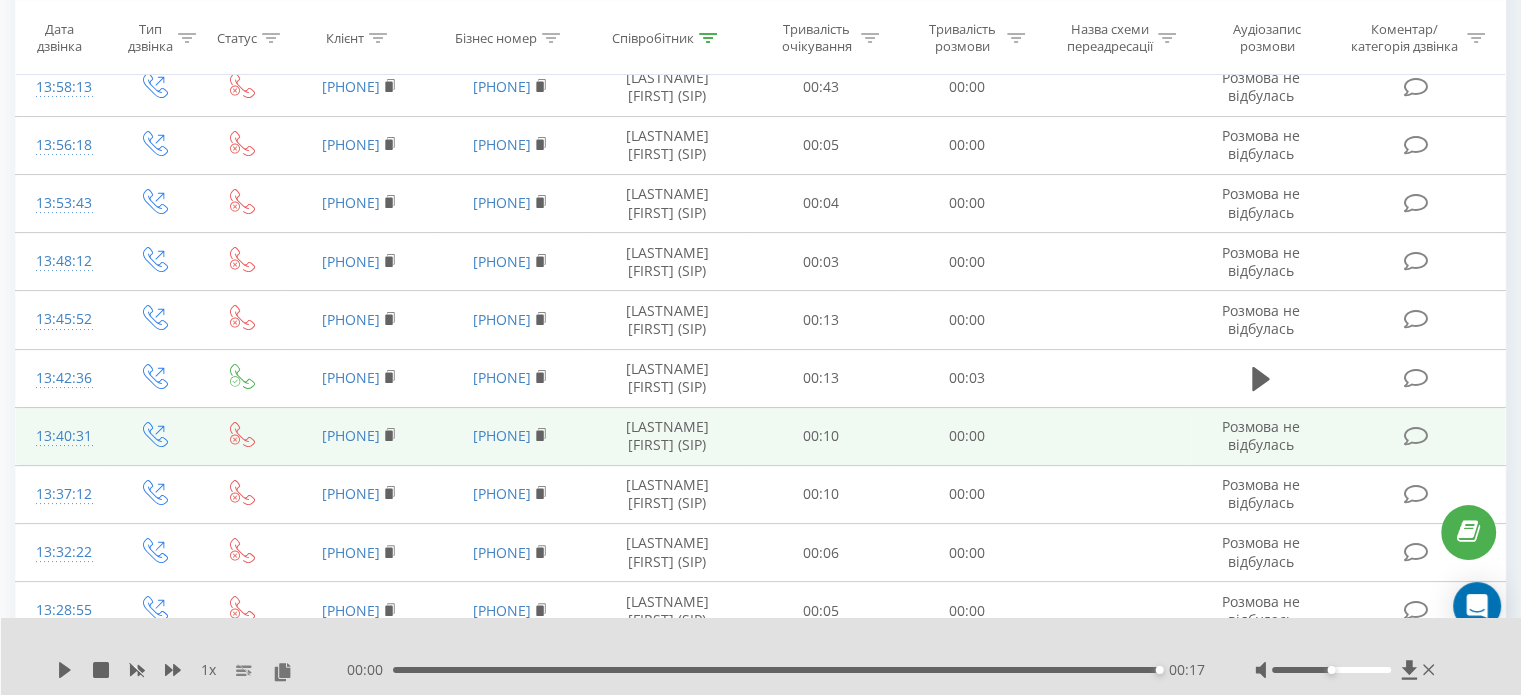 scroll, scrollTop: 300, scrollLeft: 0, axis: vertical 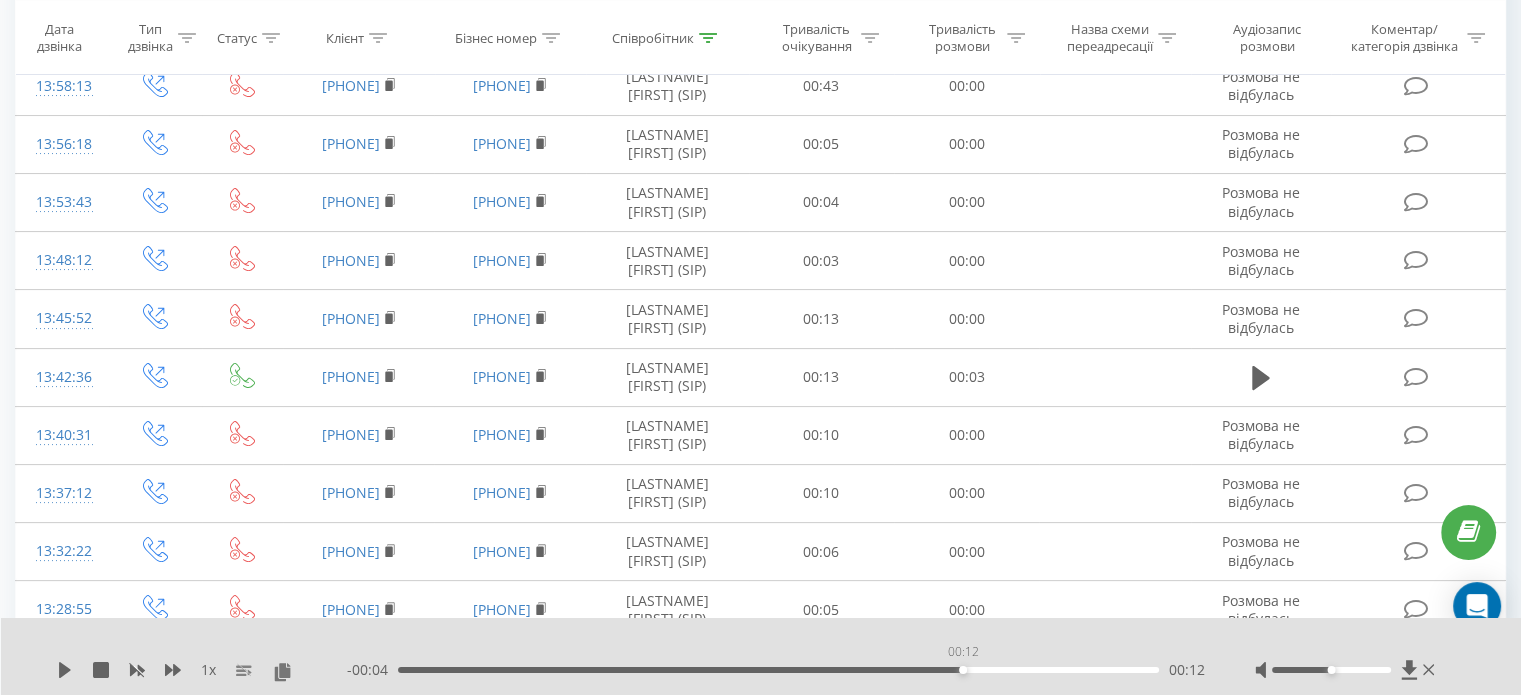 click on "00:12" at bounding box center (778, 670) 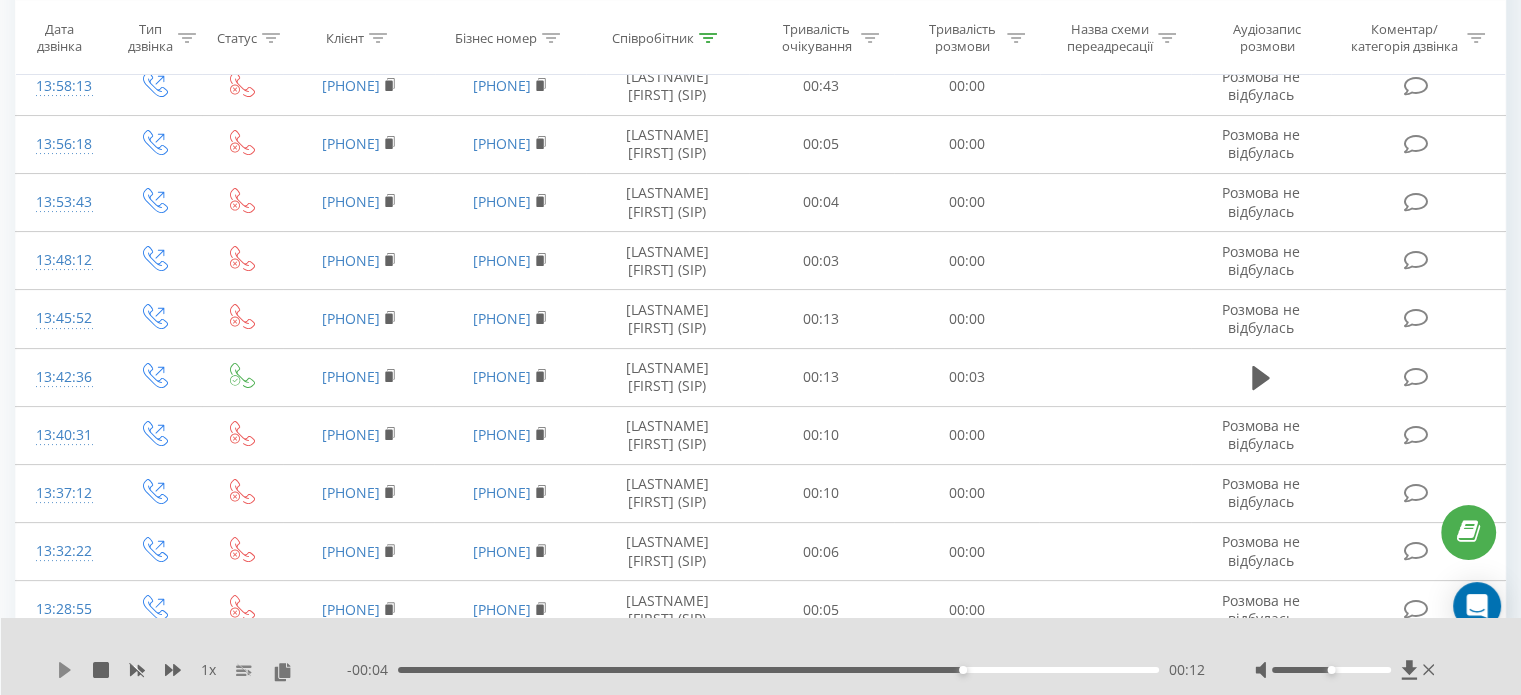 click 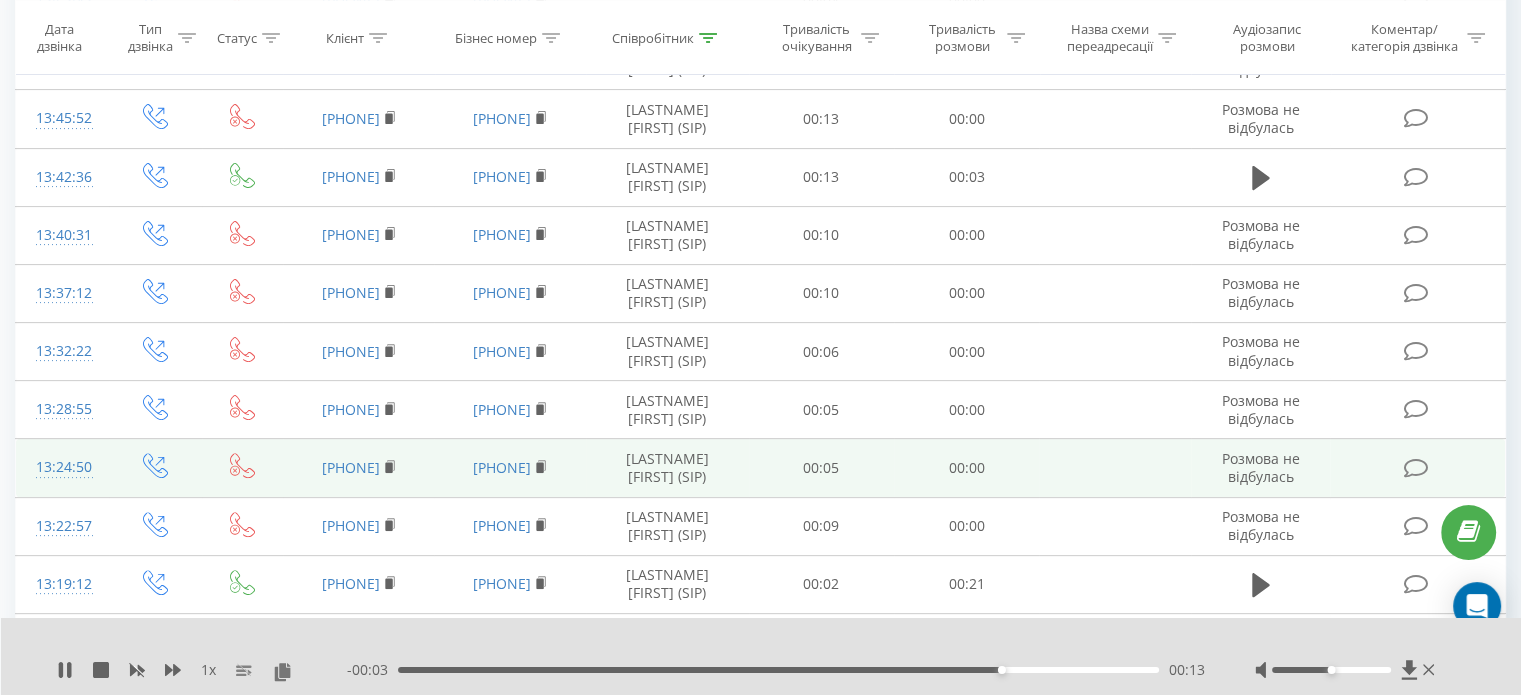 scroll, scrollTop: 700, scrollLeft: 0, axis: vertical 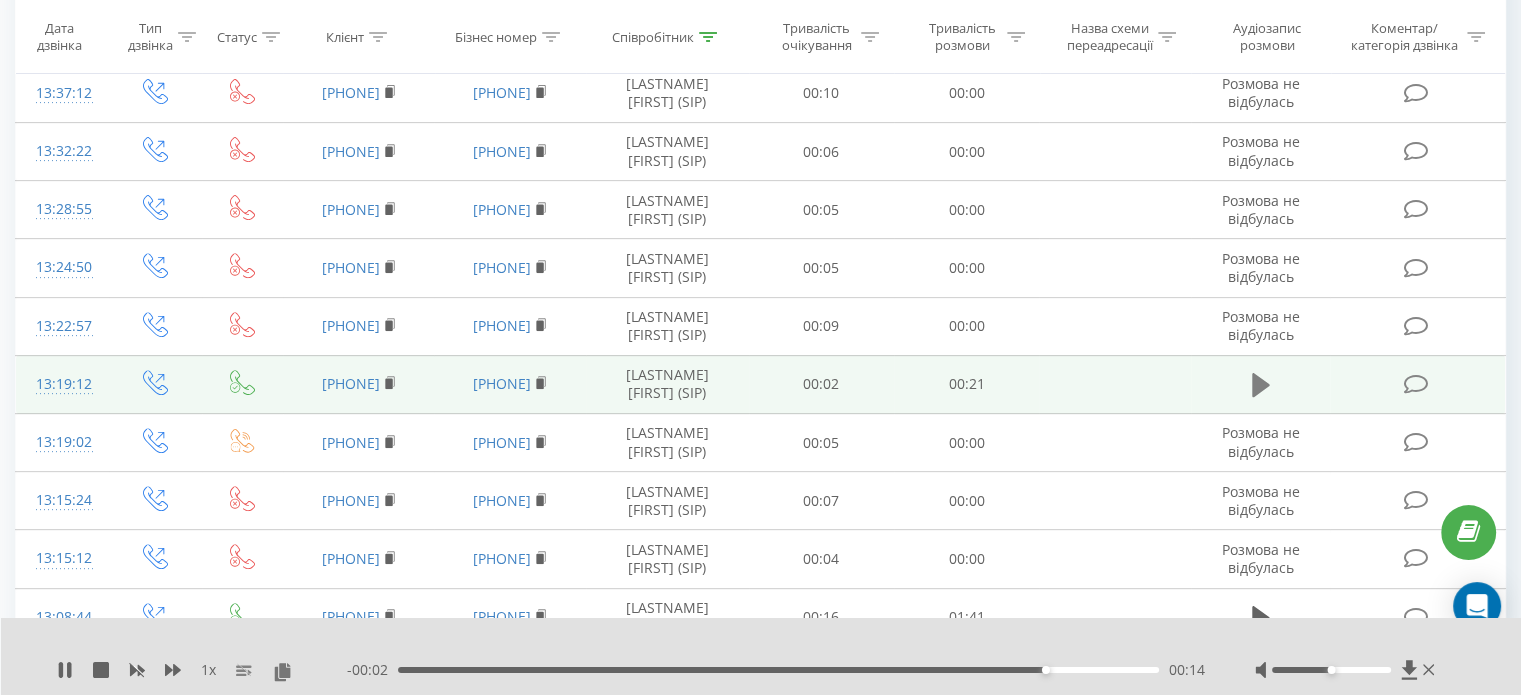 click 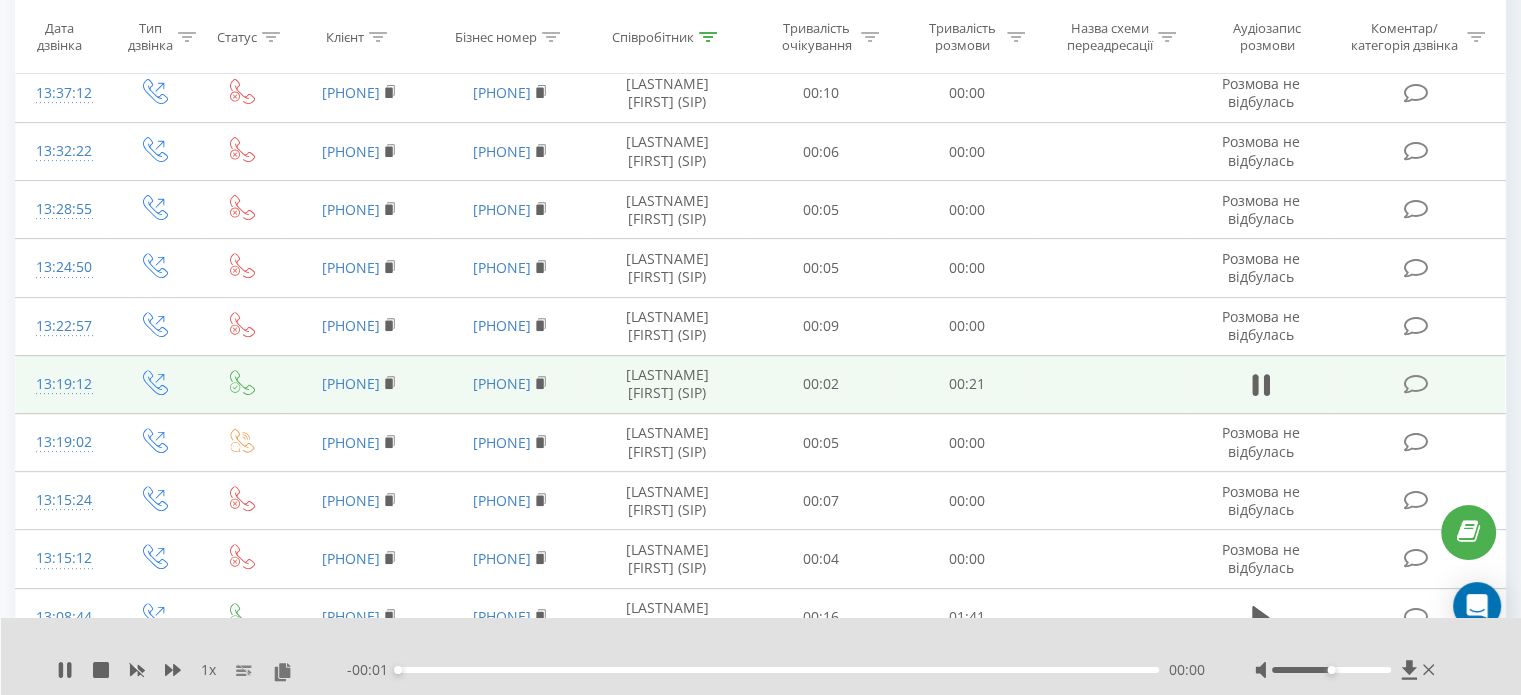 click on "- 00:01 00:00   00:00" at bounding box center [776, 670] 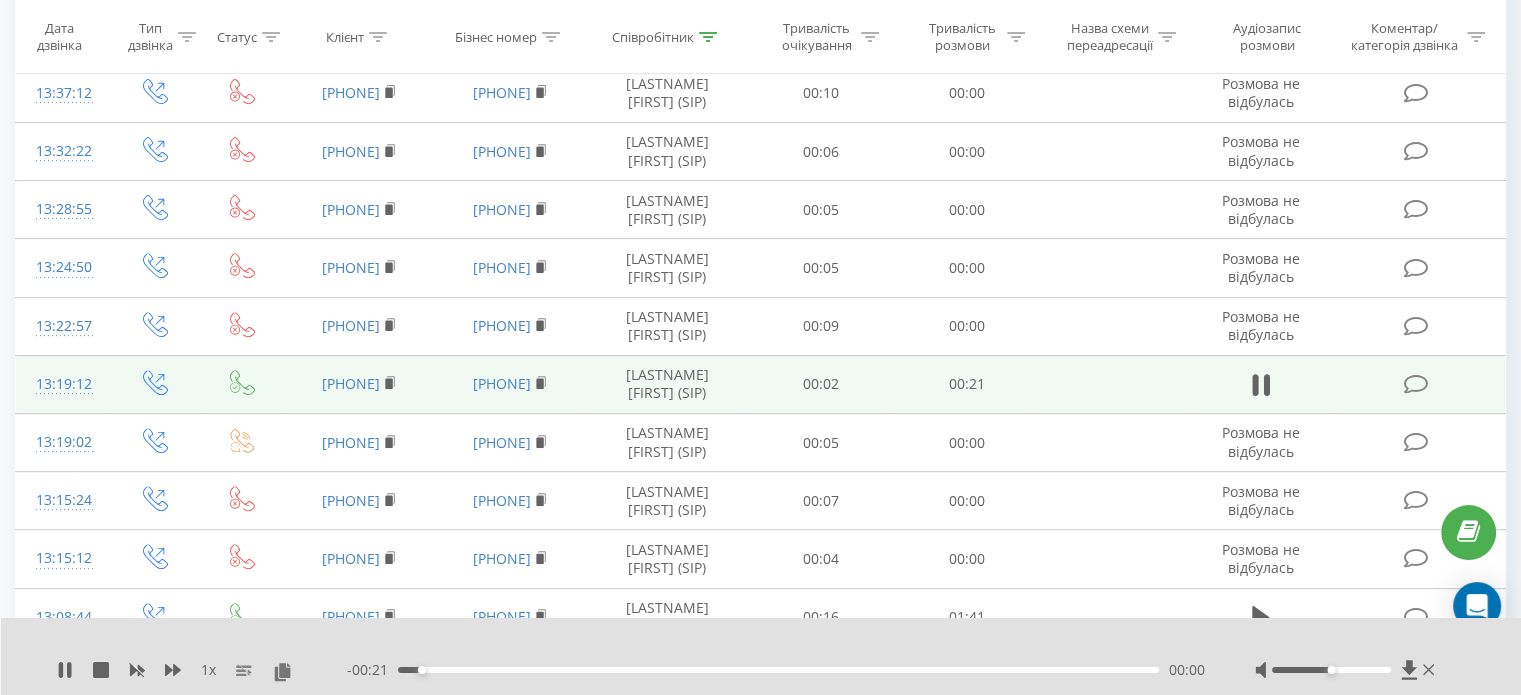 click on "- 00:21 00:00   00:00" at bounding box center [776, 670] 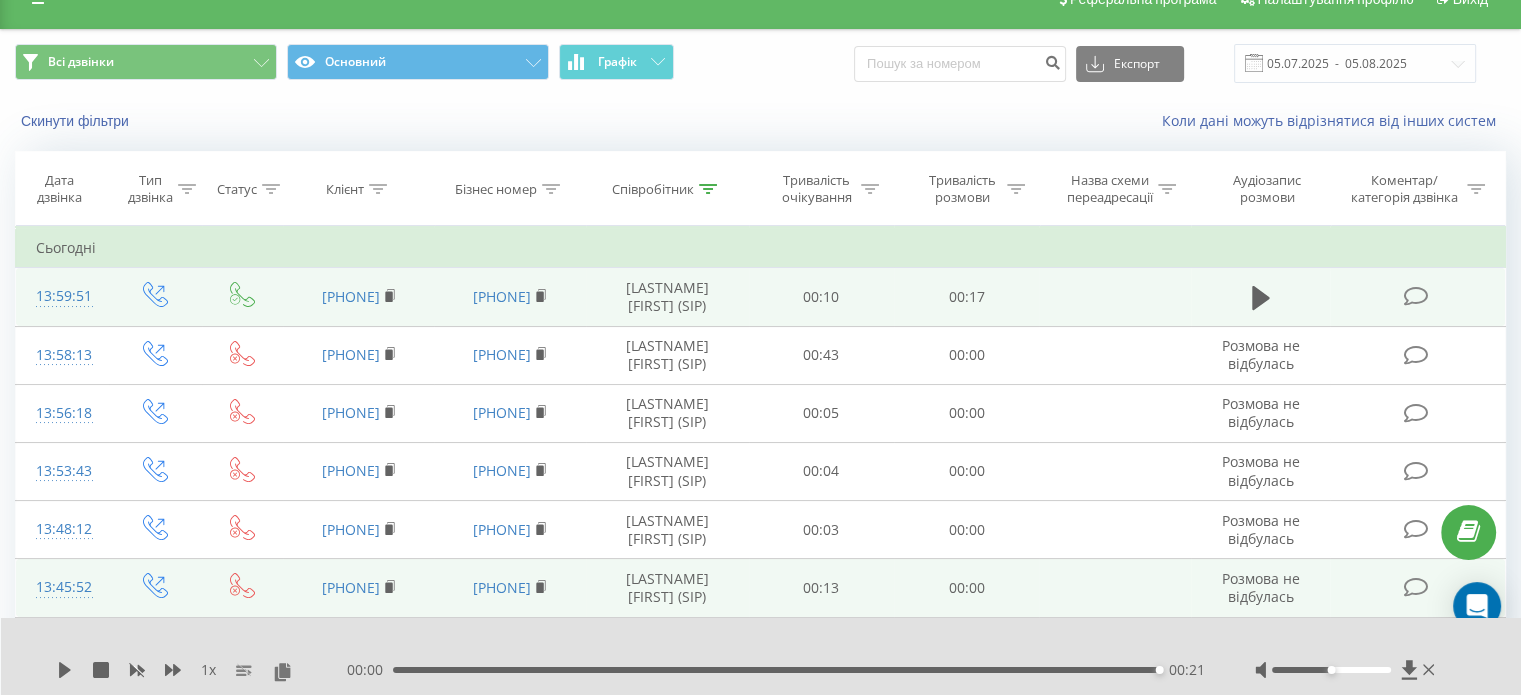 scroll, scrollTop: 0, scrollLeft: 0, axis: both 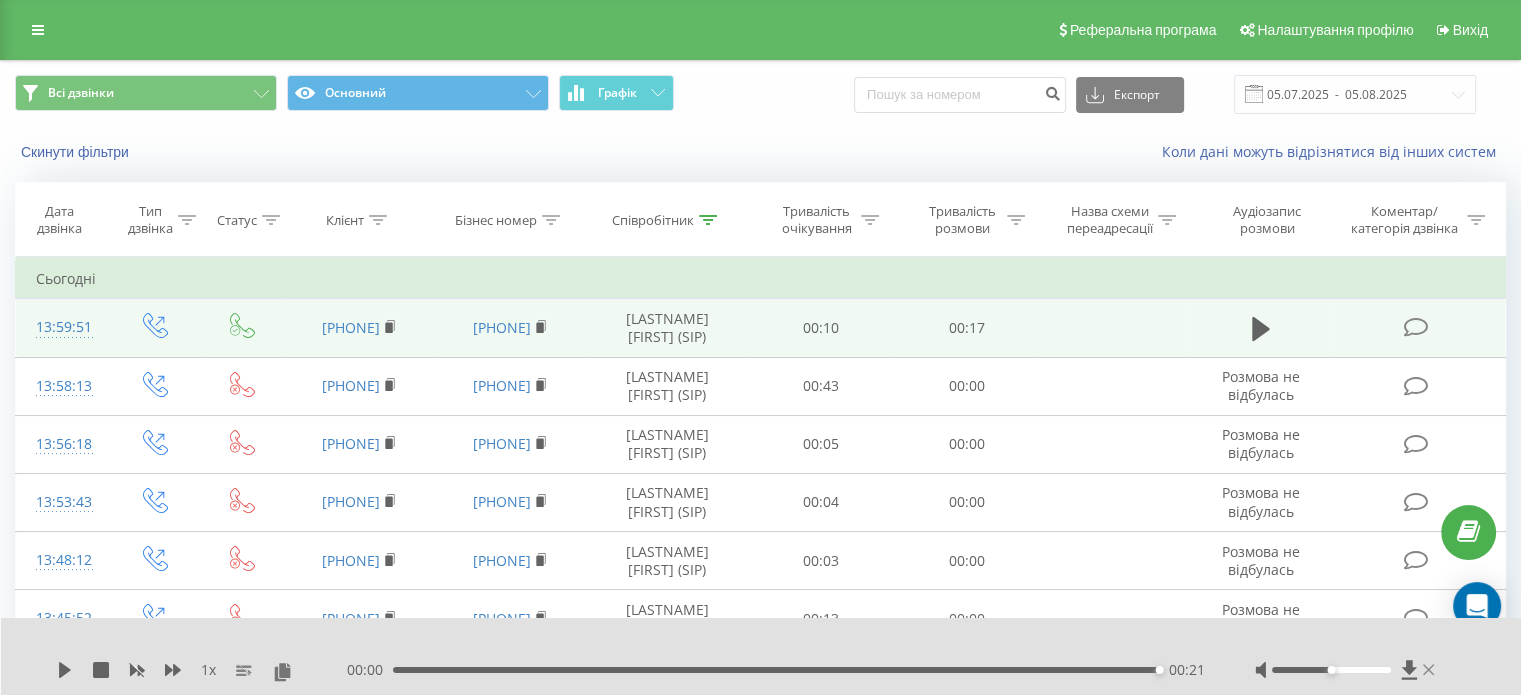 click 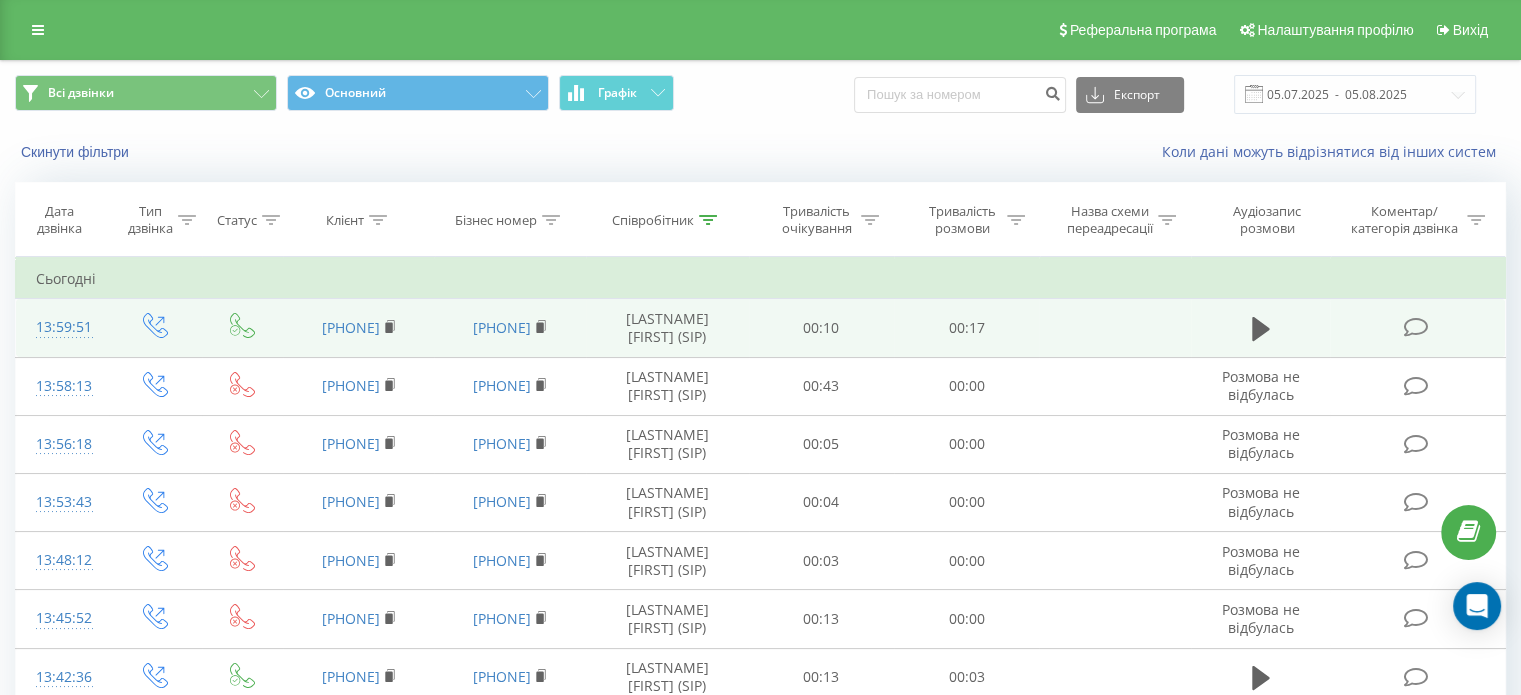 click 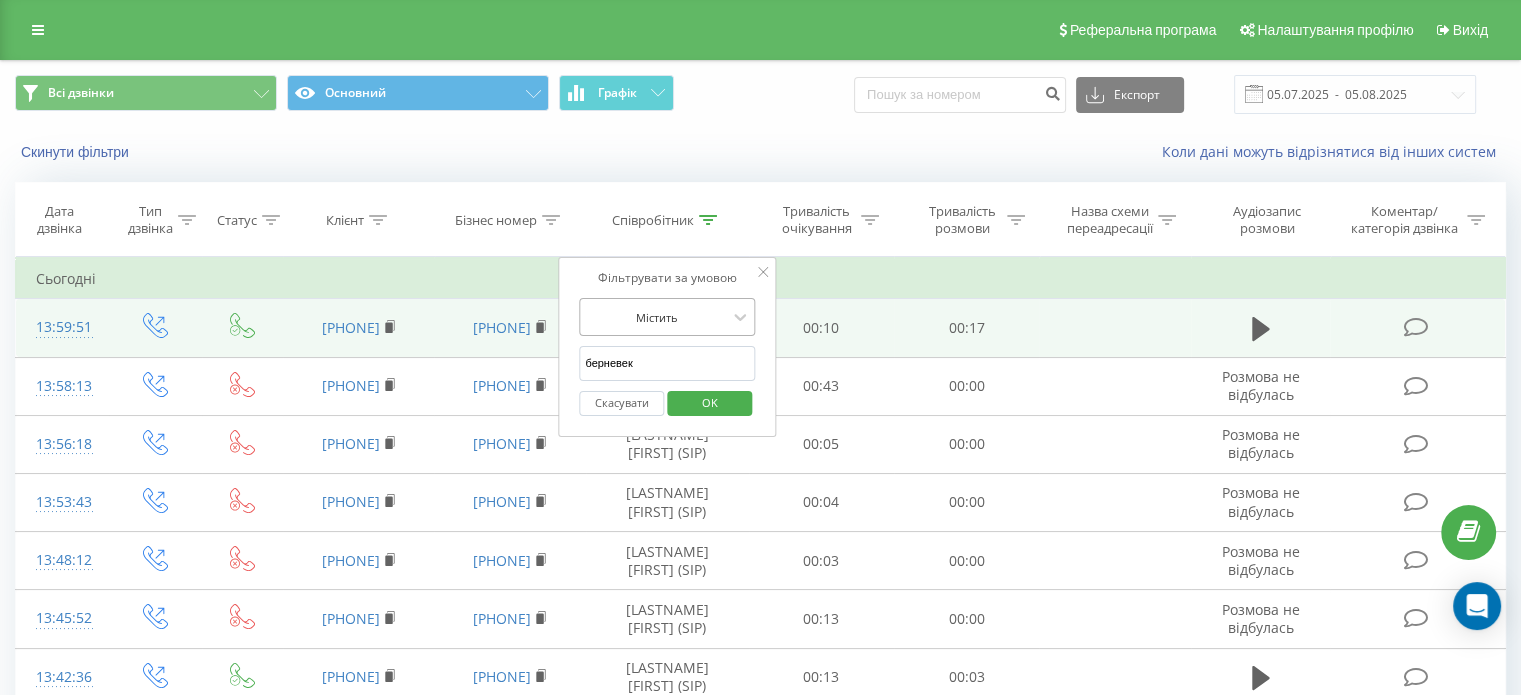 drag, startPoint x: 580, startPoint y: 350, endPoint x: 589, endPoint y: 310, distance: 41 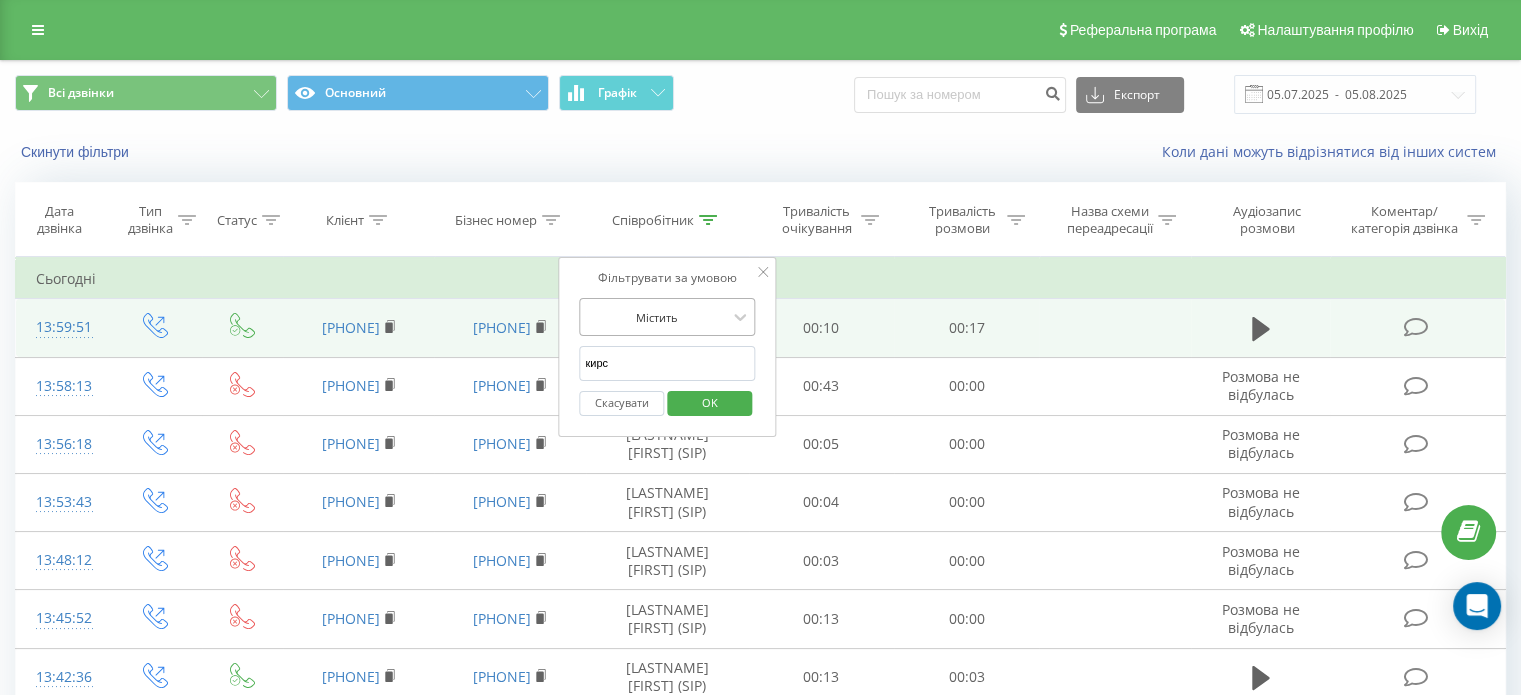 type on "кирса" 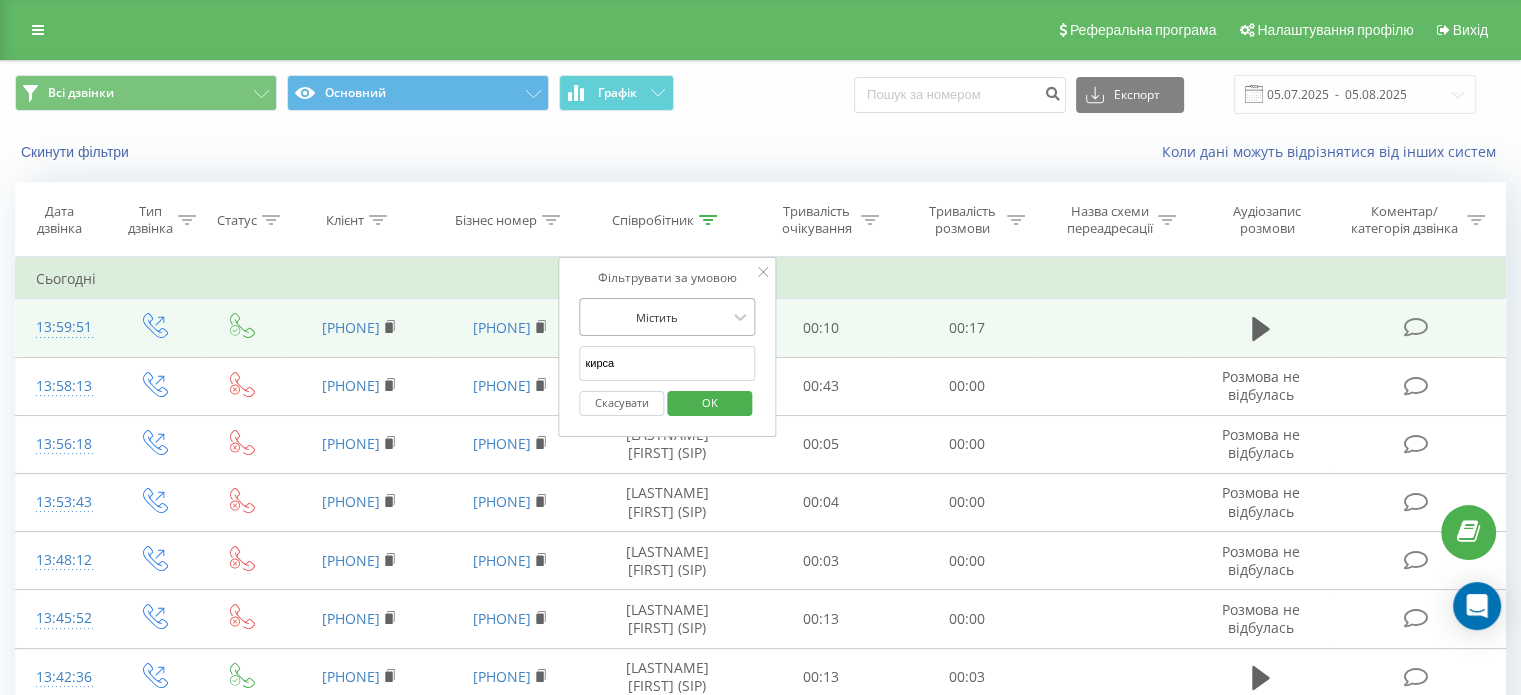 click on "OK" at bounding box center (709, 403) 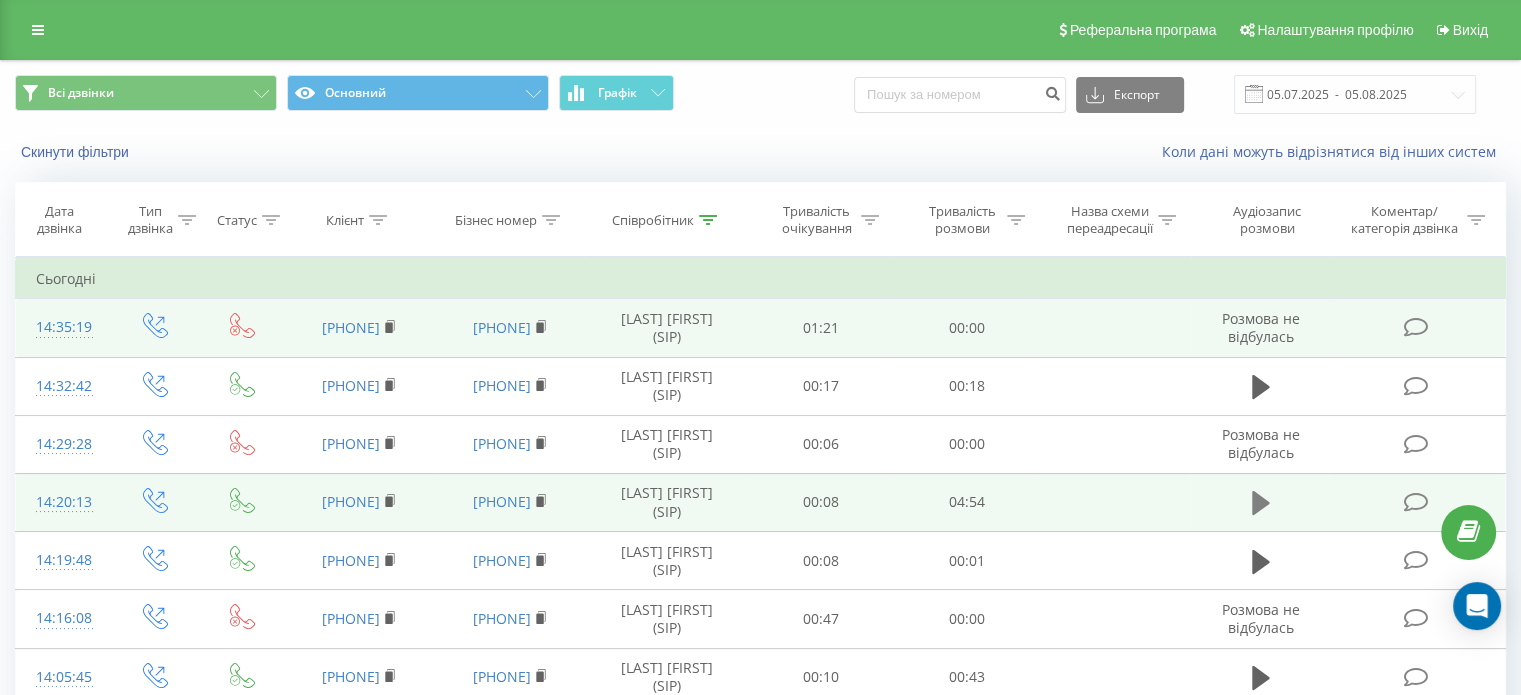 click 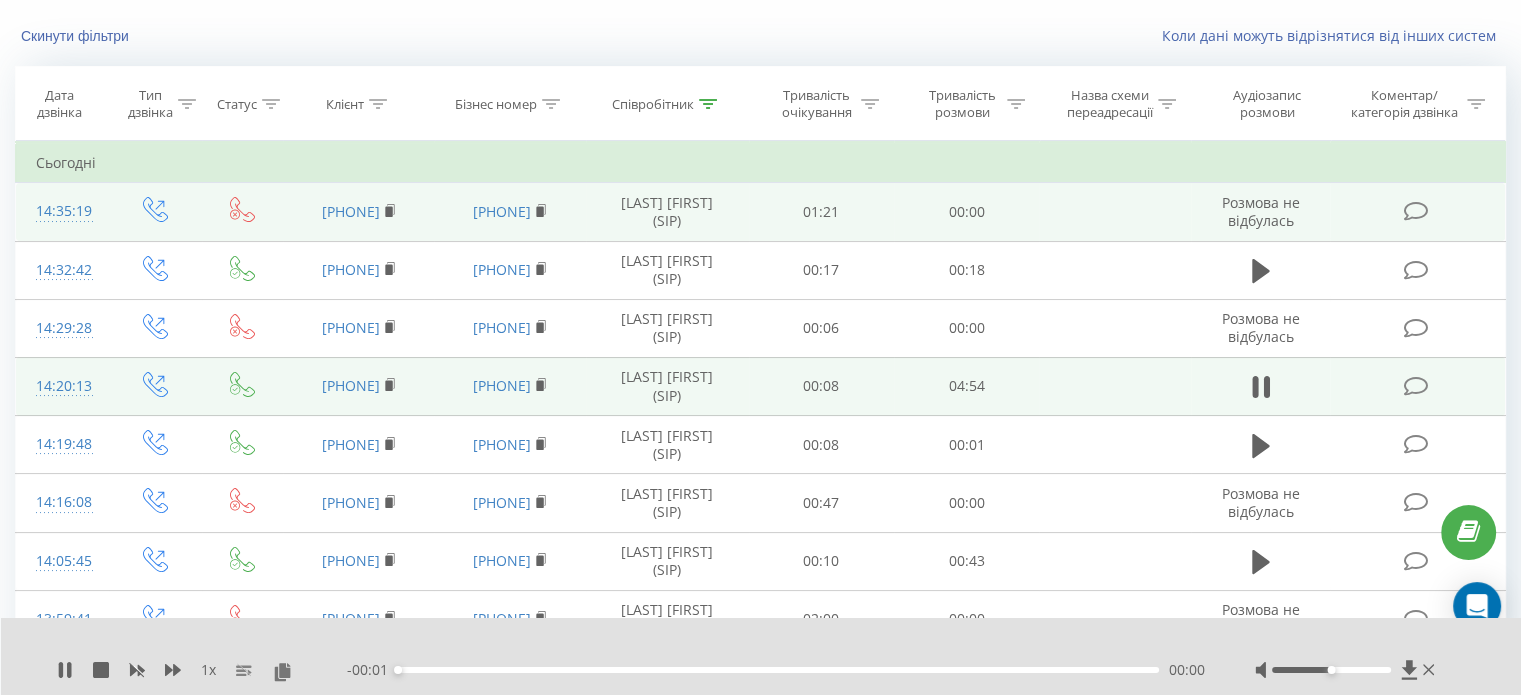 scroll, scrollTop: 200, scrollLeft: 0, axis: vertical 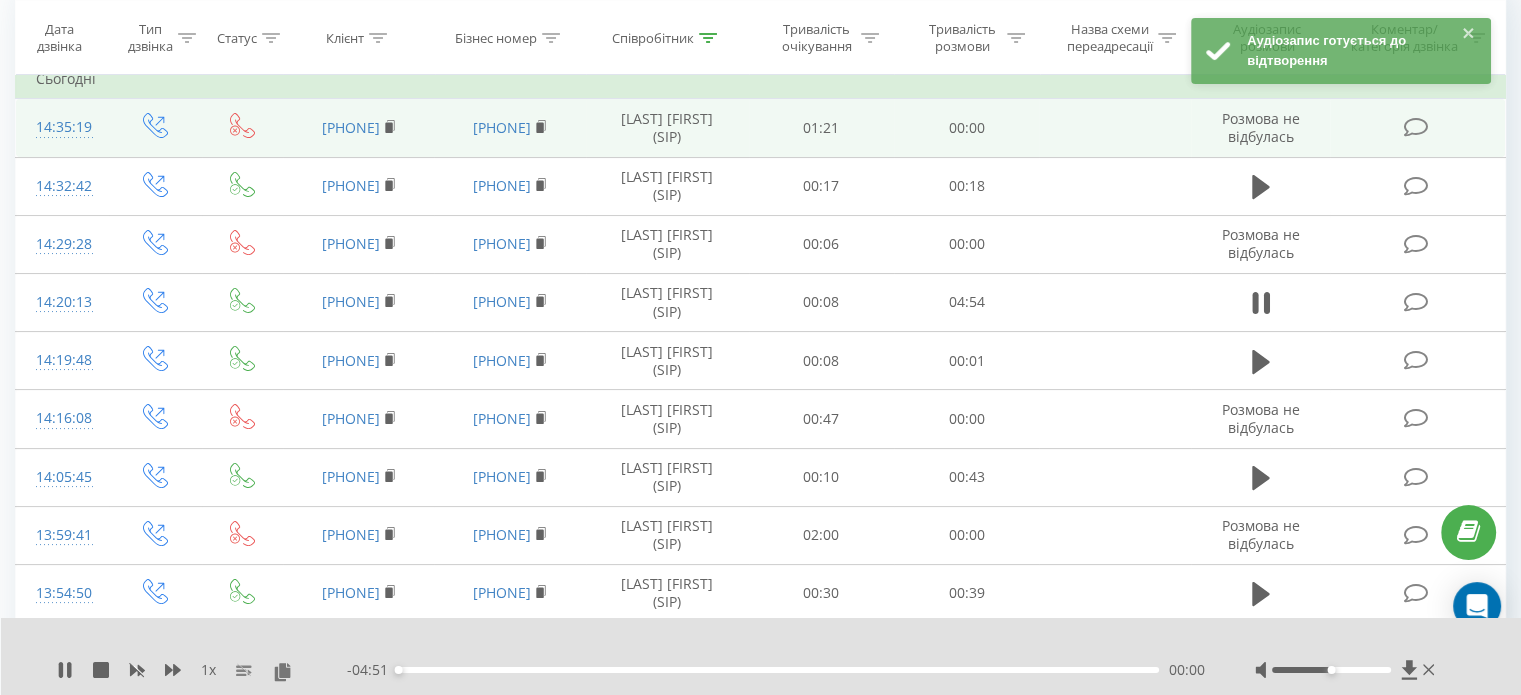 click on "00:00" at bounding box center (778, 670) 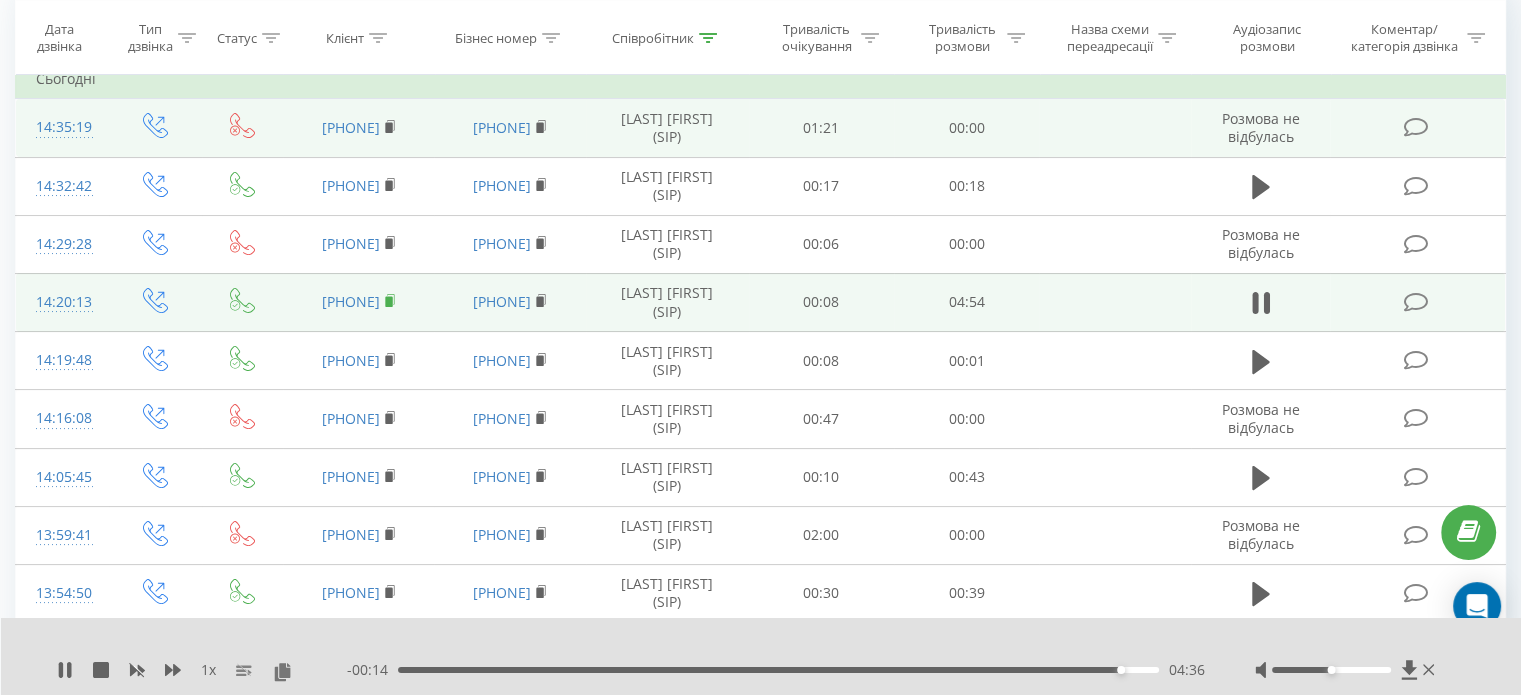click 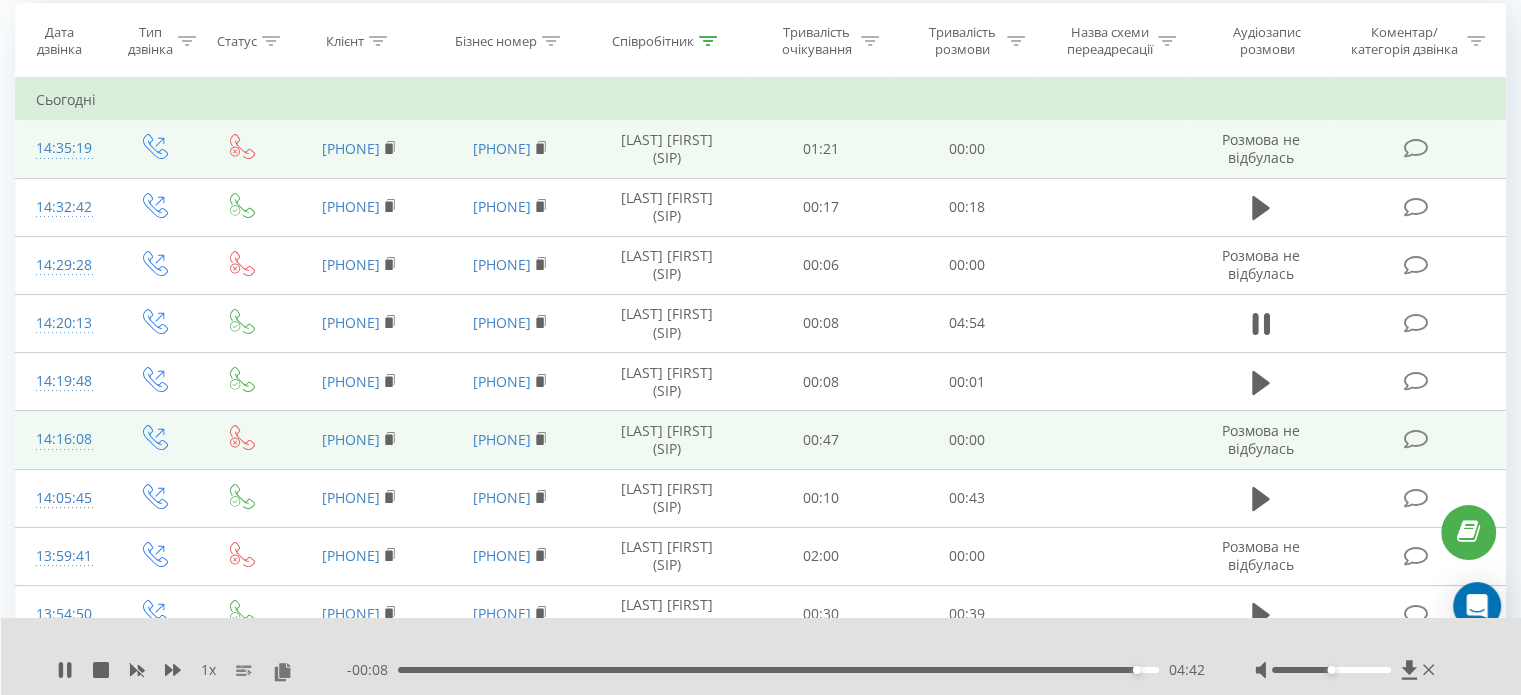 scroll, scrollTop: 0, scrollLeft: 0, axis: both 